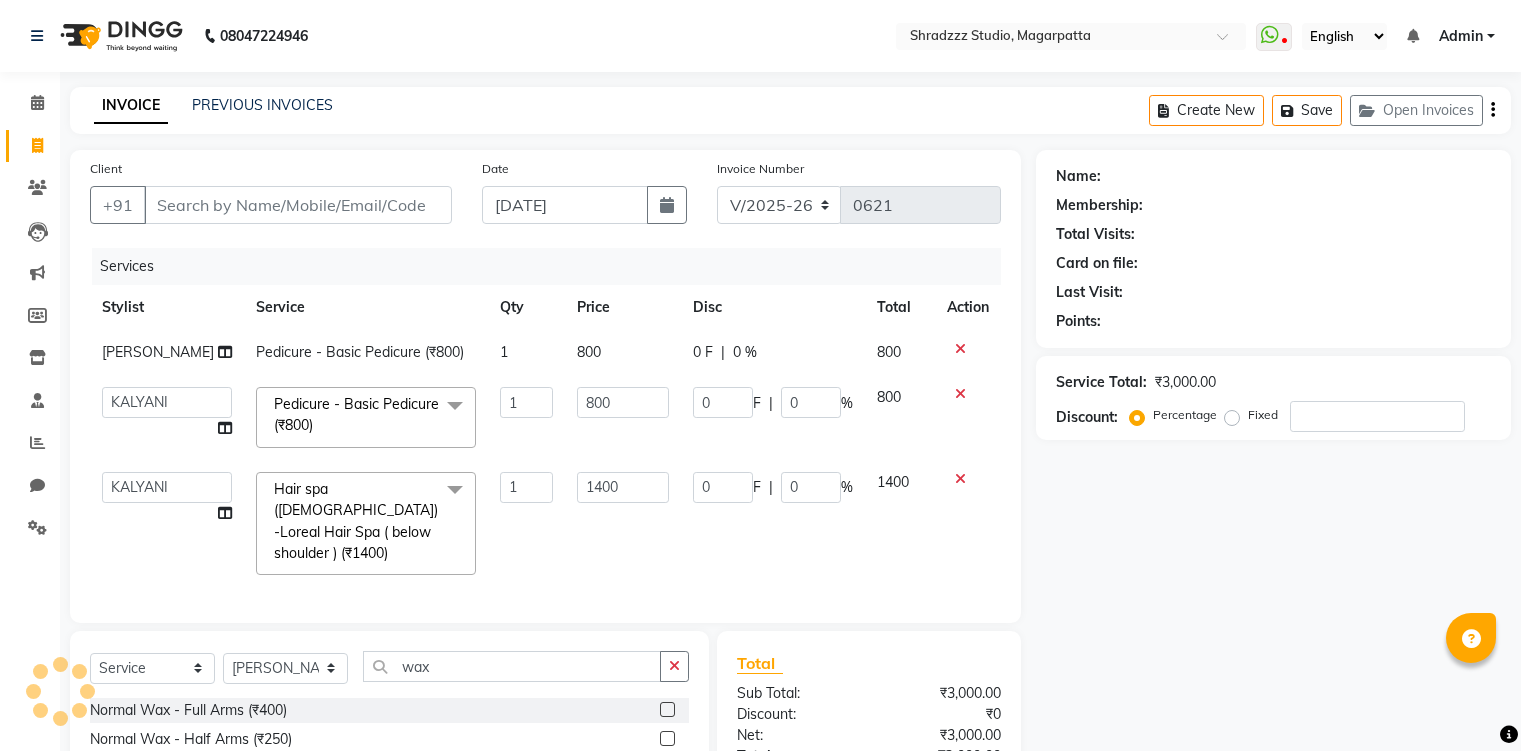select on "4544" 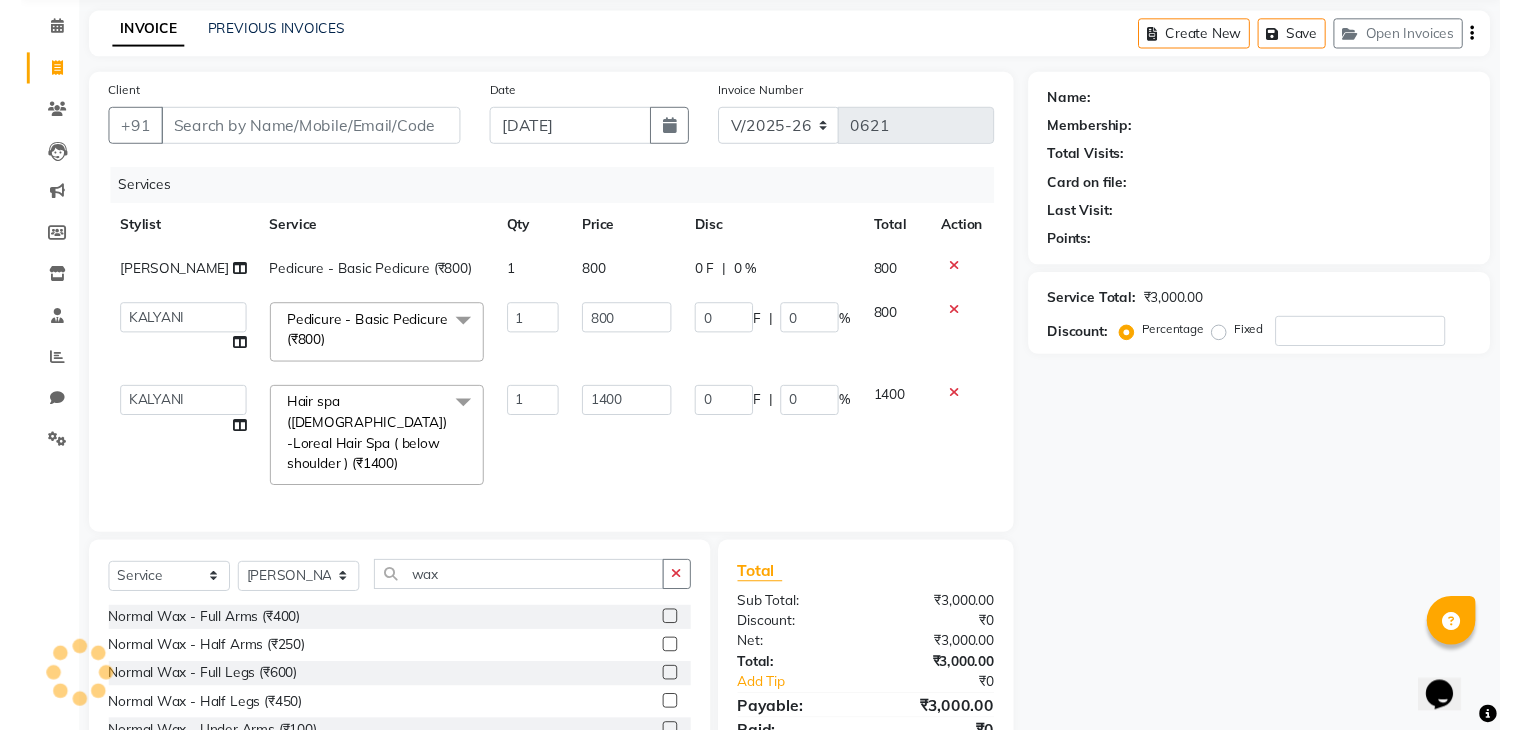 scroll, scrollTop: 0, scrollLeft: 0, axis: both 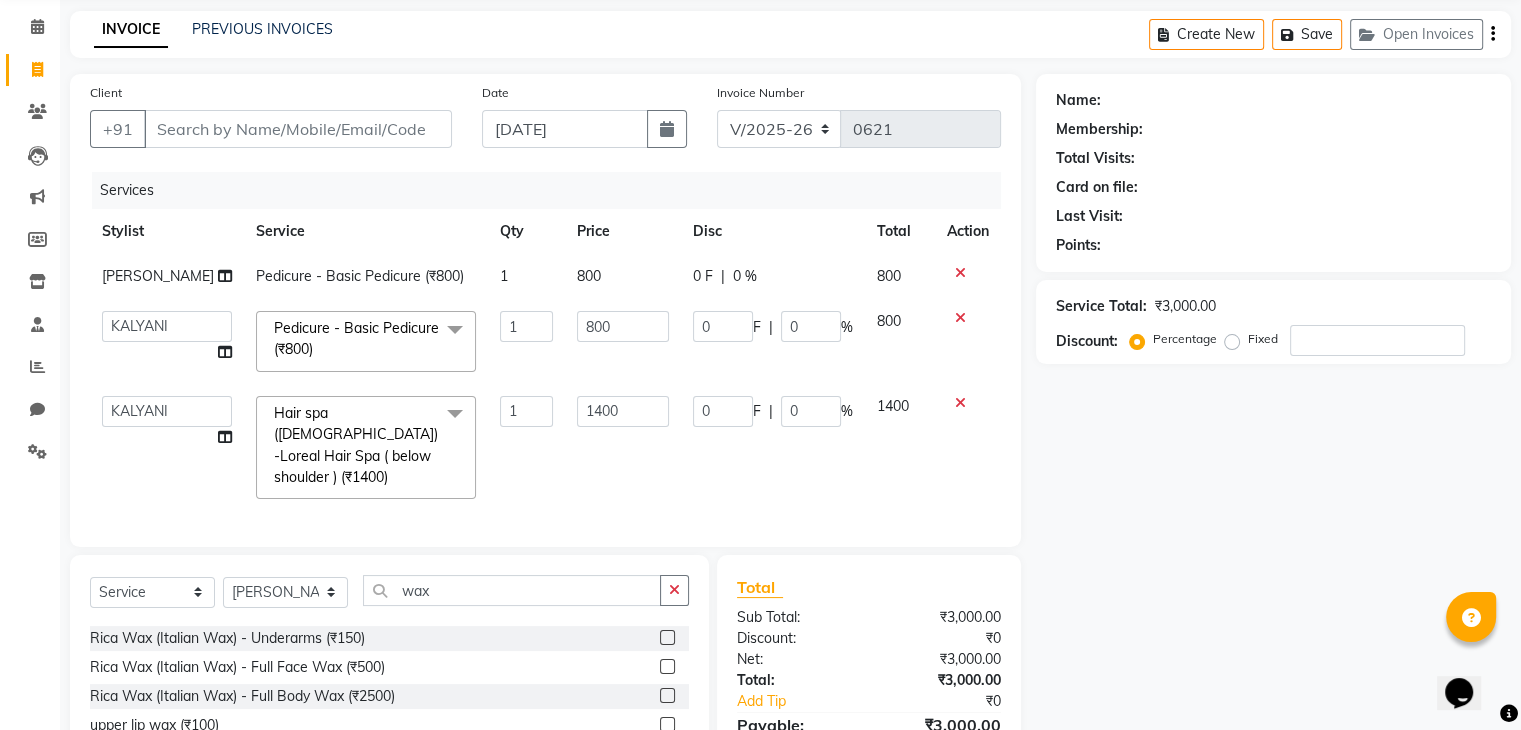 click on "wax" 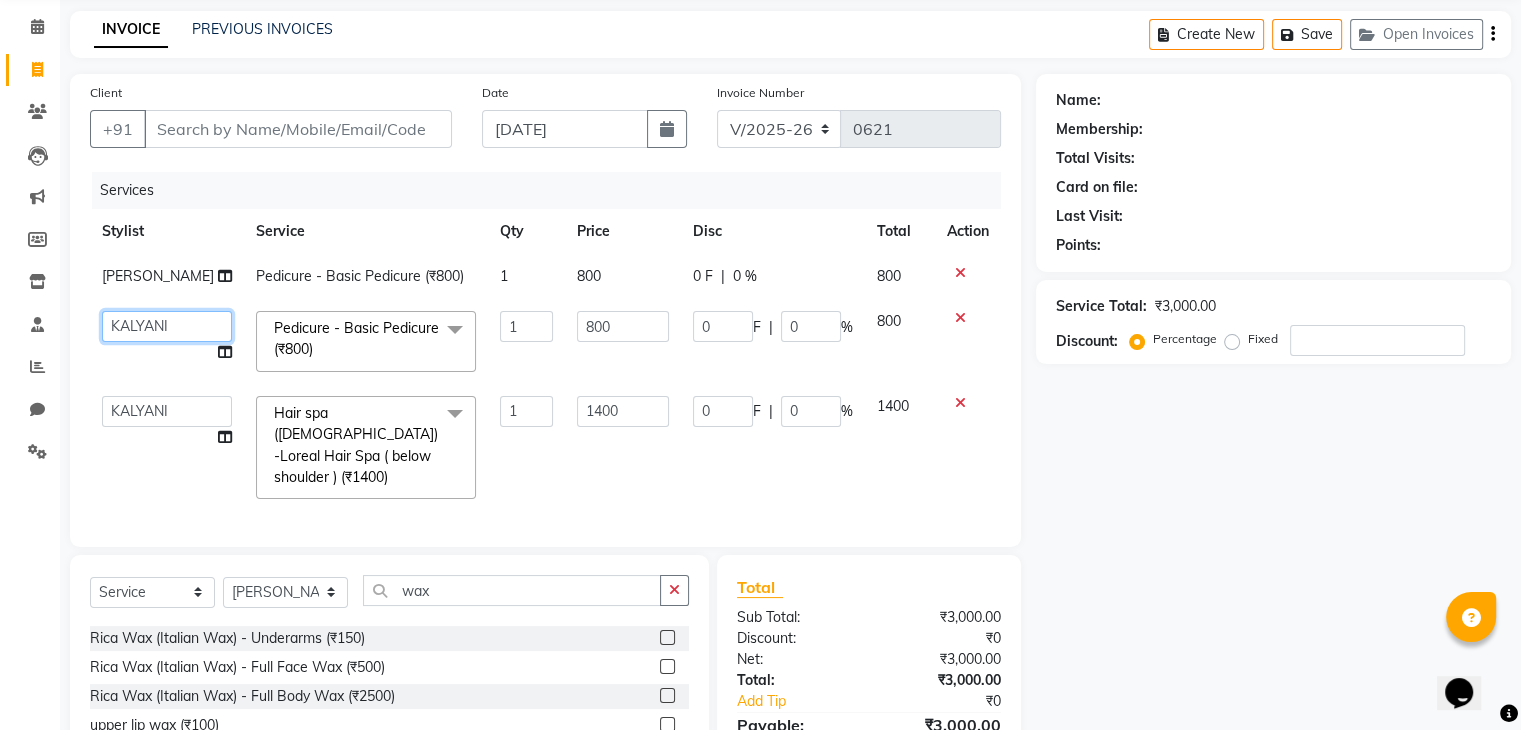 click on "[PERSON_NAME]   Aruna     [PERSON_NAME]    krishna   Manager   [MEDICAL_DATA][PERSON_NAME]     Sameer [PERSON_NAME] swami" 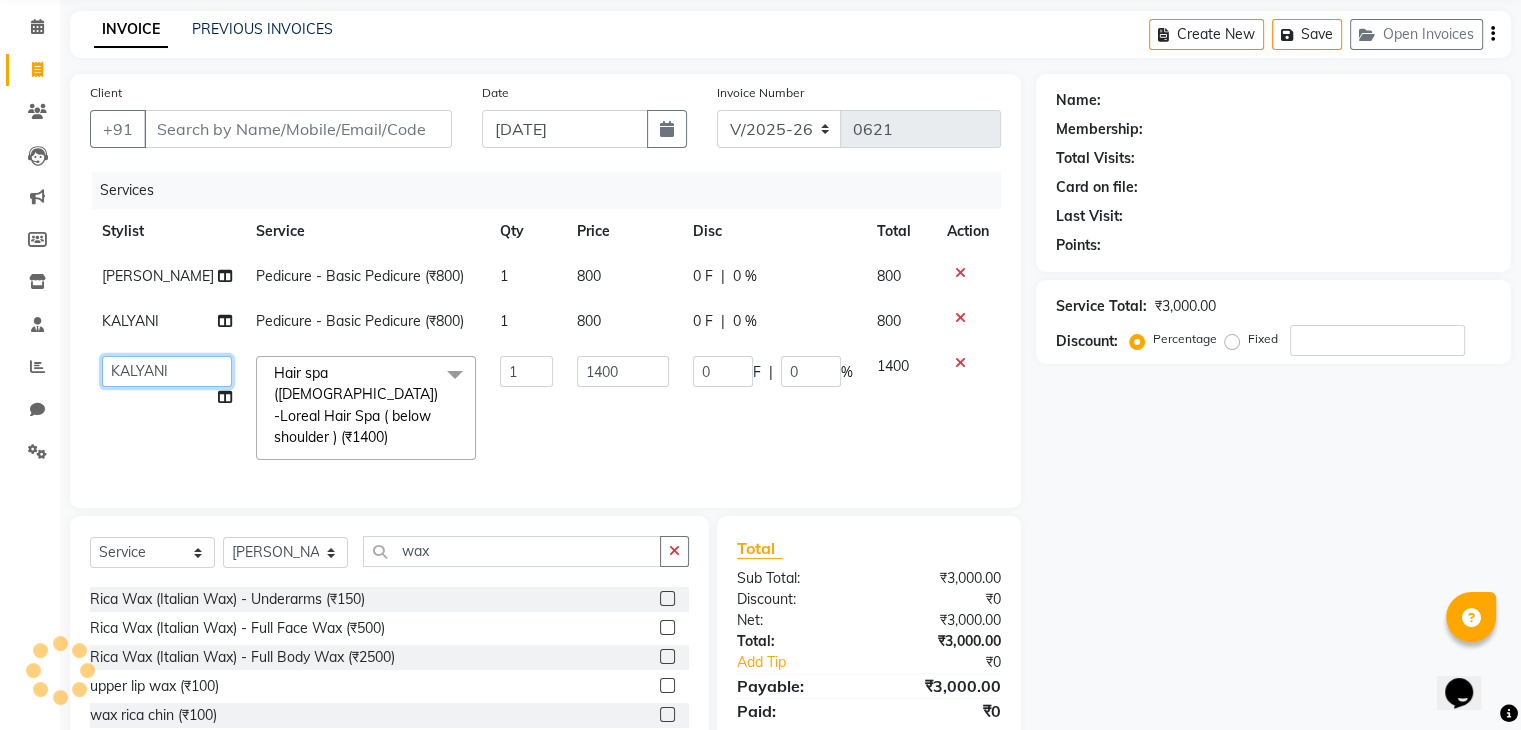 click on "[PERSON_NAME]   Aruna     [PERSON_NAME]    krishna   Manager   [MEDICAL_DATA][PERSON_NAME]     Sameer [PERSON_NAME] swami" 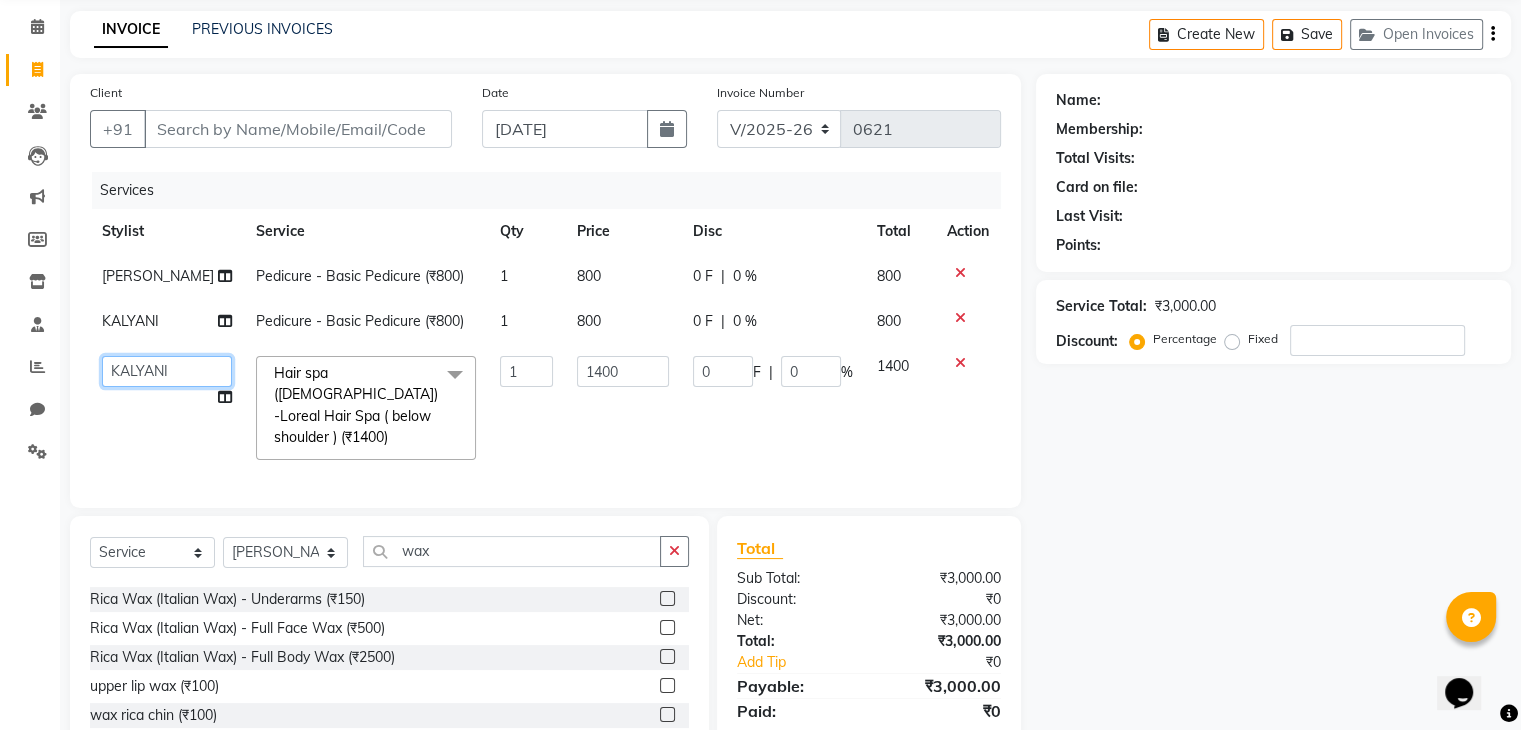 click on "[PERSON_NAME]   Aruna     [PERSON_NAME]    krishna   Manager   [MEDICAL_DATA][PERSON_NAME]     Sameer [PERSON_NAME] swami" 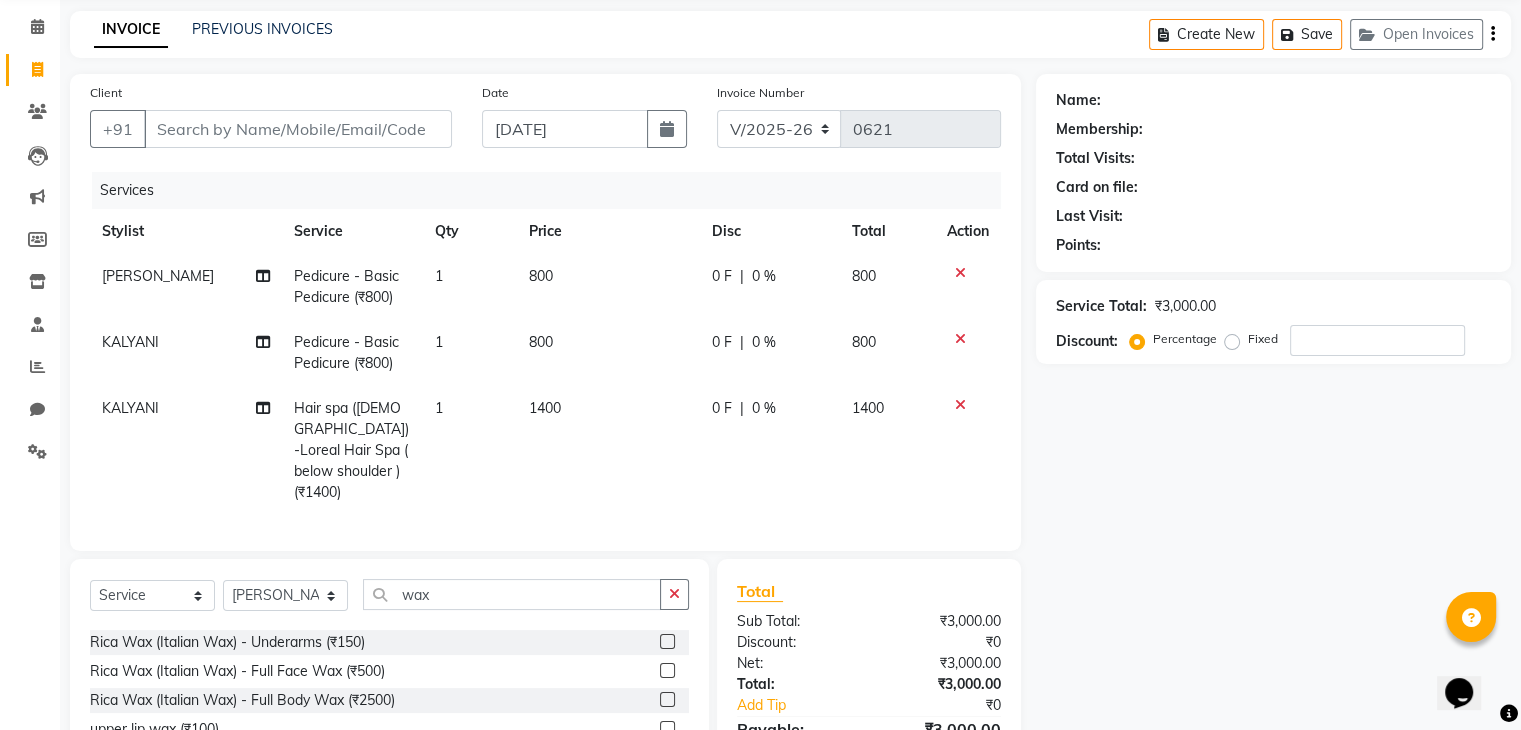click on "KALYANI" 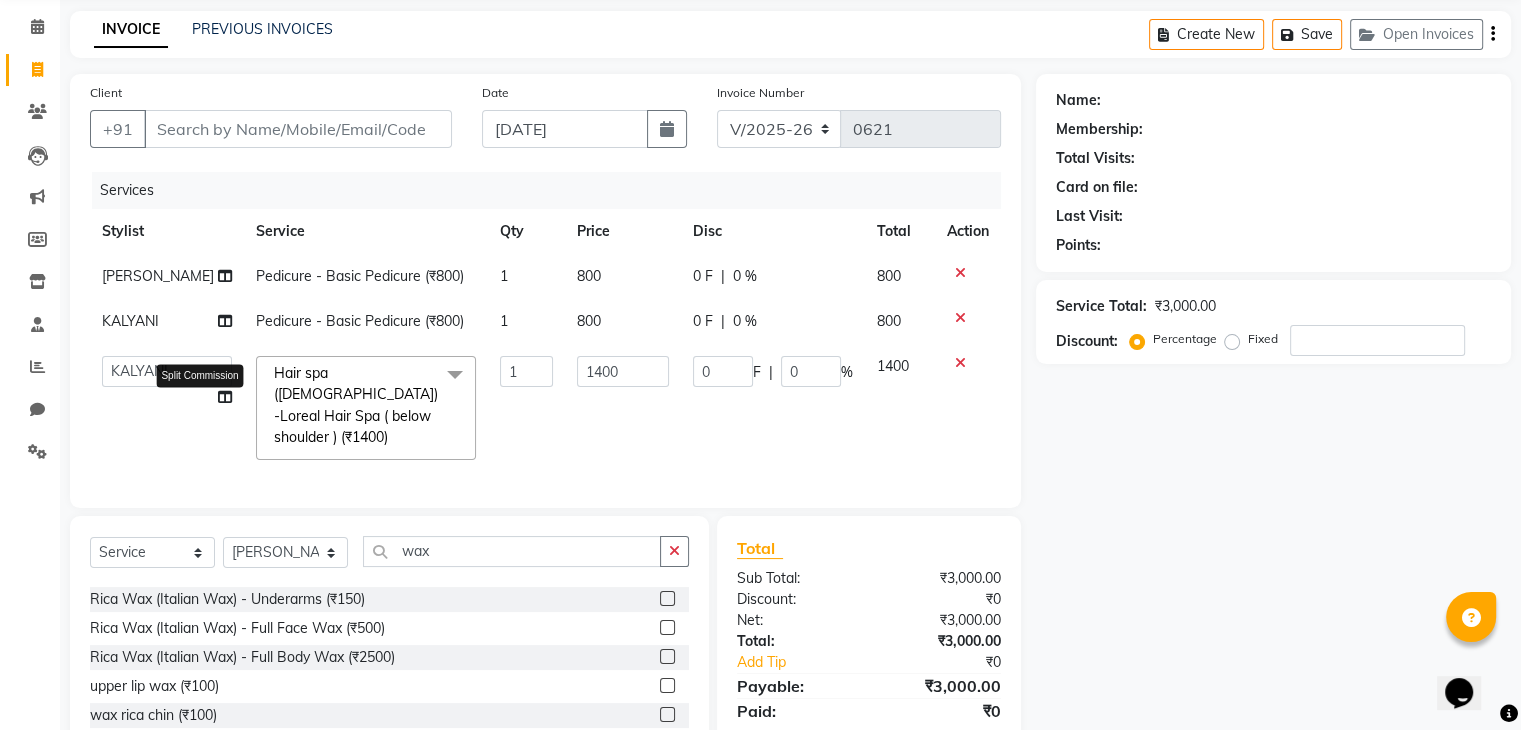 click 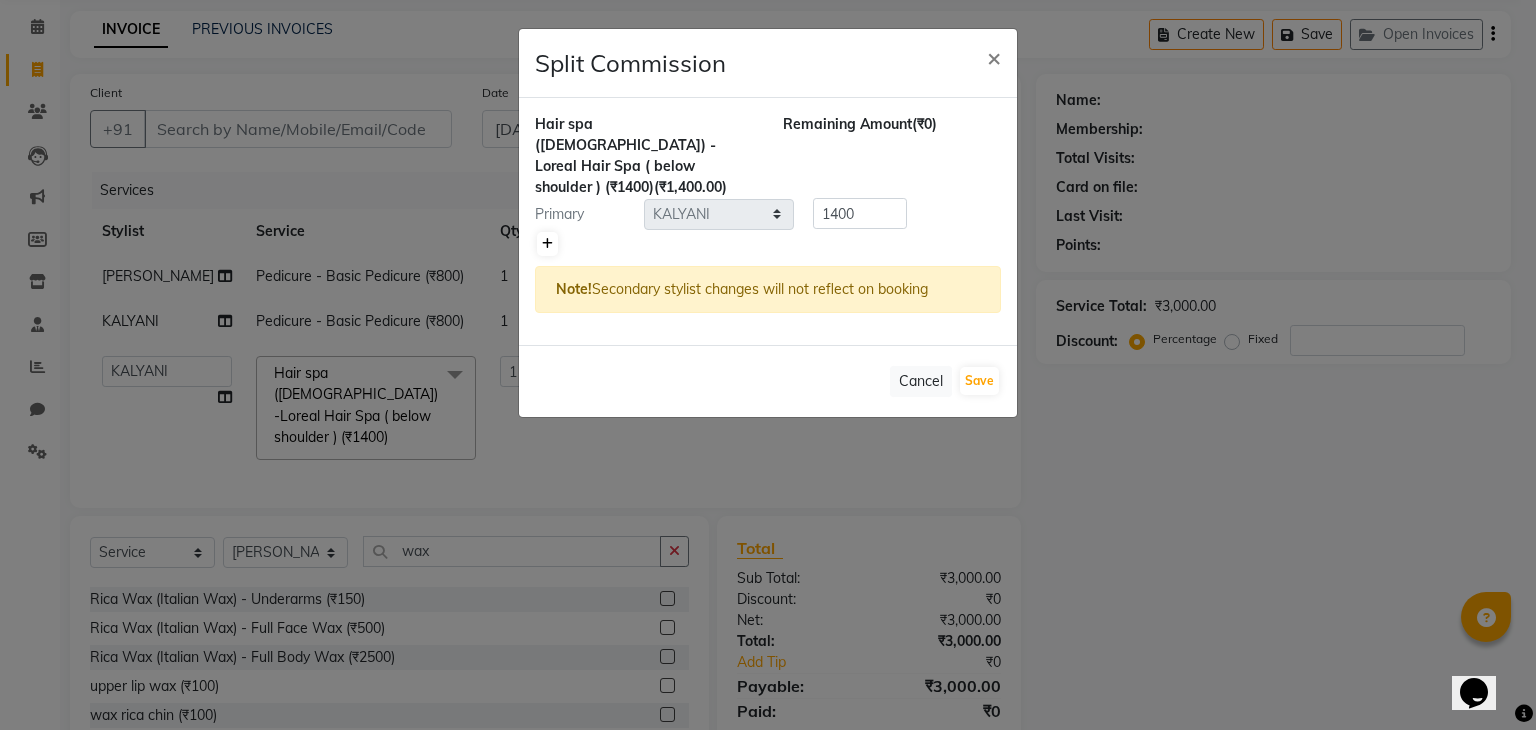 click 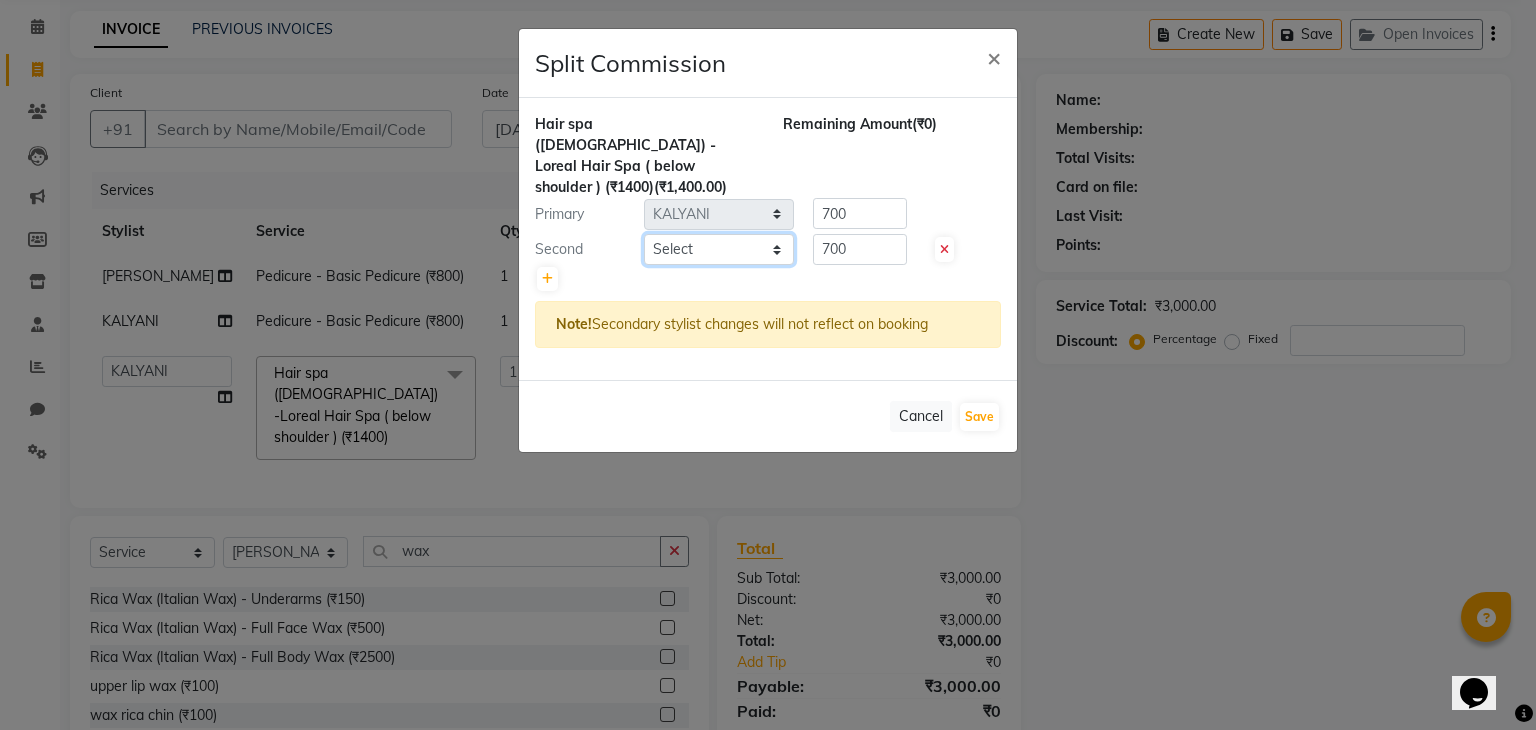 click on "Select  [PERSON_NAME]   Aruna     [PERSON_NAME]    krishna   Manager   [MEDICAL_DATA][PERSON_NAME]     Sameer [PERSON_NAME] swami" 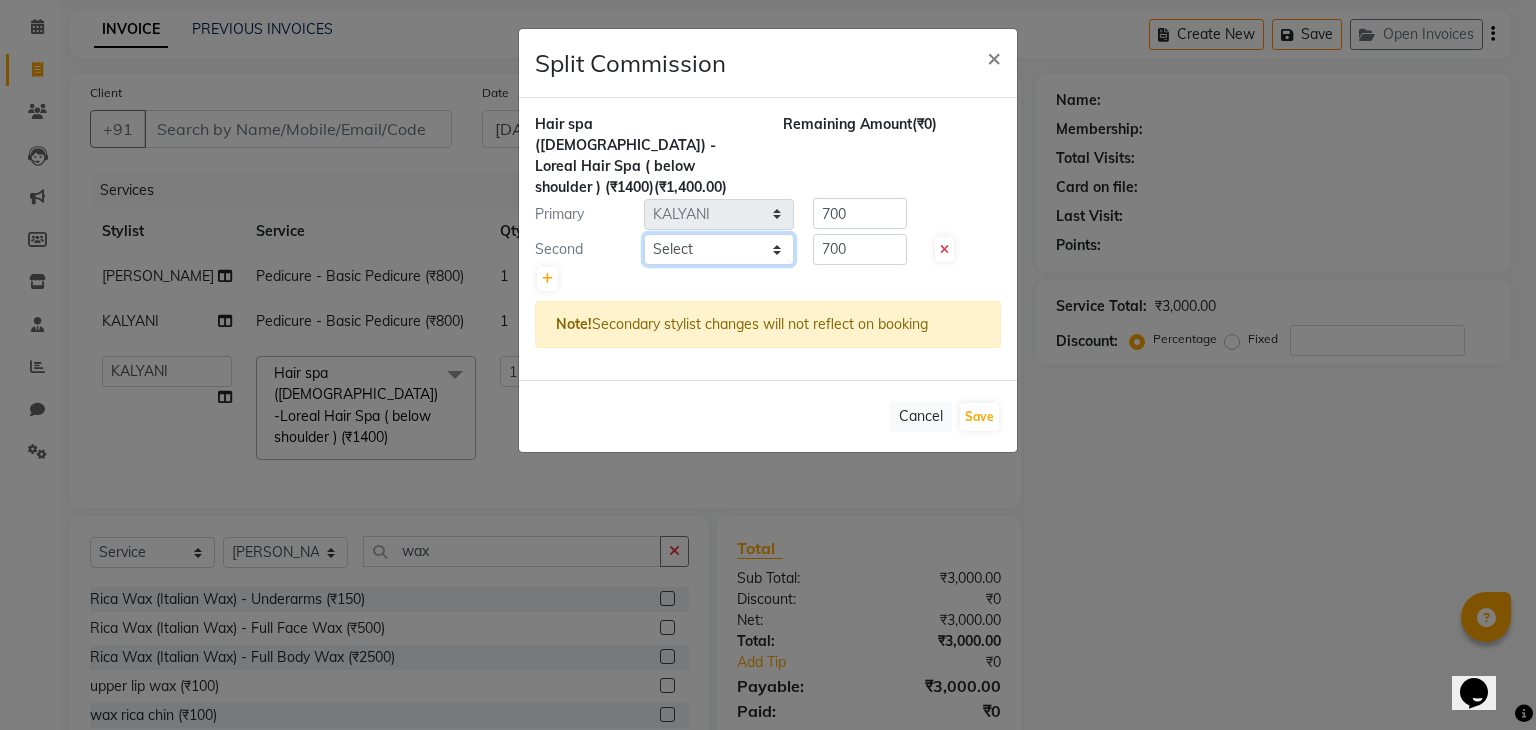 select on "26212" 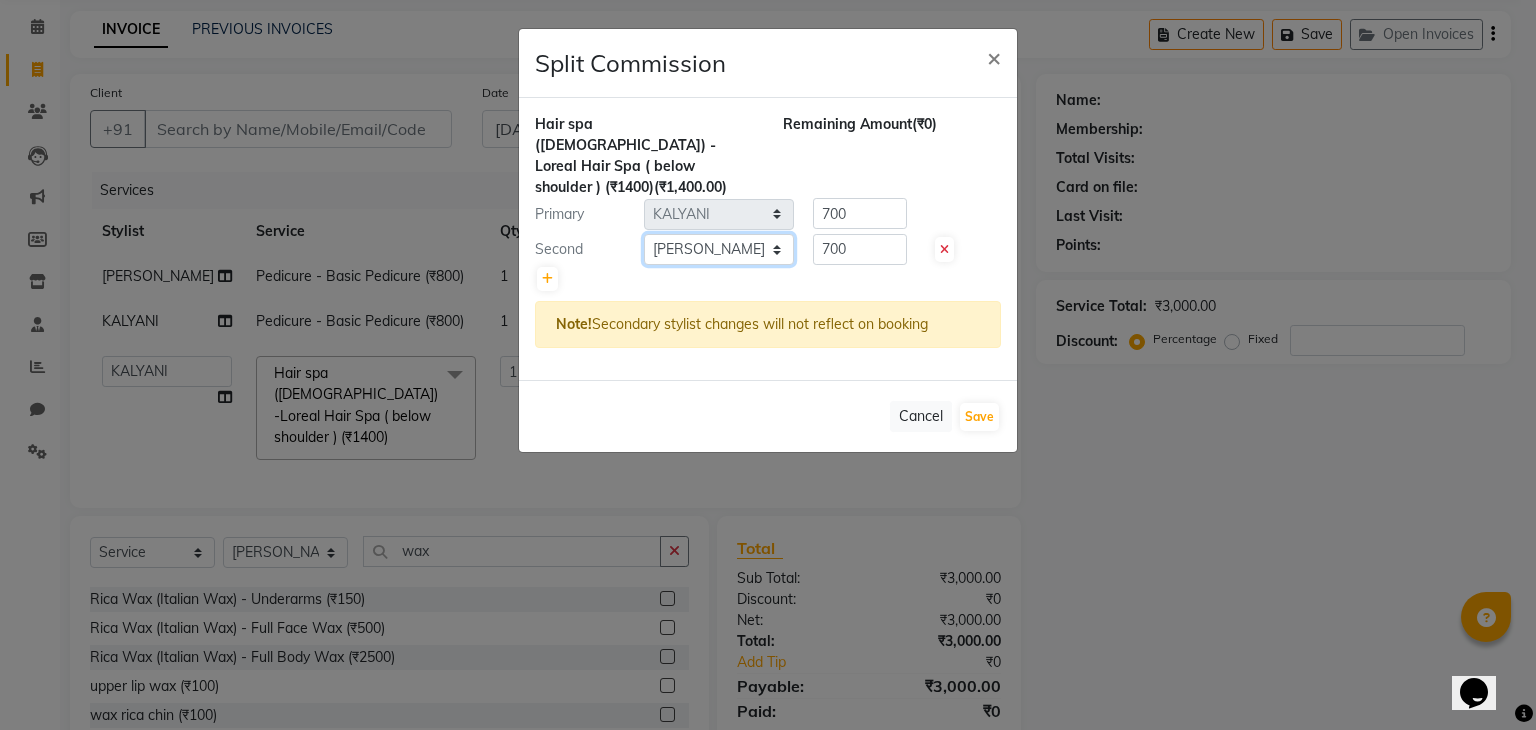 click on "Select  [PERSON_NAME]   Aruna     [PERSON_NAME]    krishna   Manager   [MEDICAL_DATA][PERSON_NAME]     Sameer [PERSON_NAME] swami" 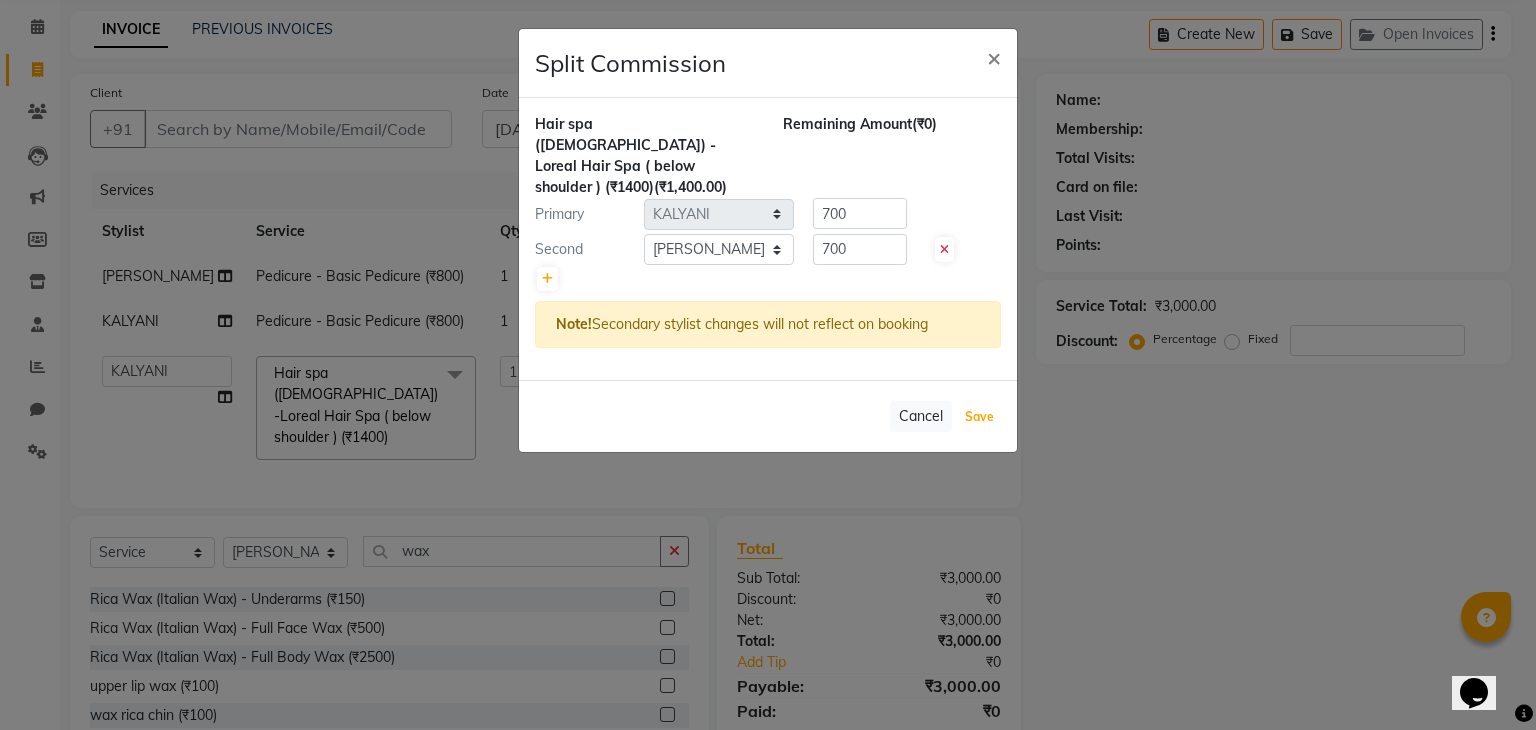 click on "Save" 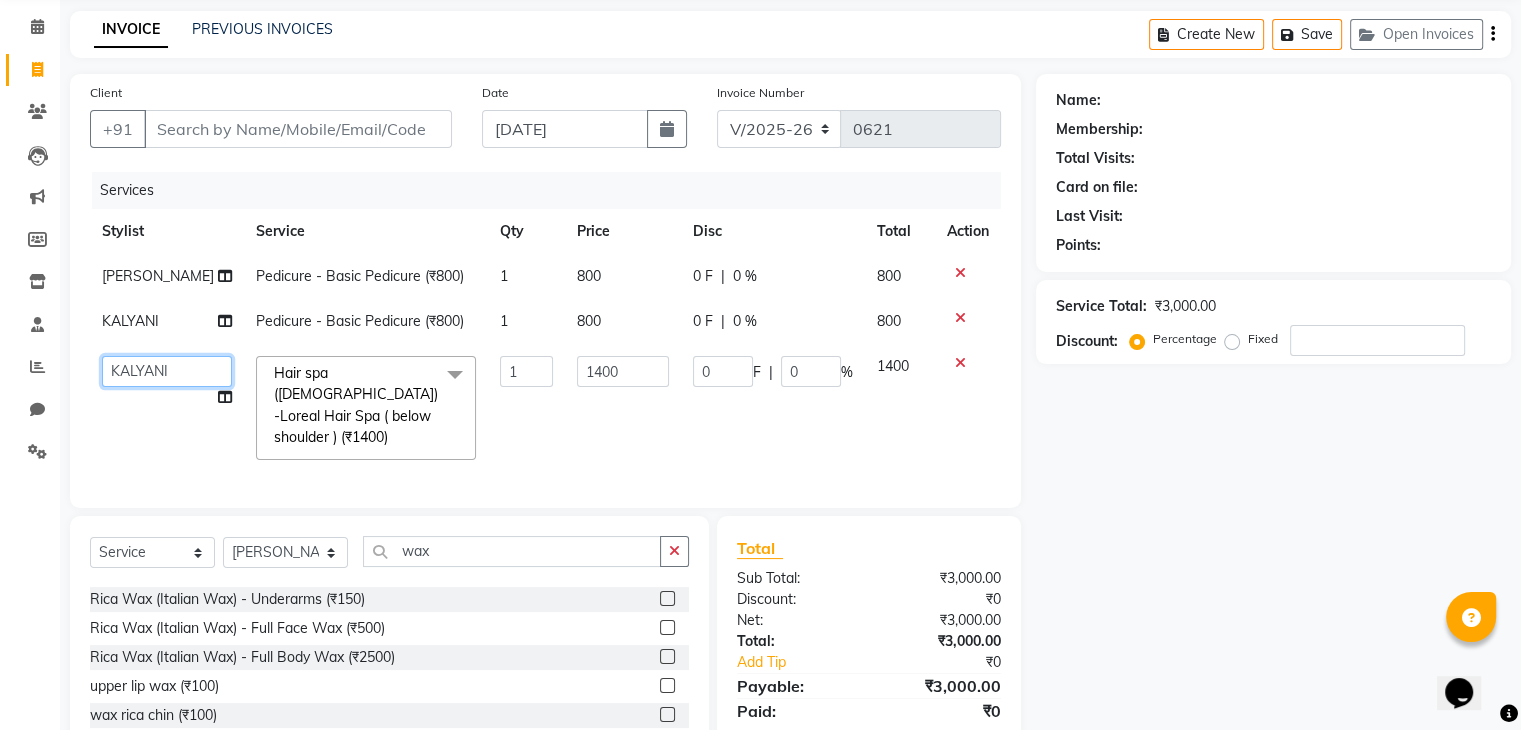 click on "[PERSON_NAME]   Aruna     [PERSON_NAME]    krishna   Manager   [MEDICAL_DATA][PERSON_NAME]     Sameer [PERSON_NAME] swami" 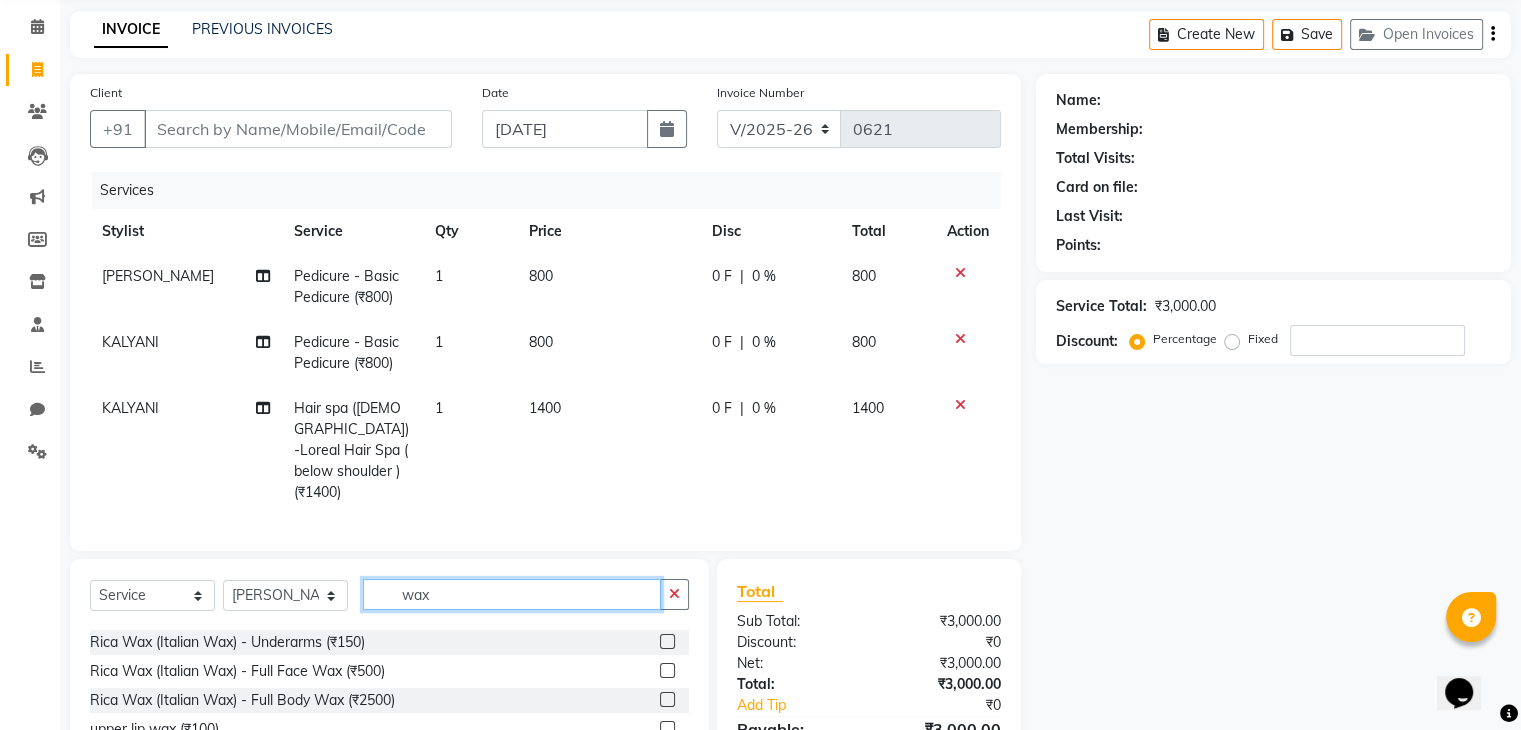 click on "Select  Service  Product  Membership  Package Voucher Prepaid Gift Card  Select Stylist [PERSON_NAME] [PERSON_NAME]  krishna Manager [MEDICAL_DATA][PERSON_NAME]   Sameer [PERSON_NAME] swami wax Normal Wax - Full Arms (₹400)  Normal Wax - Half Arms (₹250)  Normal Wax - Full Legs (₹600)  Normal Wax - Half Legs (₹450)  Normal Wax - Under Arms (₹100)  Normal Wax - Full Body Wax (₹1500)  Rica Wax (Italian Wax) - Full Arms (₹700)  Rica Wax (Italian Wax) - Half Arms (₹450)  Rica Wax (Italian Wax) - Full Legs (₹750)  Rica Wax (Italian Wax) - Half Legs (₹550)  Rica Wax (Italian Wax) - Underarms (₹150)  Rica Wax (Italian Wax) - Full Face Wax (₹500)  Rica Wax (Italian Wax) - Full Body Wax (₹2500)  upper lip  wax (₹100)  wax rica chin (₹100)  Ear rica wax (₹100)  Forehead rica wax (₹100)  Bikini Rica wax (₹1300)" 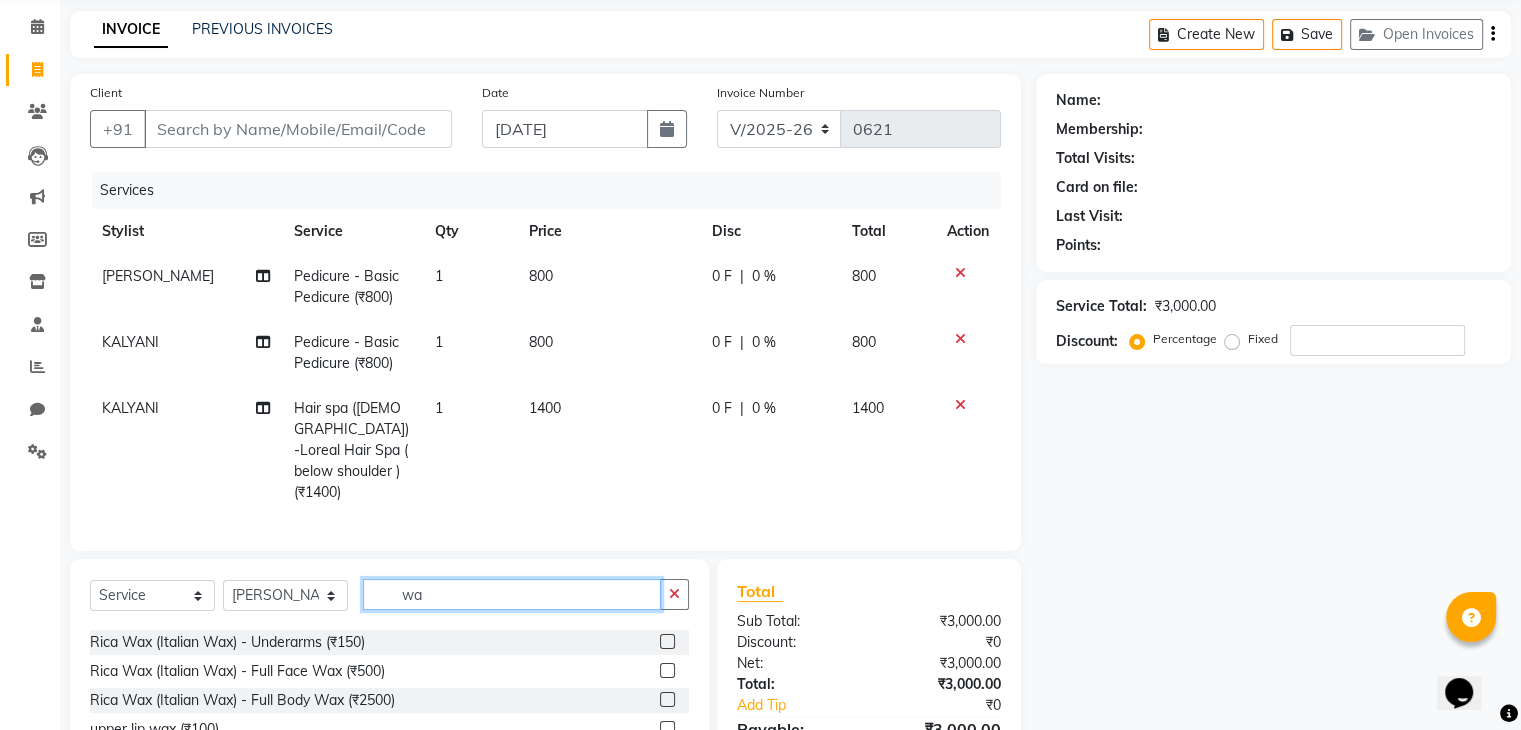 type on "w" 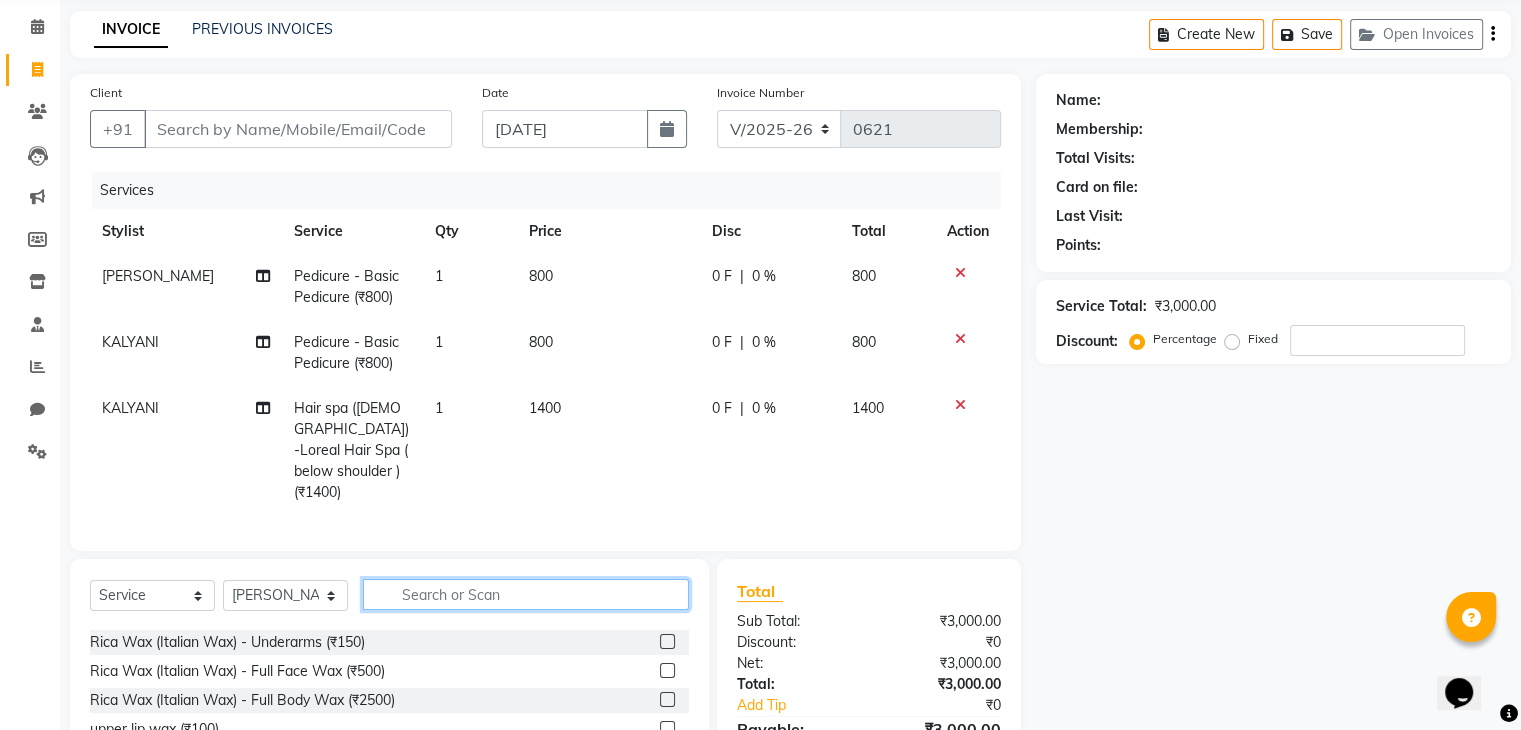 scroll, scrollTop: 1098, scrollLeft: 0, axis: vertical 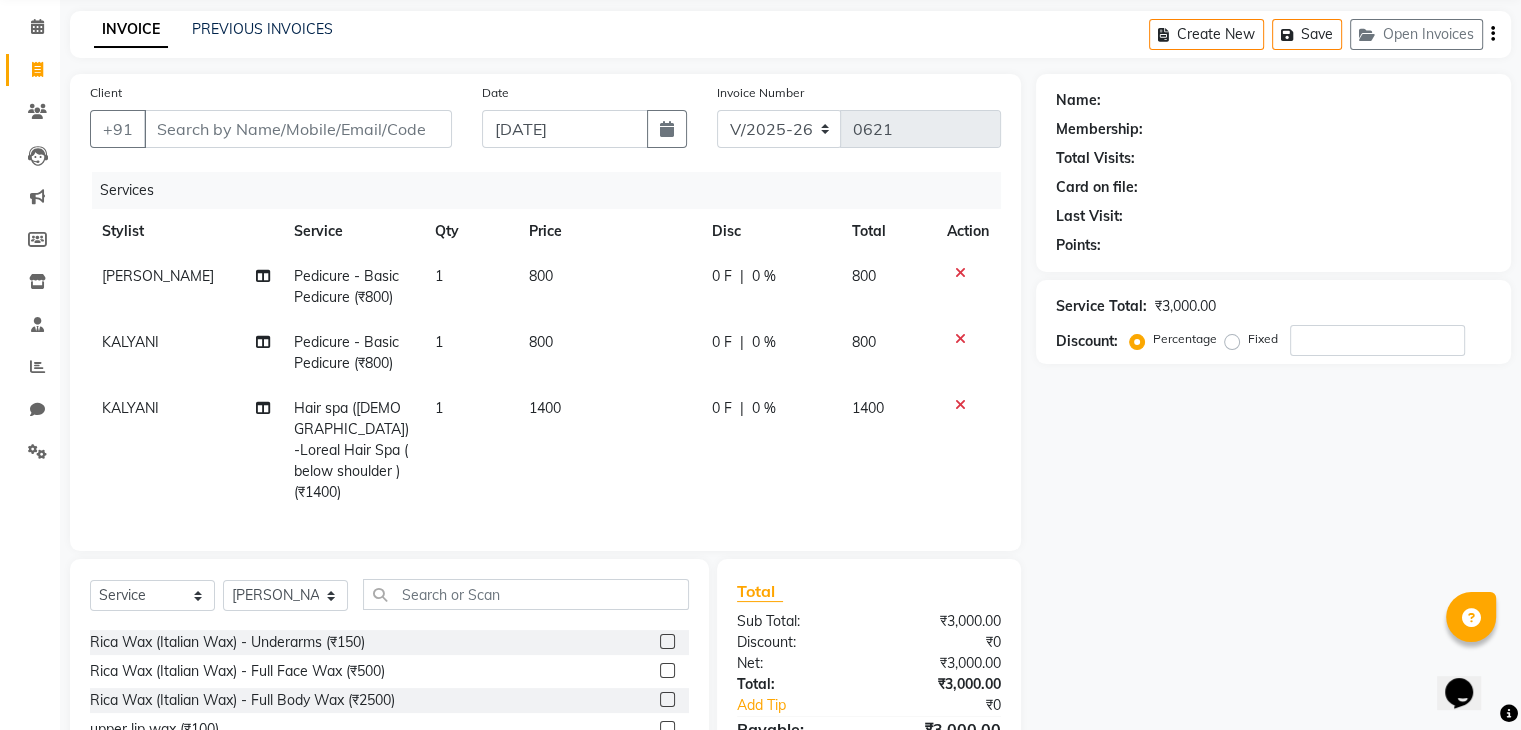 click on "KALYANI" 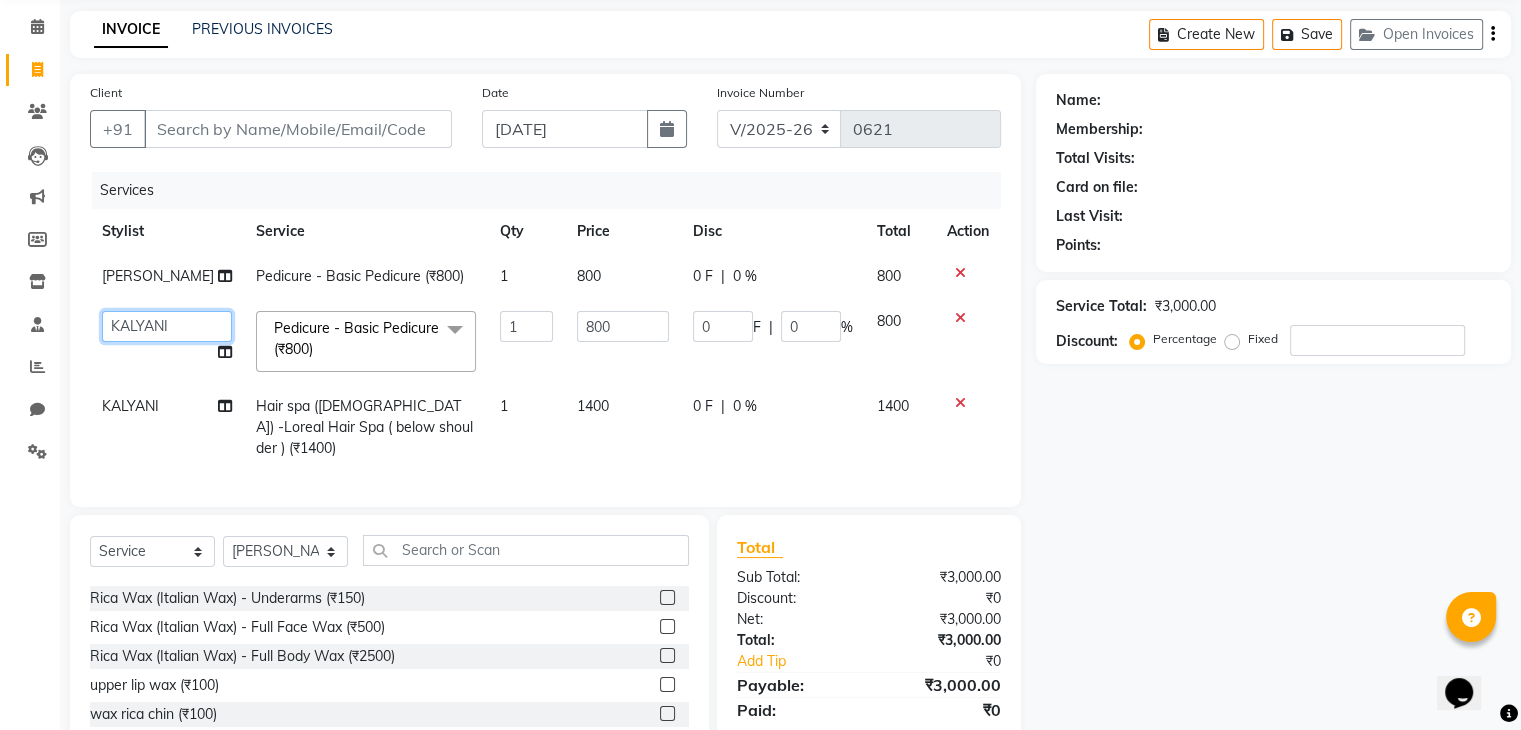 click on "[PERSON_NAME]   Aruna     [PERSON_NAME]    krishna   Manager   [MEDICAL_DATA][PERSON_NAME]     Sameer [PERSON_NAME] swami" 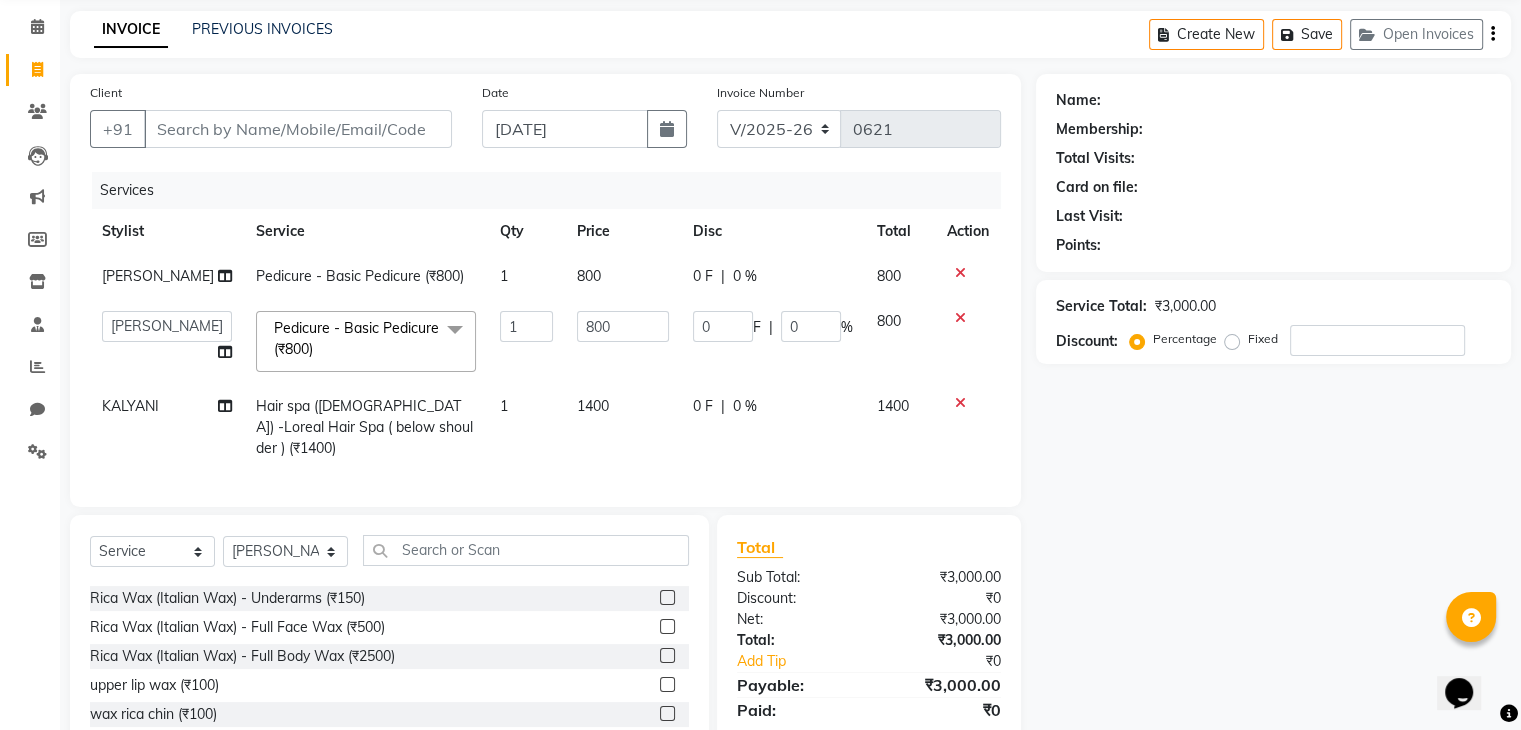 select on "26212" 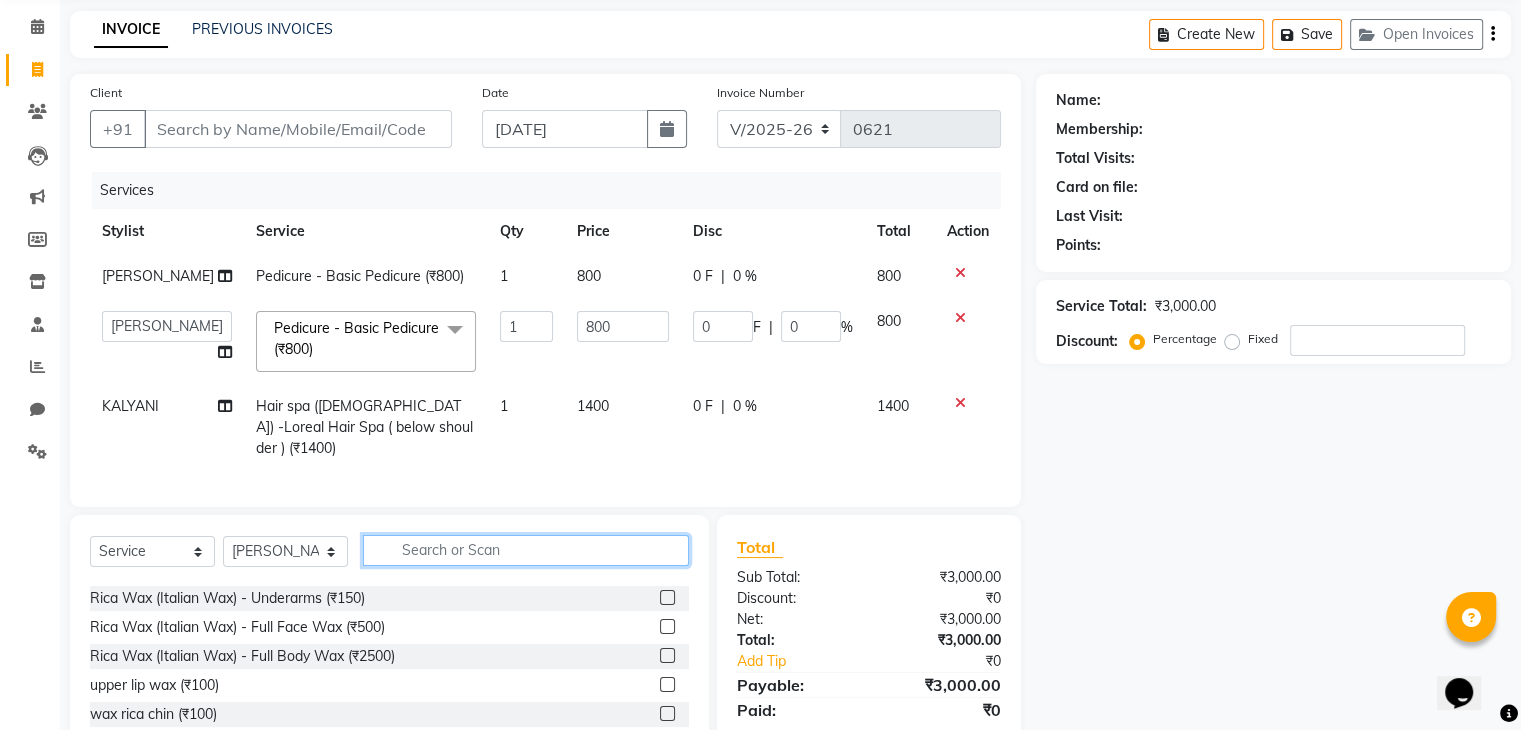 click 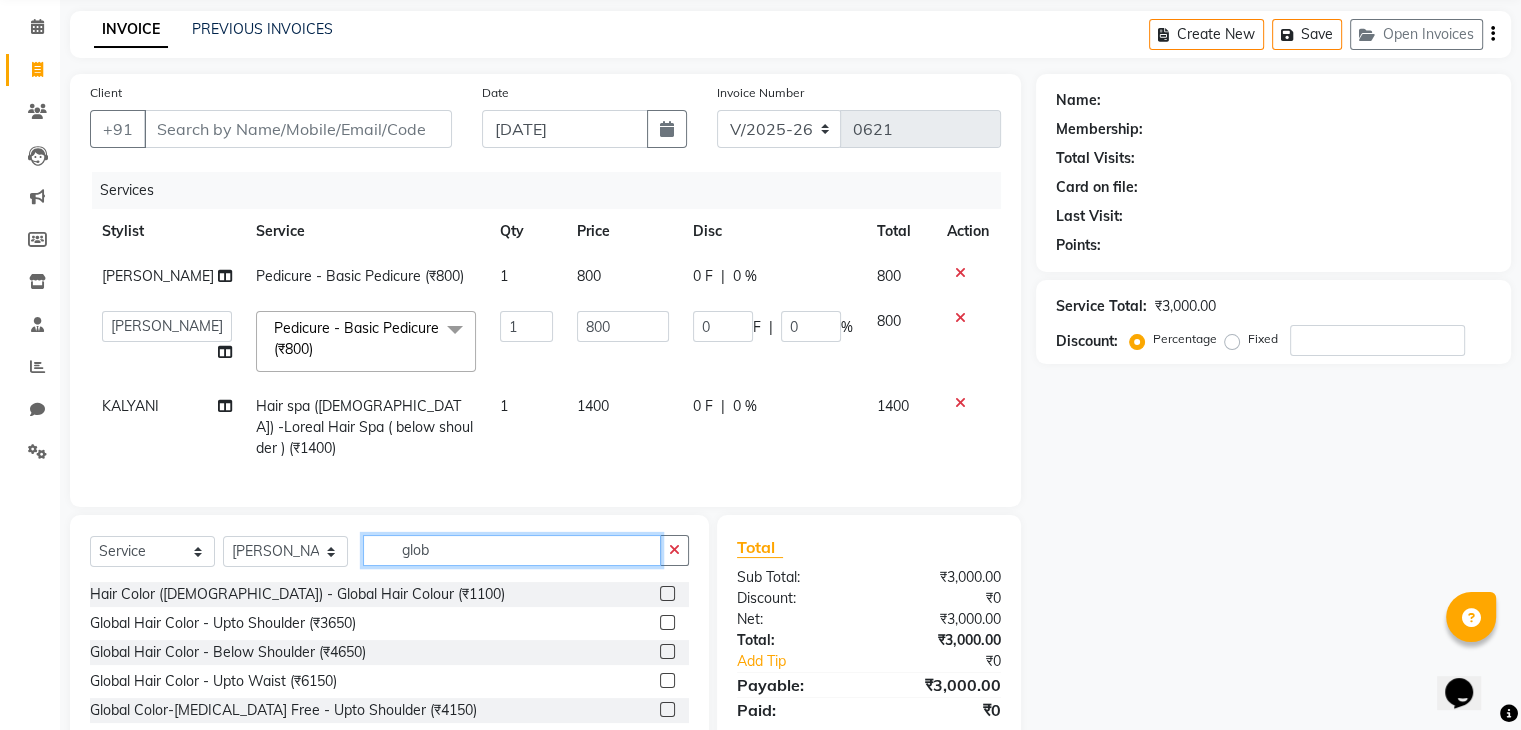 scroll, scrollTop: 7, scrollLeft: 0, axis: vertical 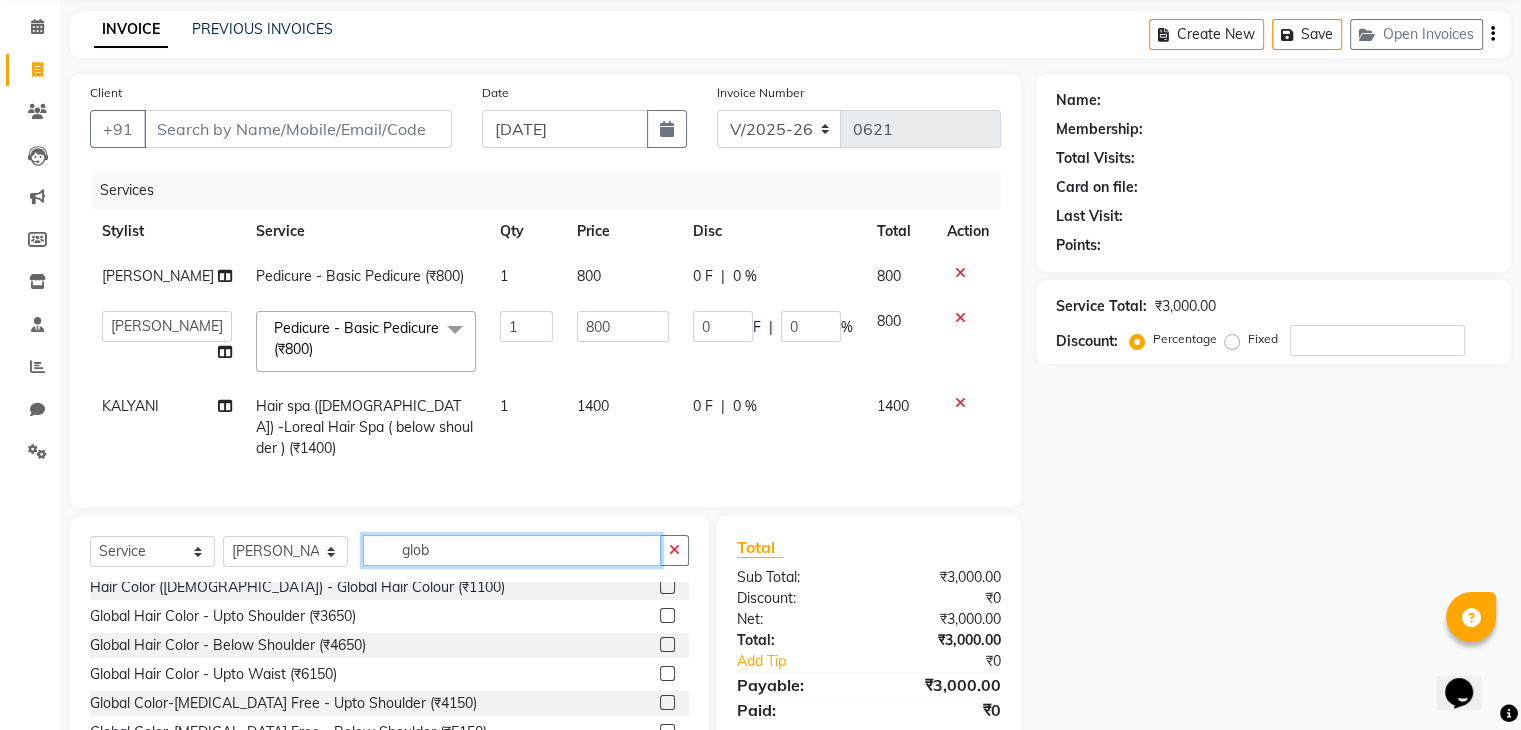 type on "glob" 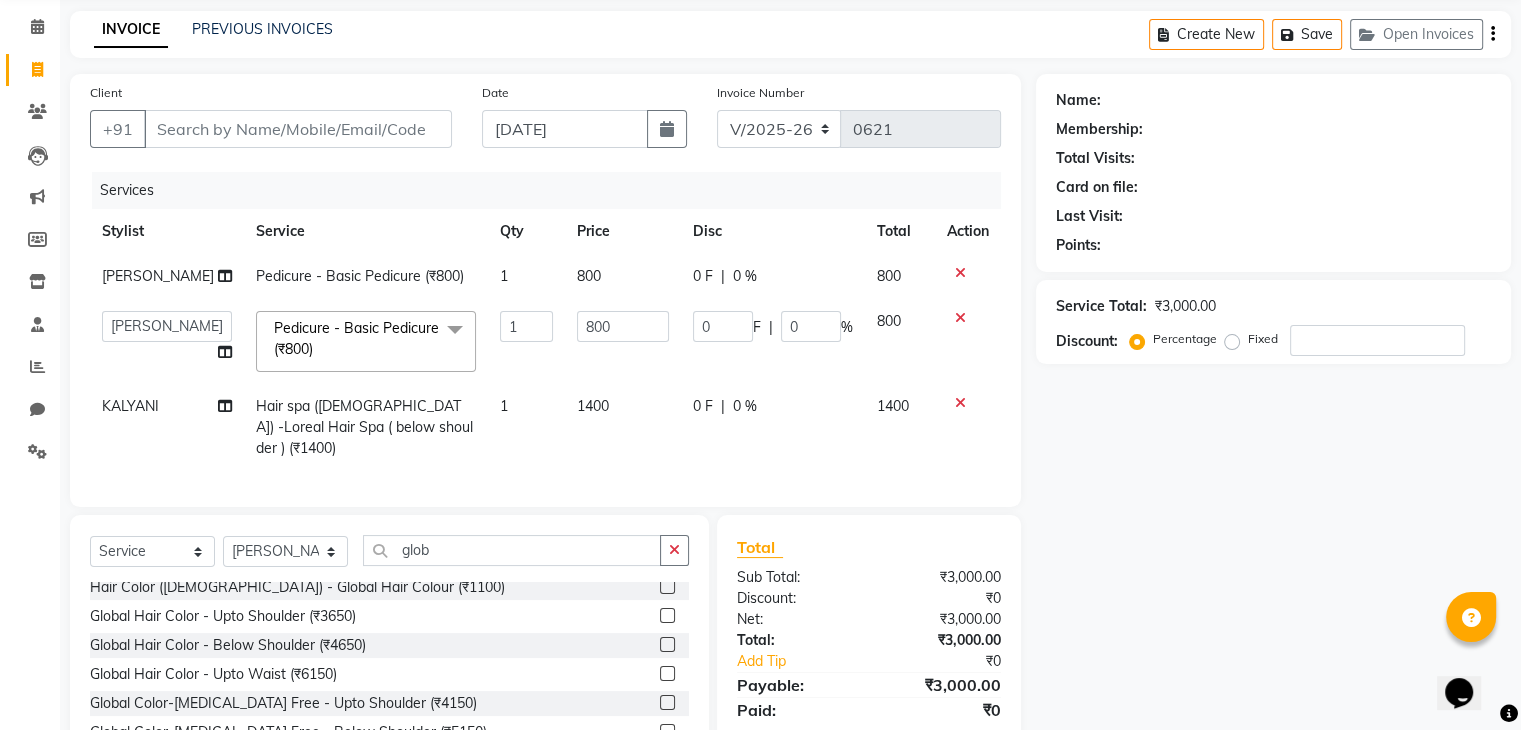 click on "Global Hair Color - Upto Shoulder (₹3650)" 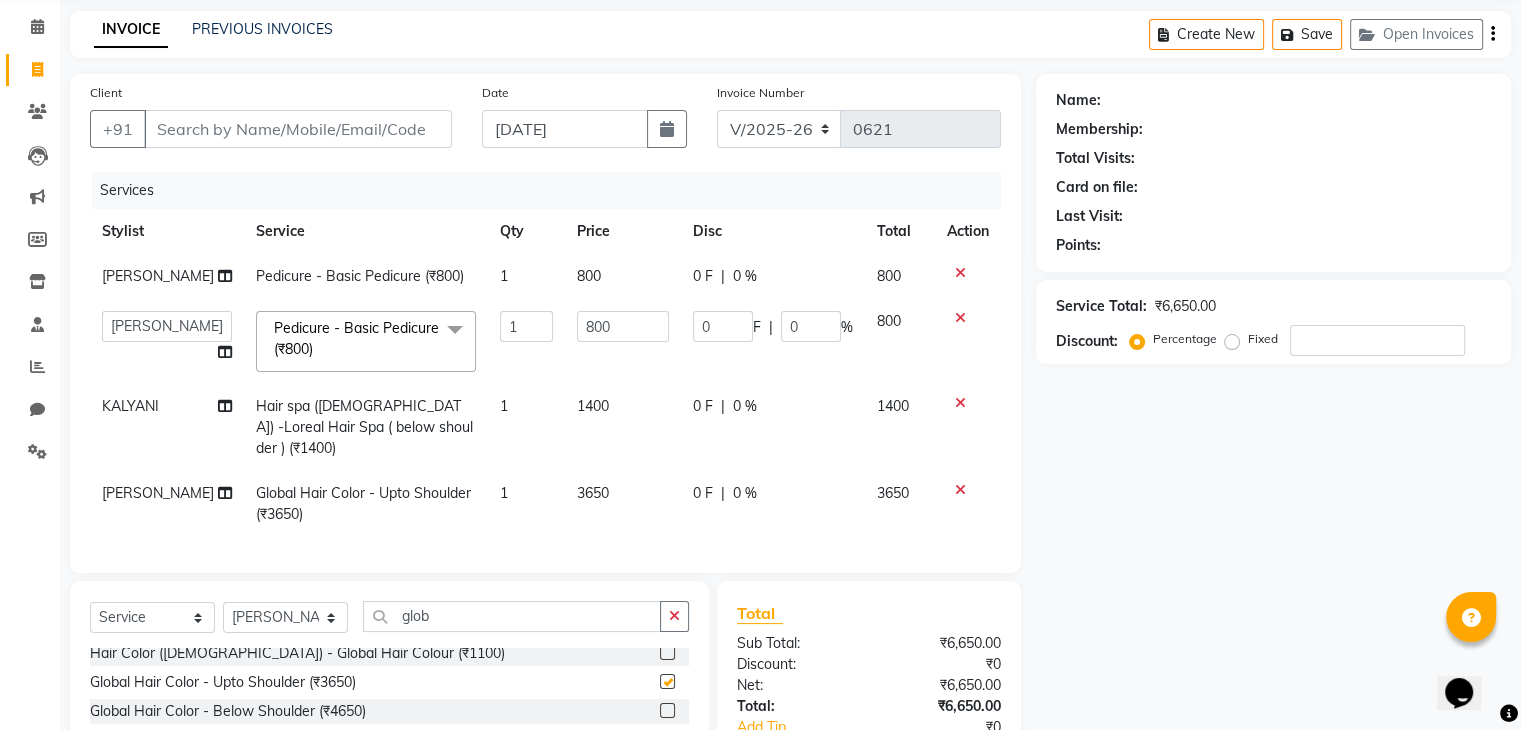 checkbox on "false" 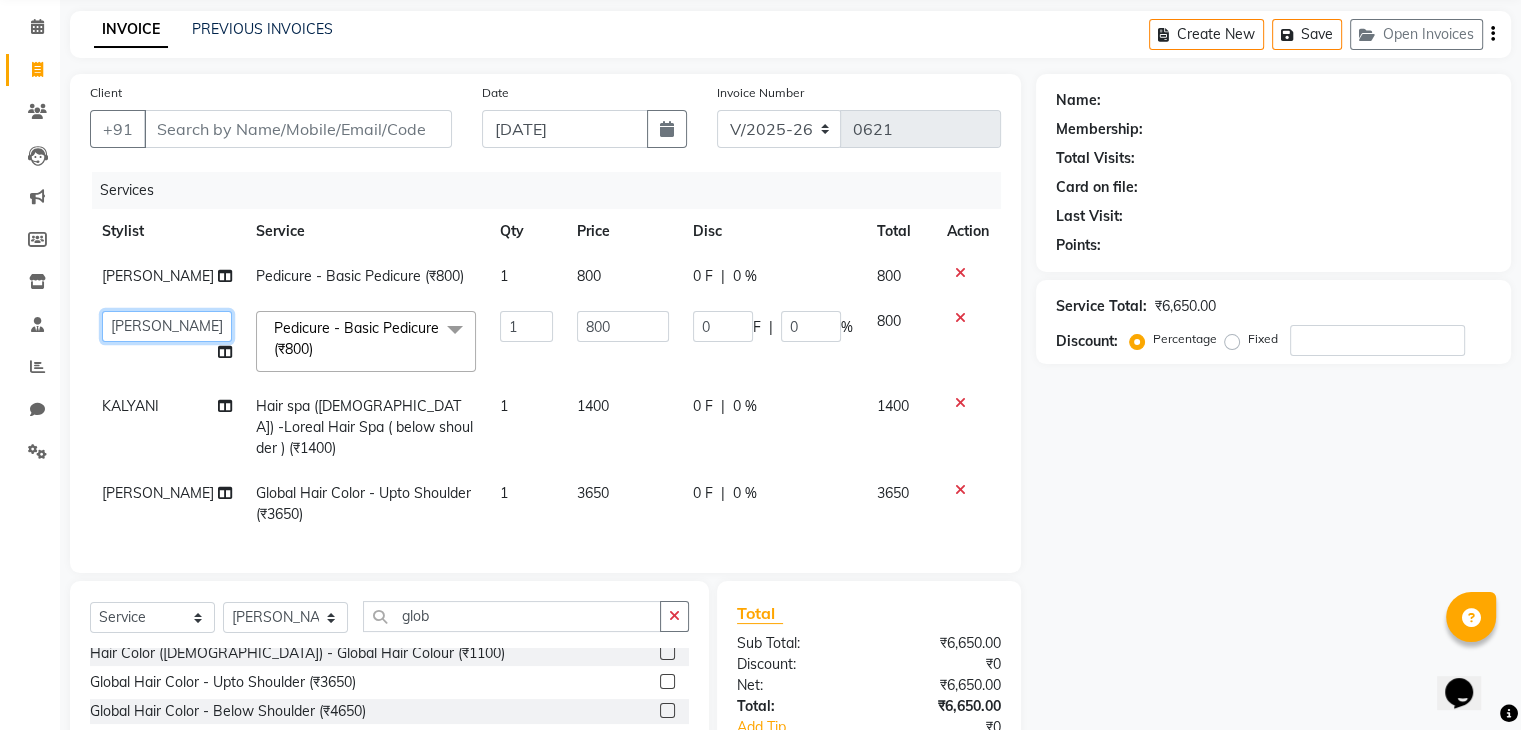 click on "[PERSON_NAME]   Aruna     [PERSON_NAME]    krishna   Manager   [MEDICAL_DATA][PERSON_NAME]     Sameer [PERSON_NAME] swami" 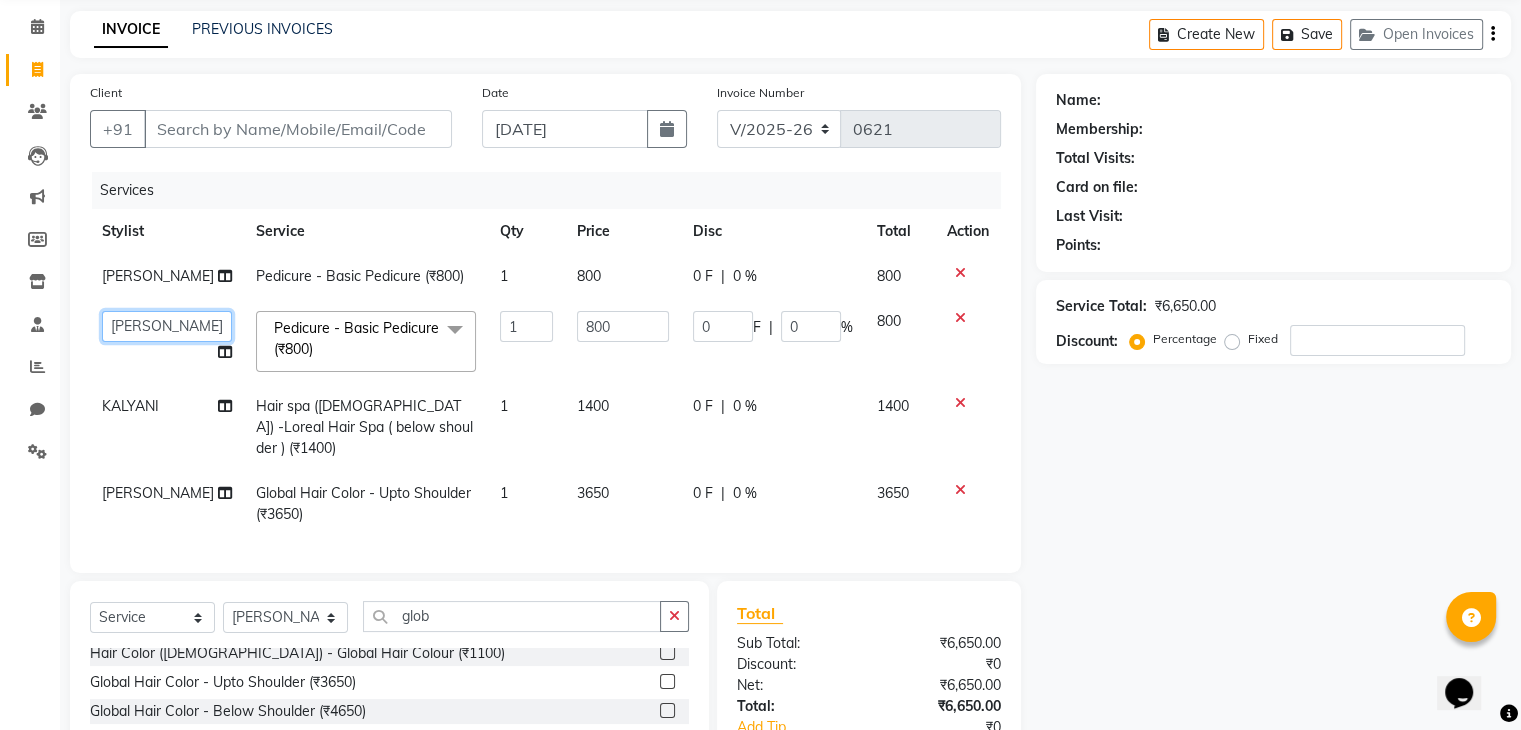 click on "[PERSON_NAME]   Aruna     [PERSON_NAME]    krishna   Manager   [MEDICAL_DATA][PERSON_NAME]     Sameer [PERSON_NAME] swami" 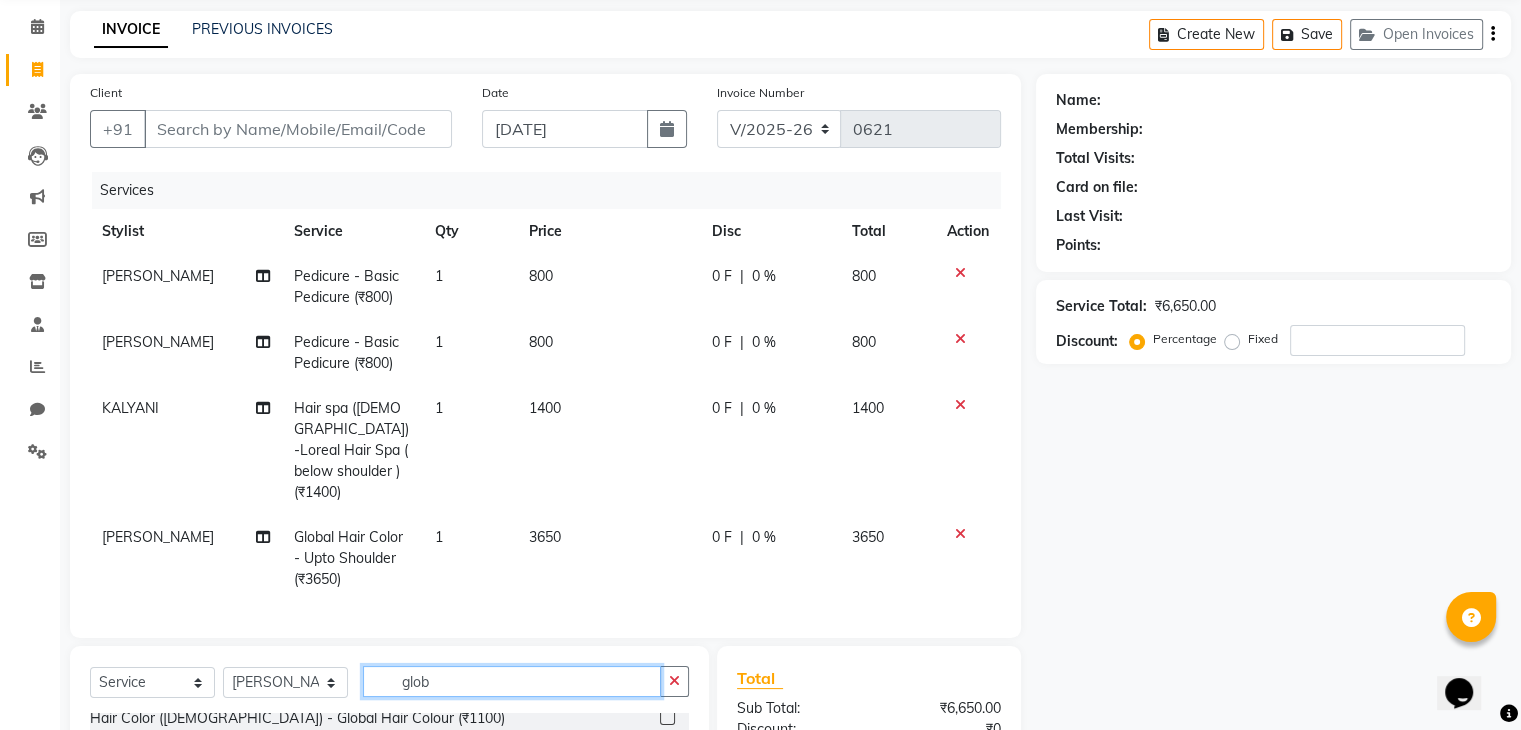 click on "Client +91 Date [DATE] Invoice Number V/2025 V/[PHONE_NUMBER] Services Stylist Service Qty Price Disc Total Action Sarojini swami Pedicure - Basic Pedicure (₹800) 1 800 0 F | 0 % 800 Sarojini swami Pedicure - Basic Pedicure (₹800) 1 800 0 F | 0 % 800 KALYANI  Hair spa ([DEMOGRAPHIC_DATA]) -Loreal Hair Spa ( below shoulder ) (₹1400) 1 1400 0 F | 0 % 1400 Sarojini swami Global Hair Color - Upto Shoulder (₹3650) 1 3650 0 F | 0 % 3650 Select  Service  Product  Membership  Package Voucher Prepaid Gift Card  Select Stylist [PERSON_NAME] Aruna   [PERSON_NAME]  krishna Manager [MEDICAL_DATA][PERSON_NAME]   Sameer [PERSON_NAME] swami glob Hair Color ([DEMOGRAPHIC_DATA]) - Global Hair Colour (₹1100)  Global Hair Color - Upto Shoulder (₹3650)  Global Hair Color - Below Shoulder (₹4650)  Global Hair Color - Upto Waist (₹6150)  Global Color-[MEDICAL_DATA] Free - Upto Shoulder (₹4150)  Global Color-[MEDICAL_DATA] Free - Below Shoulder (₹5150)  Global Color-[MEDICAL_DATA] Free - Upto Waist (₹7150)  Global + Highlights - Upto Shoulder (₹3700)  Total Sub Total: ₹0" 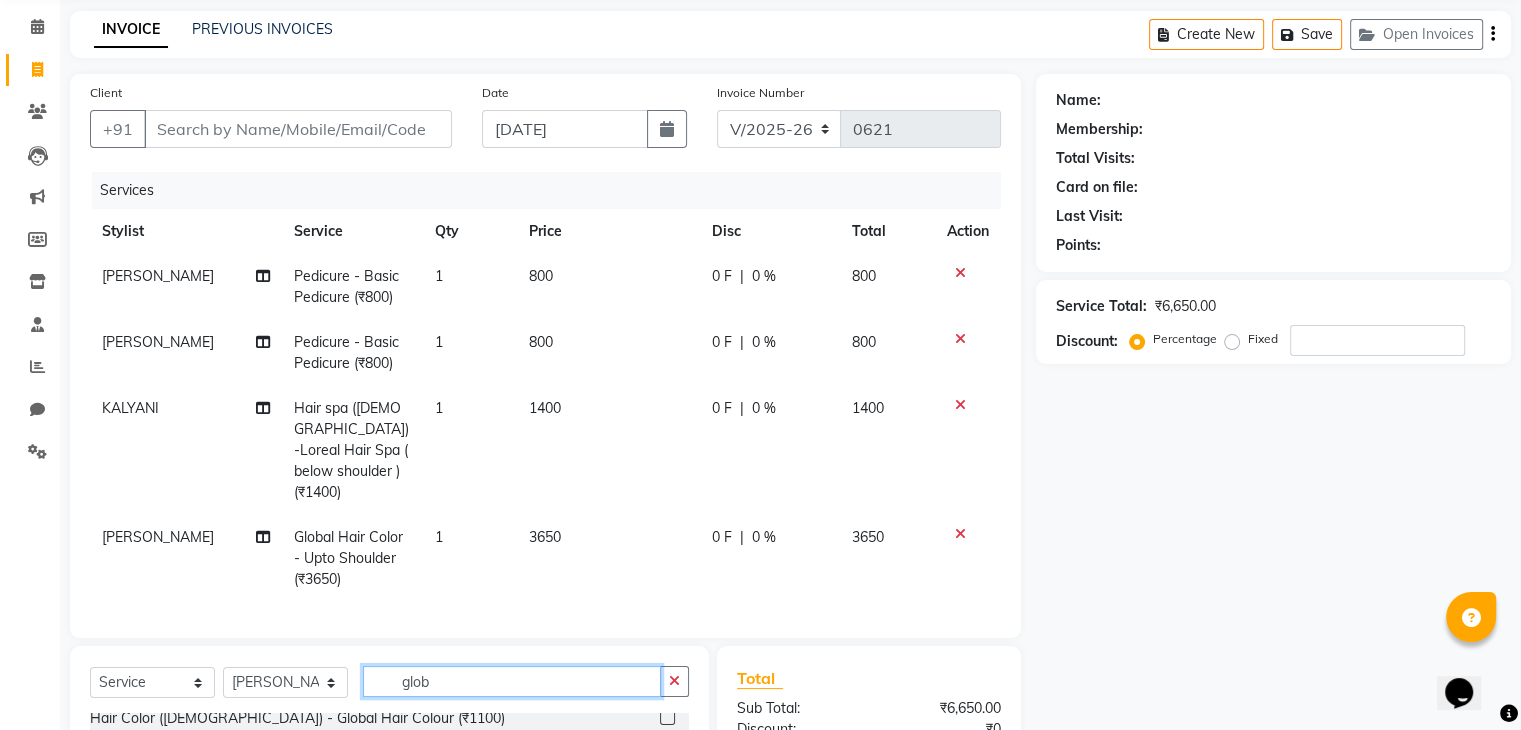 scroll, scrollTop: 0, scrollLeft: 0, axis: both 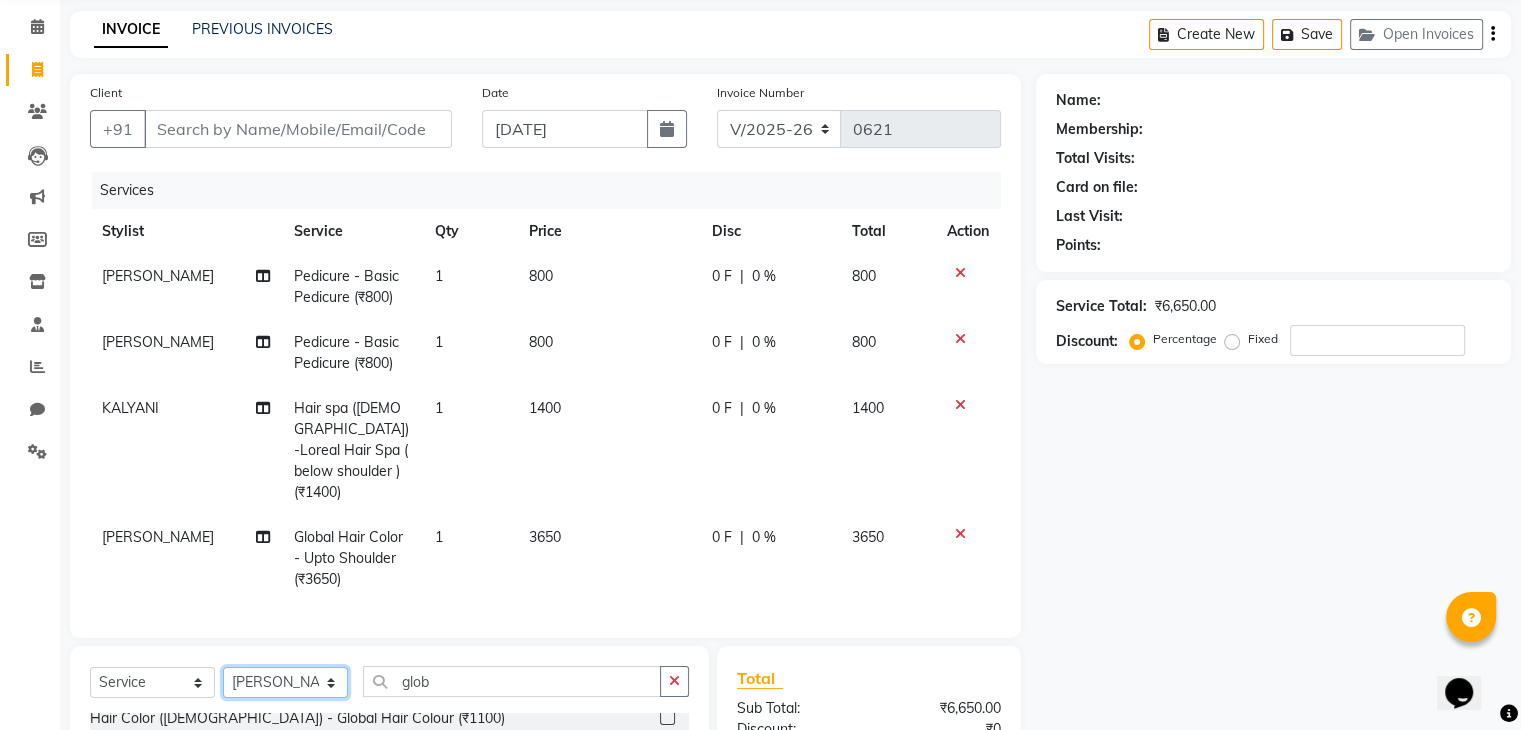 click on "Select Stylist [PERSON_NAME] Aruna   [PERSON_NAME]  krishna Manager [MEDICAL_DATA][PERSON_NAME]   Sameer [PERSON_NAME] swami" 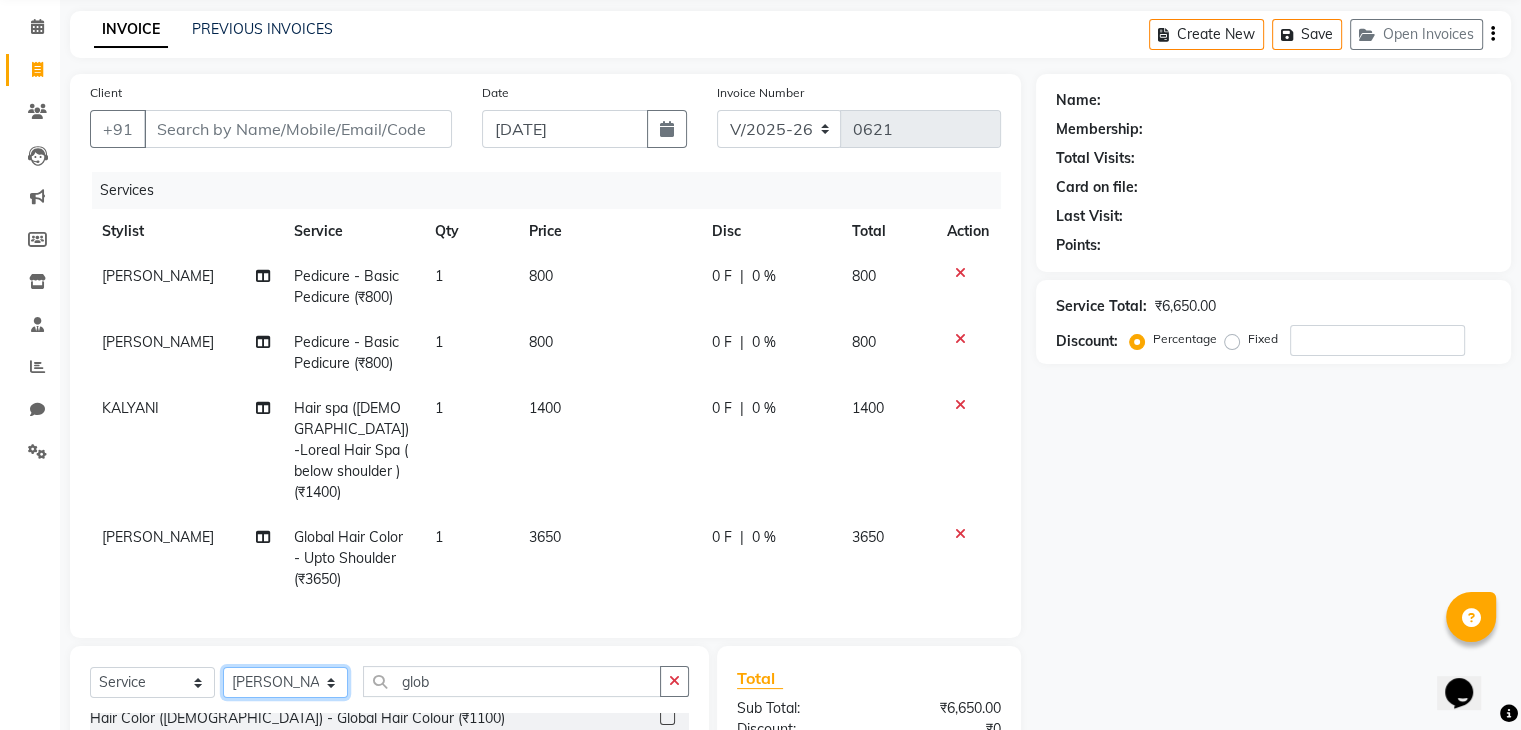 select on "26213" 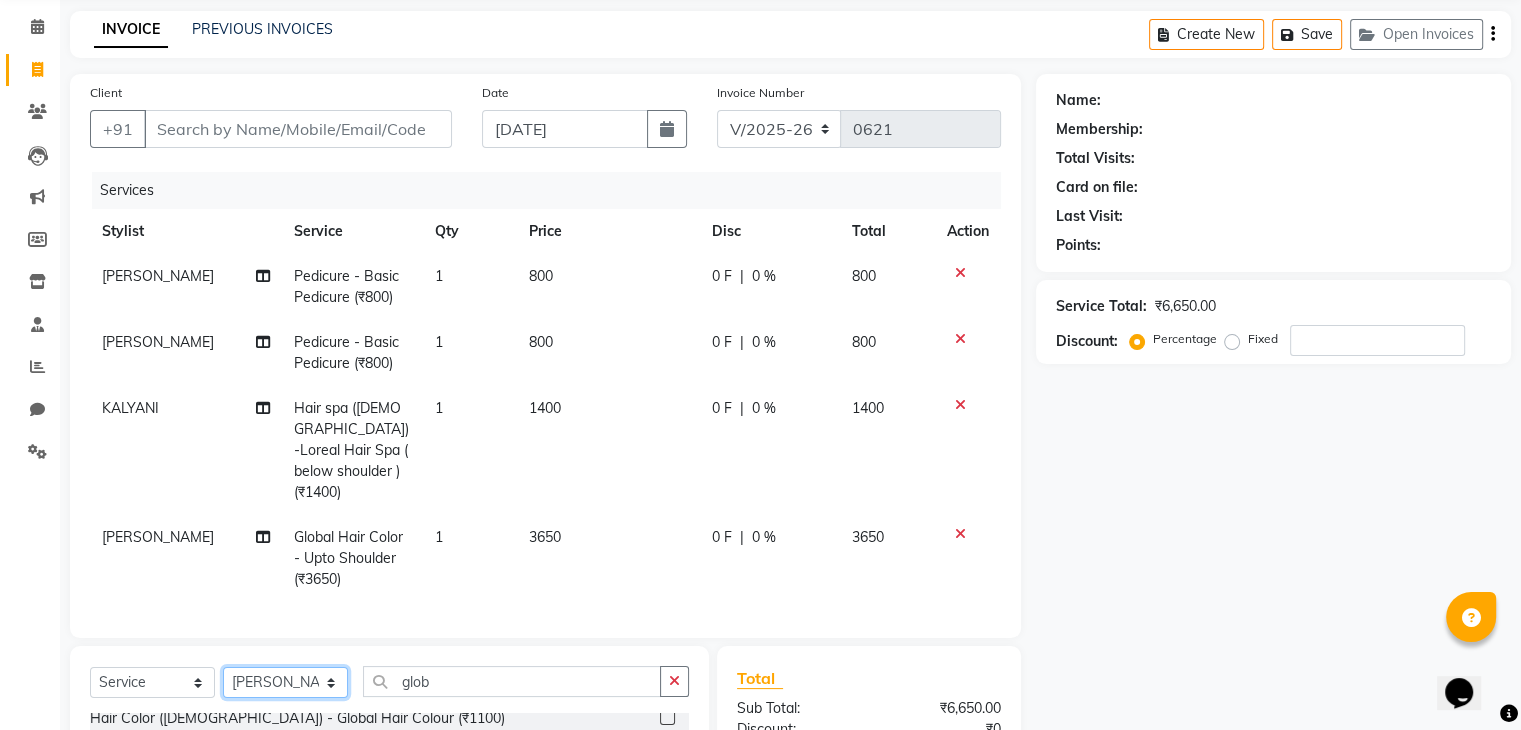 click on "Select Stylist [PERSON_NAME] Aruna   [PERSON_NAME]  krishna Manager [MEDICAL_DATA][PERSON_NAME]   Sameer [PERSON_NAME] swami" 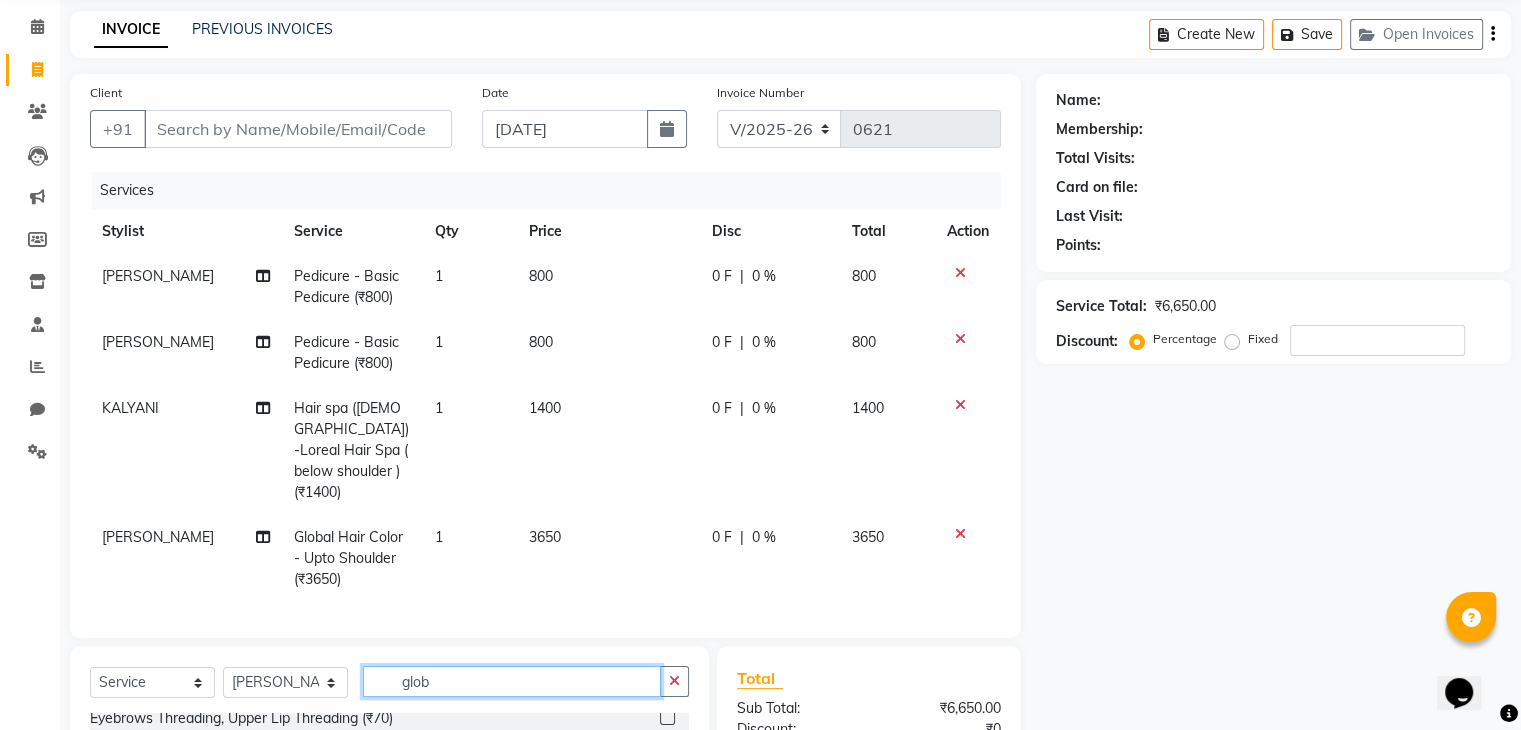 click on "glob" 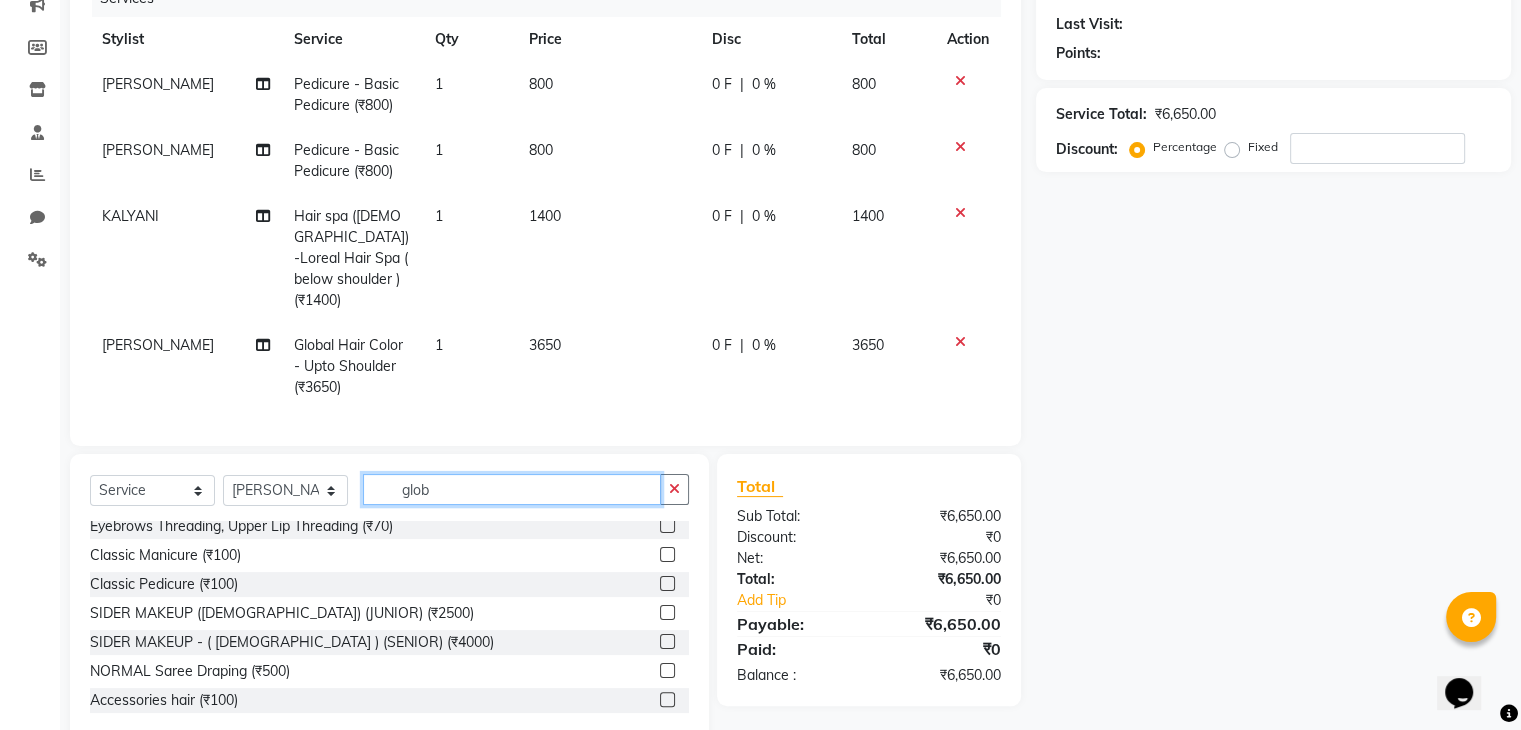 scroll, scrollTop: 312, scrollLeft: 0, axis: vertical 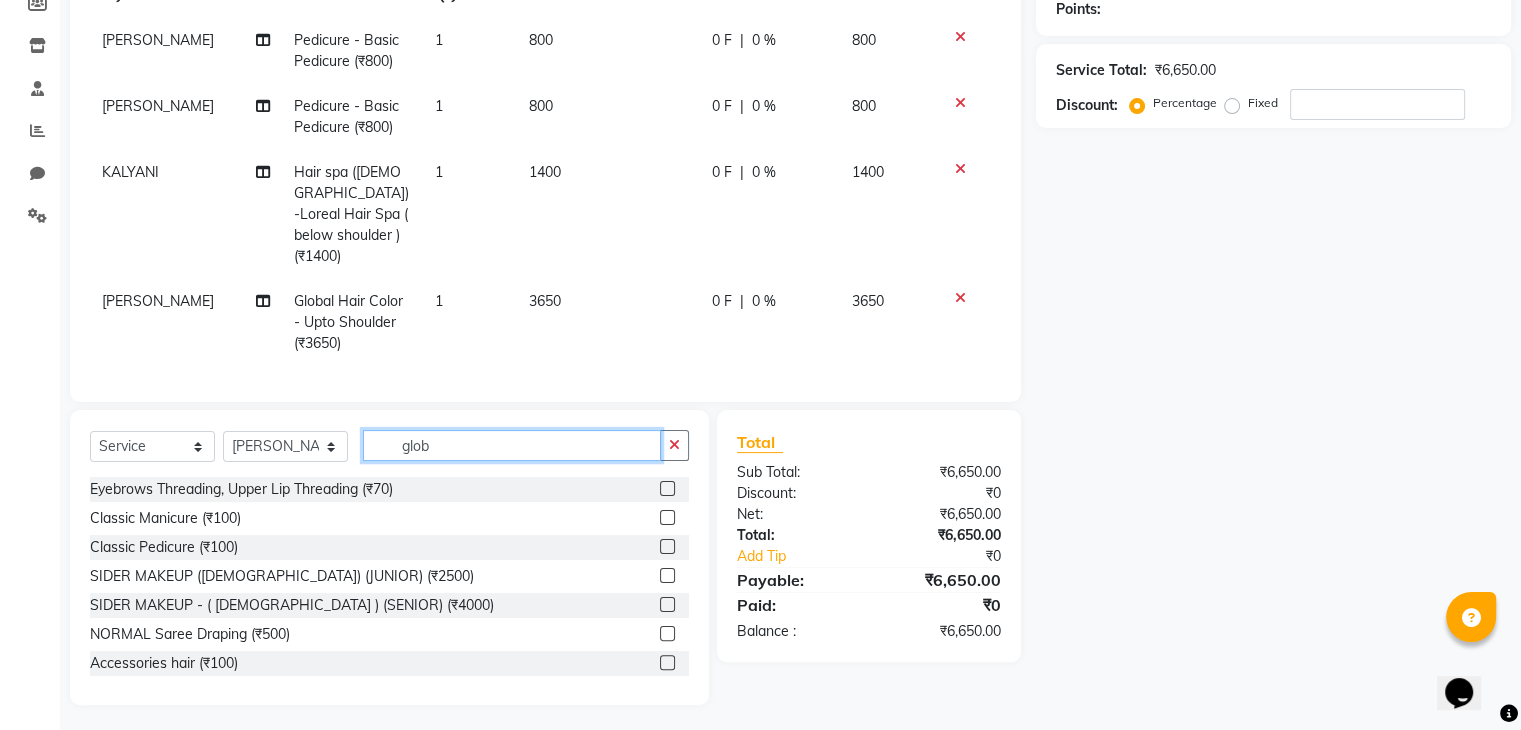 click on "glob" 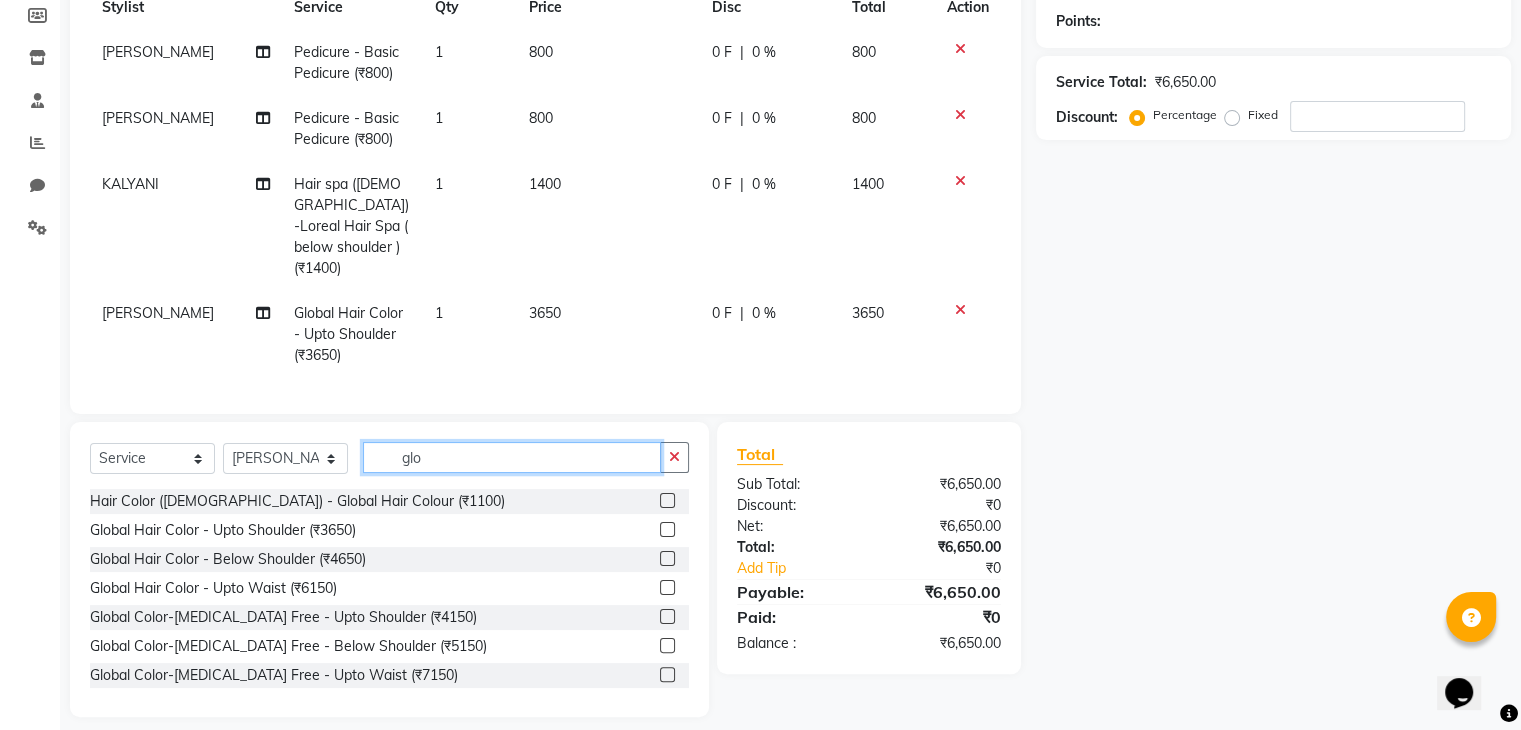 scroll, scrollTop: 300, scrollLeft: 0, axis: vertical 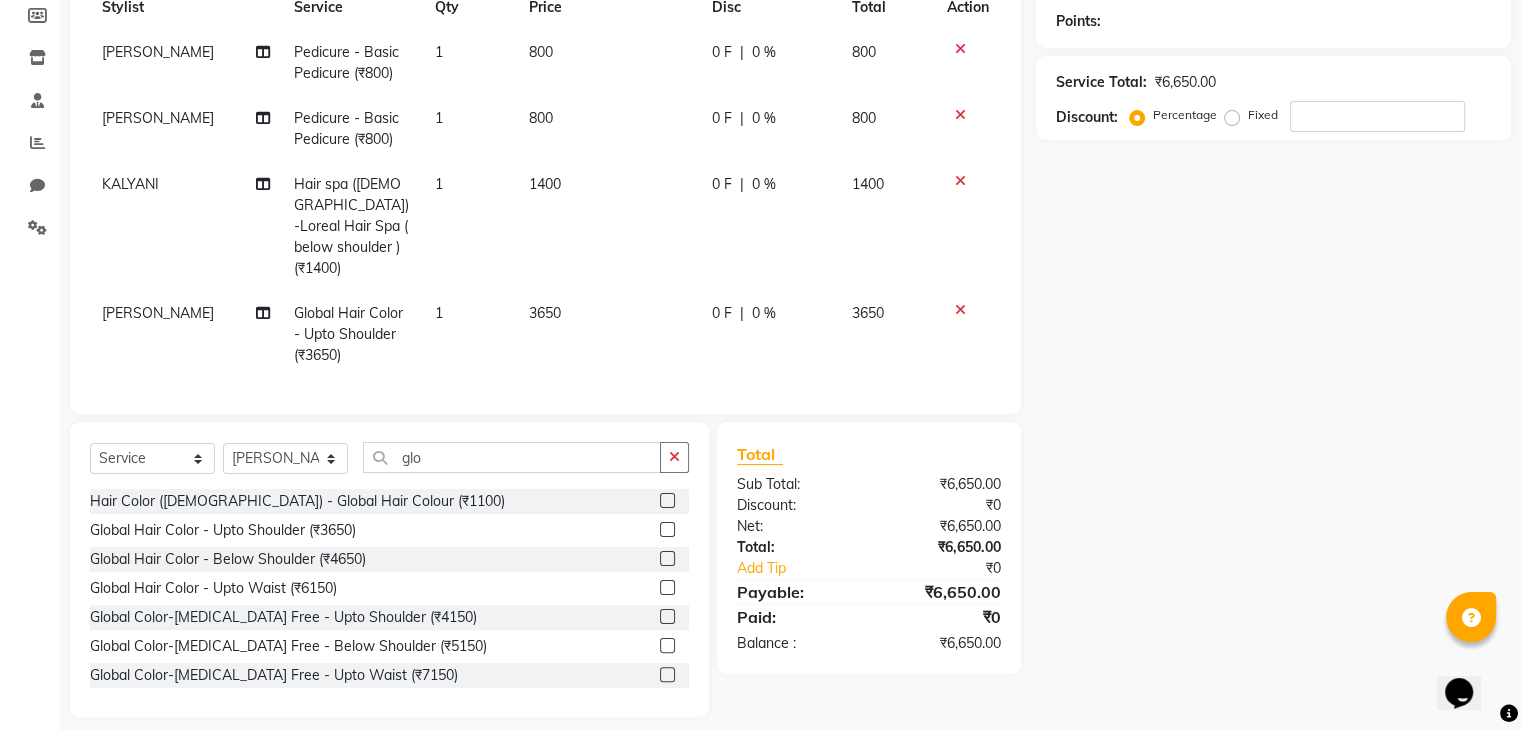 click on "Hair Color ([DEMOGRAPHIC_DATA]) - Global Hair Colour (₹1100)" 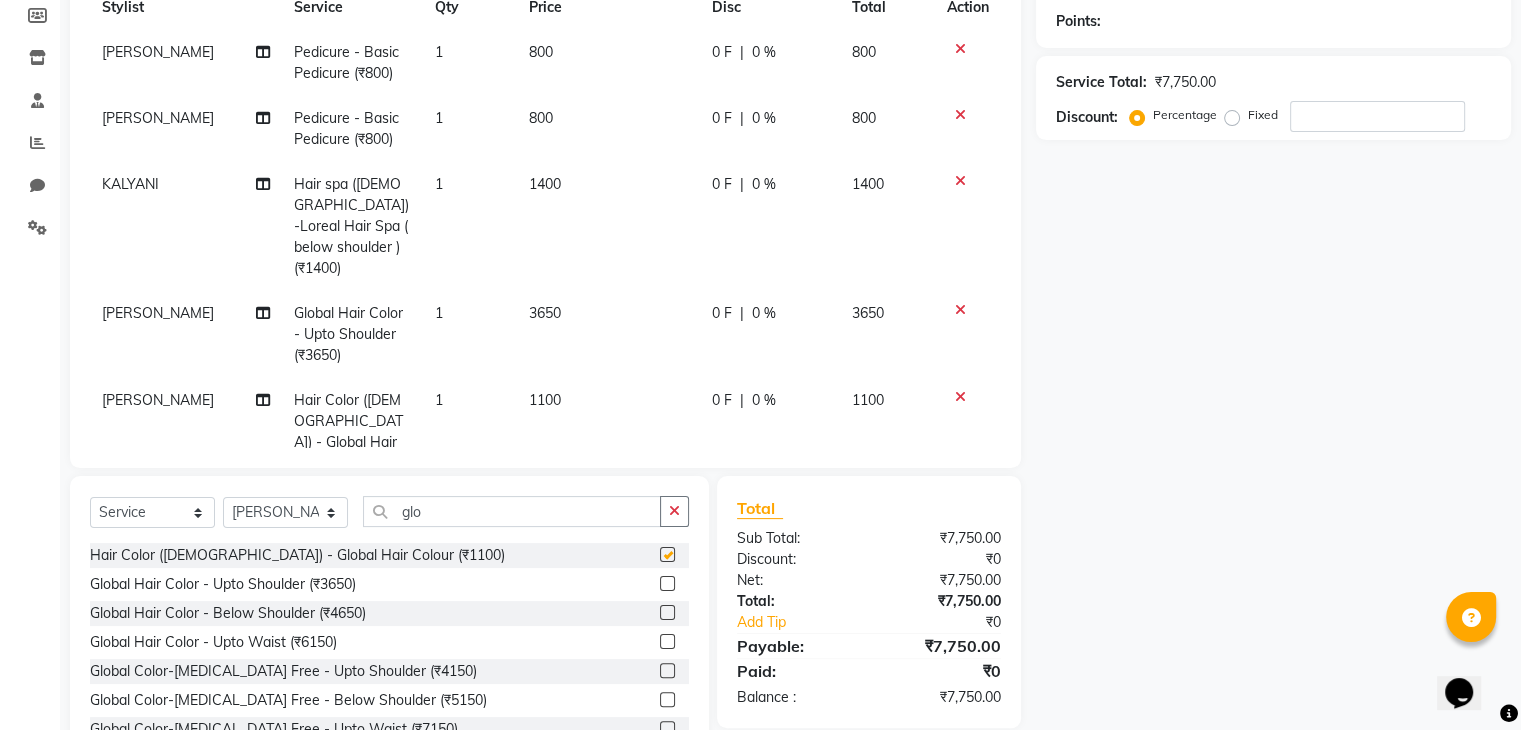 checkbox on "false" 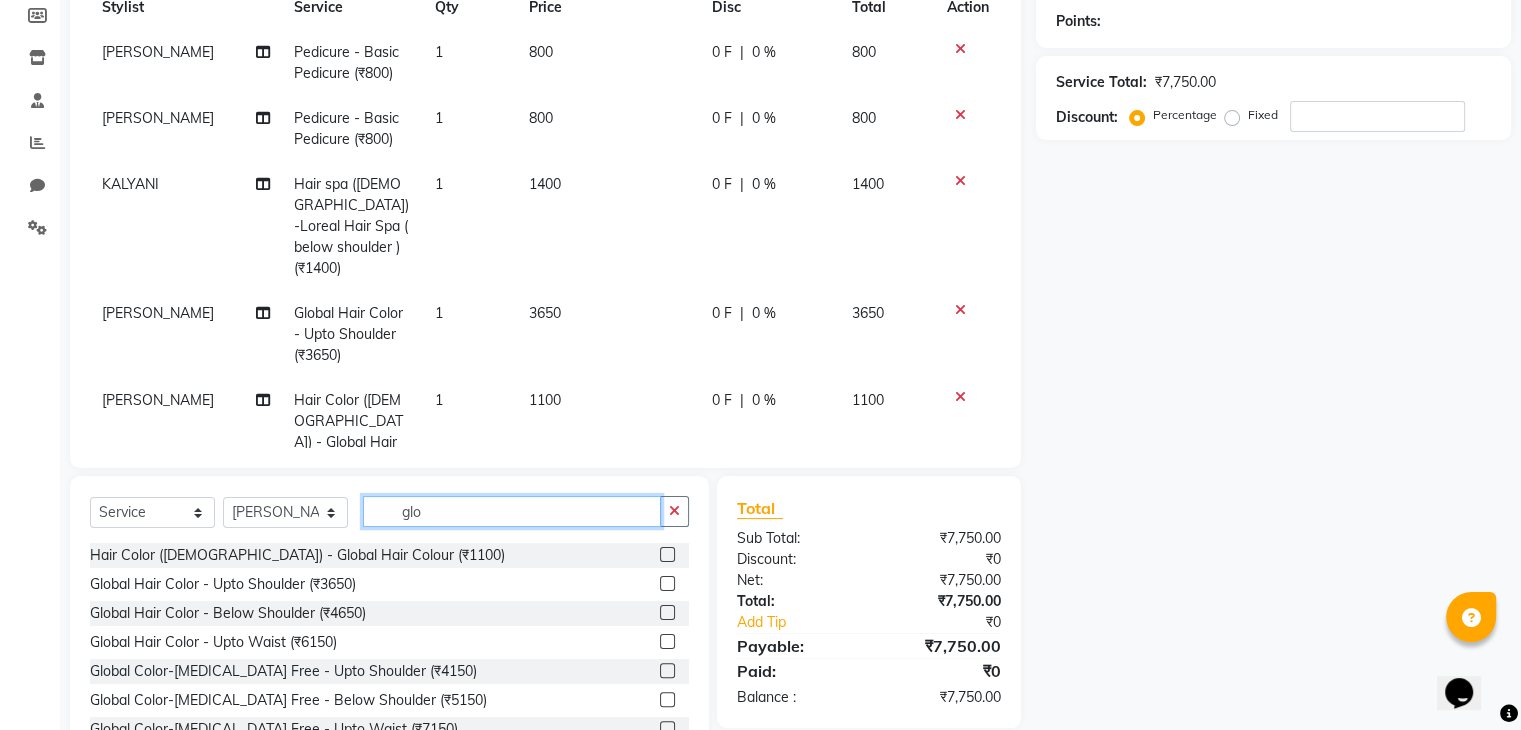 click on "glo" 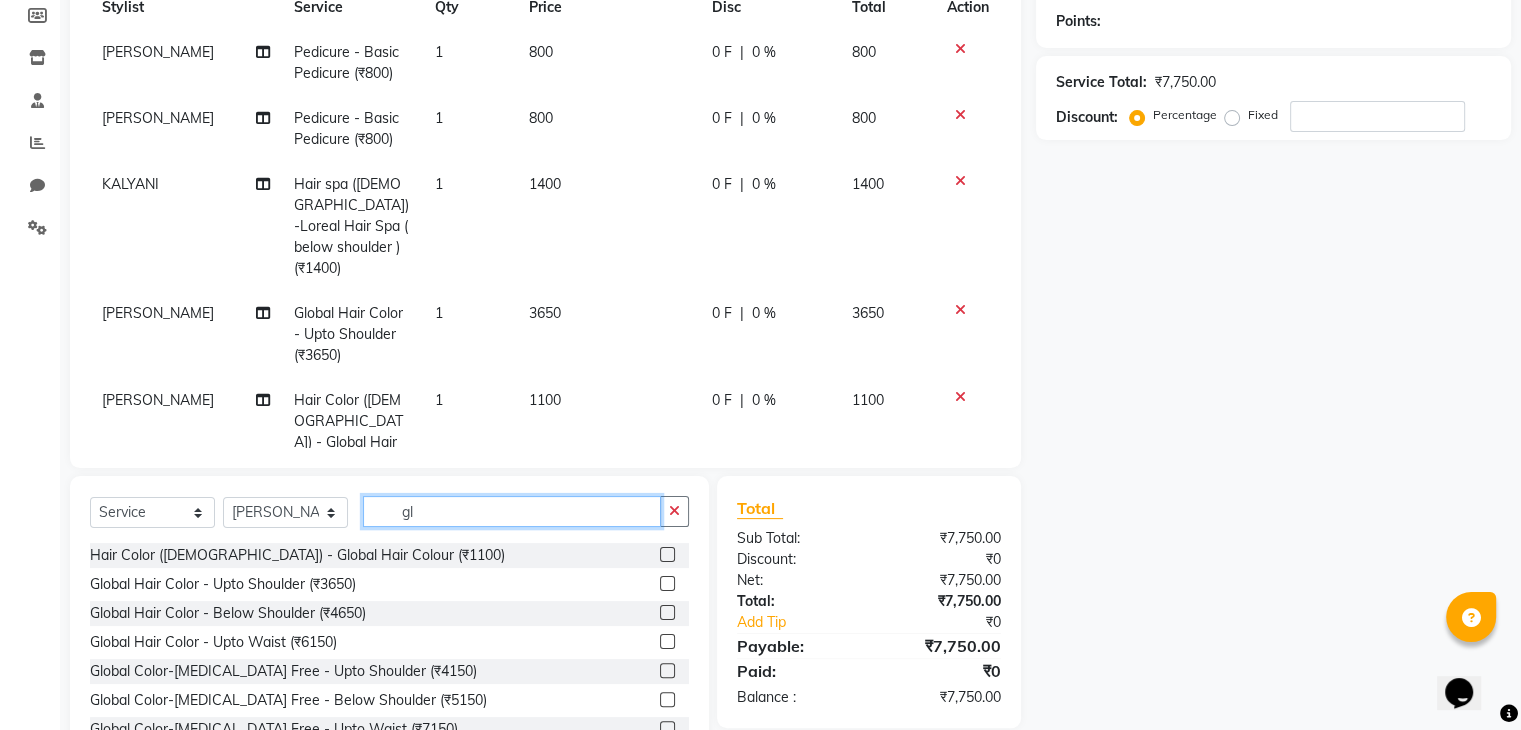 type on "g" 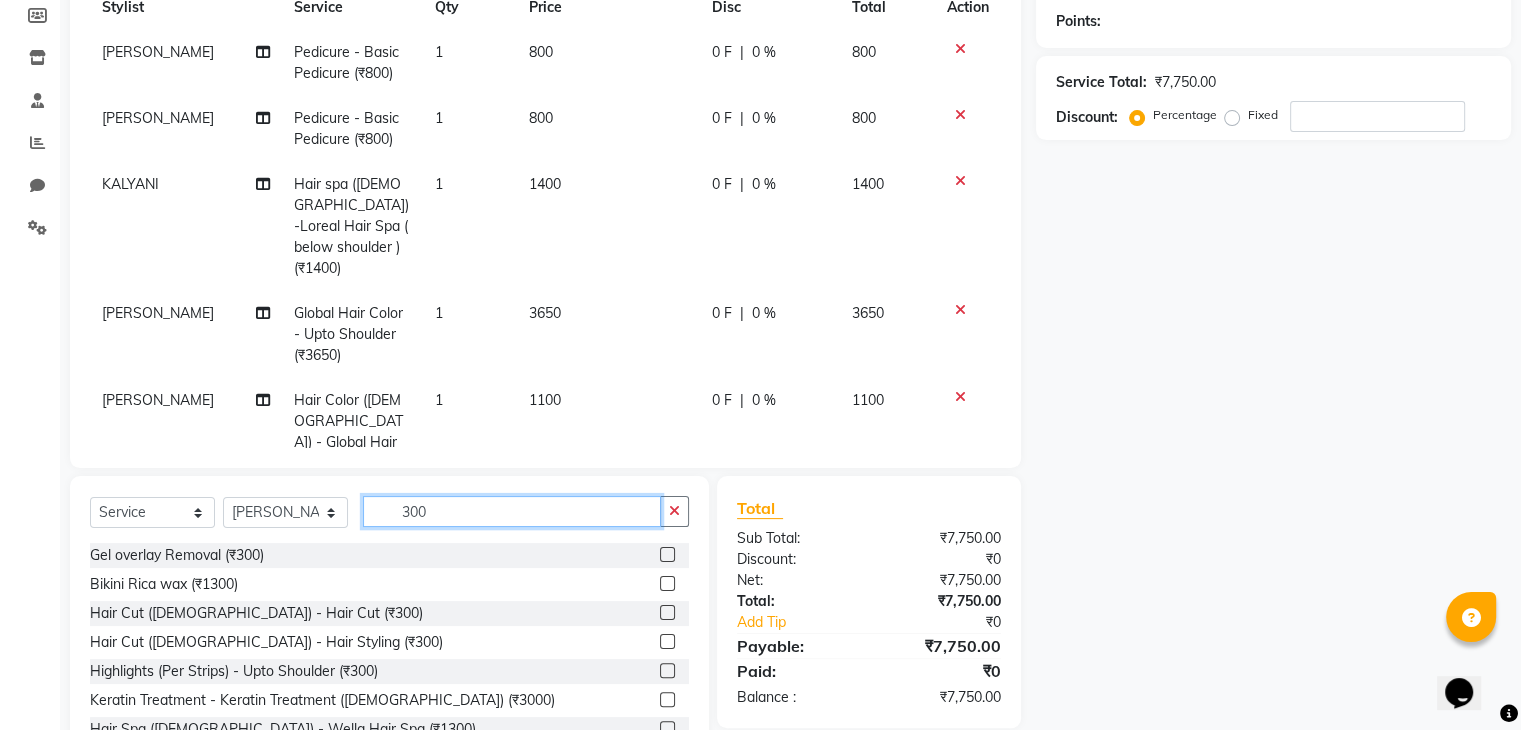 type on "300" 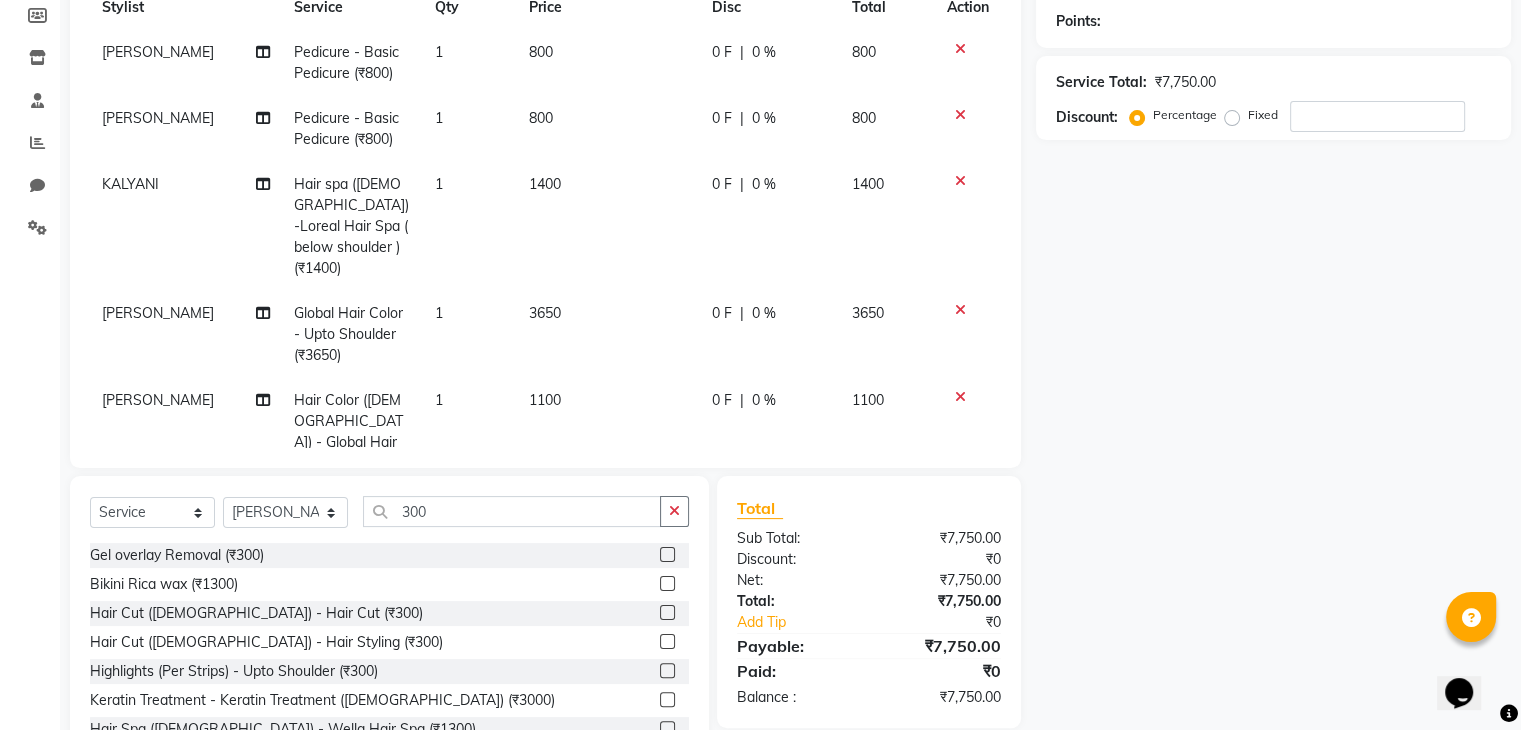 click on "Hair Cut ([DEMOGRAPHIC_DATA]) - Hair Cut (₹300)" 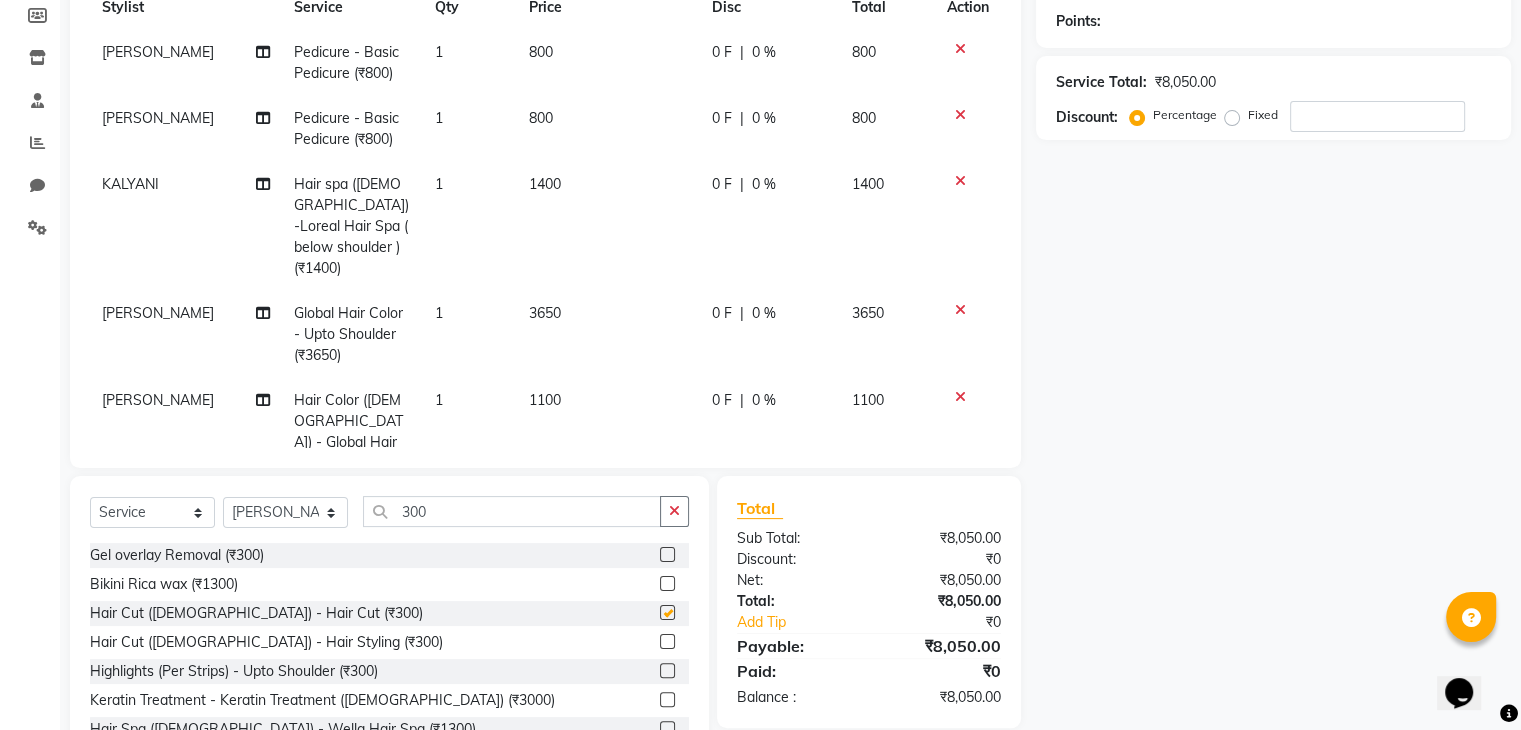 checkbox on "false" 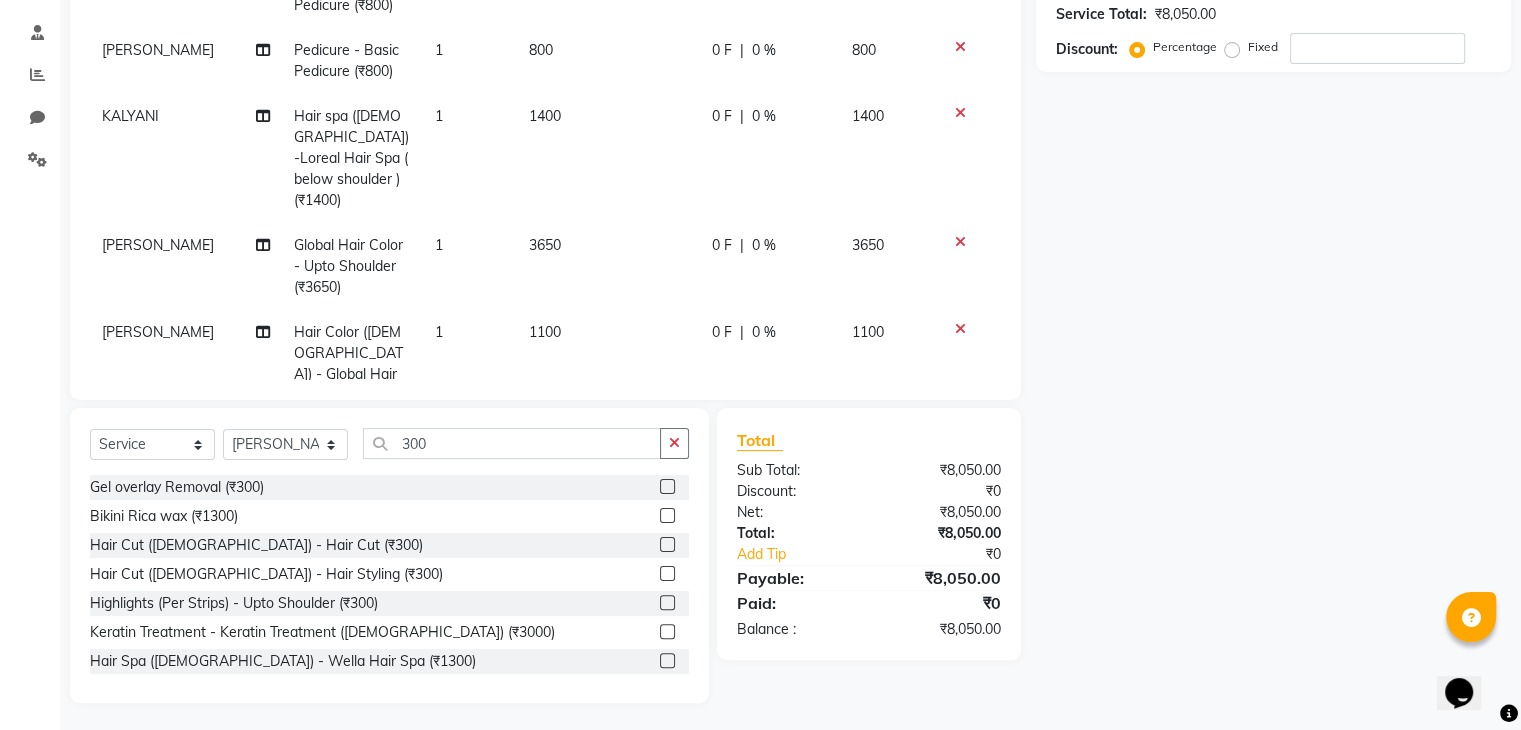 scroll, scrollTop: 369, scrollLeft: 0, axis: vertical 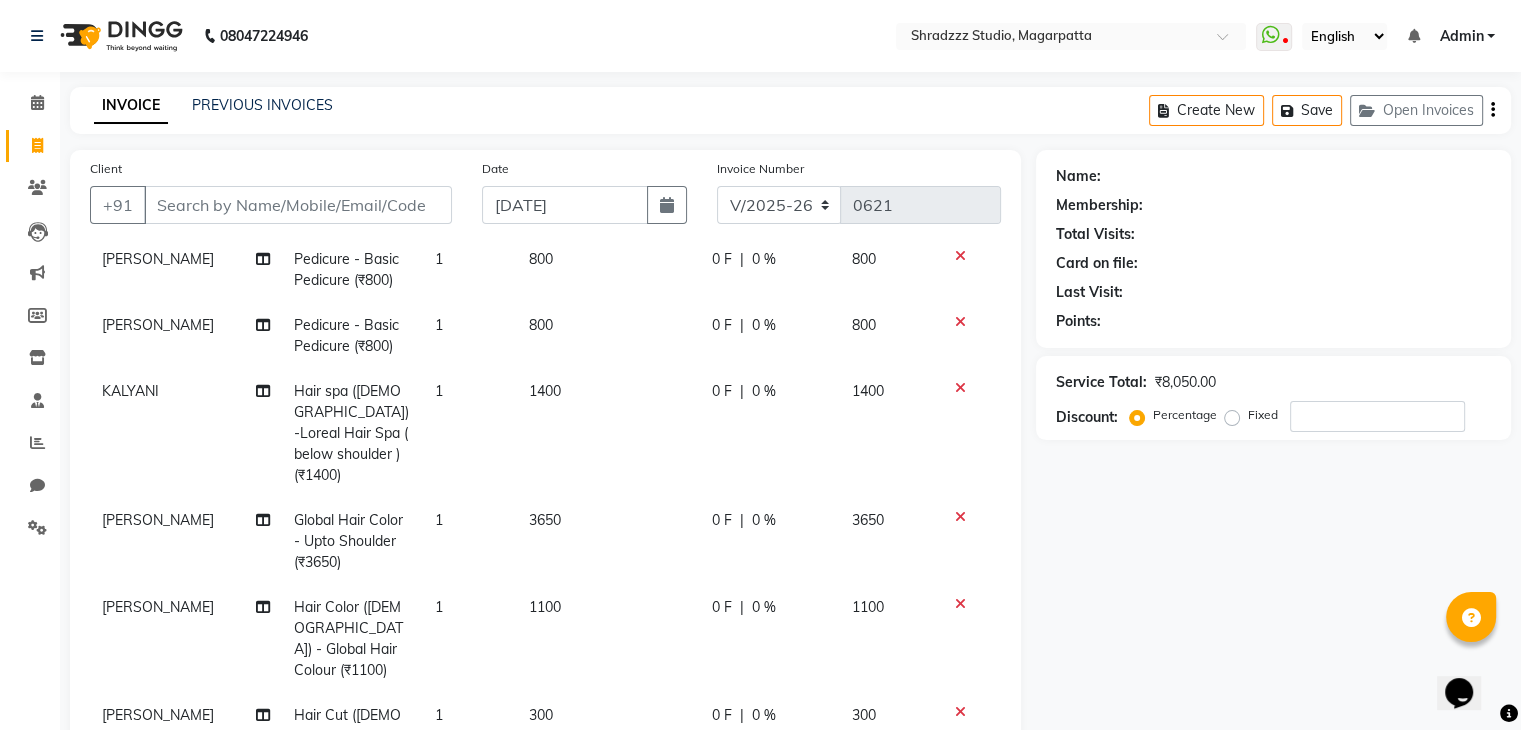 click 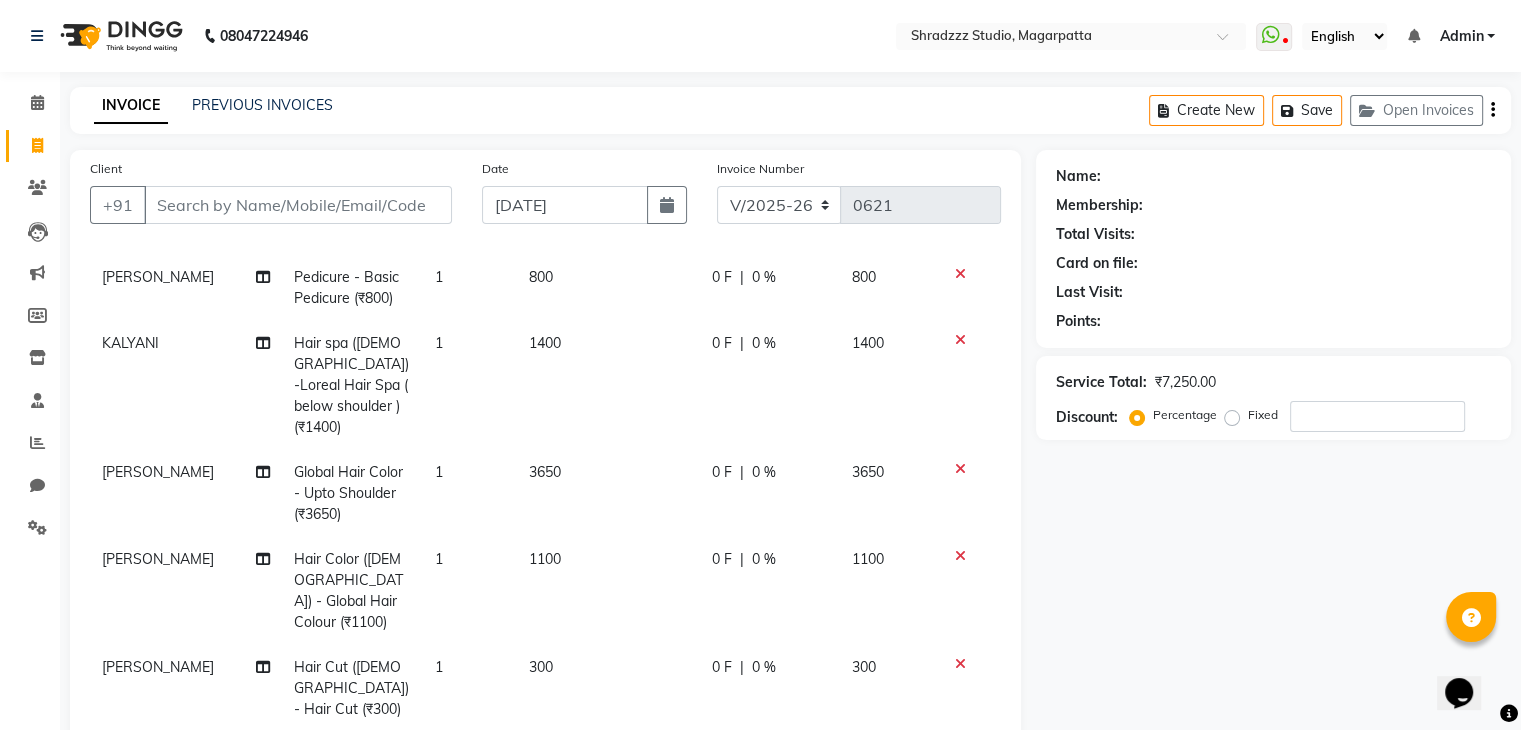 scroll, scrollTop: 27, scrollLeft: 0, axis: vertical 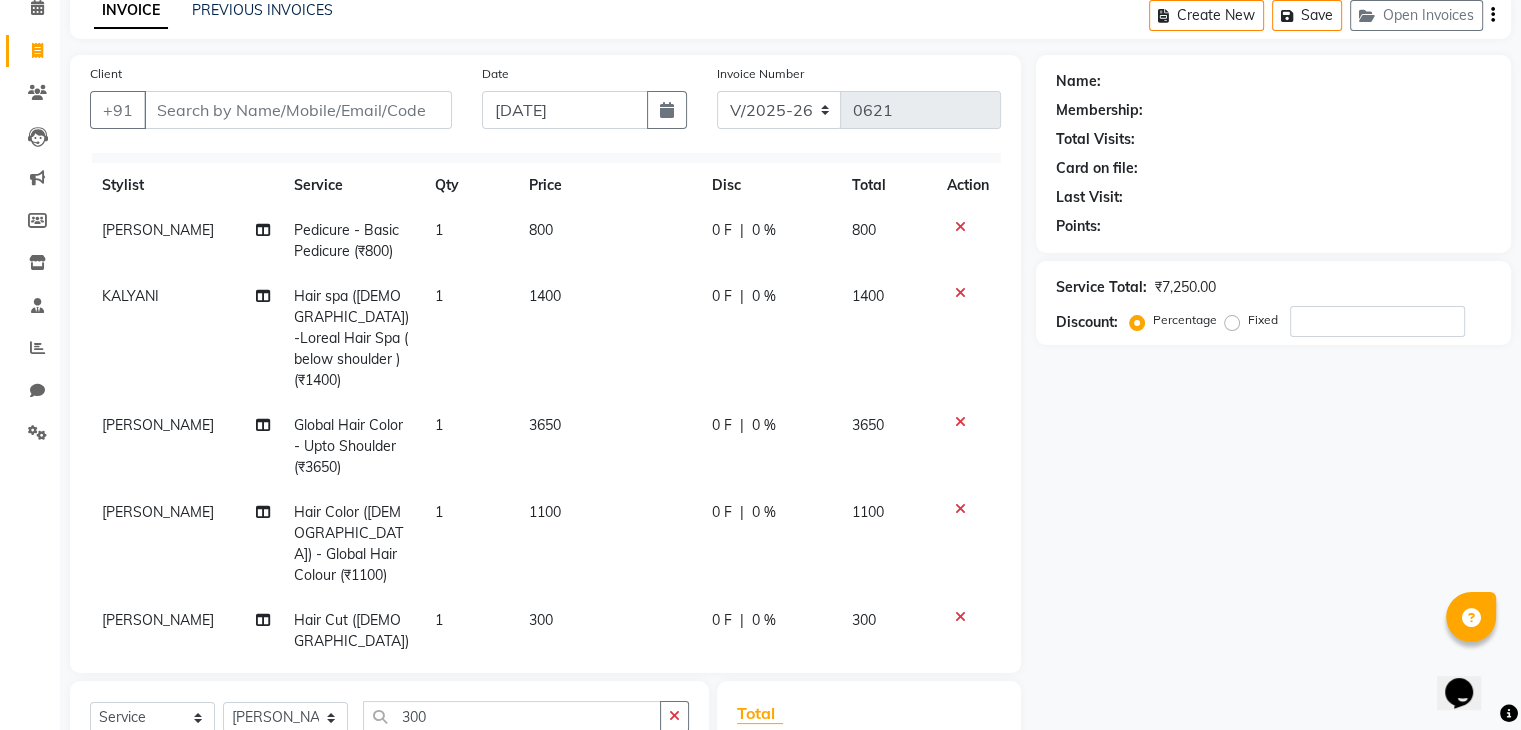 click on "[PERSON_NAME]" 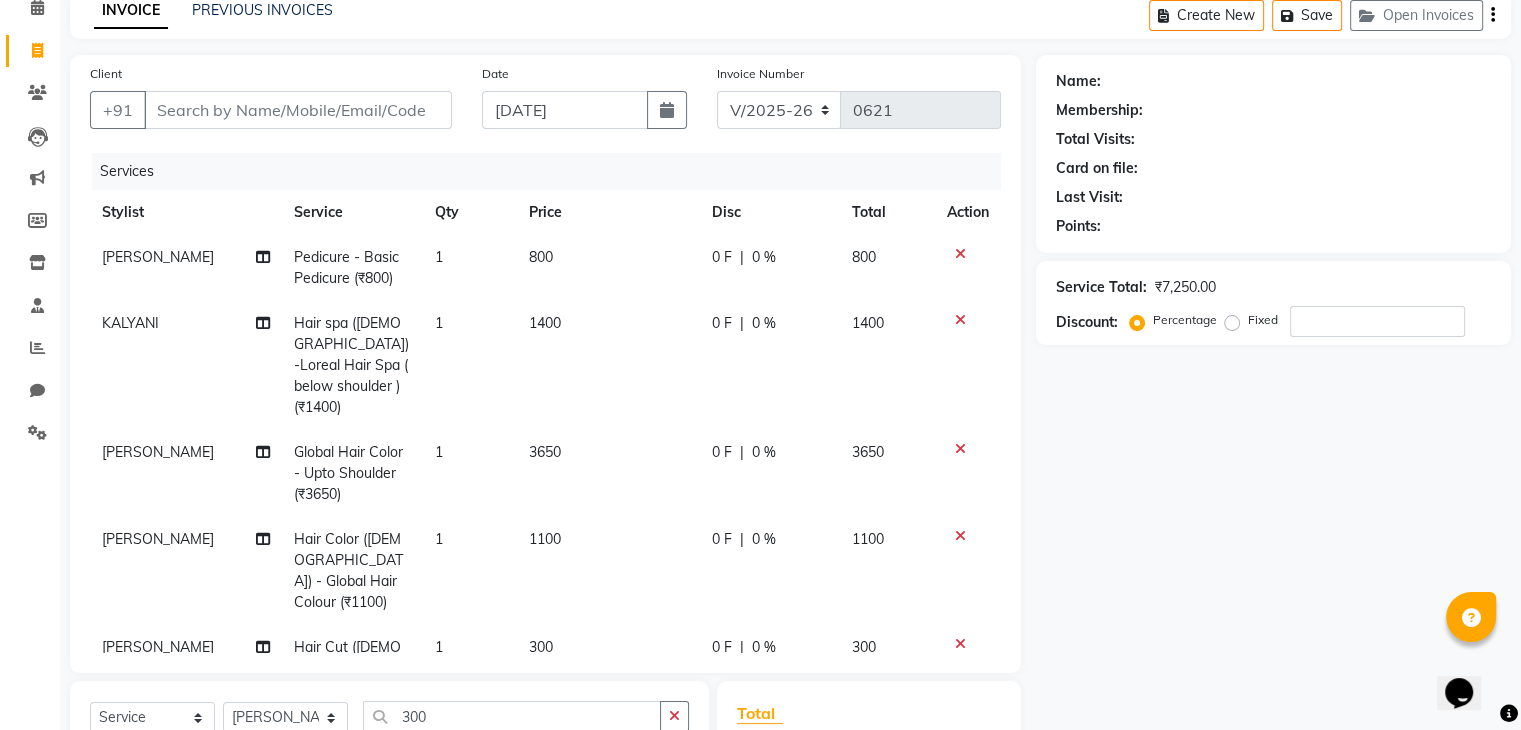 select on "26212" 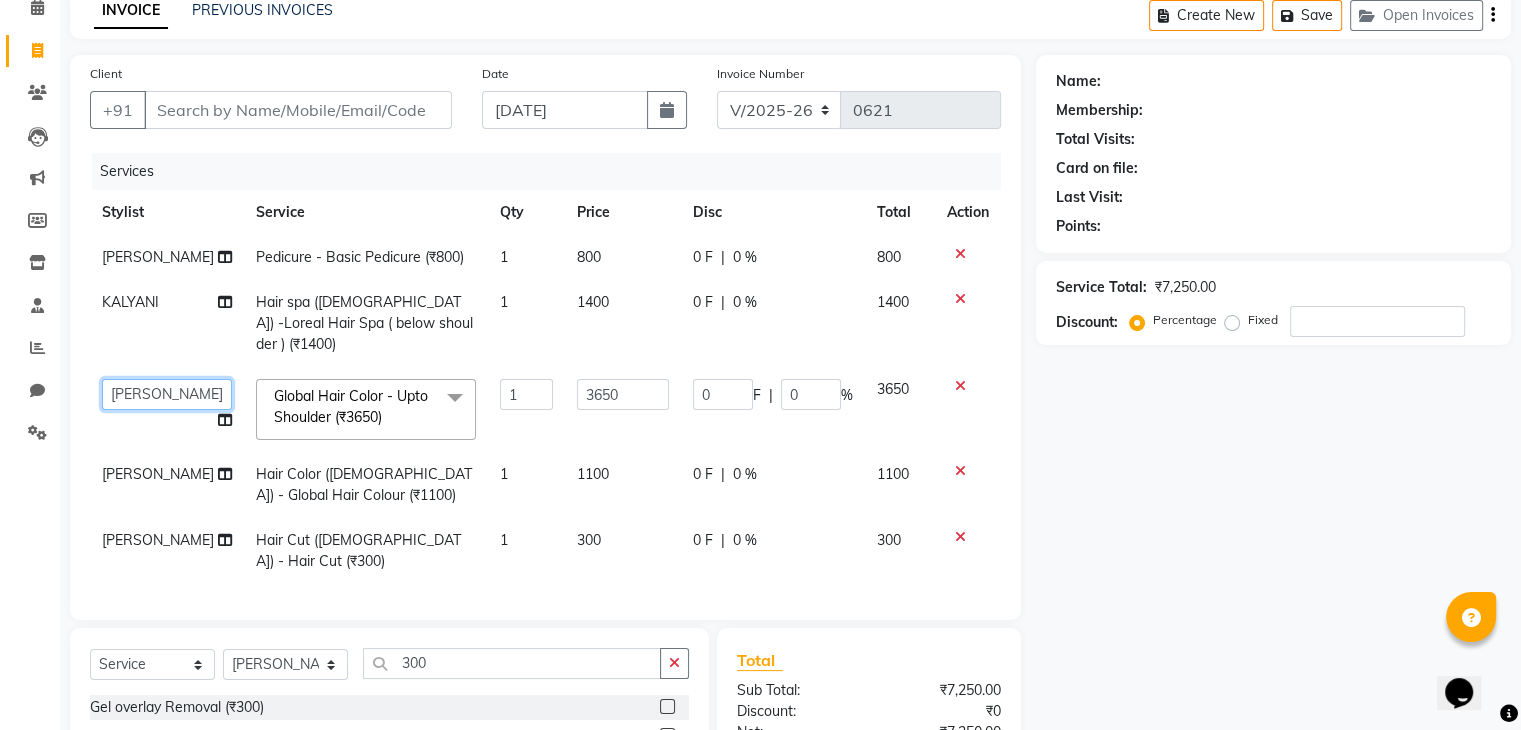 click on "[PERSON_NAME]   Aruna     [PERSON_NAME]    krishna   Manager   [MEDICAL_DATA][PERSON_NAME]     Sameer [PERSON_NAME] swami" 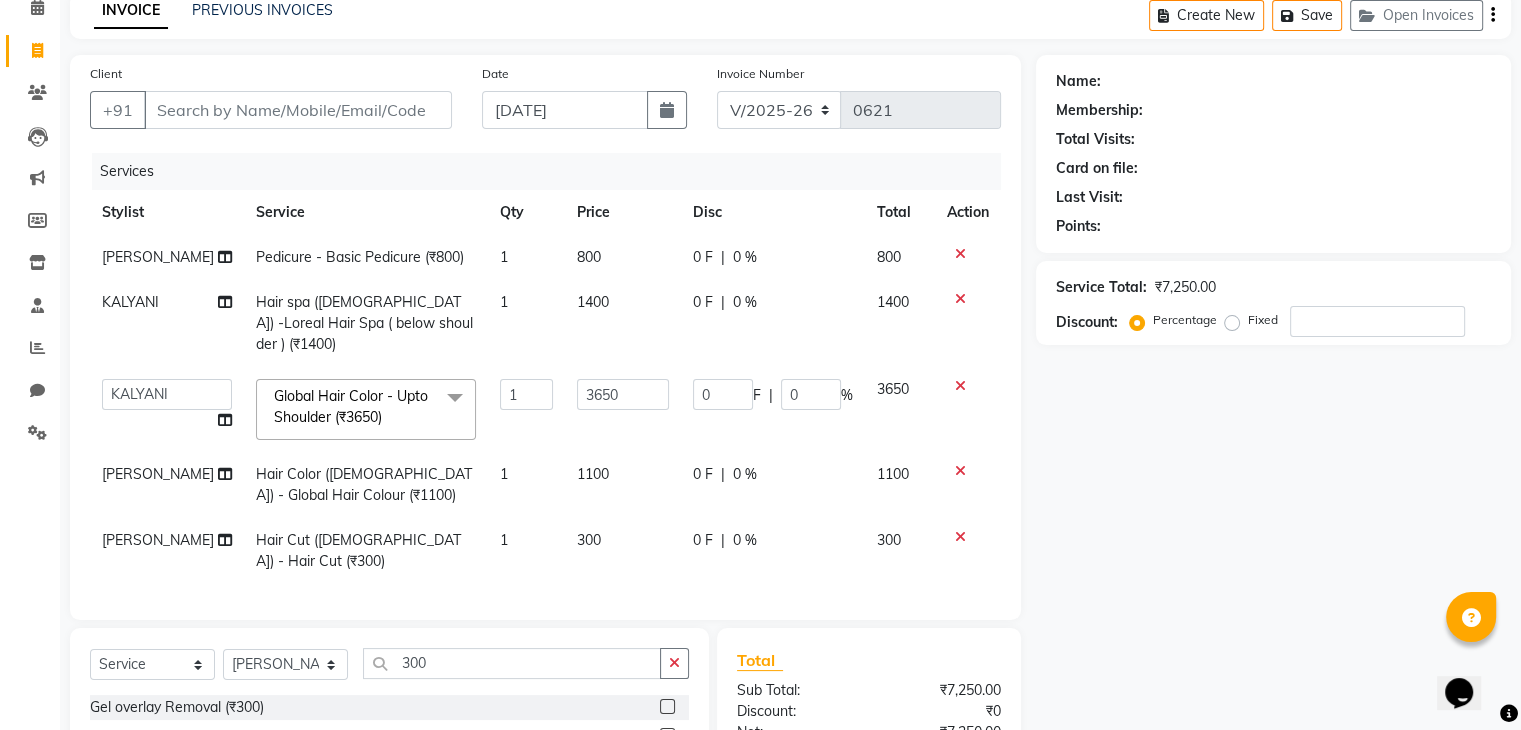 select on "64833" 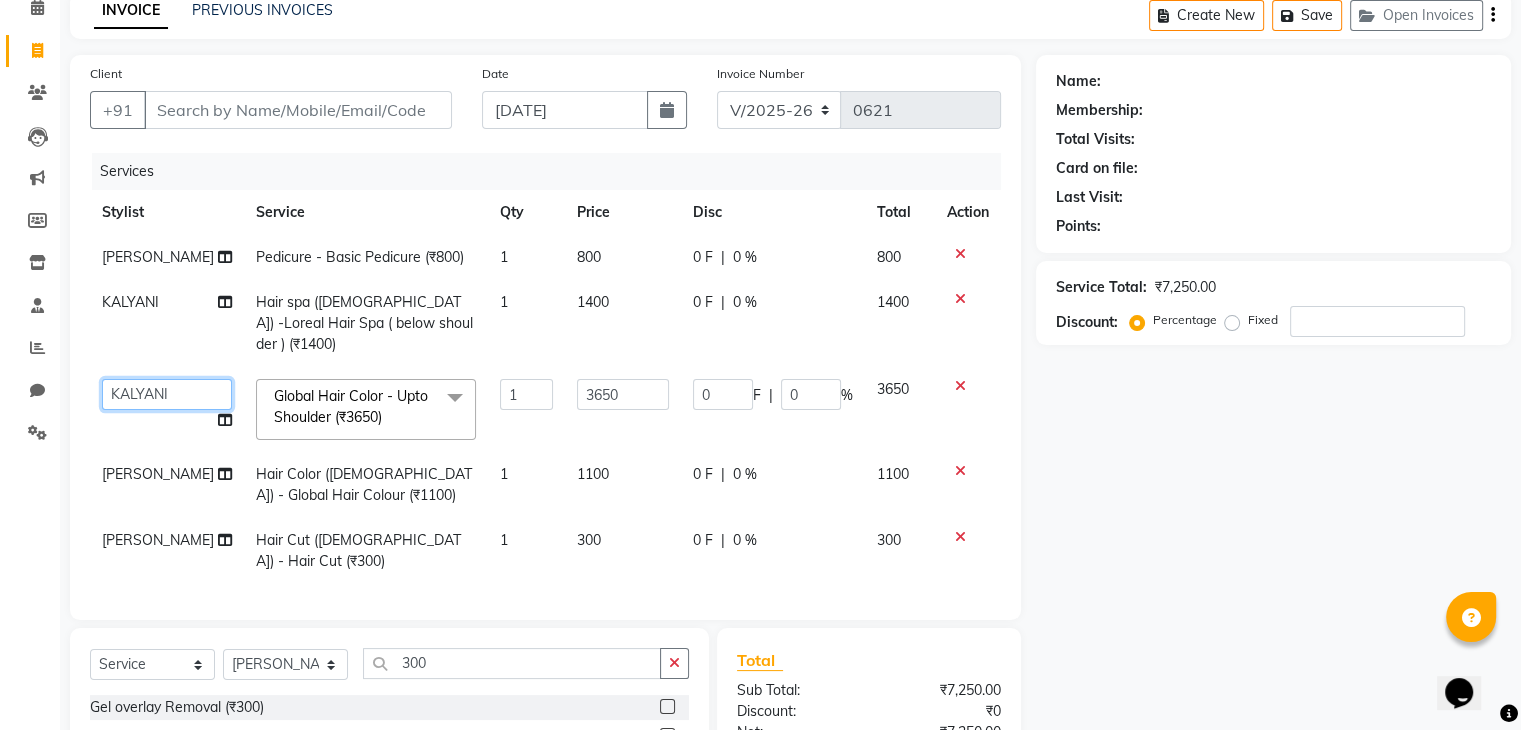 click on "[PERSON_NAME]   Aruna     [PERSON_NAME]    krishna   Manager   [MEDICAL_DATA][PERSON_NAME]     Sameer [PERSON_NAME] swami" 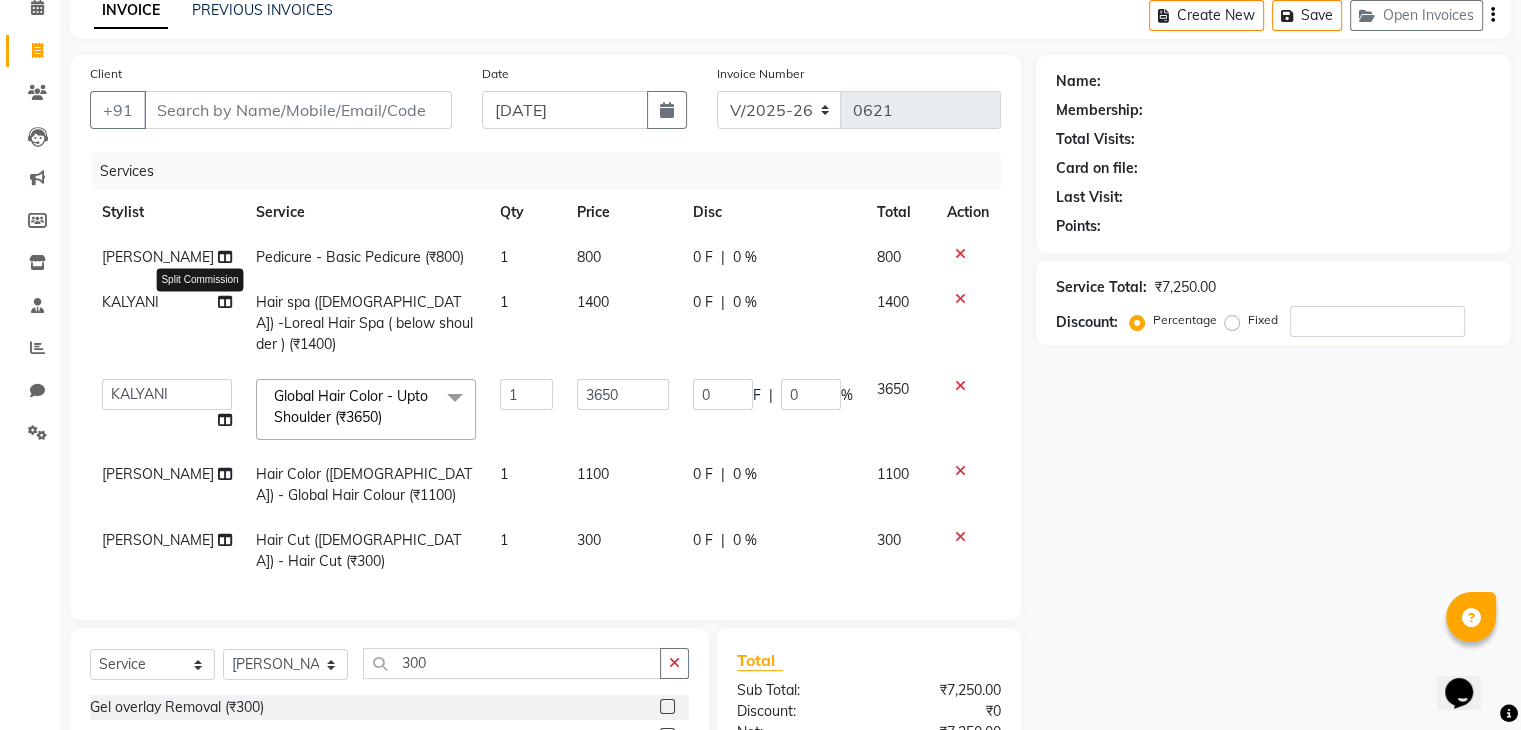 click on "KALYANI  Split Commission" 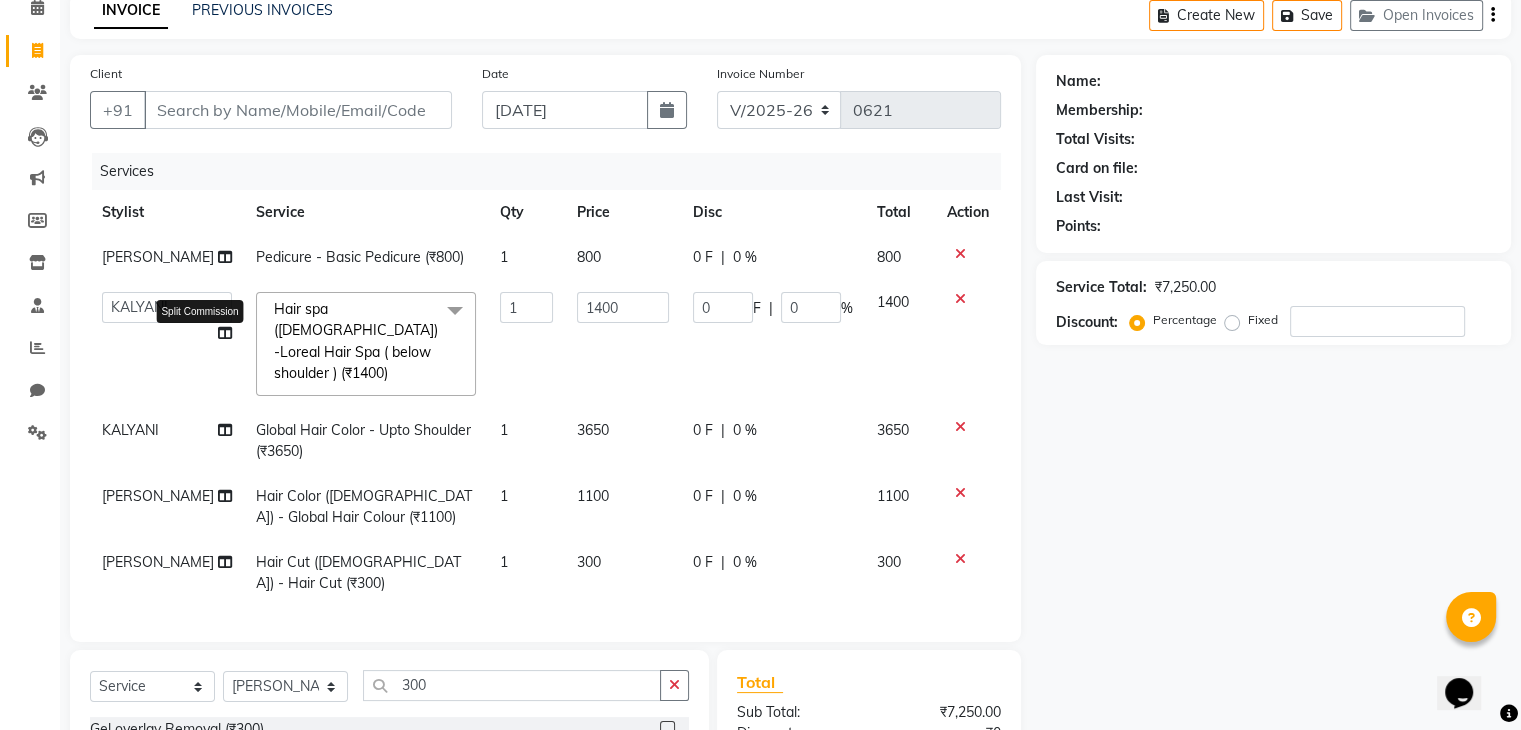 click 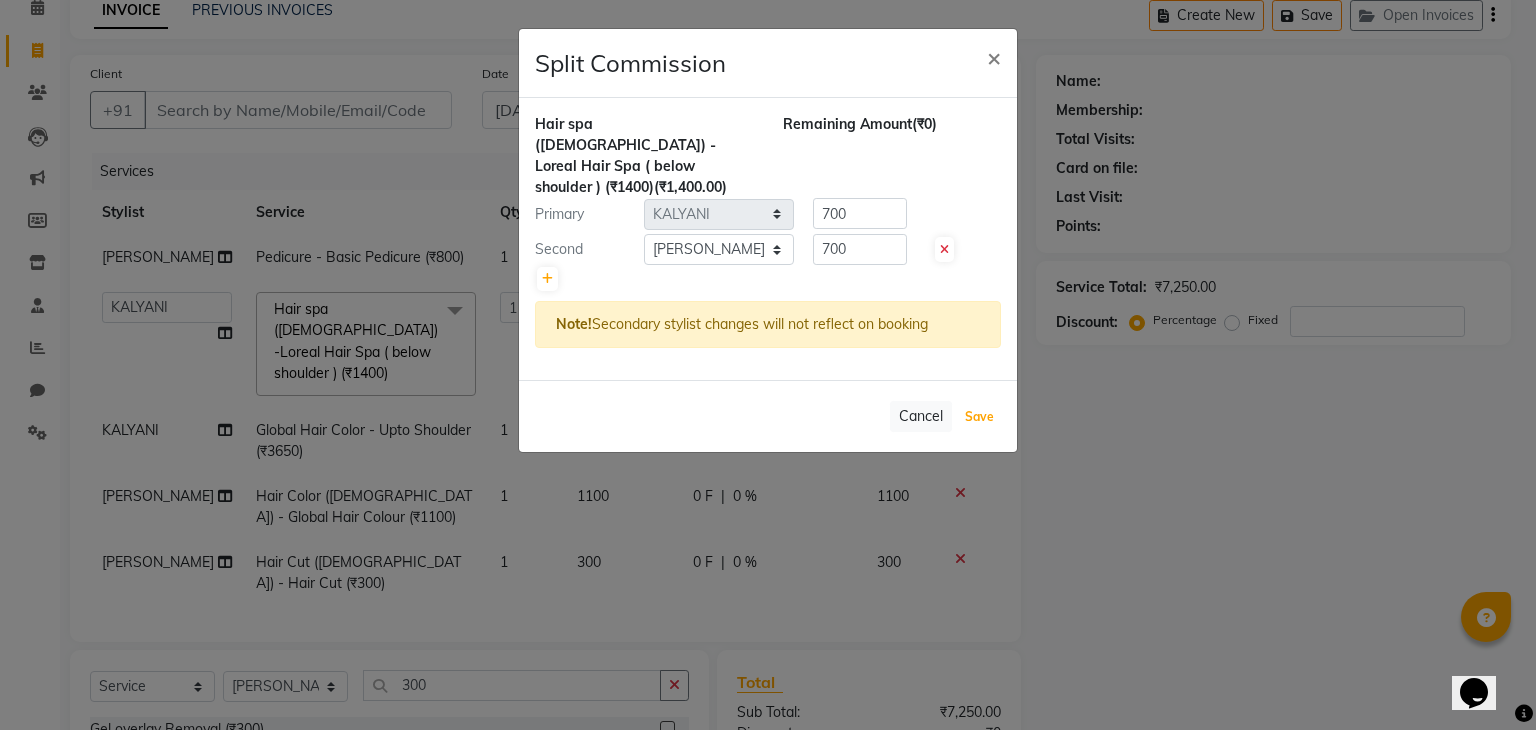 click on "Save" 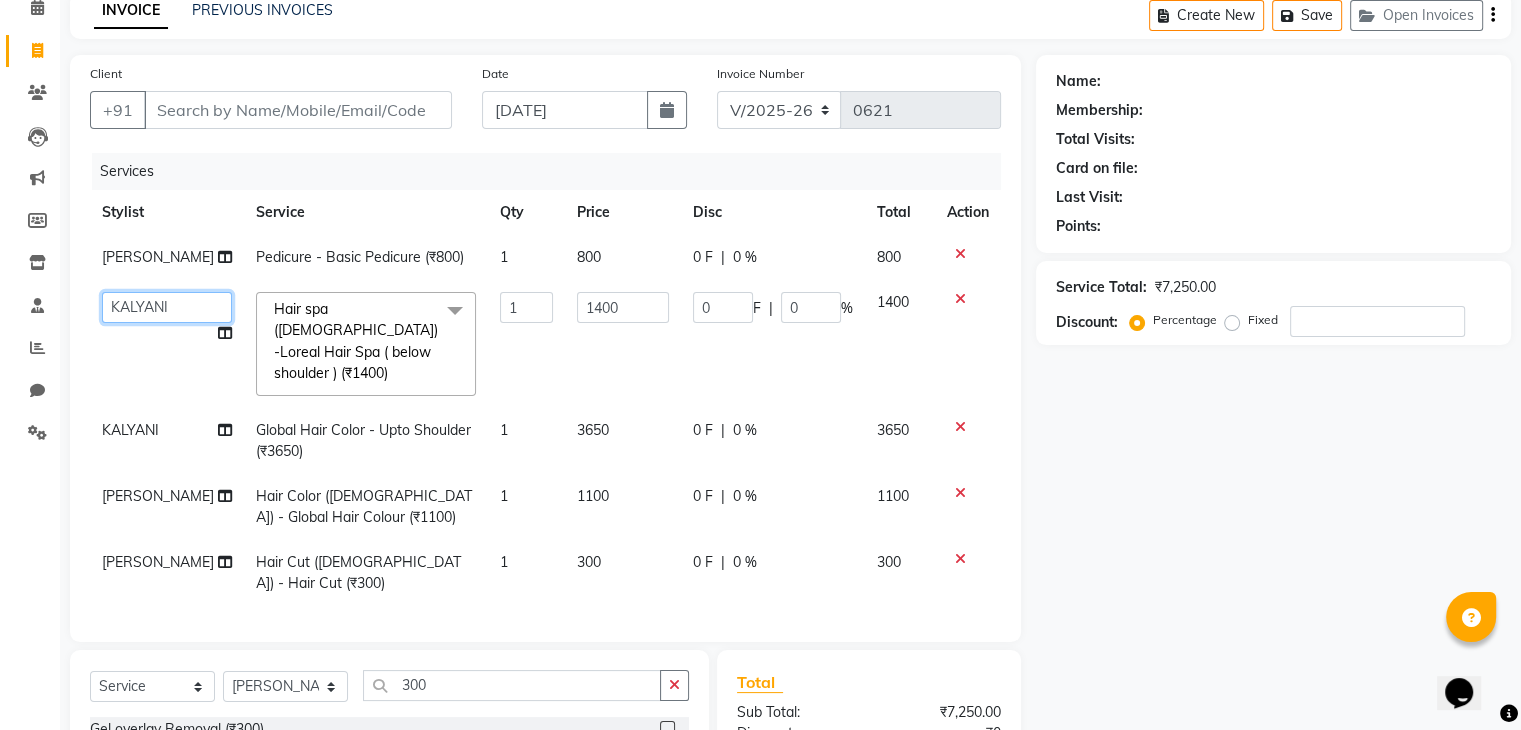 click on "[PERSON_NAME]   Aruna     [PERSON_NAME]    krishna   Manager   [MEDICAL_DATA][PERSON_NAME]     Sameer [PERSON_NAME] swami" 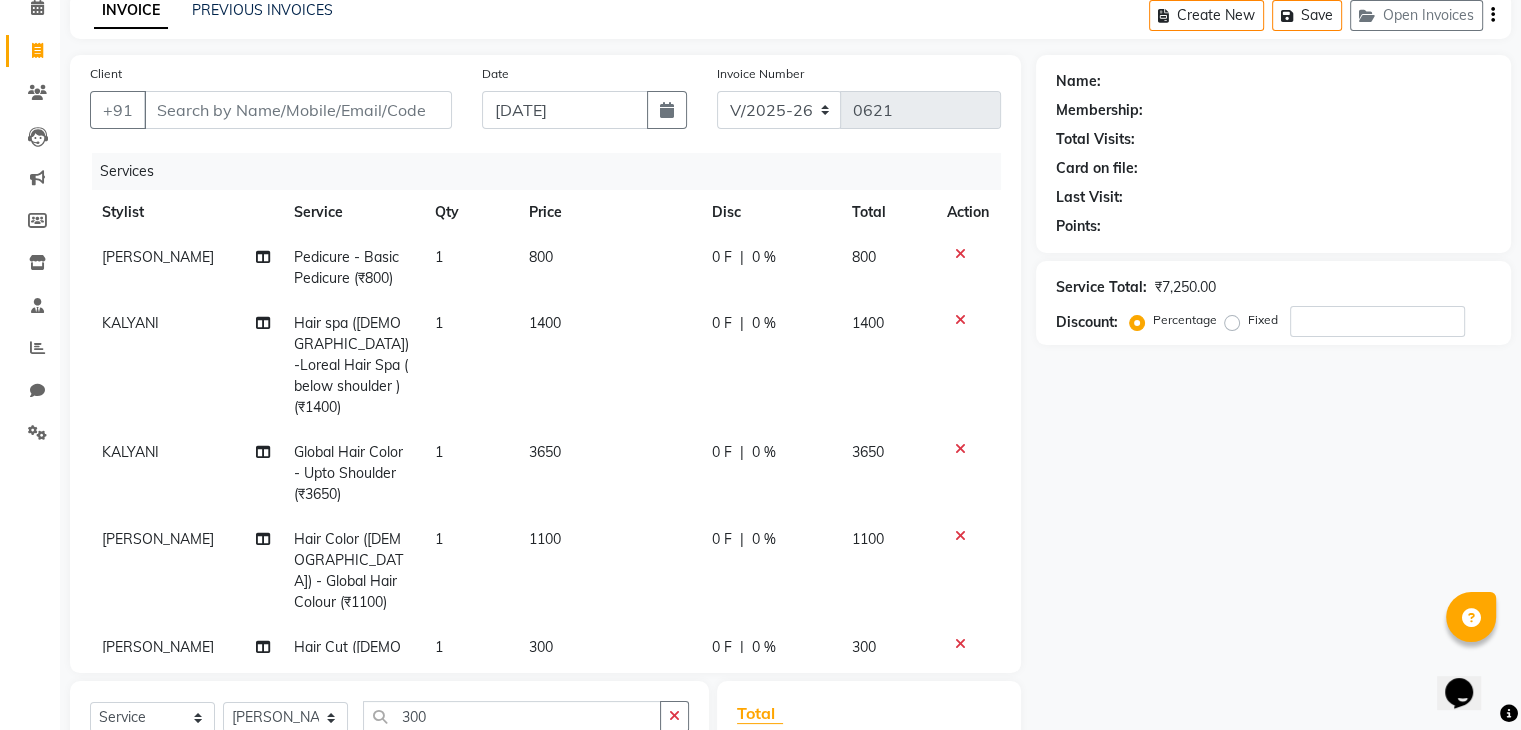 click on "Name: Membership: Total Visits: Card on file: Last Visit:  Points:  Service Total:  ₹7,250.00  Discount:  Percentage   Fixed" 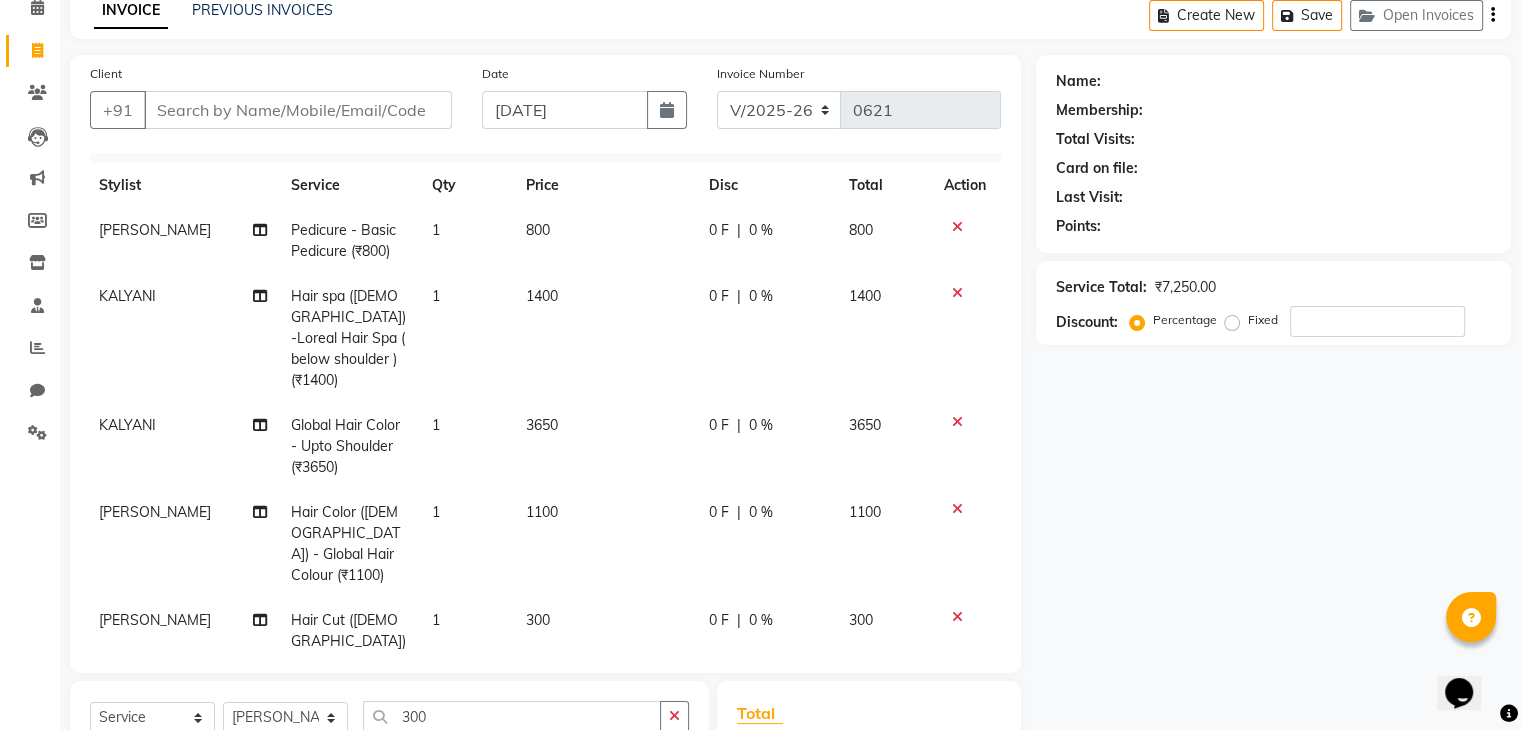 scroll, scrollTop: 27, scrollLeft: 0, axis: vertical 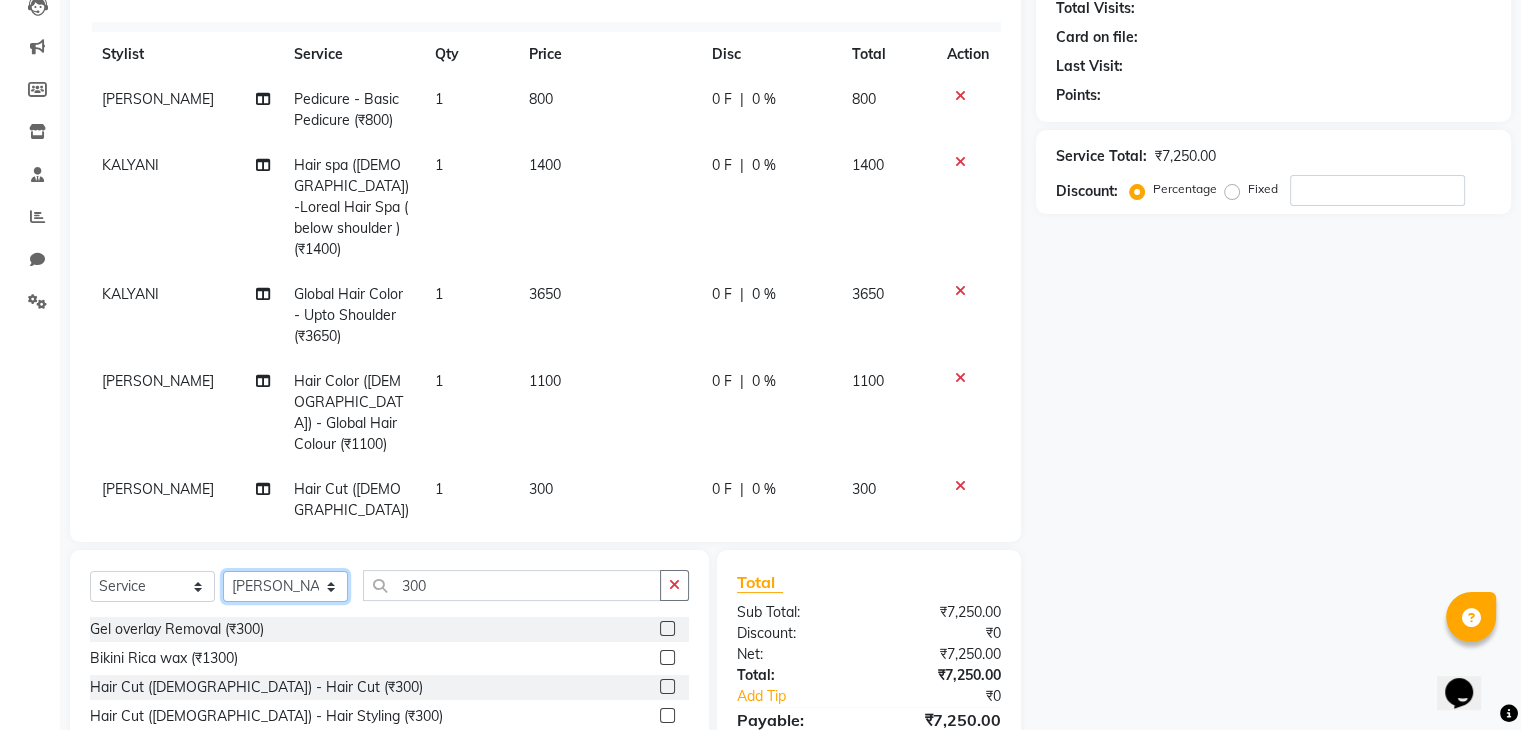 click on "Select Stylist [PERSON_NAME] Aruna   [PERSON_NAME]  krishna Manager [MEDICAL_DATA][PERSON_NAME]   Sameer [PERSON_NAME] swami" 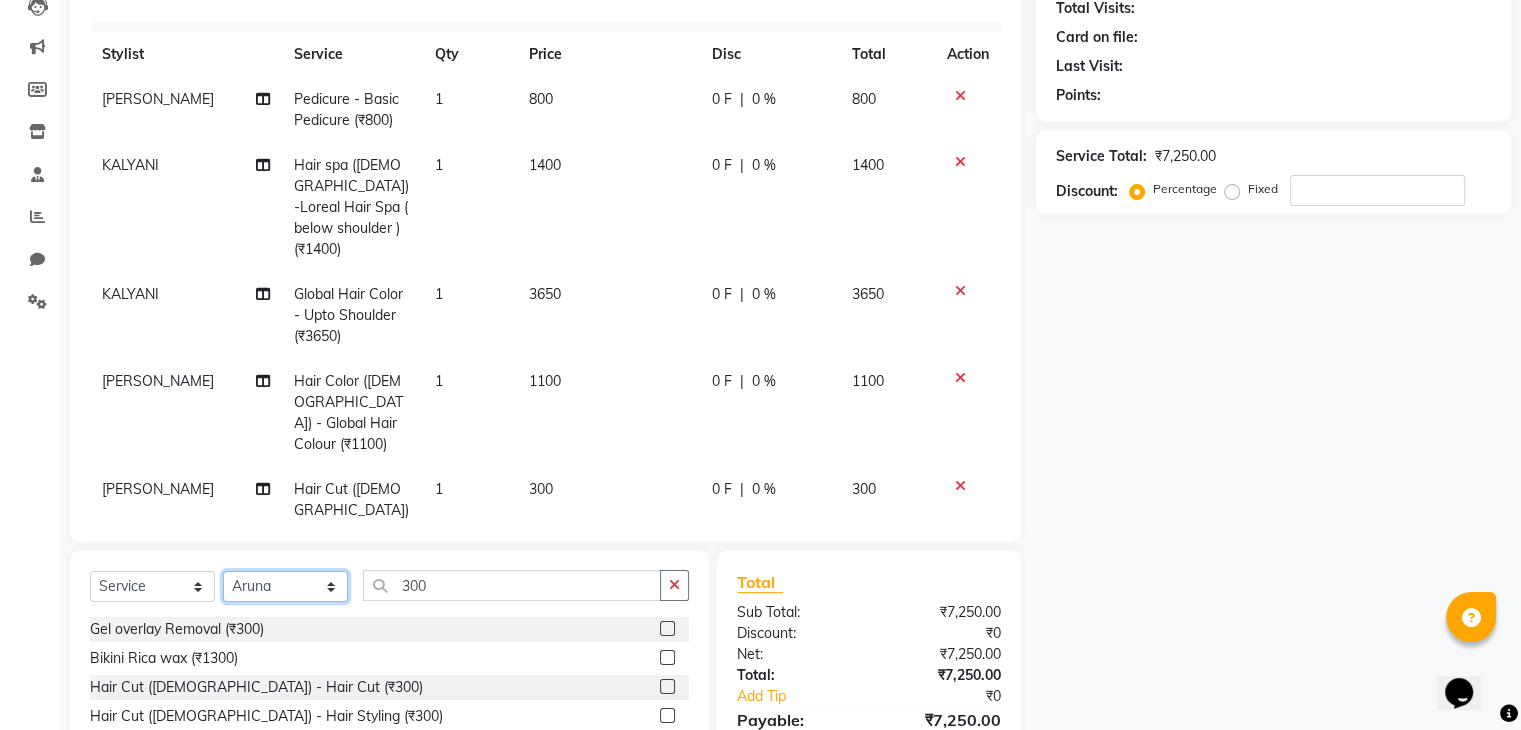 click on "Select Stylist [PERSON_NAME] Aruna   [PERSON_NAME]  krishna Manager [MEDICAL_DATA][PERSON_NAME]   Sameer [PERSON_NAME] swami" 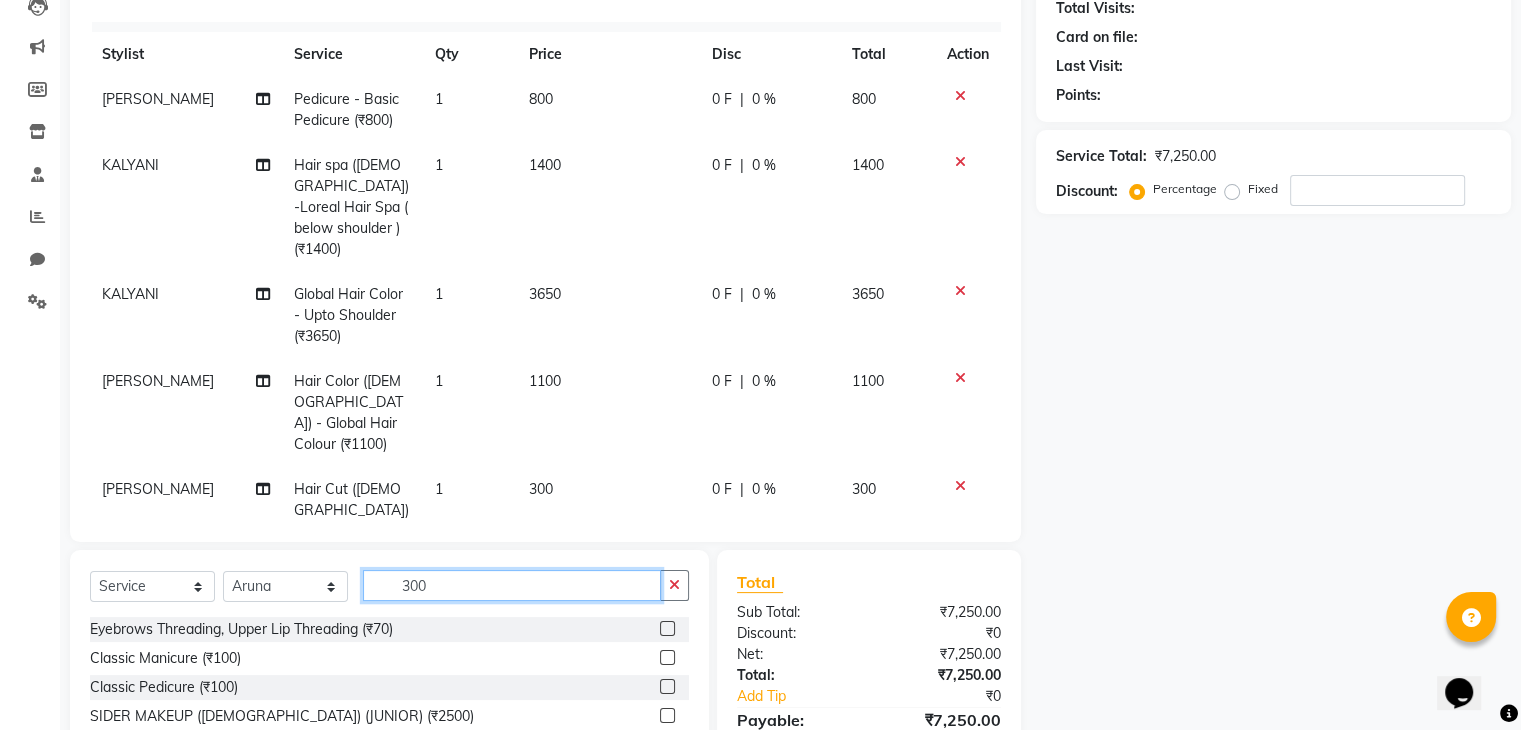 click on "300" 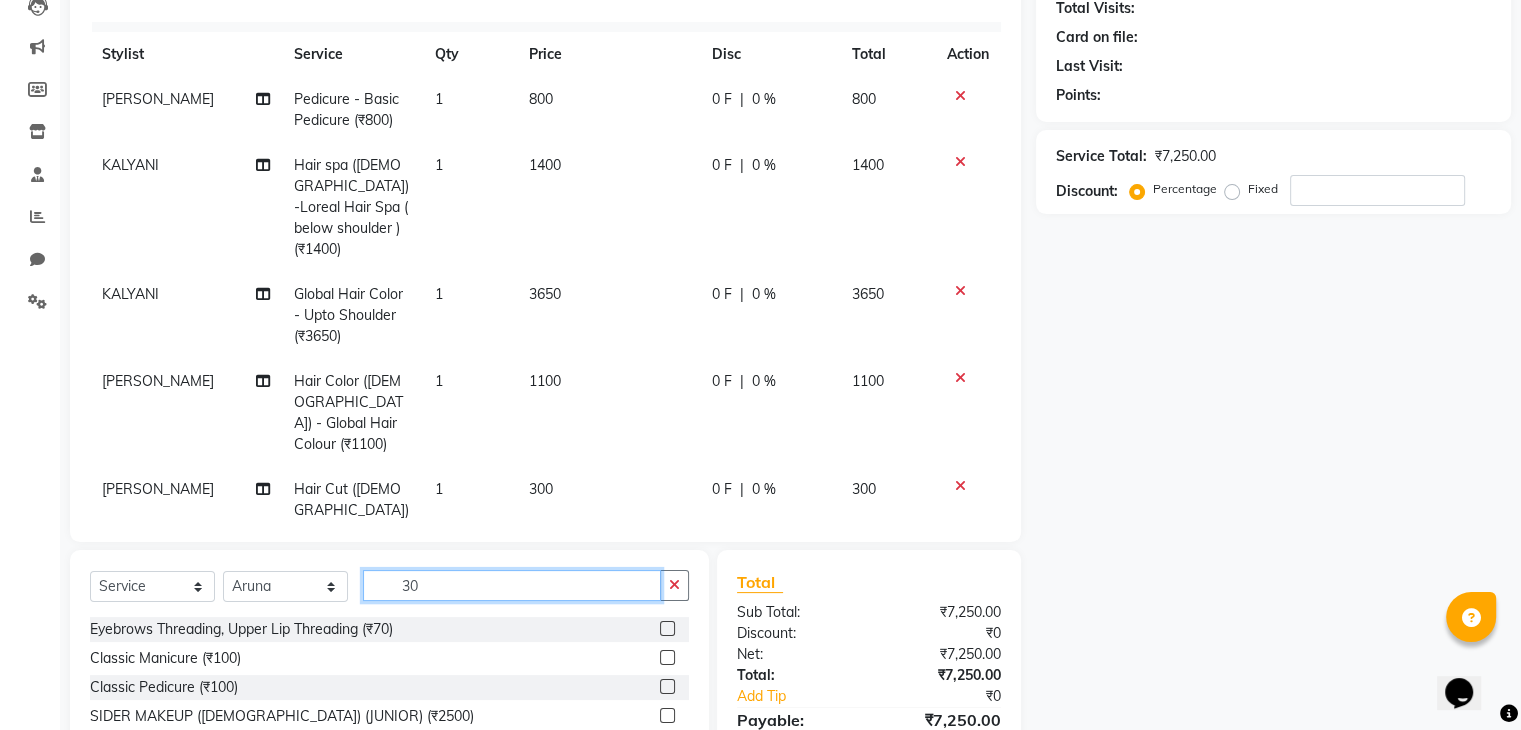 type on "3" 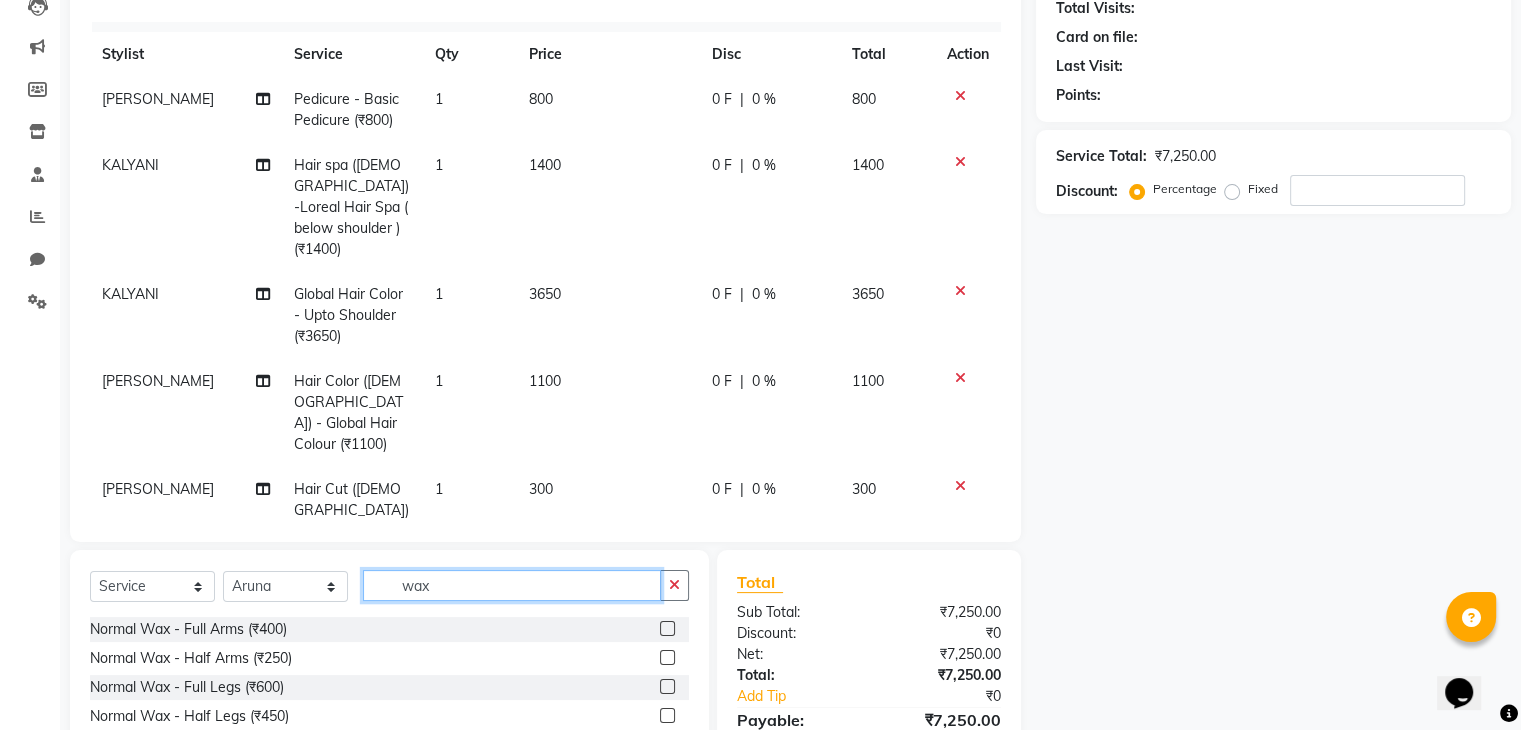 type on "wax" 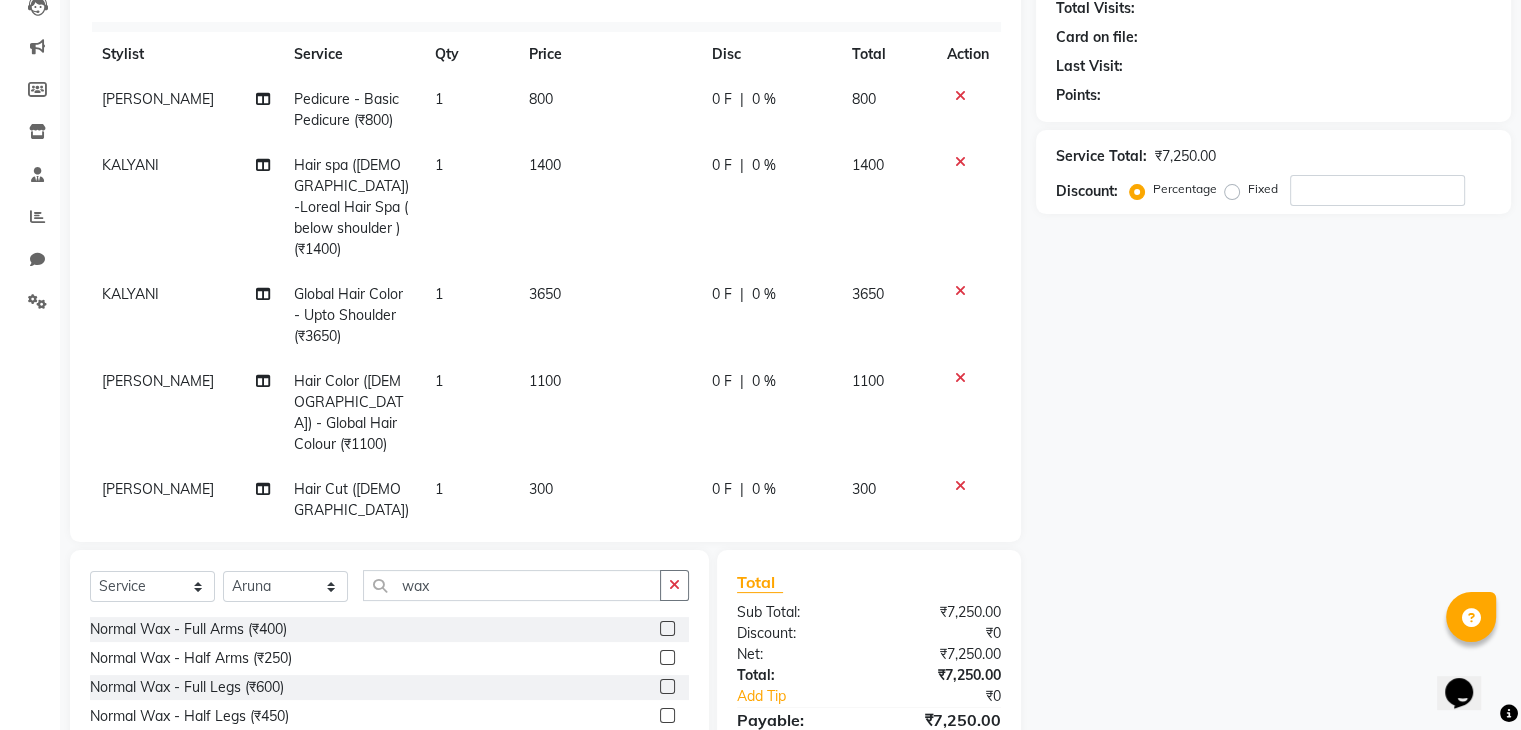click on "Normal Wax - Full Arms (₹400)" 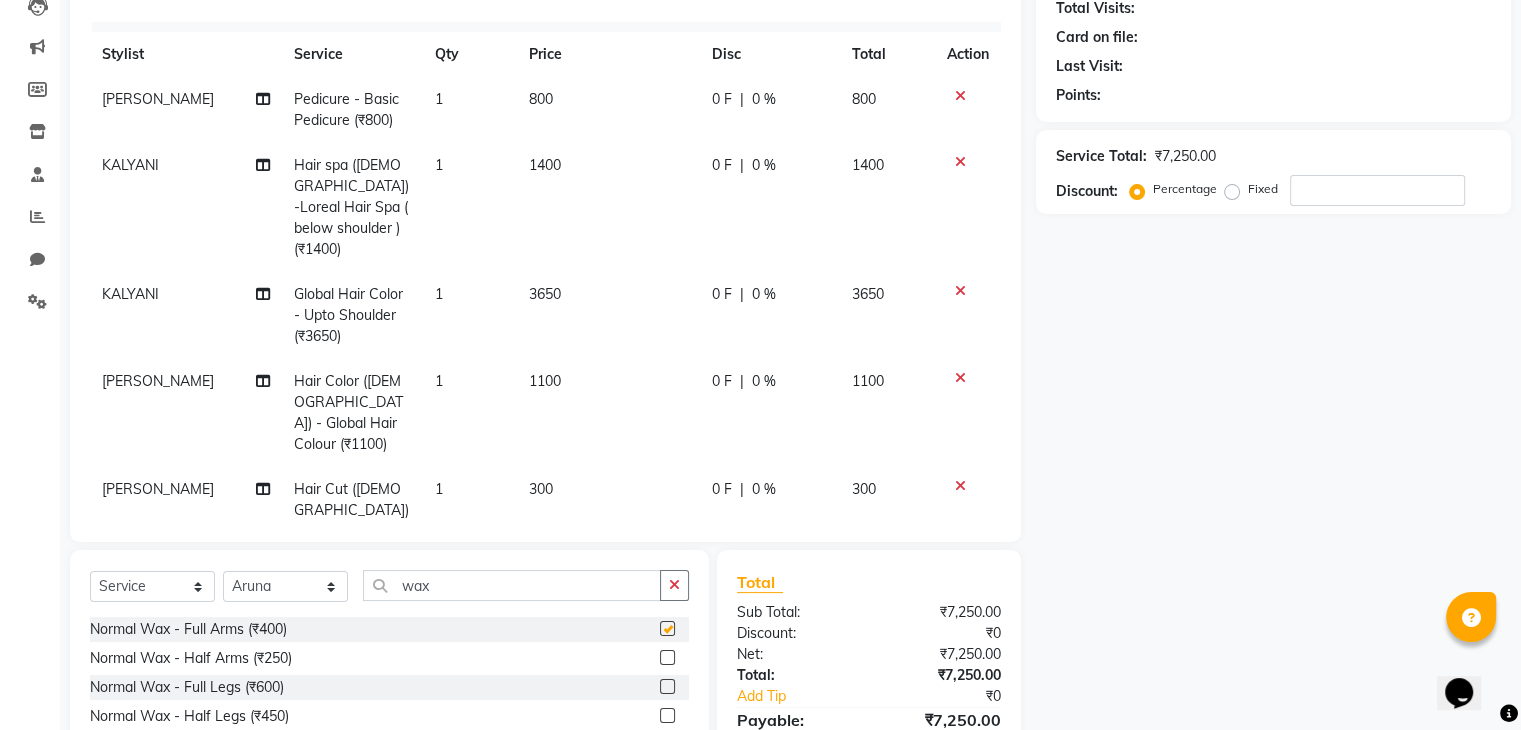checkbox on "false" 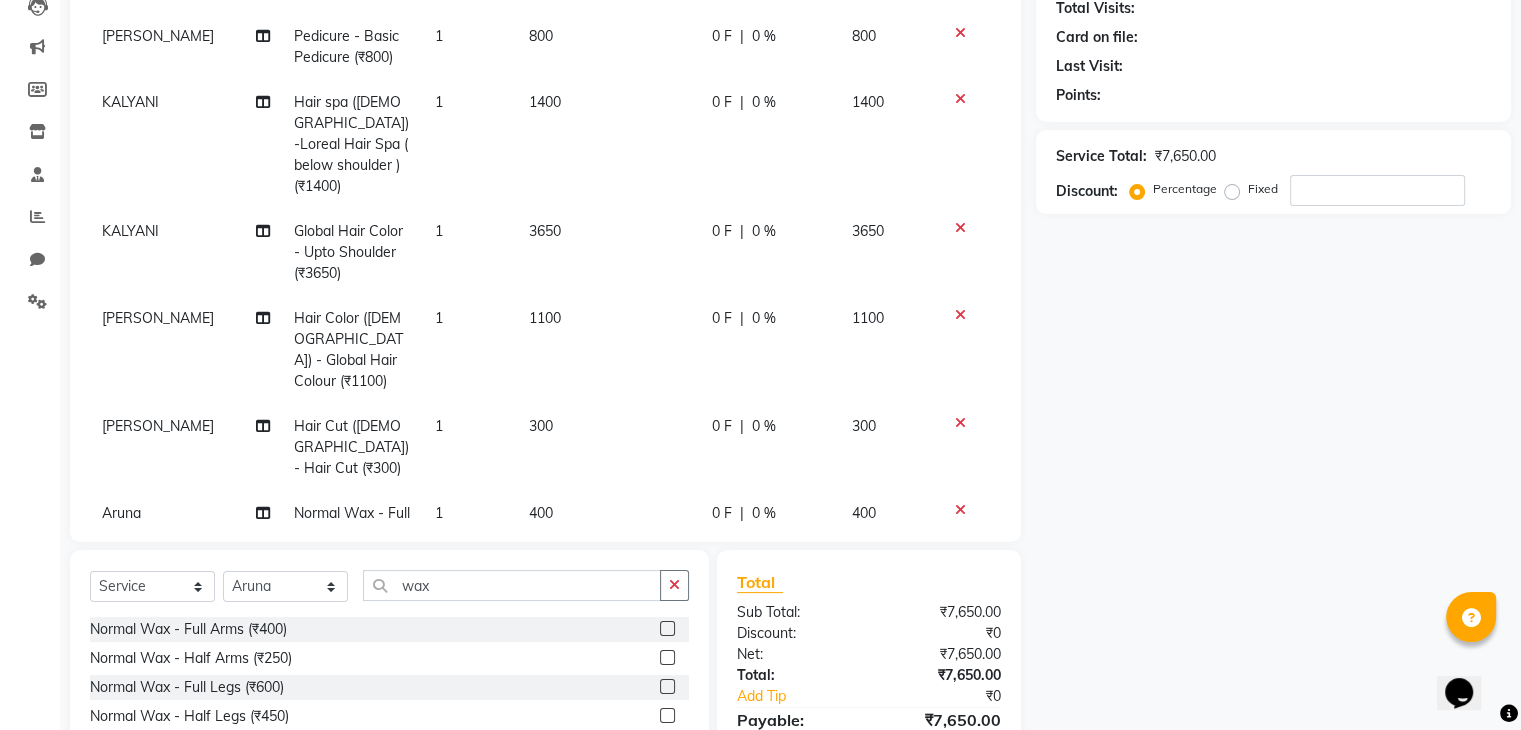 scroll, scrollTop: 93, scrollLeft: 0, axis: vertical 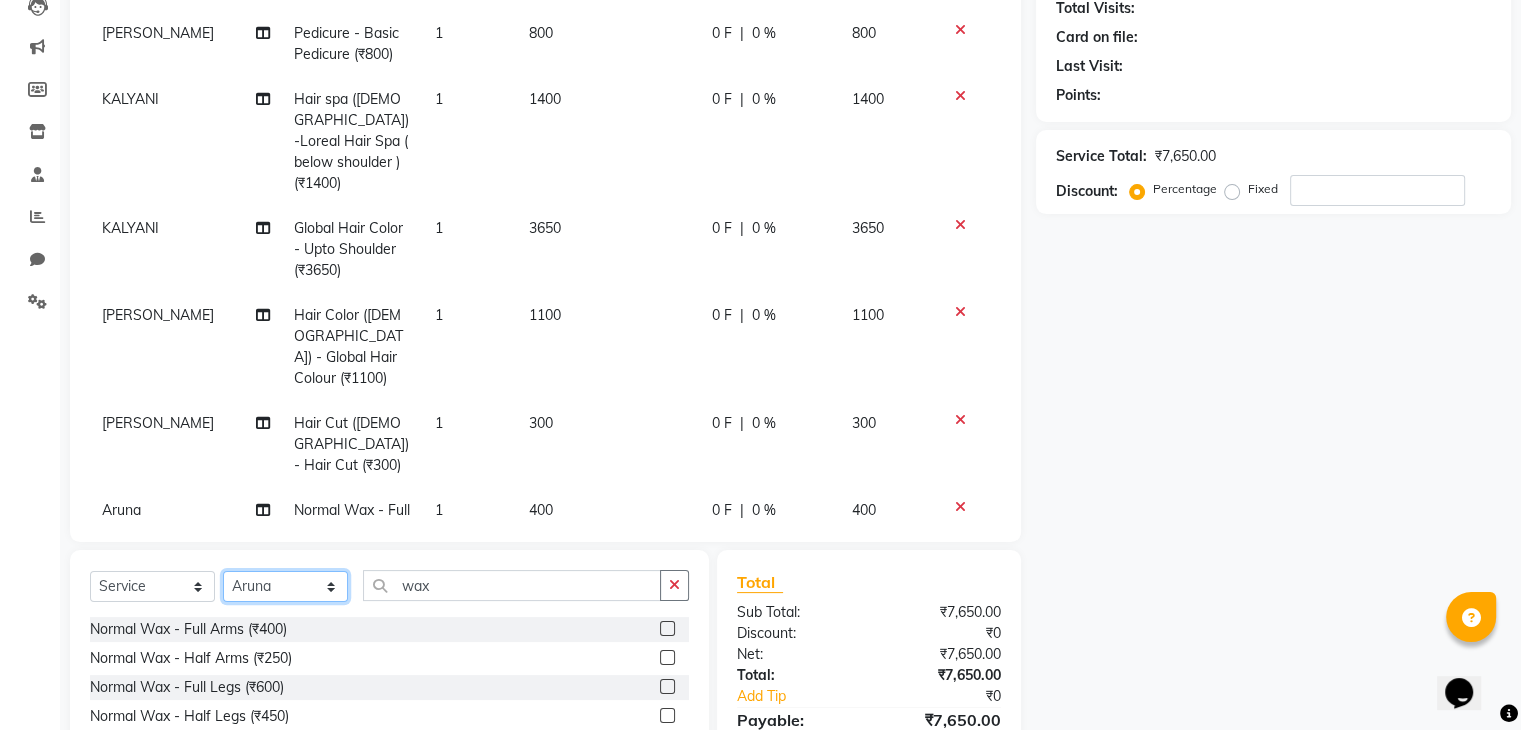 click on "Select Stylist [PERSON_NAME] Aruna   [PERSON_NAME]  krishna Manager [MEDICAL_DATA][PERSON_NAME]   Sameer [PERSON_NAME] swami" 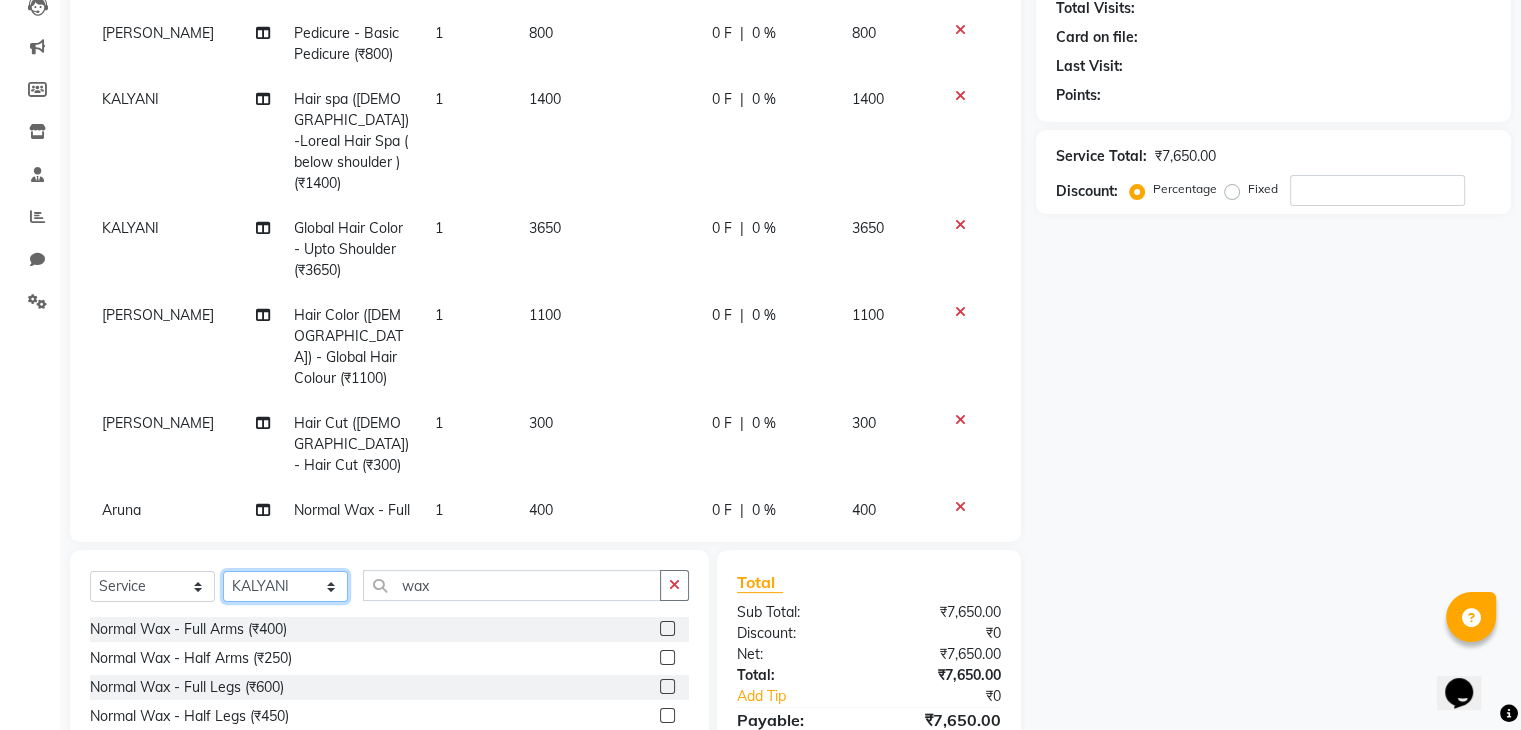 click on "Select Stylist [PERSON_NAME] Aruna   [PERSON_NAME]  krishna Manager [MEDICAL_DATA][PERSON_NAME]   Sameer [PERSON_NAME] swami" 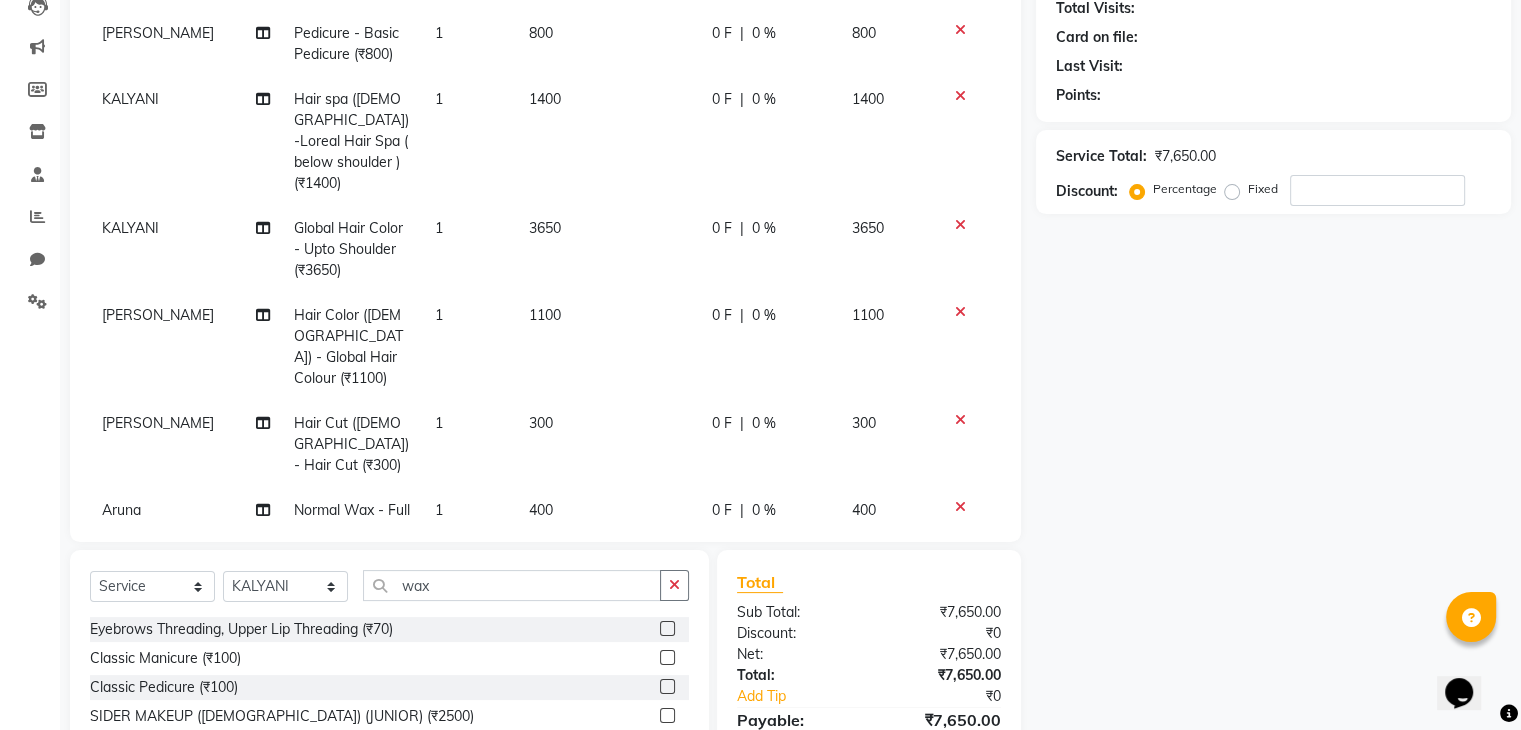click on "Hair Cut ([DEMOGRAPHIC_DATA]) - Hair Cut (₹300)" 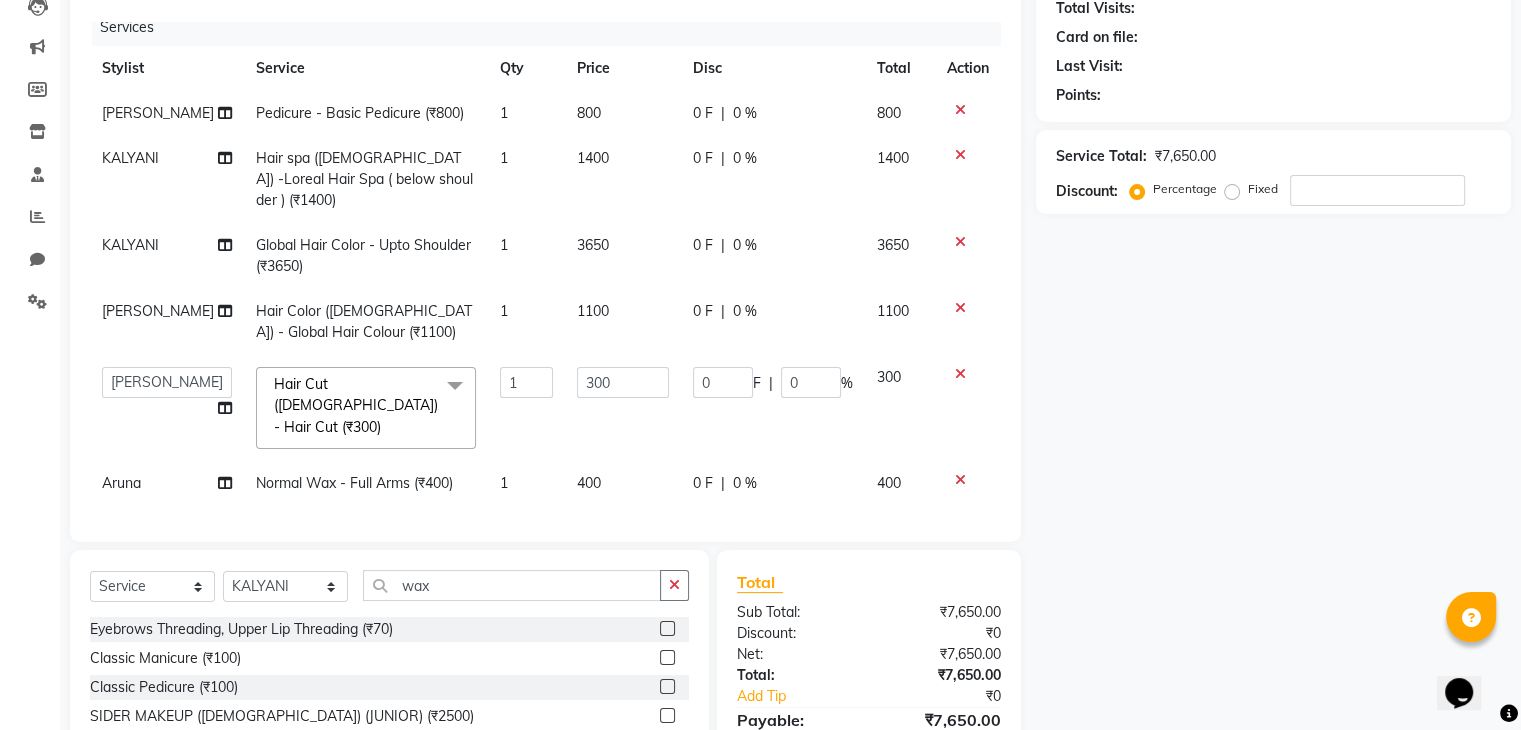 scroll, scrollTop: 0, scrollLeft: 0, axis: both 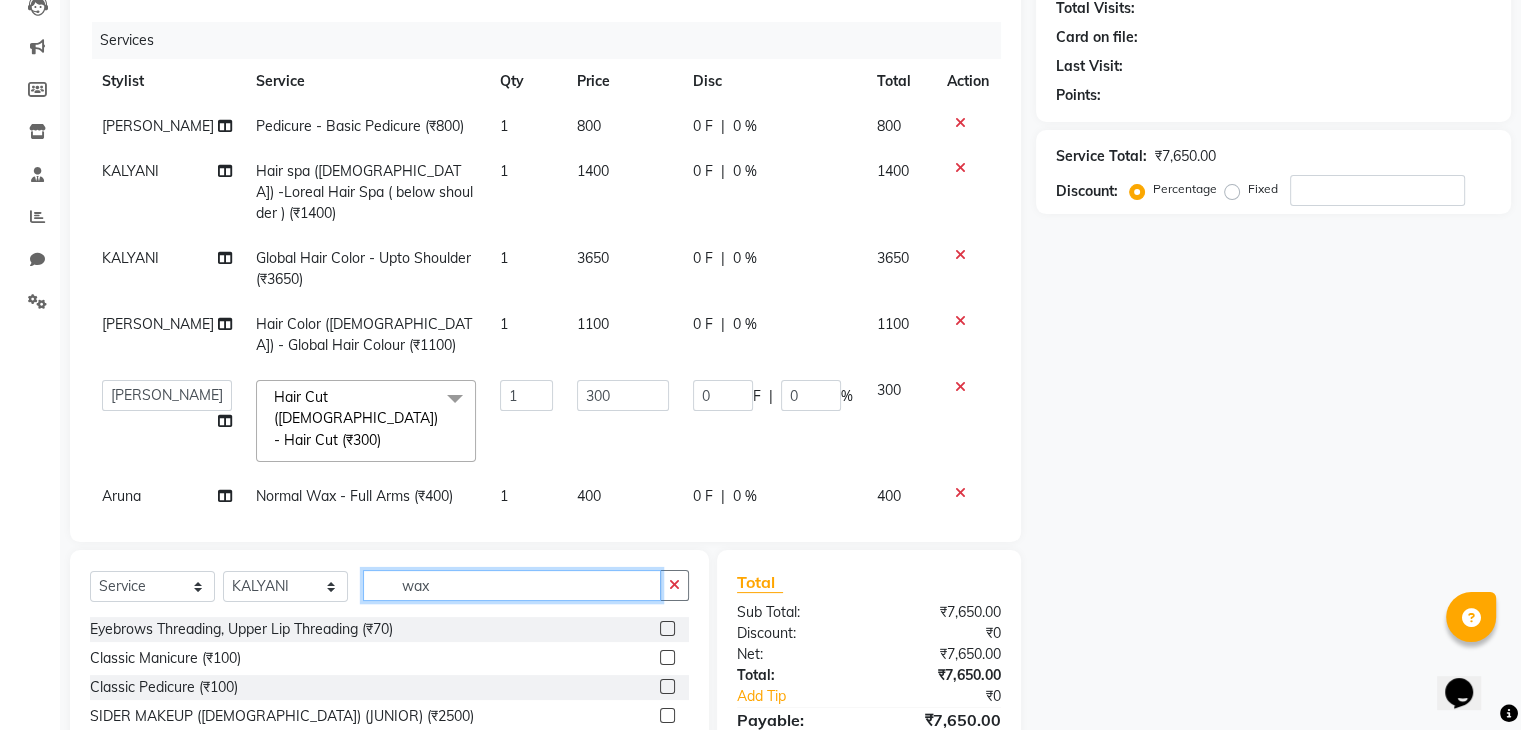 click on "wax" 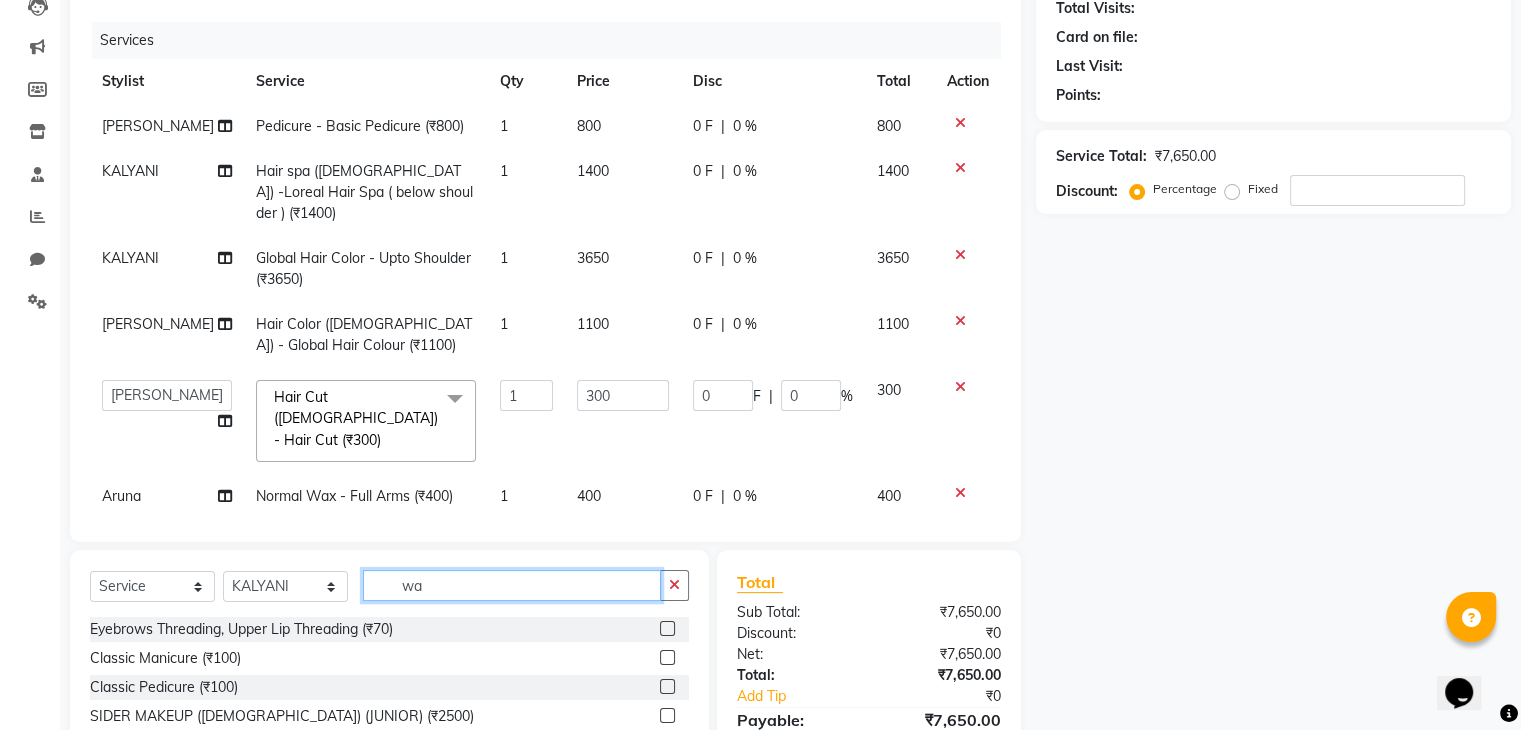 type on "w" 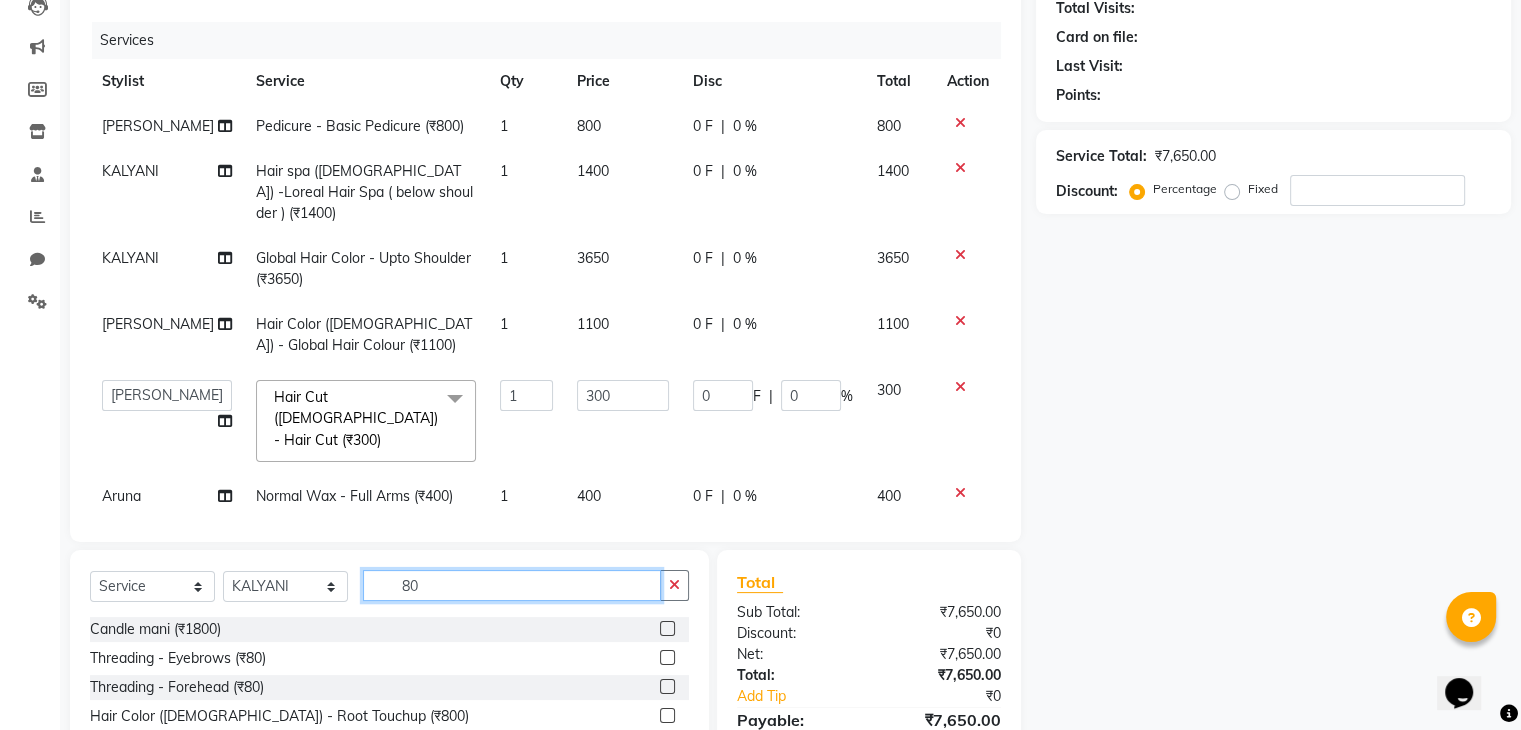 type on "80" 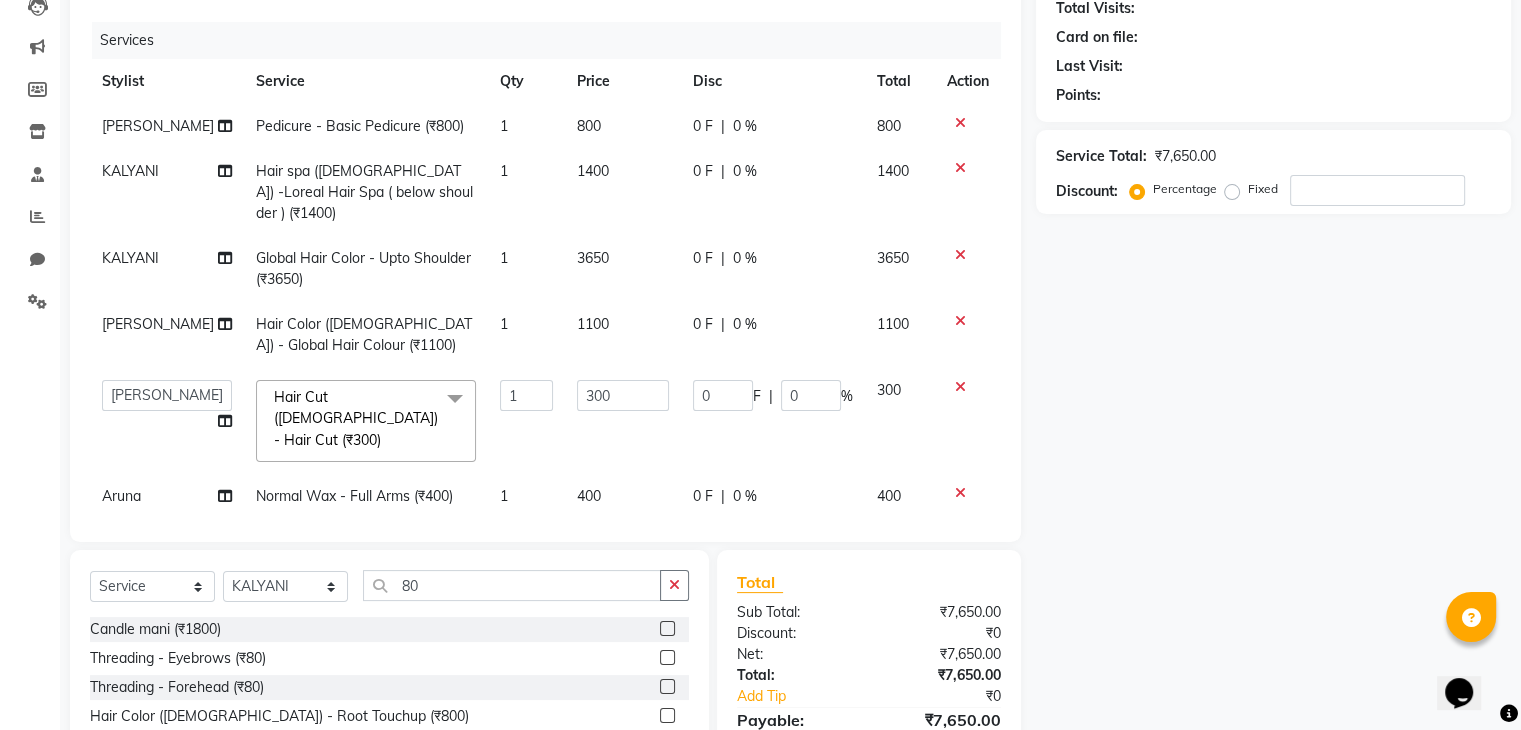 click on "Threading - Eyebrows (₹80)" 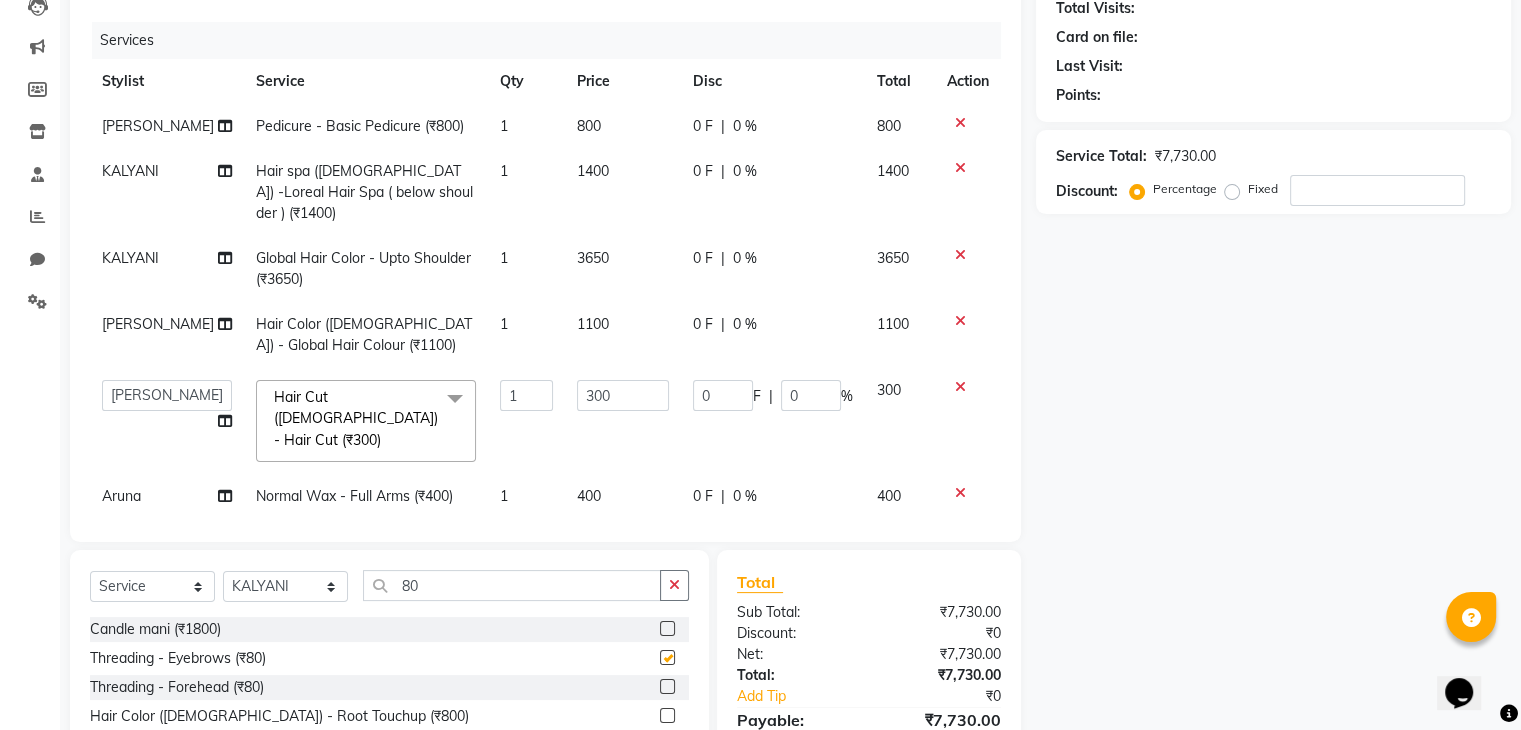 checkbox on "false" 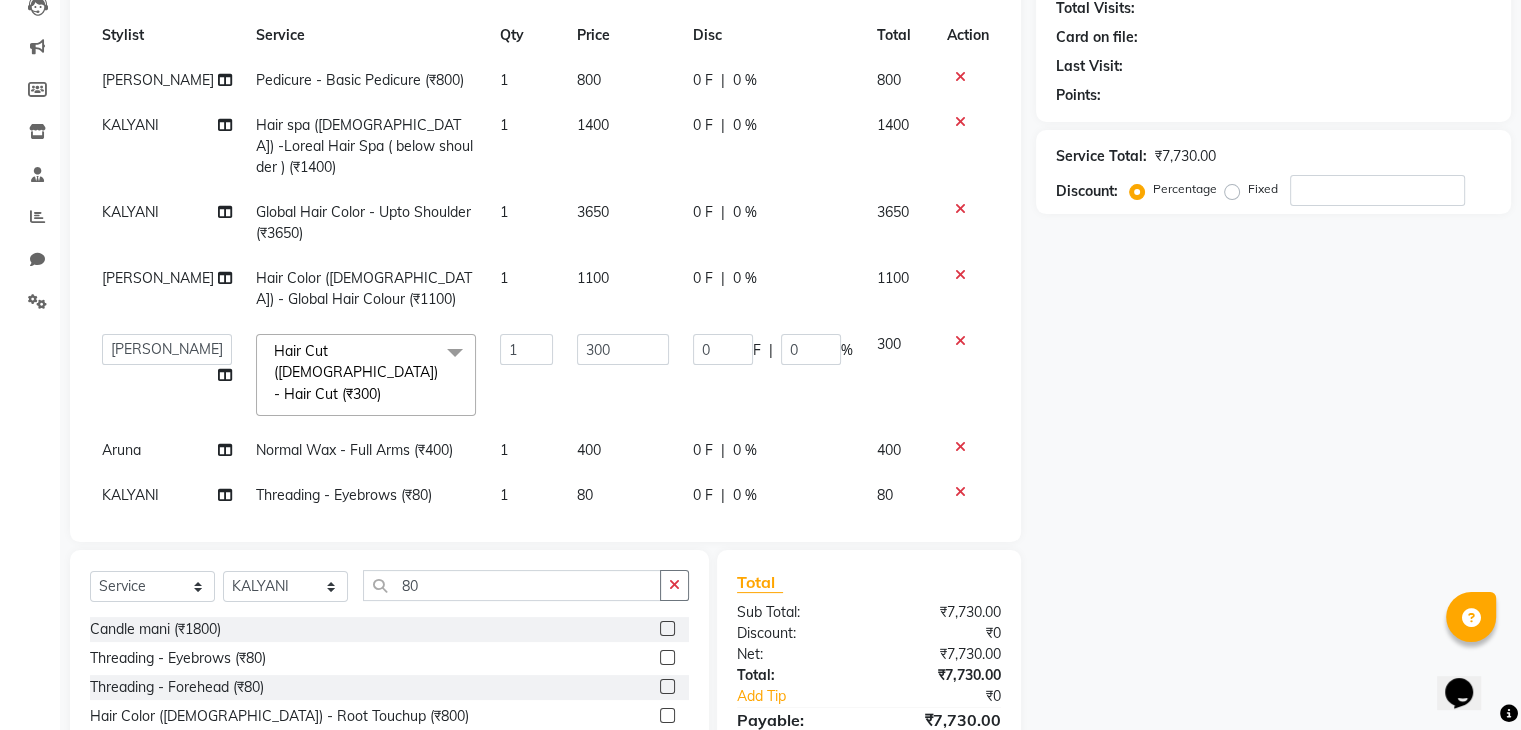 scroll, scrollTop: 52, scrollLeft: 0, axis: vertical 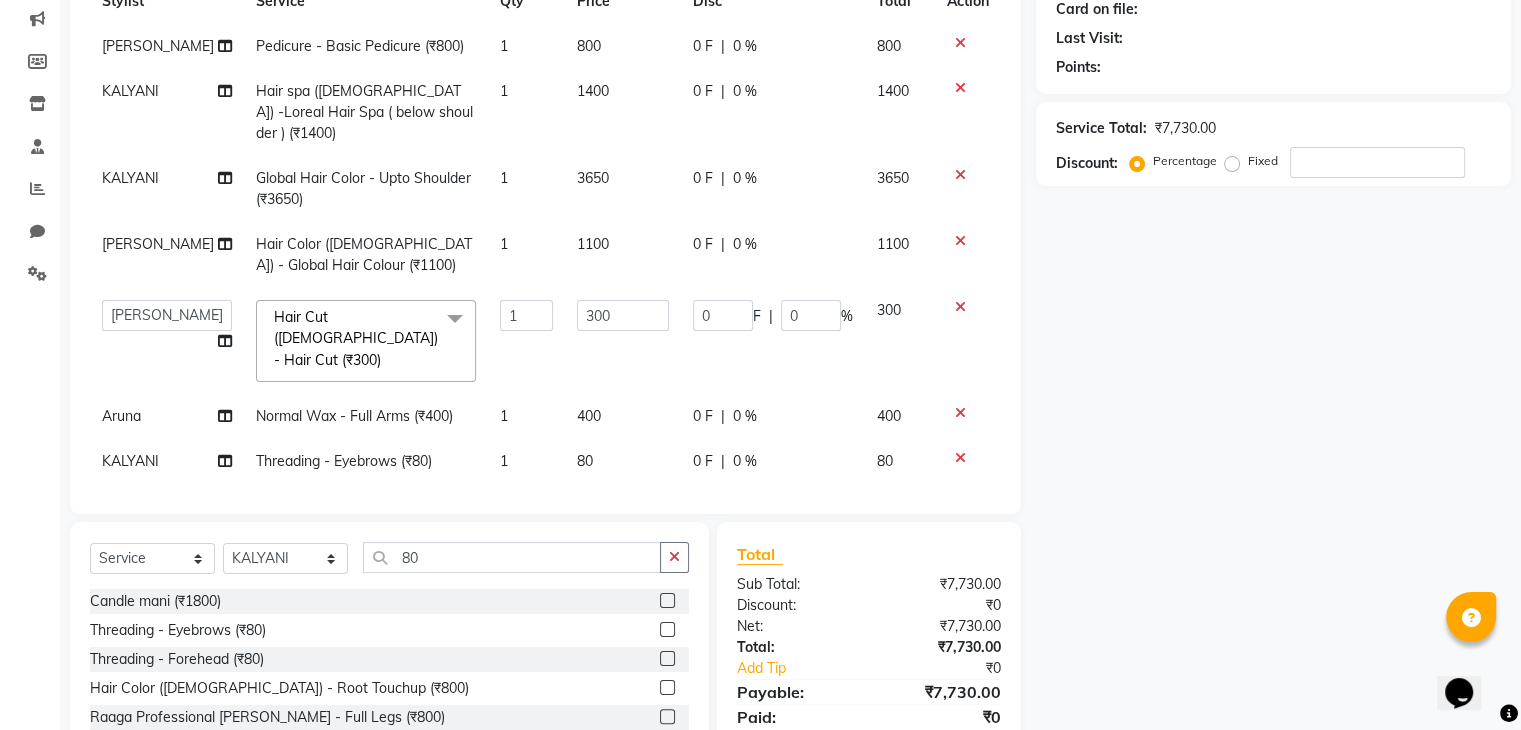 click 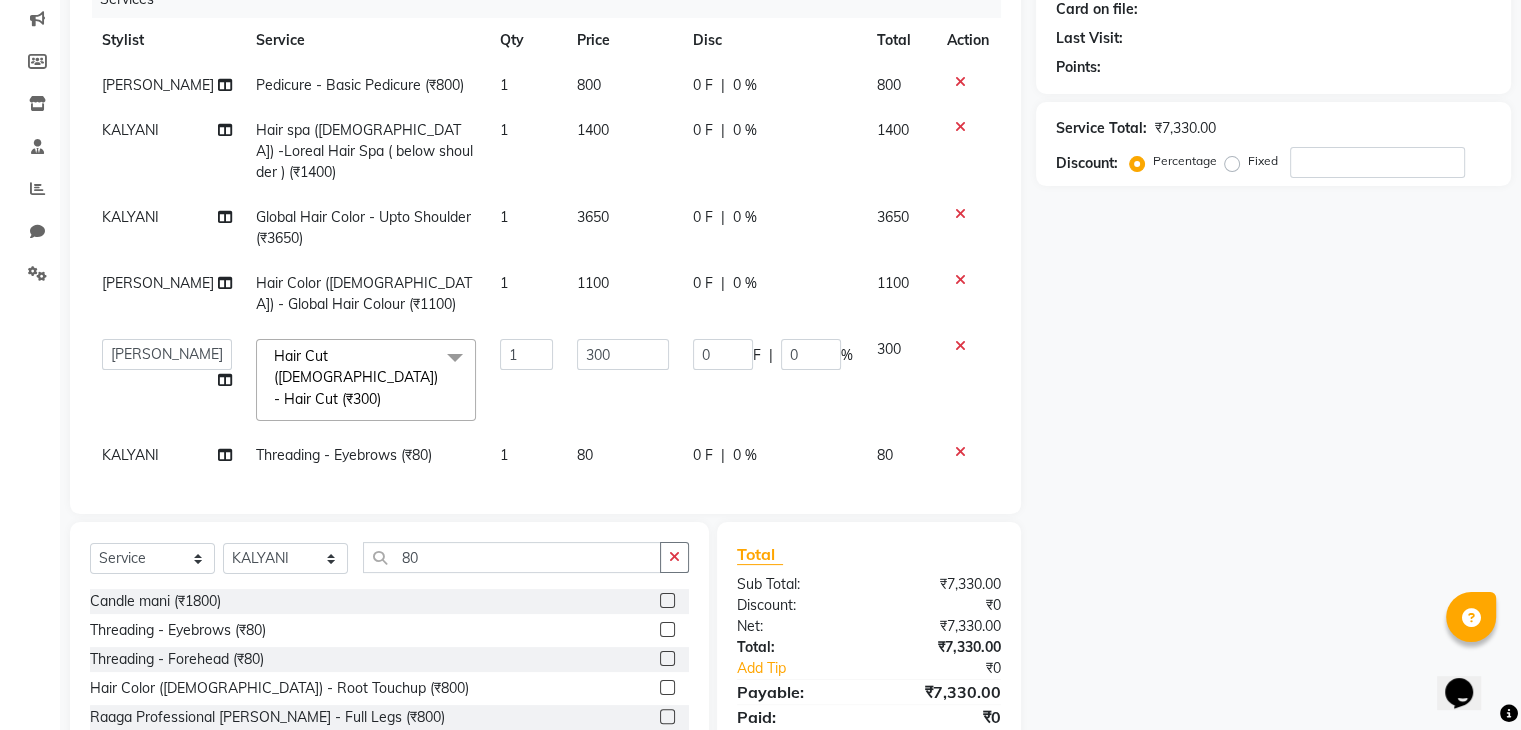 scroll, scrollTop: 0, scrollLeft: 0, axis: both 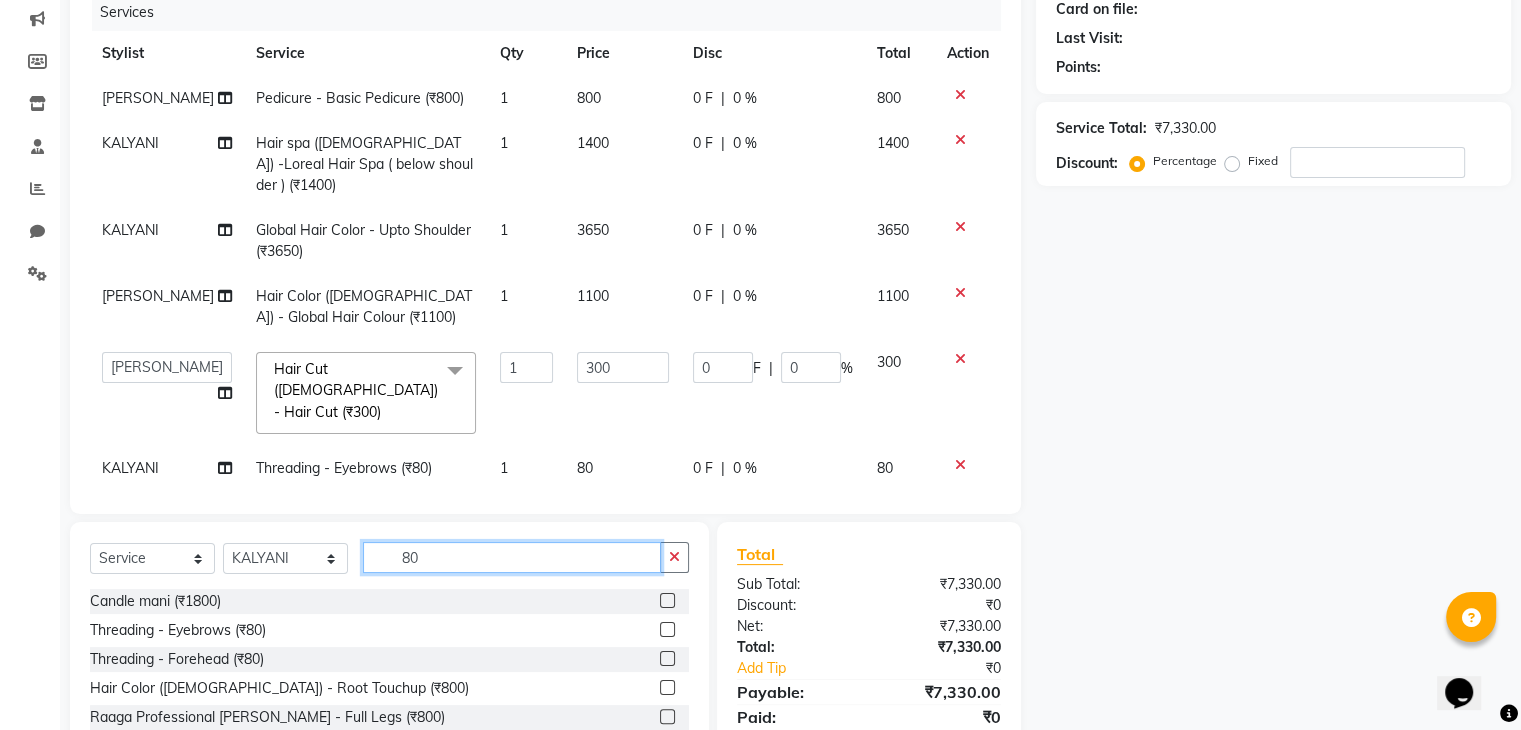 click on "80" 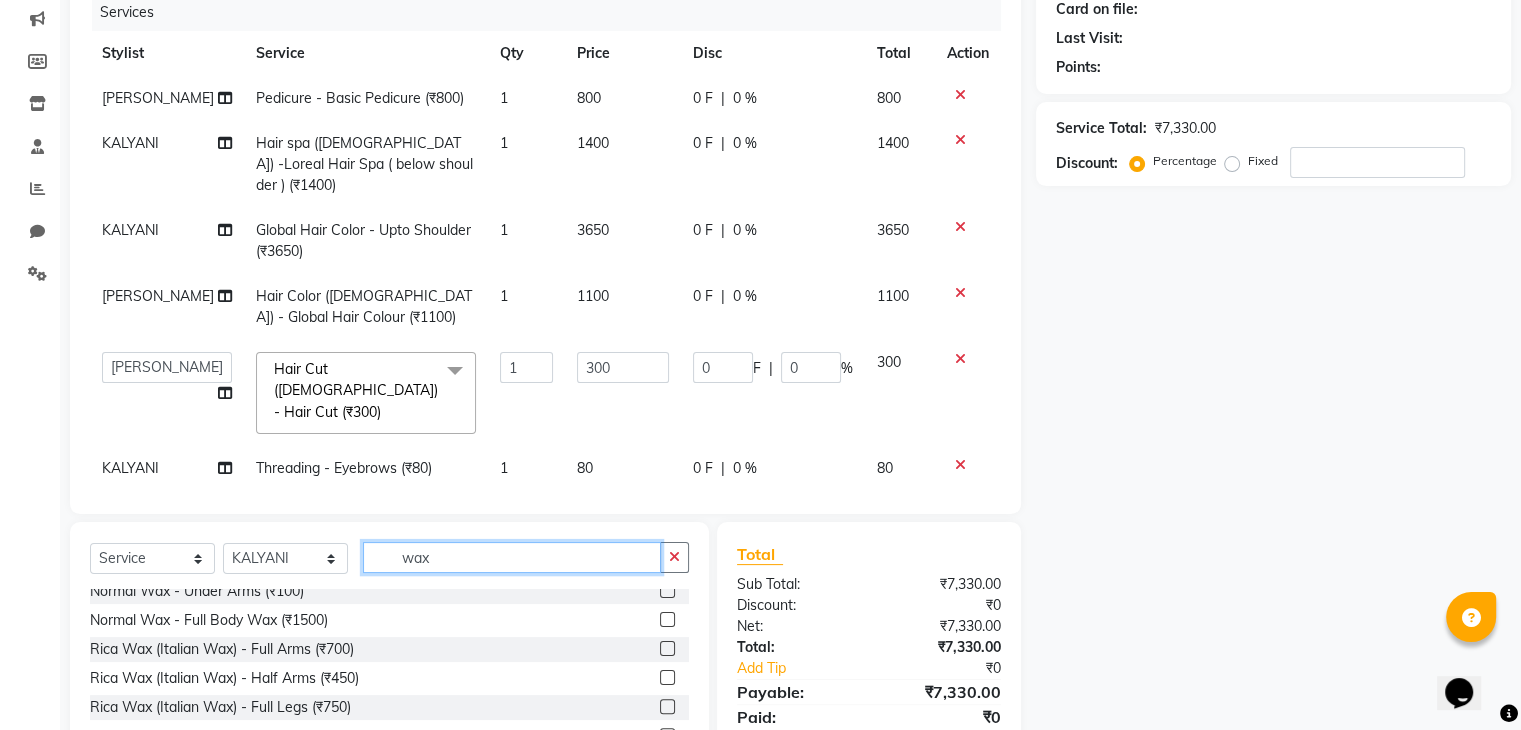 scroll, scrollTop: 152, scrollLeft: 0, axis: vertical 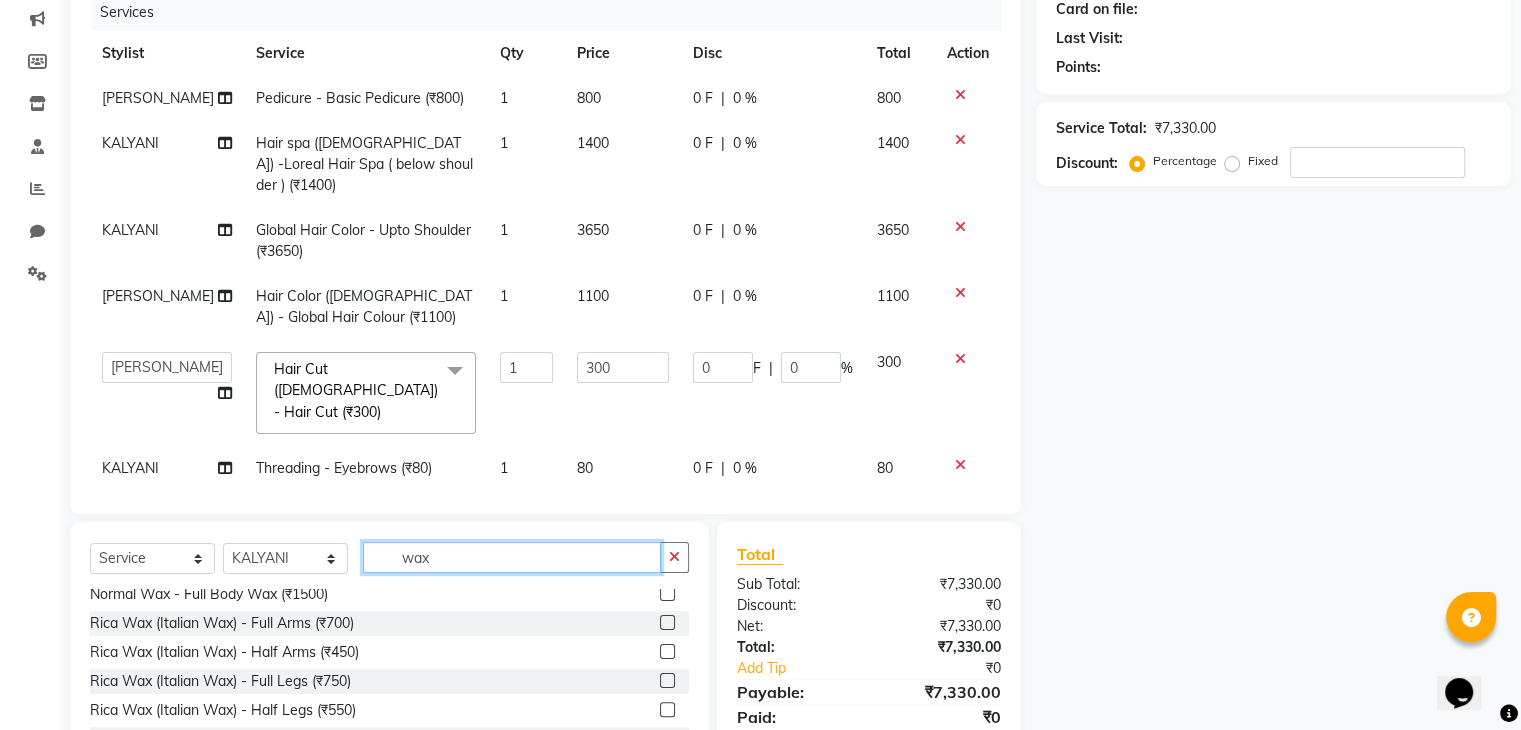 type on "wax" 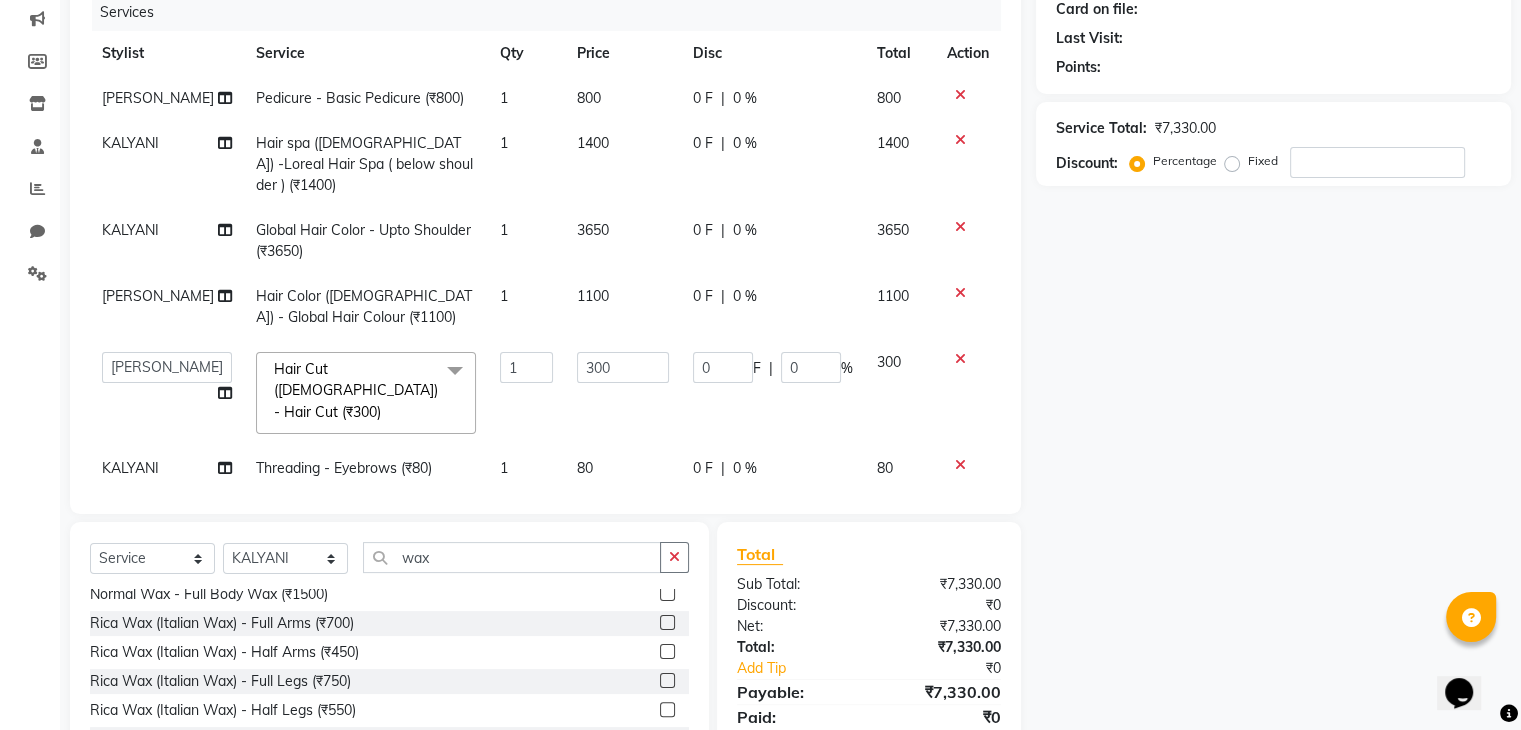 click on "Rica Wax (Italian Wax) - Full Arms (₹700)" 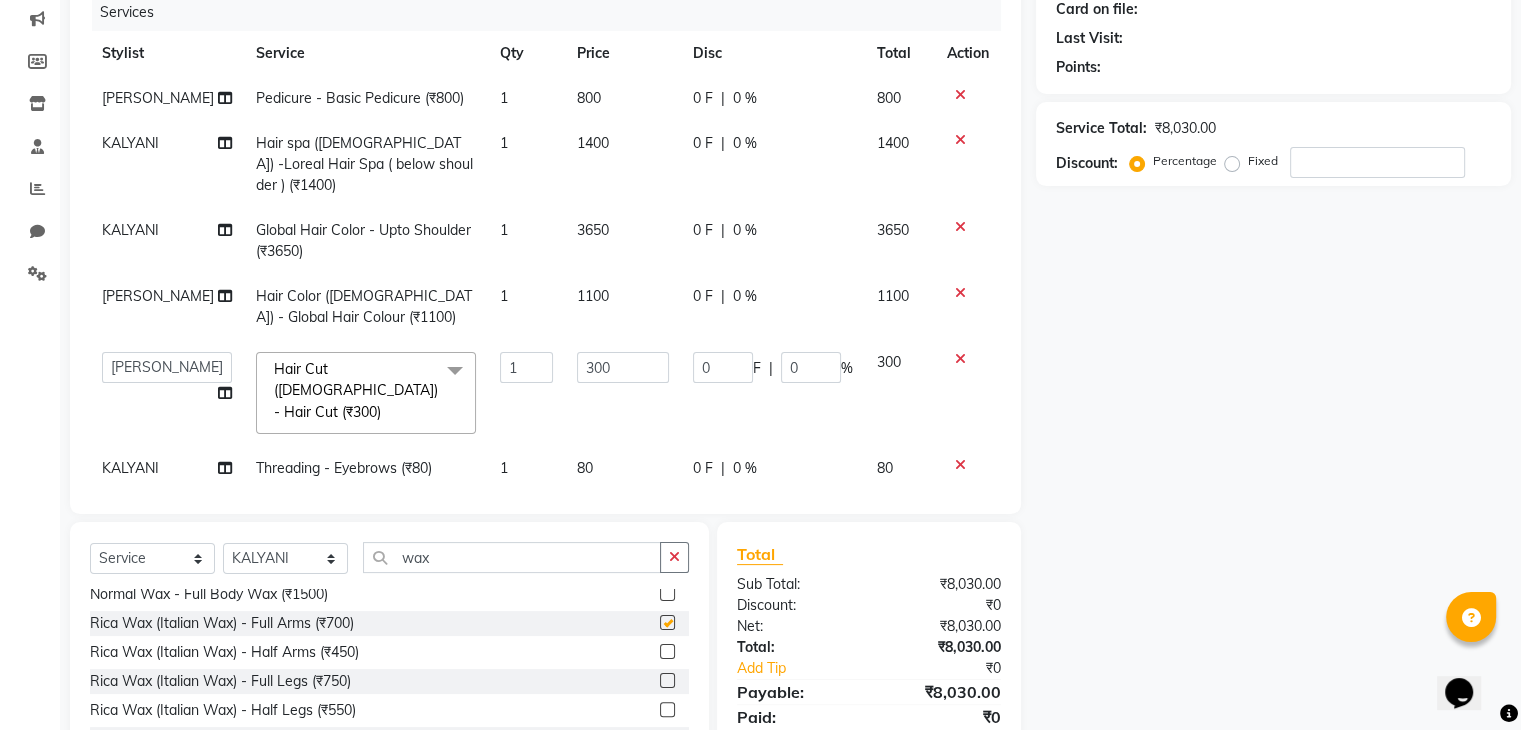 checkbox on "false" 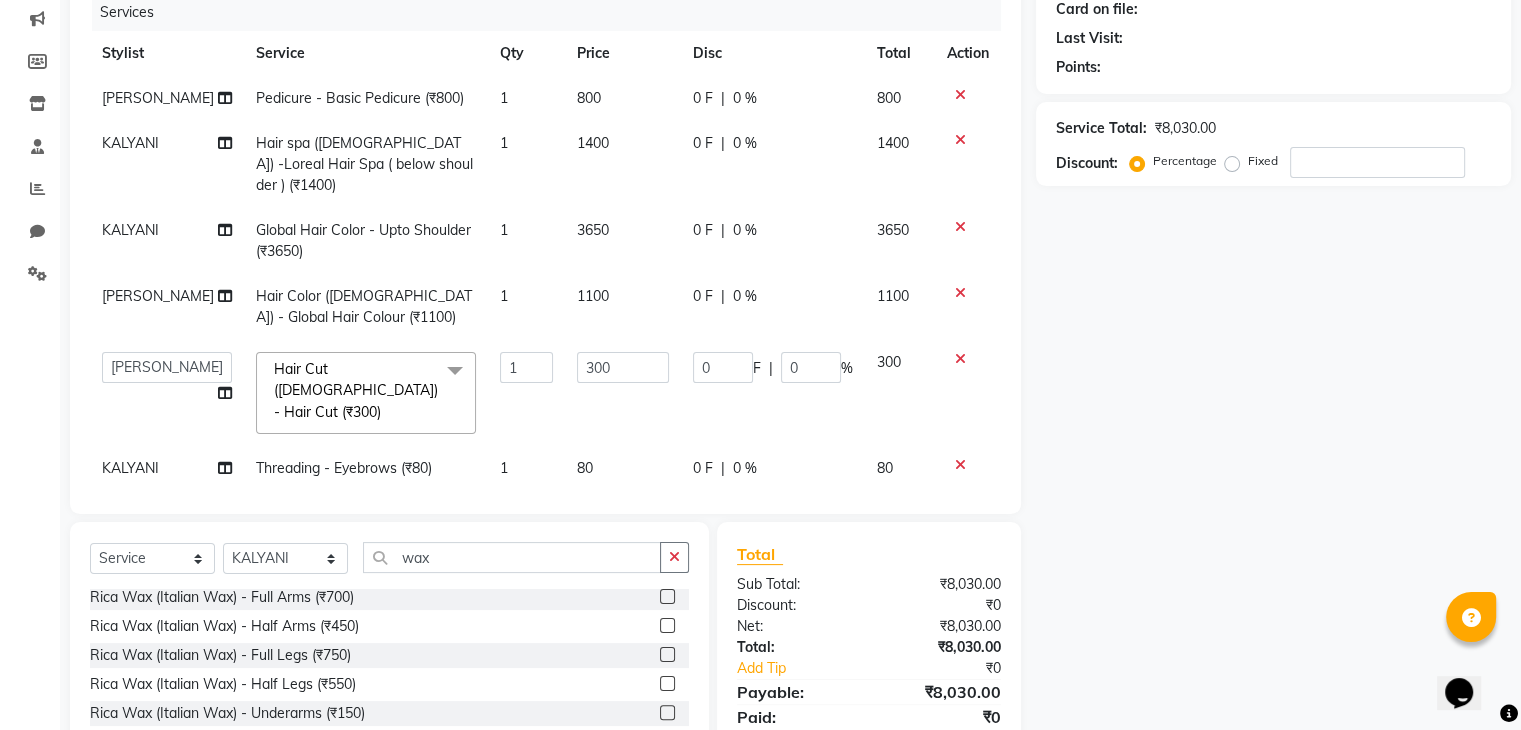 scroll, scrollTop: 182, scrollLeft: 0, axis: vertical 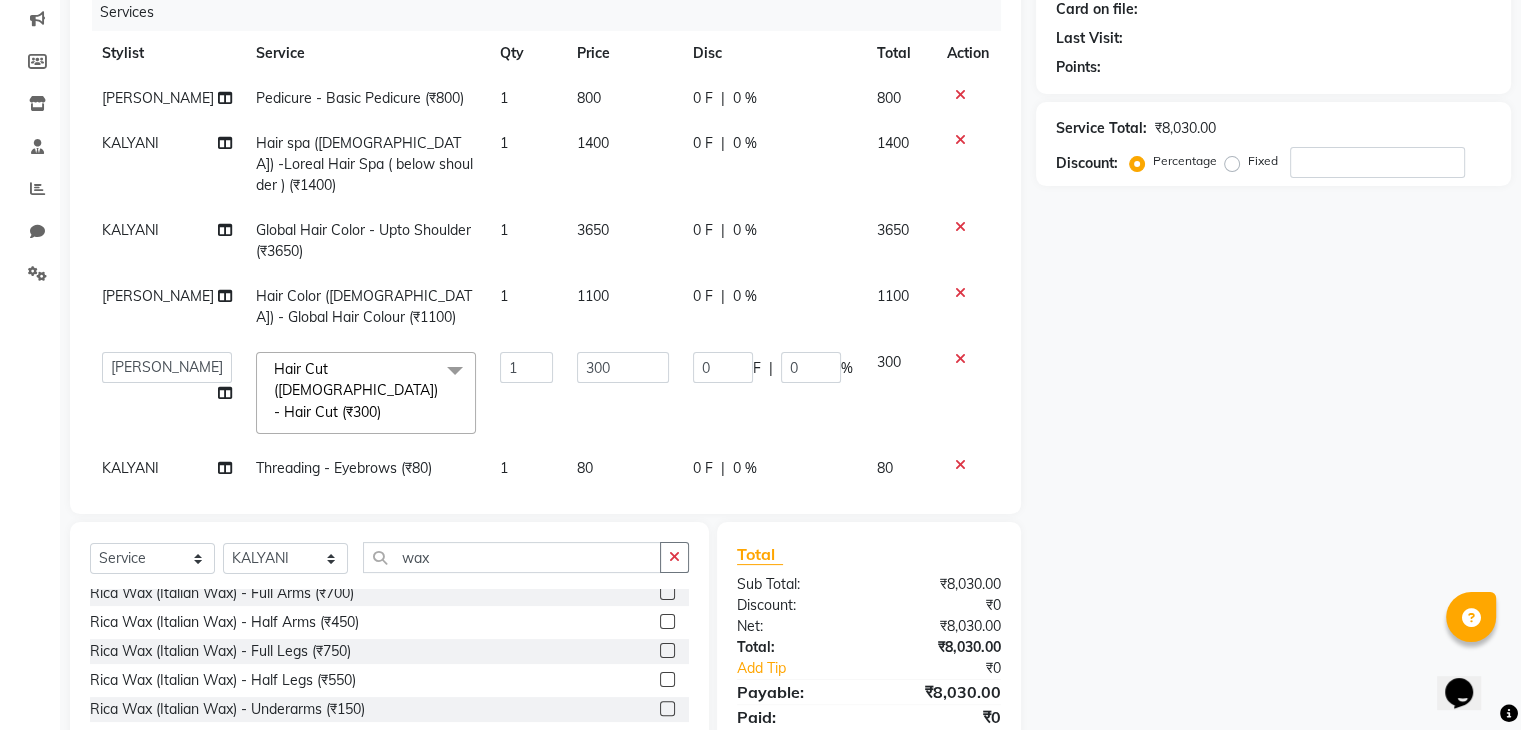 click on "Rica Wax (Italian Wax) - Half Legs (₹550)" 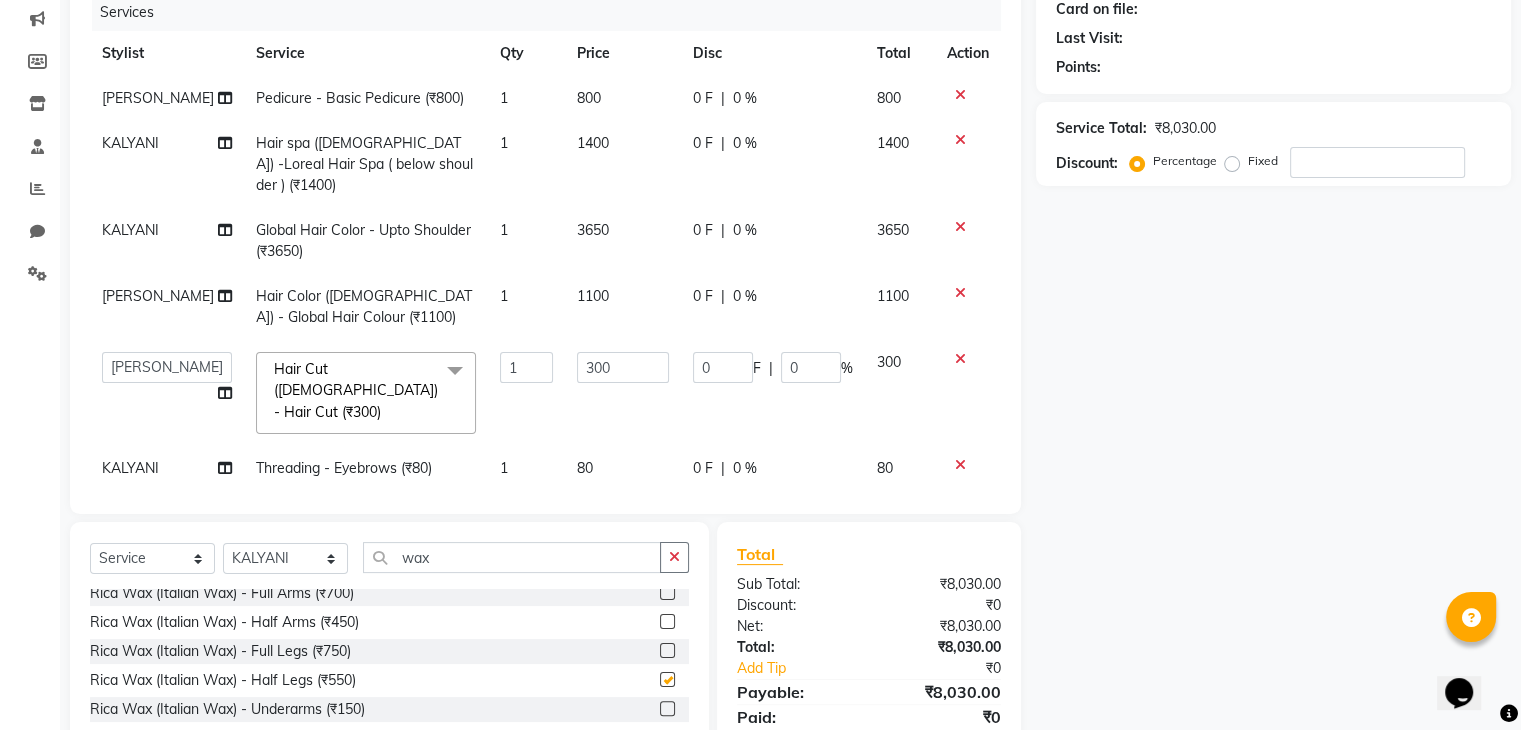 checkbox on "false" 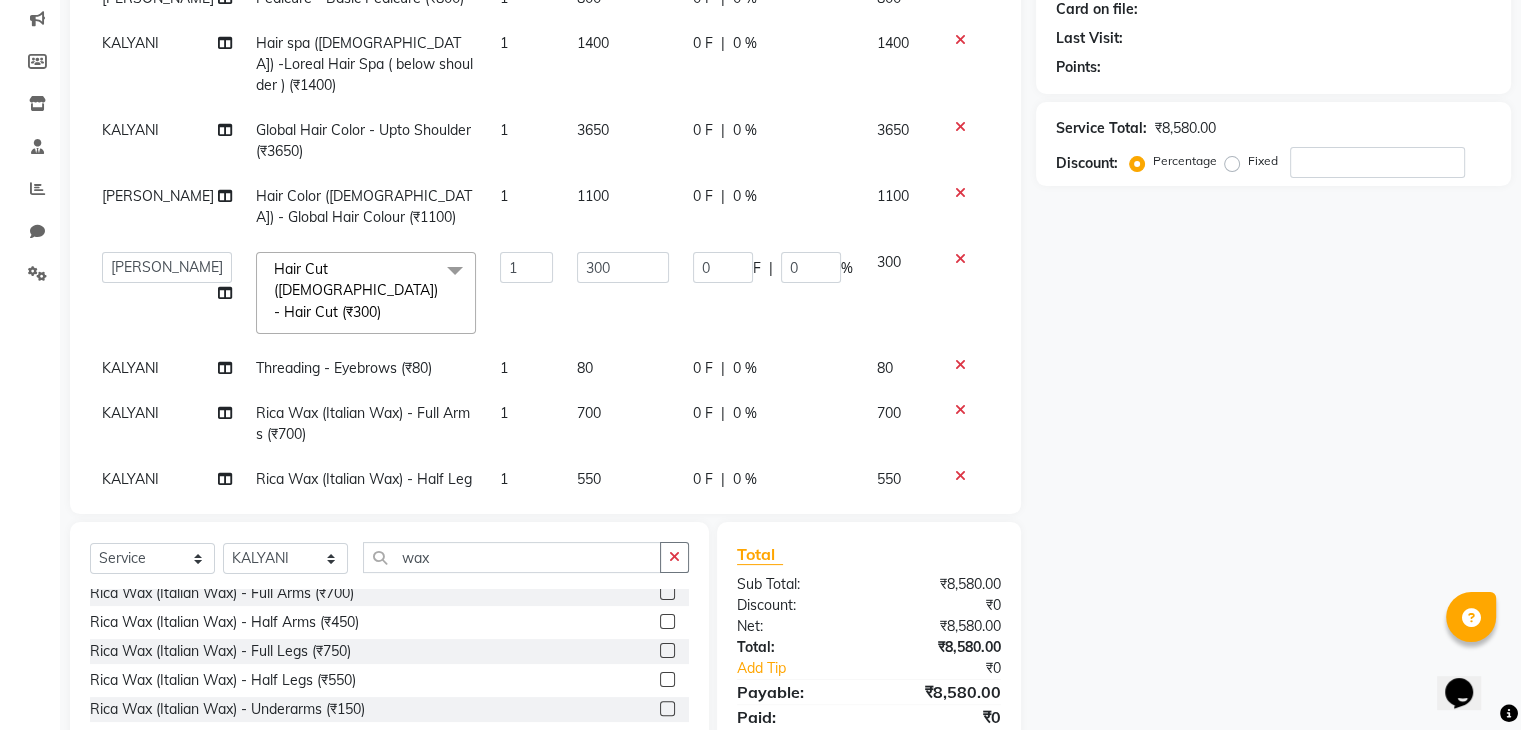 scroll, scrollTop: 138, scrollLeft: 0, axis: vertical 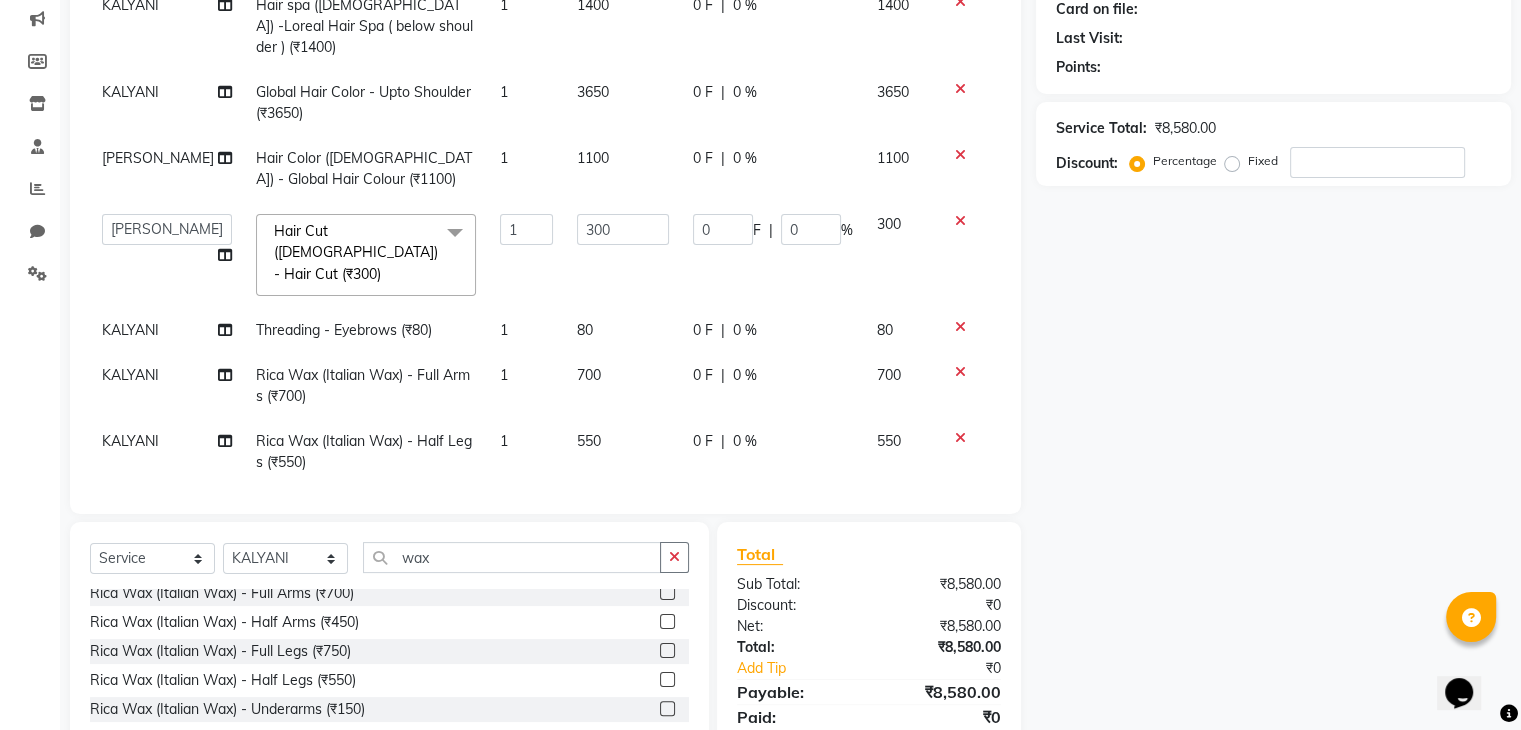 click on "KALYANI" 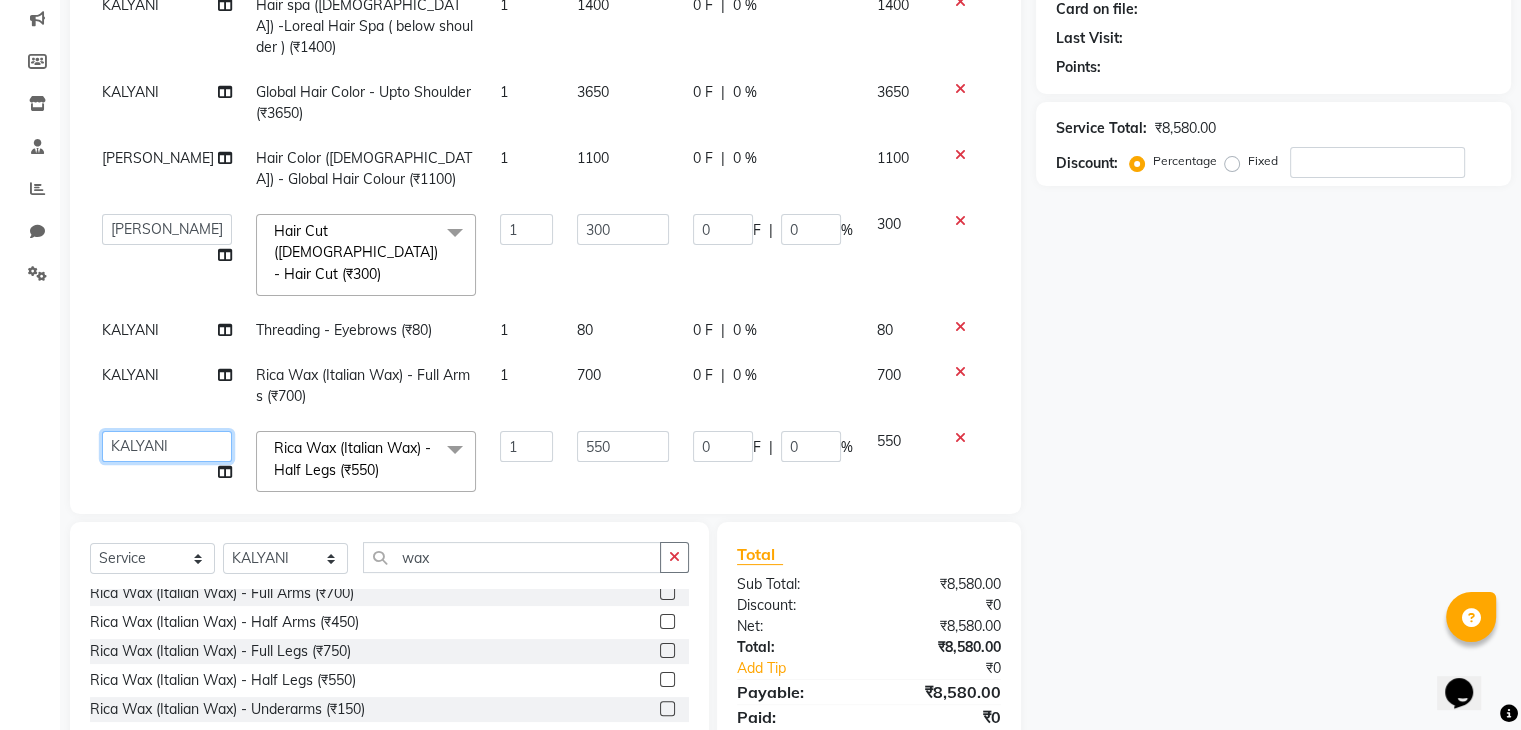 click on "[PERSON_NAME]   Aruna     [PERSON_NAME]    krishna   Manager   [MEDICAL_DATA][PERSON_NAME]     Sameer [PERSON_NAME] swami" 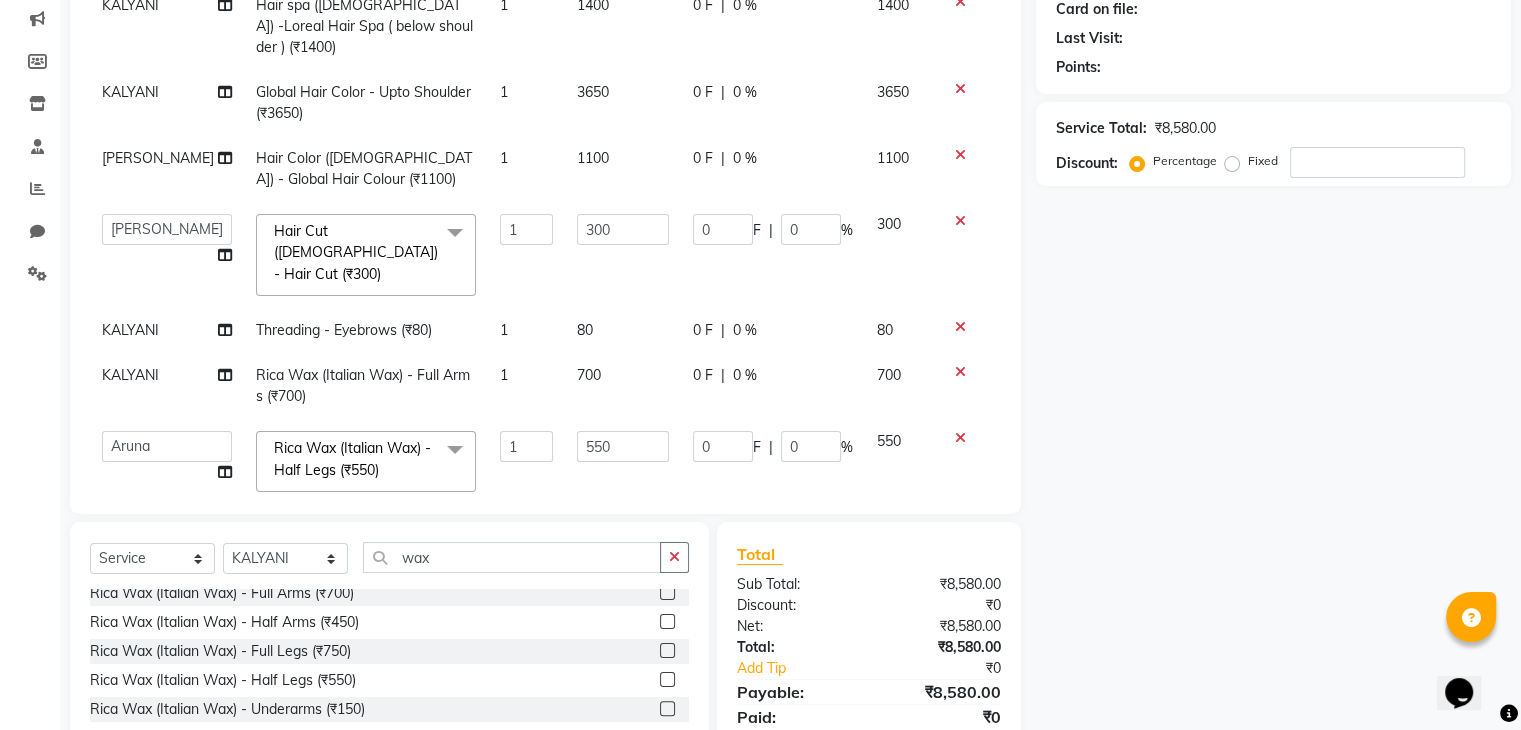 select on "29217" 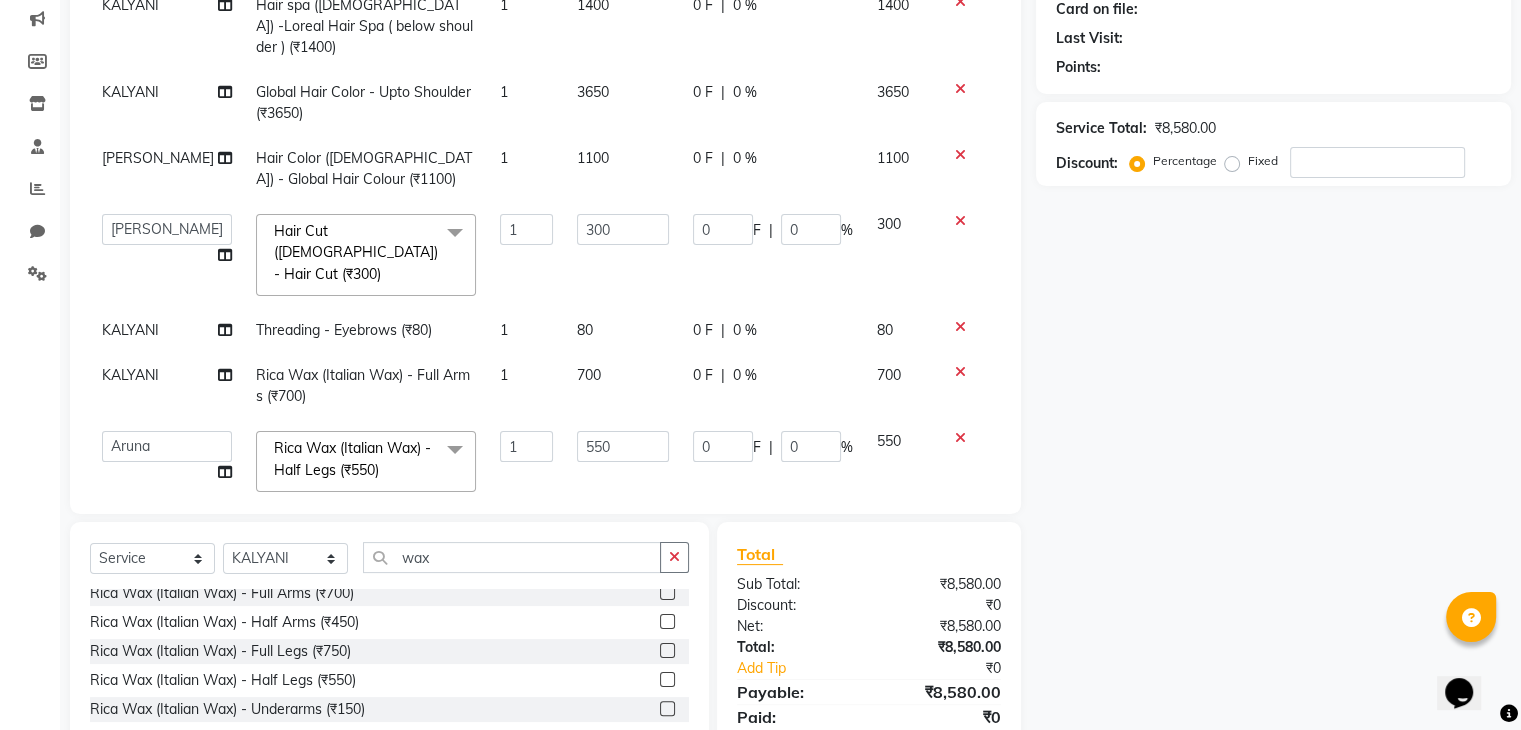 click on "KALYANI" 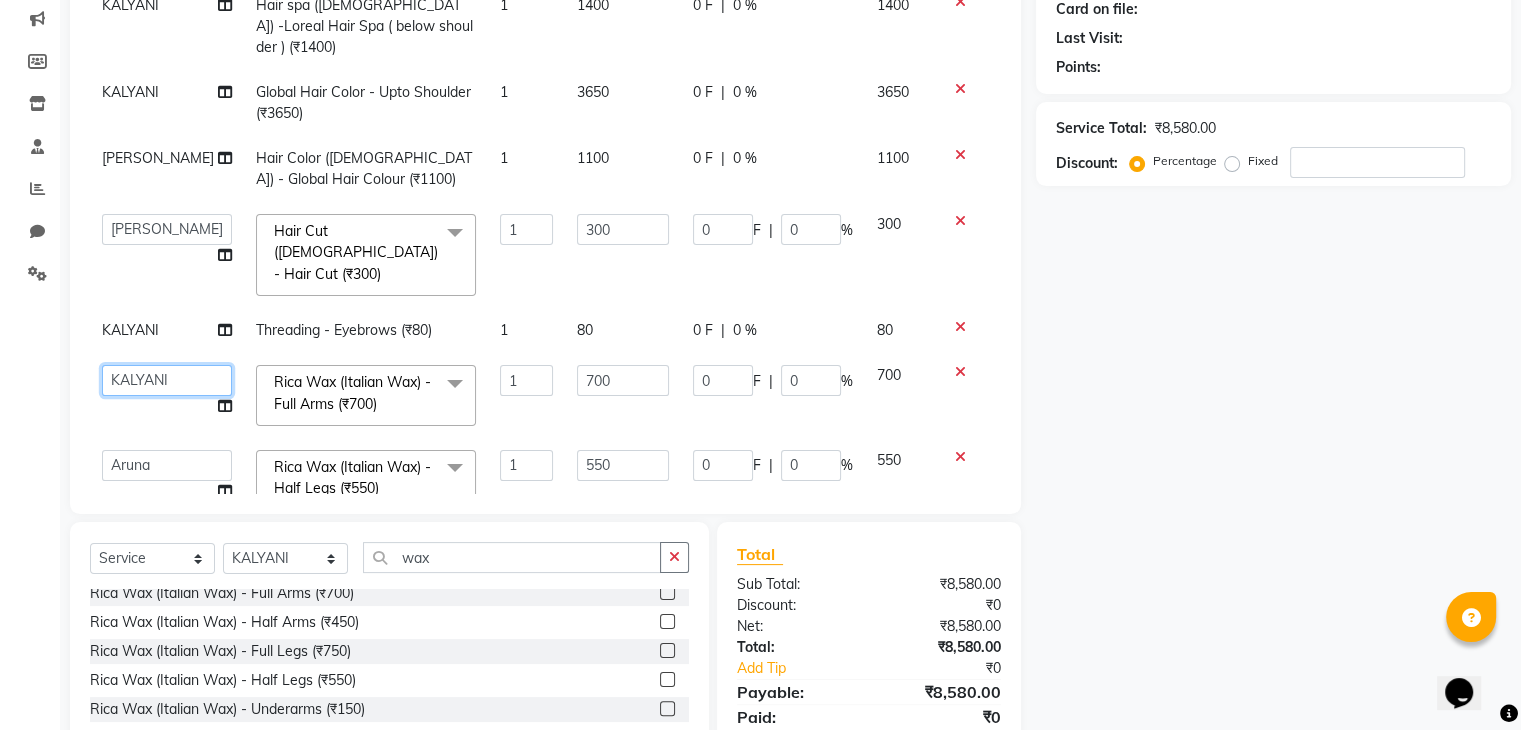 click on "[PERSON_NAME]   Aruna     [PERSON_NAME]    krishna   Manager   [MEDICAL_DATA][PERSON_NAME]     Sameer [PERSON_NAME] swami" 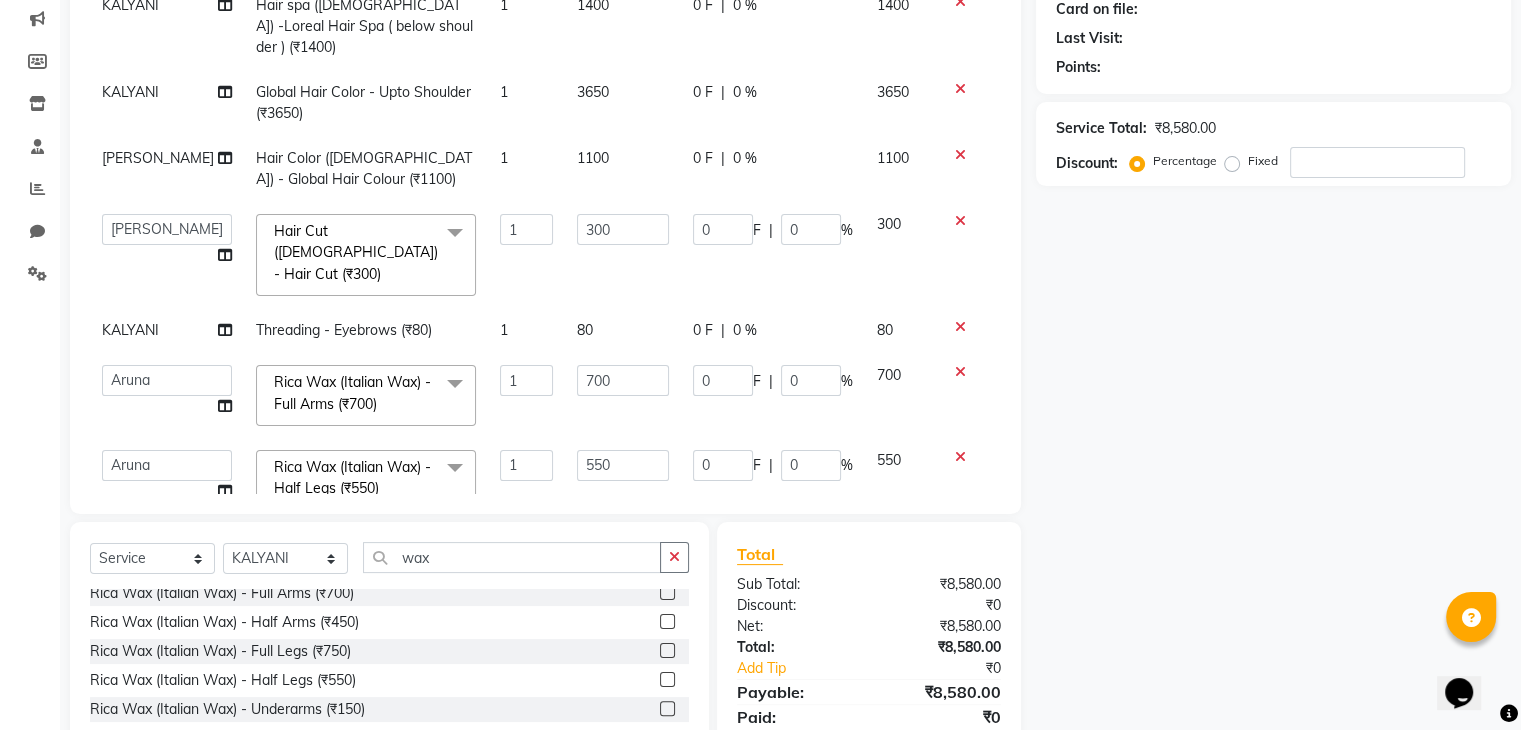 select on "29217" 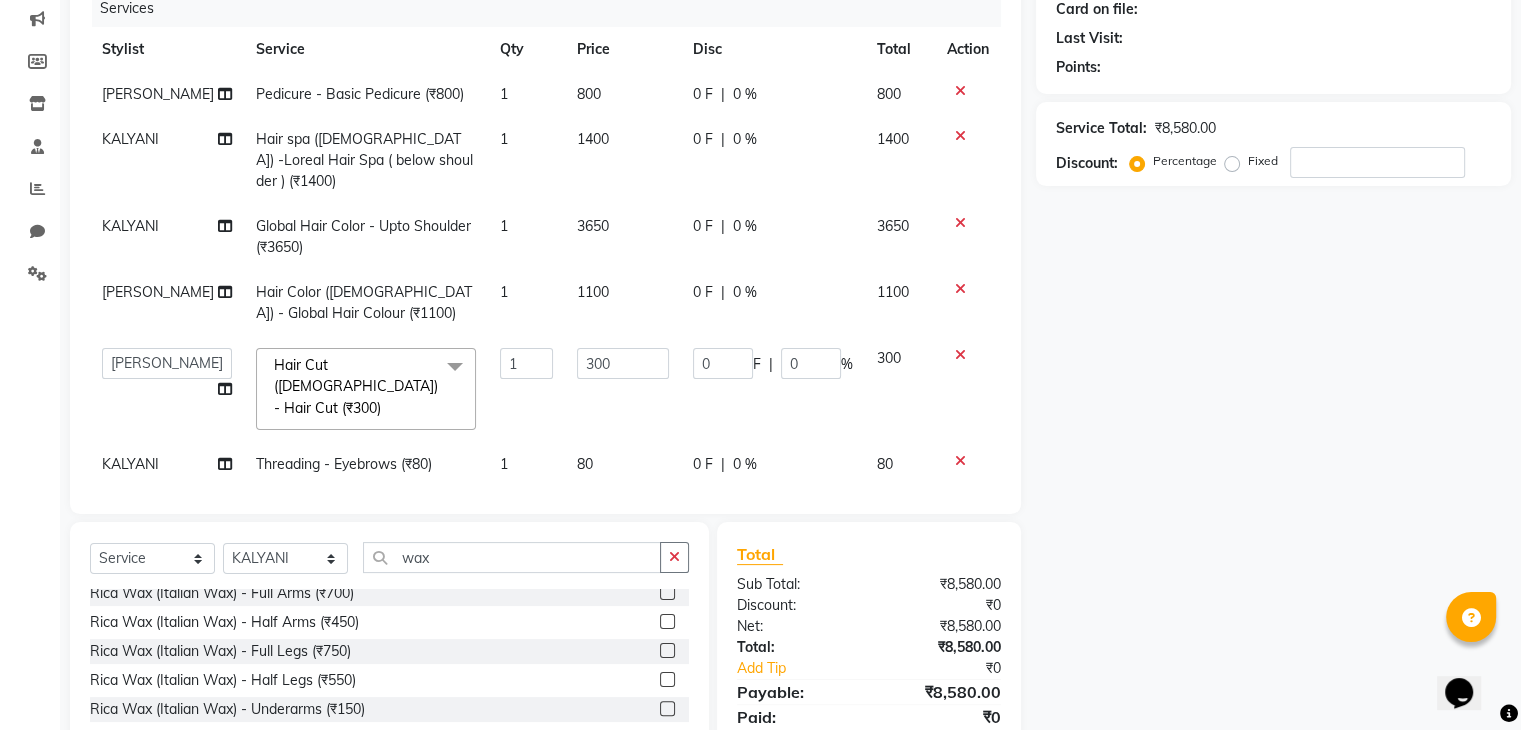 scroll, scrollTop: 0, scrollLeft: 0, axis: both 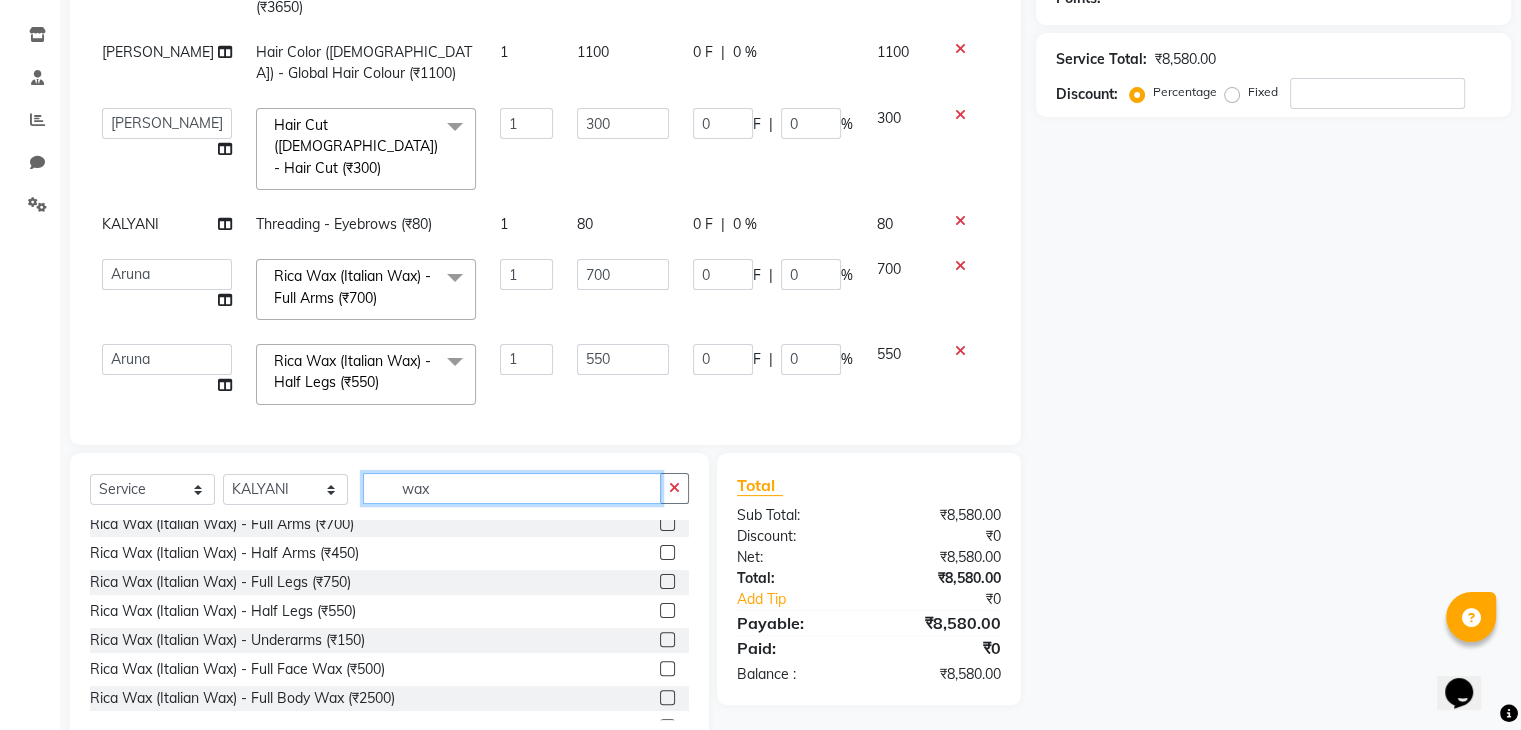 click on "wax" 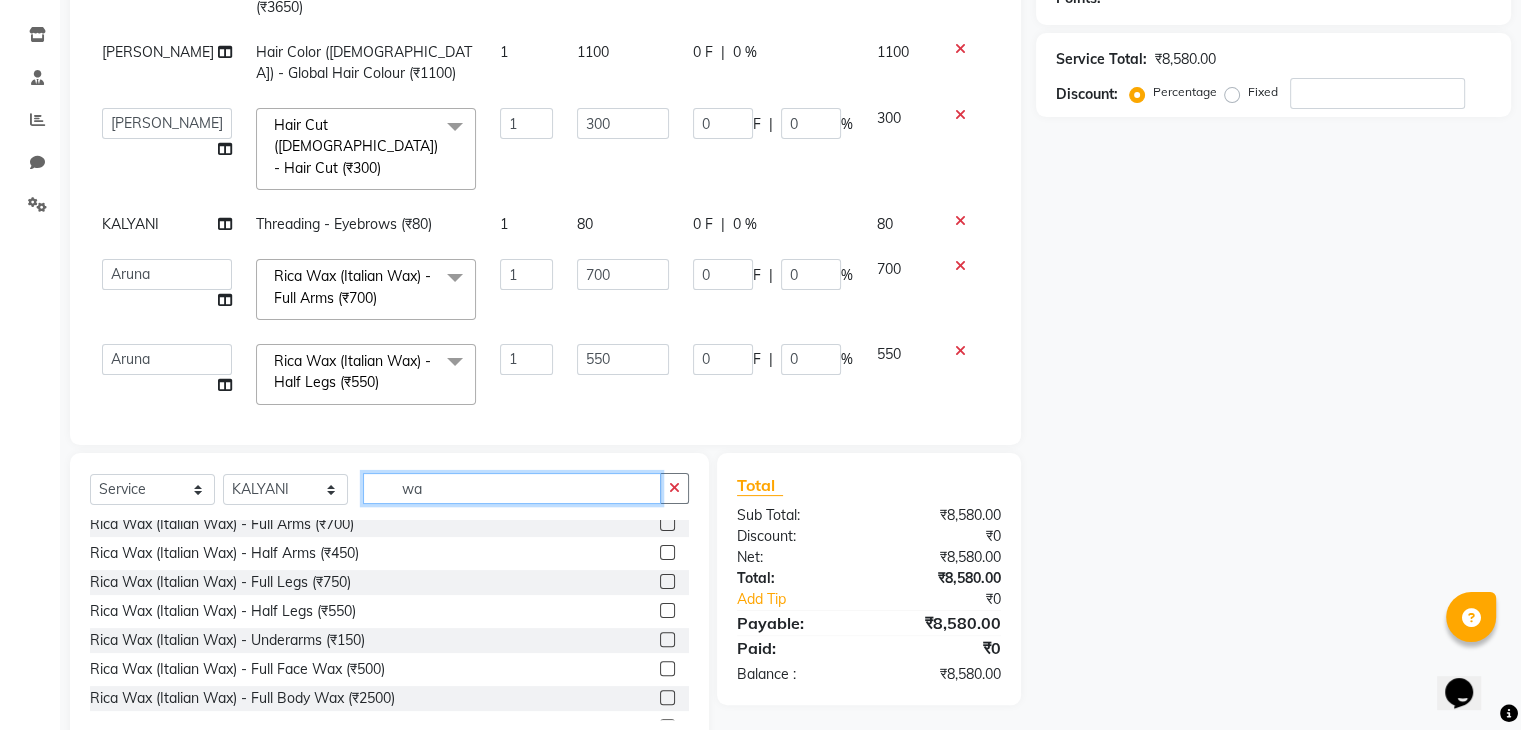 type on "w" 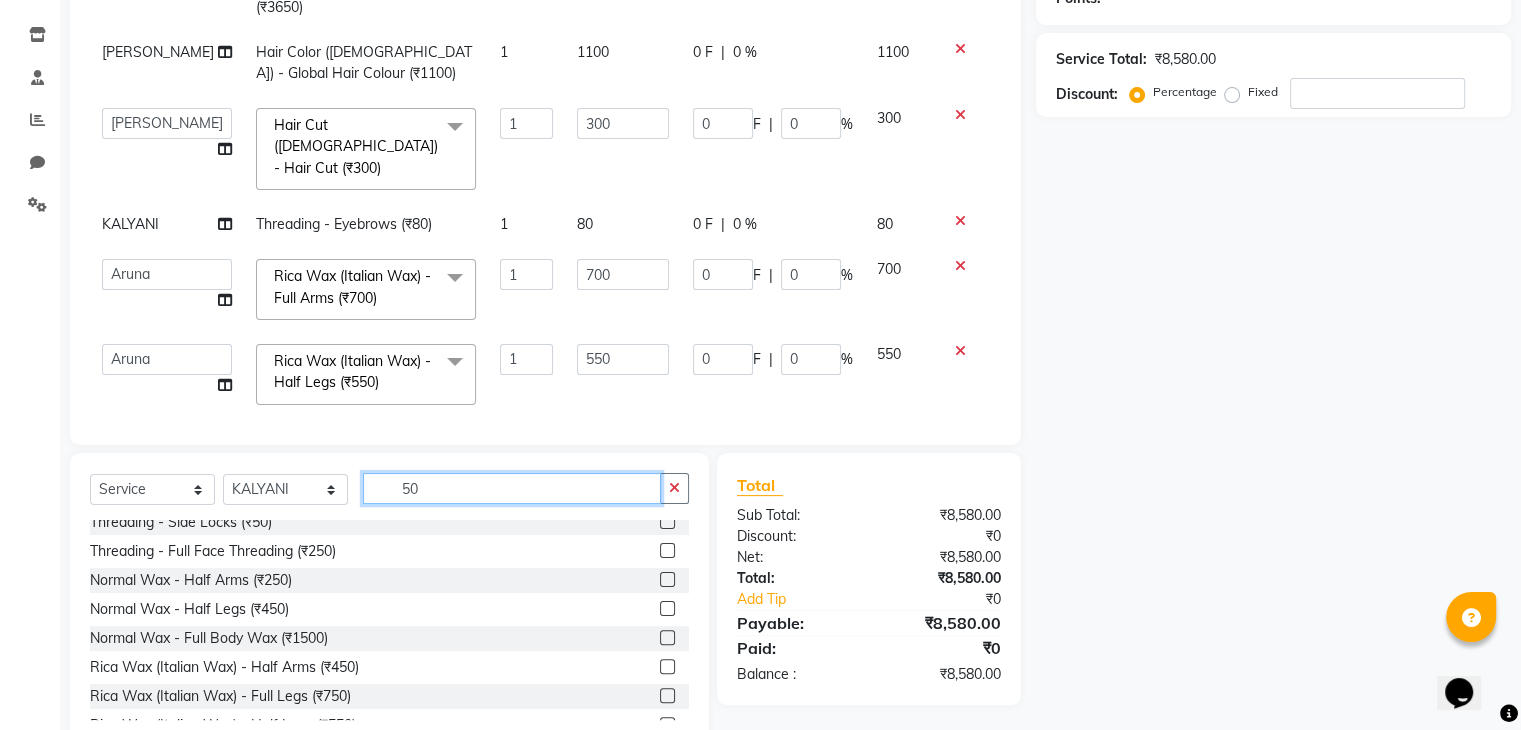 scroll, scrollTop: 0, scrollLeft: 0, axis: both 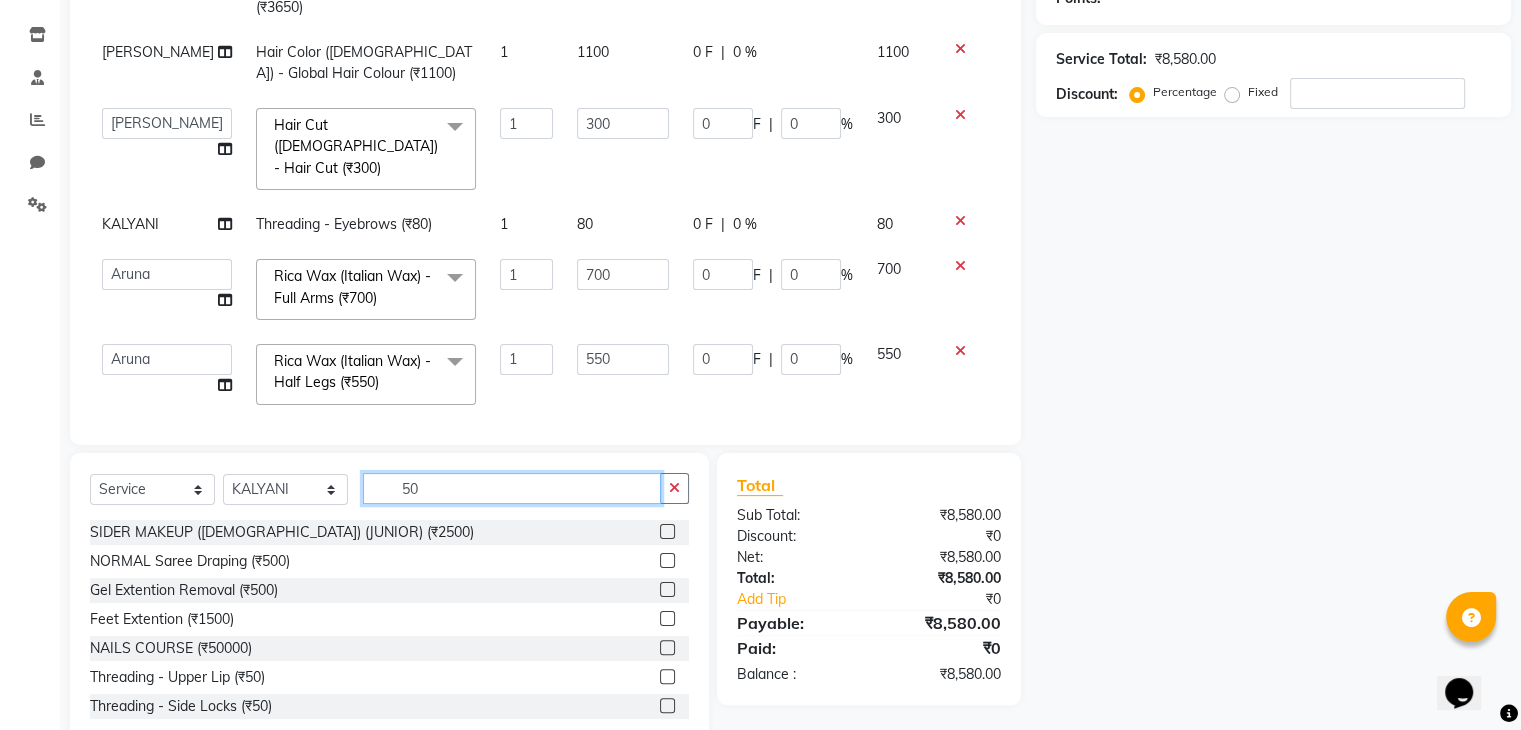 type on "50" 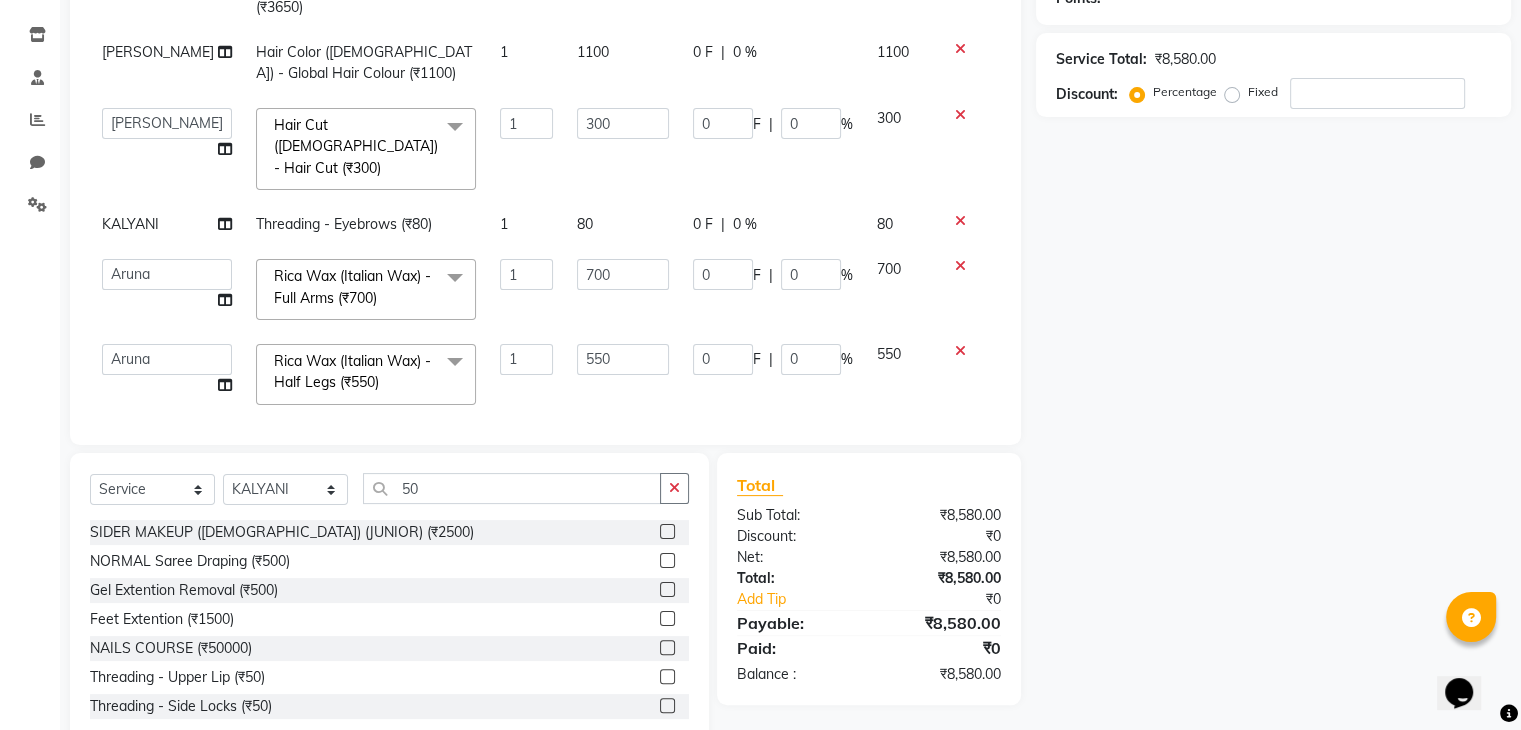 click on "Threading - Upper Lip (₹50)" 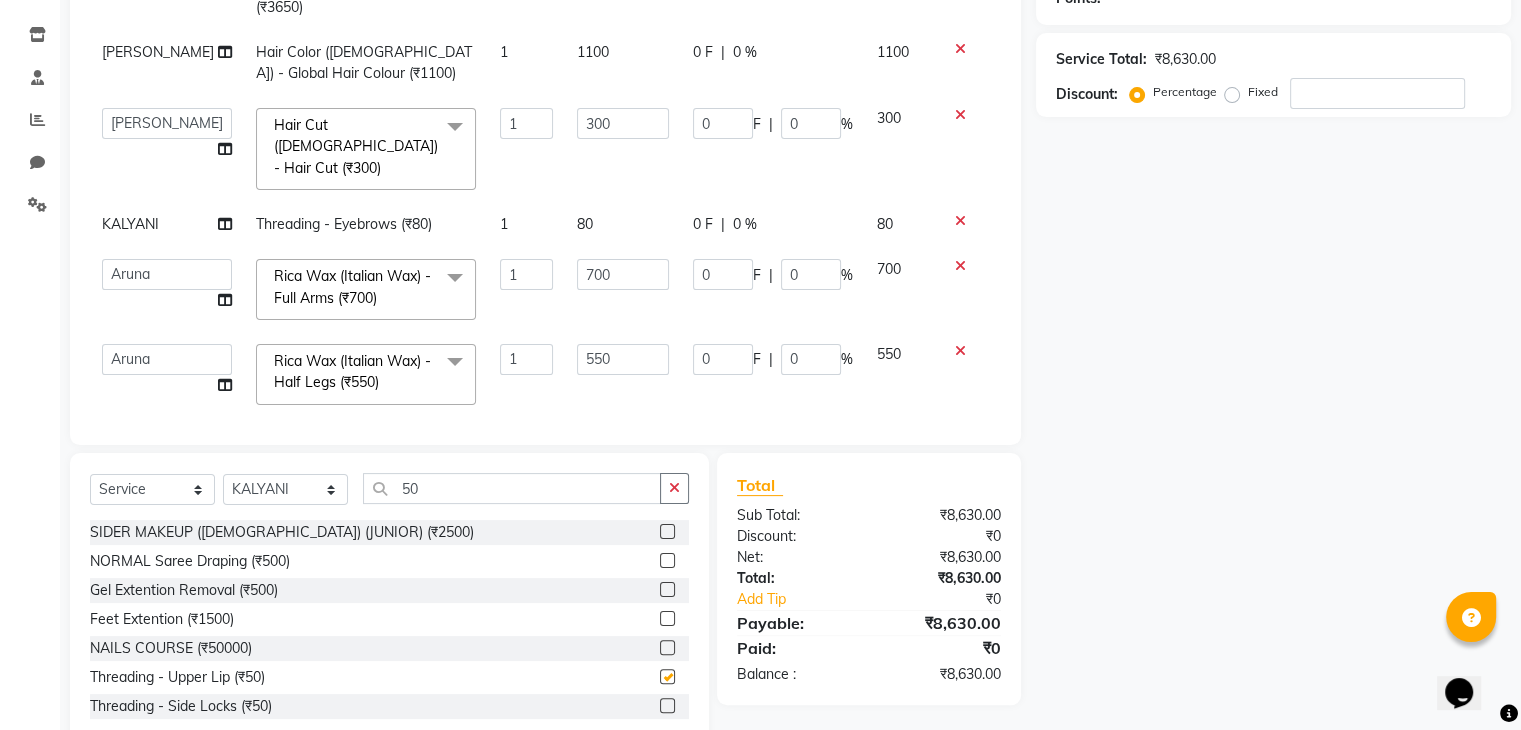 checkbox on "false" 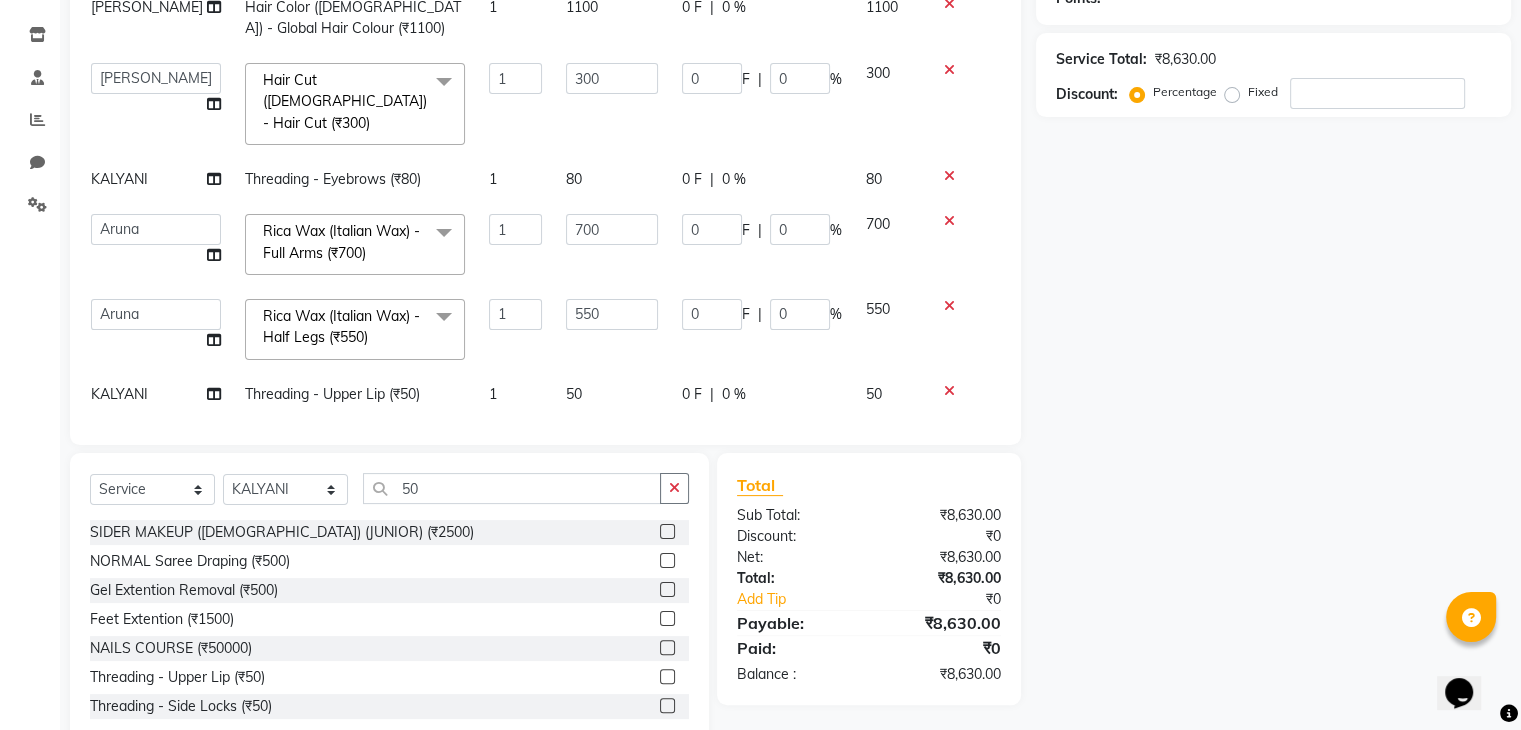 scroll, scrollTop: 220, scrollLeft: 0, axis: vertical 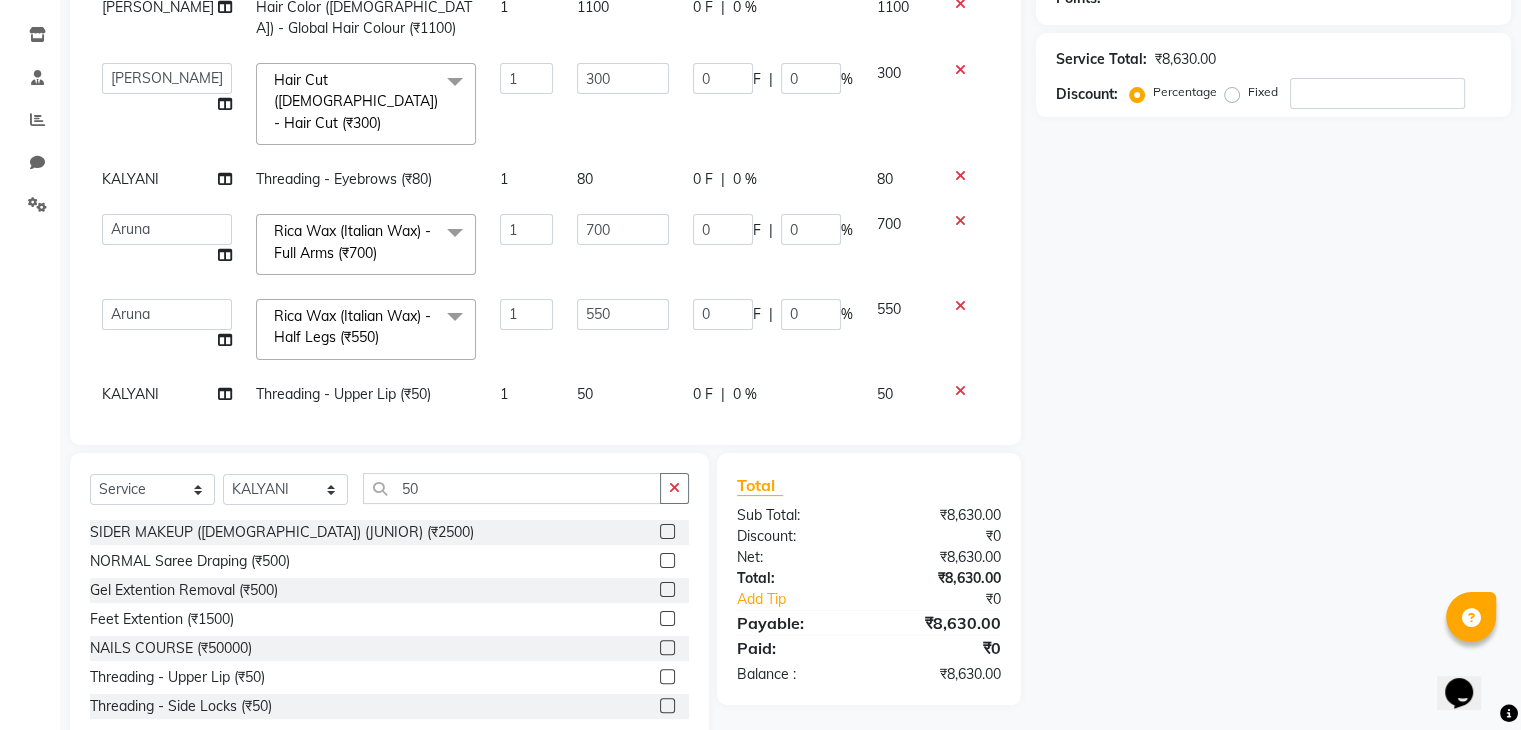 click on "KALYANI" 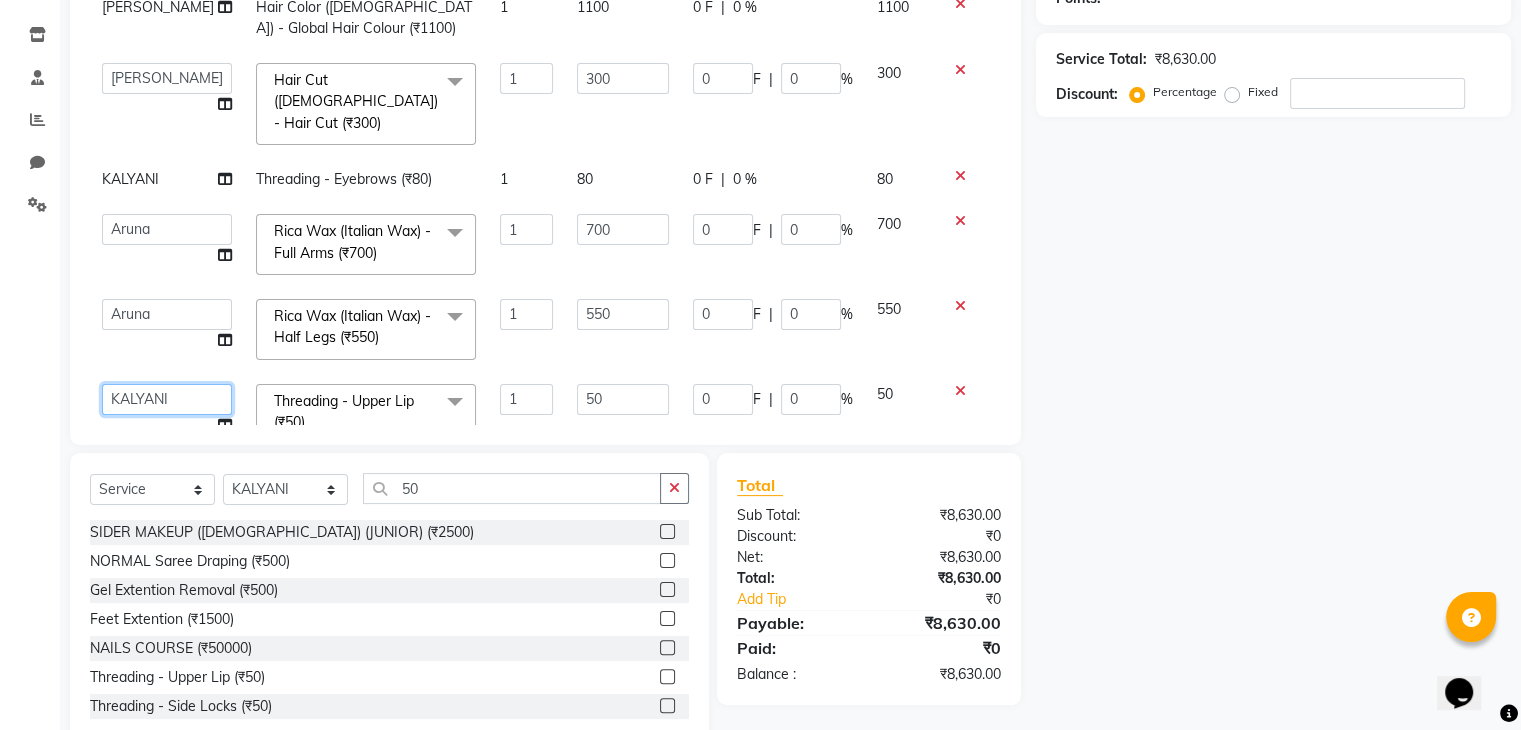 click on "[PERSON_NAME]   Aruna     [PERSON_NAME]    krishna   Manager   [MEDICAL_DATA][PERSON_NAME]     Sameer [PERSON_NAME] swami" 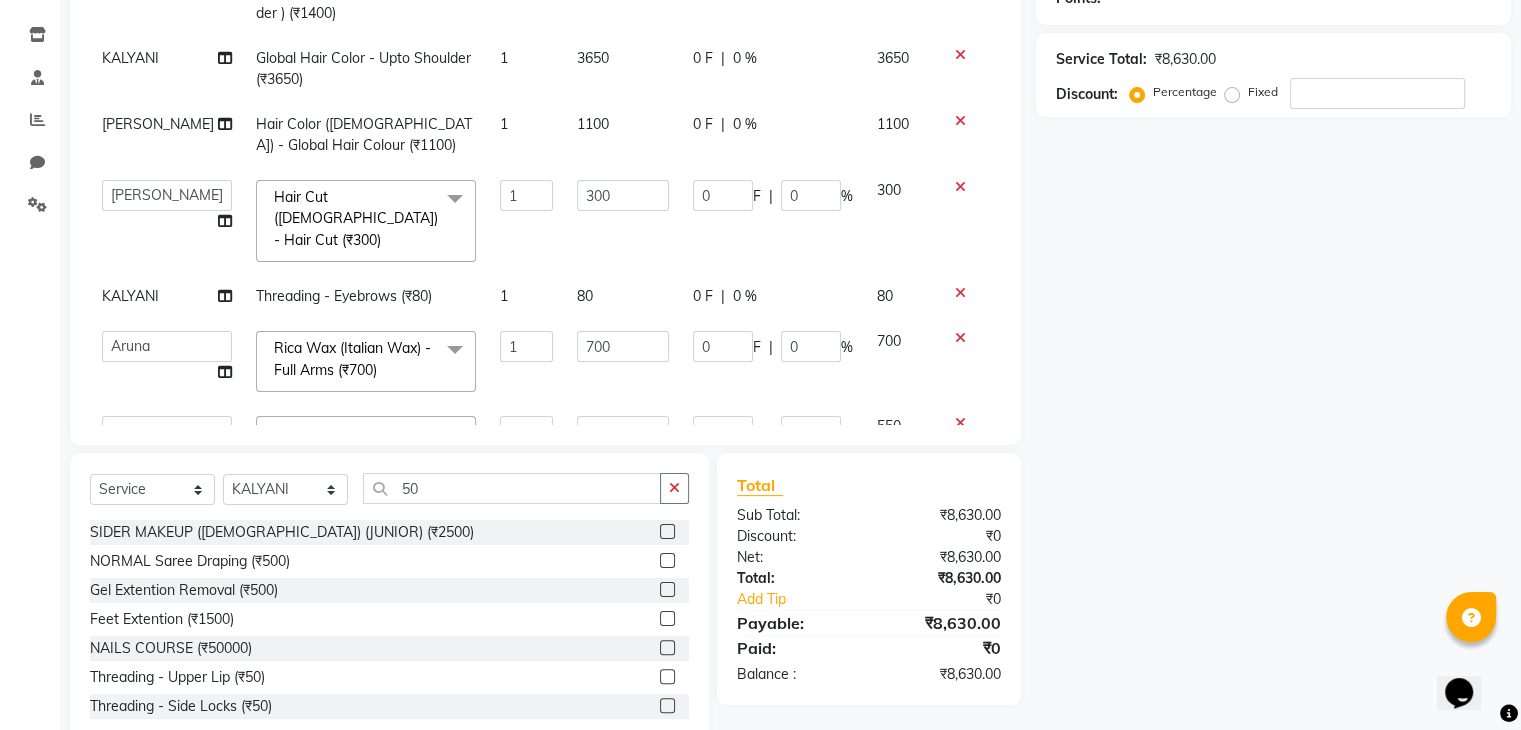 scroll, scrollTop: 0, scrollLeft: 0, axis: both 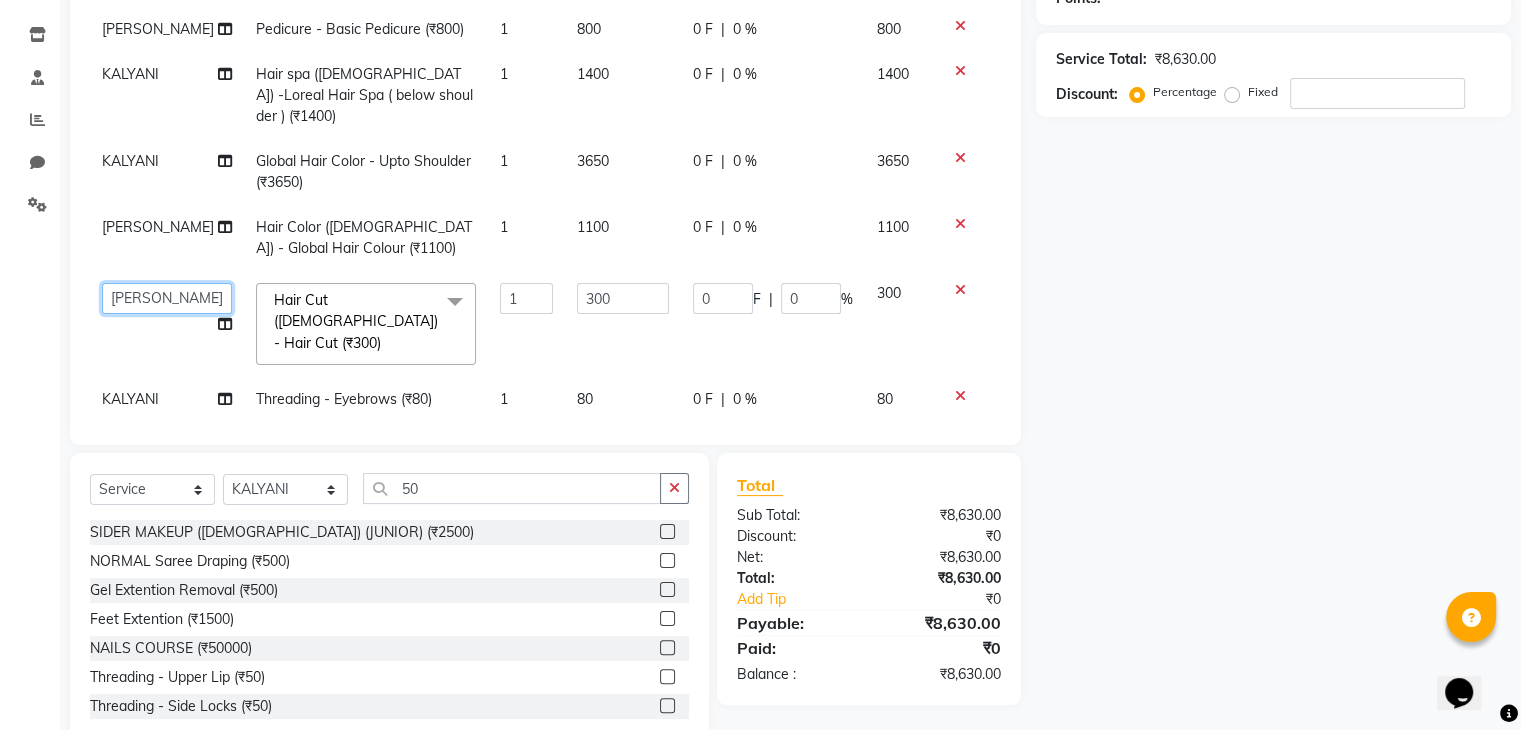 click on "[PERSON_NAME]   Aruna     [PERSON_NAME]    krishna   Manager   [MEDICAL_DATA][PERSON_NAME]     Sameer [PERSON_NAME] swami" 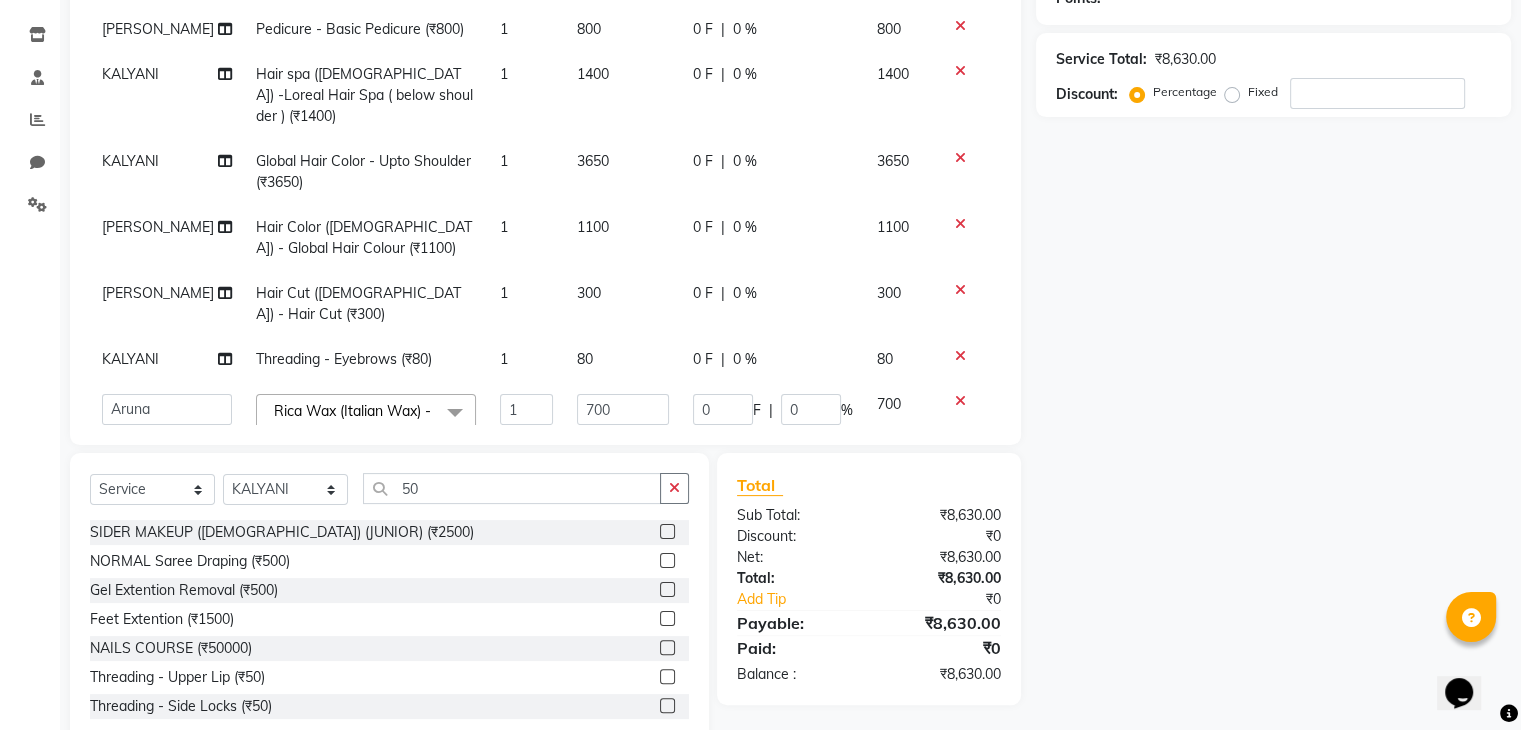 click on "Name: Membership: Total Visits: Card on file: Last Visit:  Points:  Service Total:  ₹8,630.00  Discount:  Percentage   Fixed" 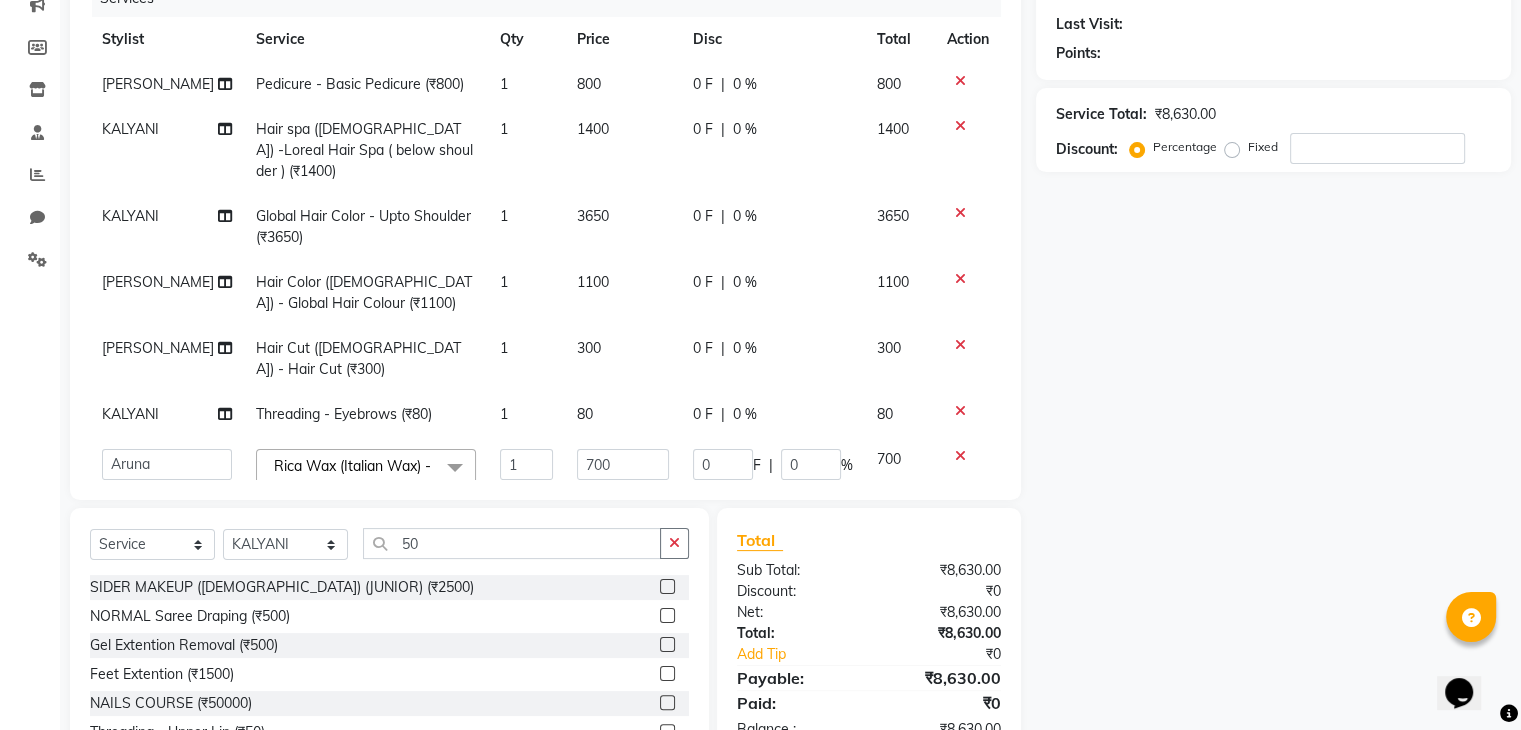 scroll, scrollTop: 271, scrollLeft: 0, axis: vertical 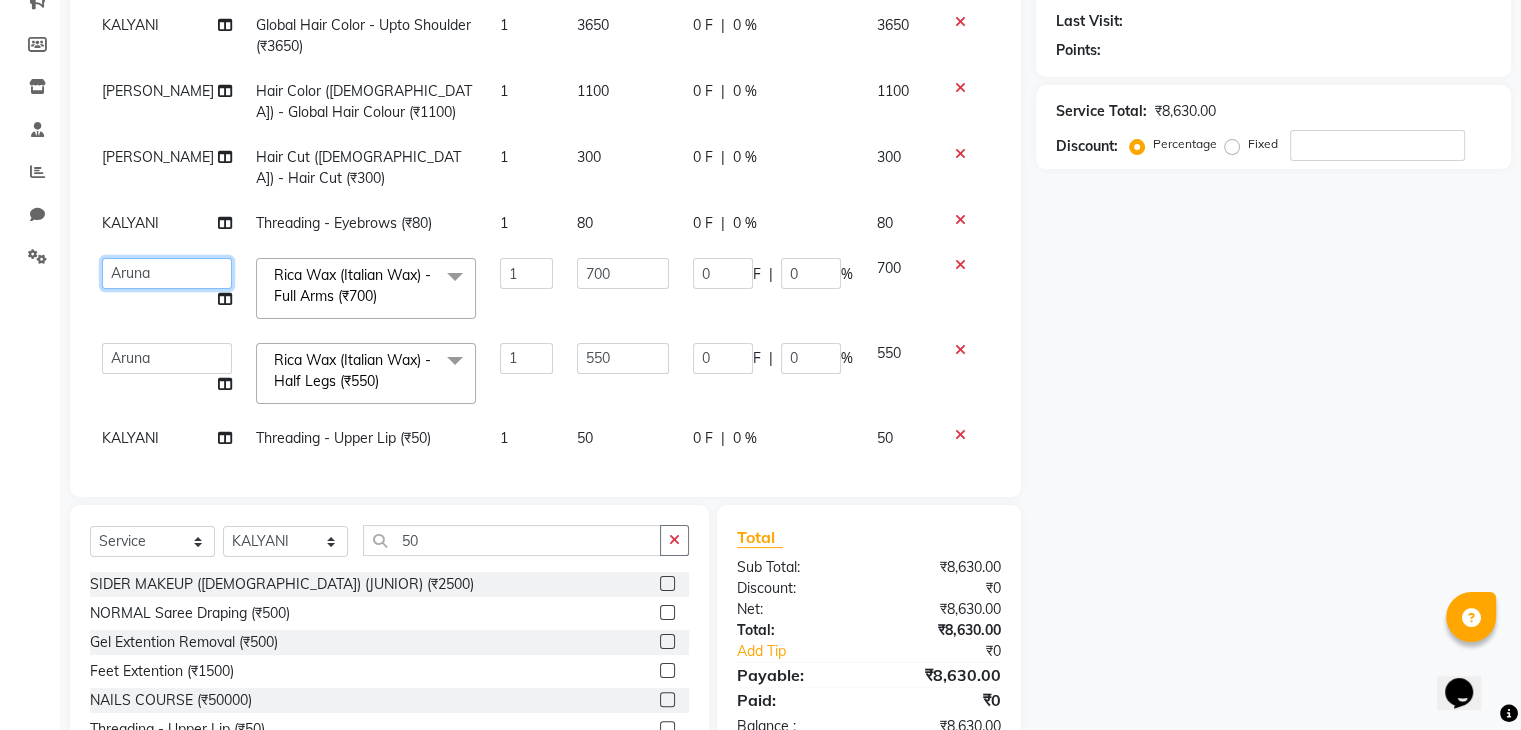 click on "[PERSON_NAME]   Aruna     [PERSON_NAME]    krishna   Manager   [MEDICAL_DATA][PERSON_NAME]     Sameer [PERSON_NAME] swami" 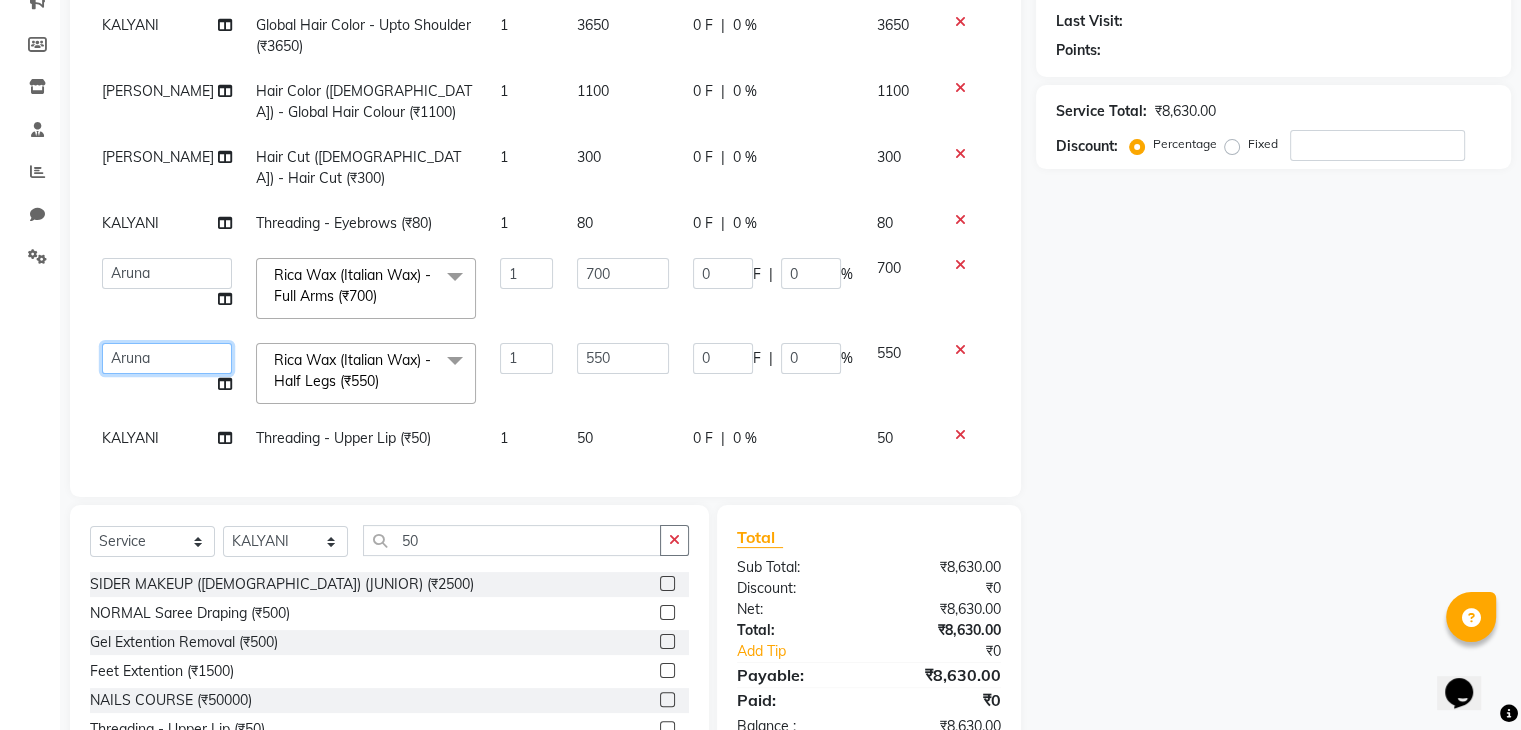 scroll, scrollTop: 184, scrollLeft: 0, axis: vertical 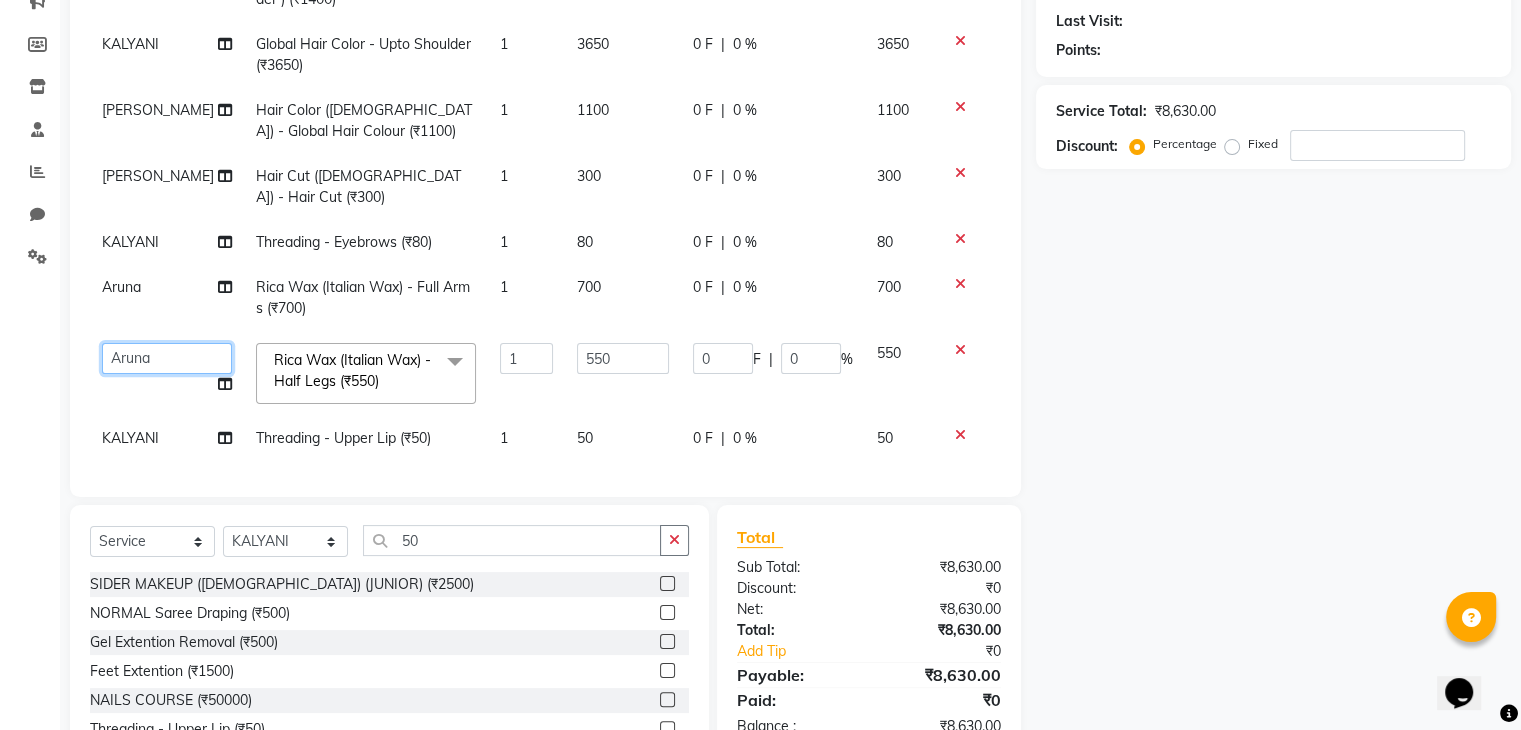 click on "[PERSON_NAME]   Aruna     [PERSON_NAME]    krishna   Manager   [MEDICAL_DATA][PERSON_NAME]     Sameer [PERSON_NAME] swami" 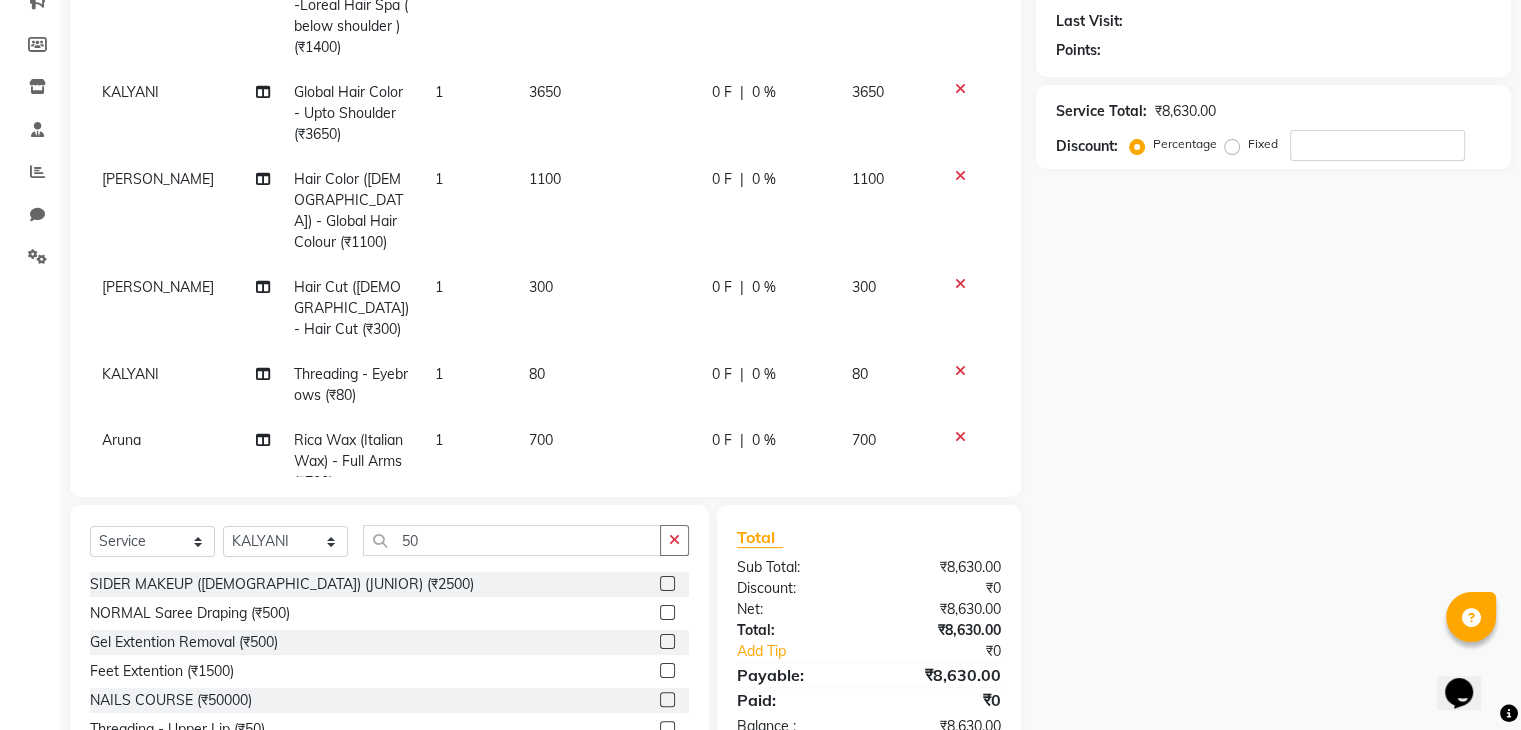 click on "Name: Membership: Total Visits: Card on file: Last Visit:  Points:  Service Total:  ₹8,630.00  Discount:  Percentage   Fixed" 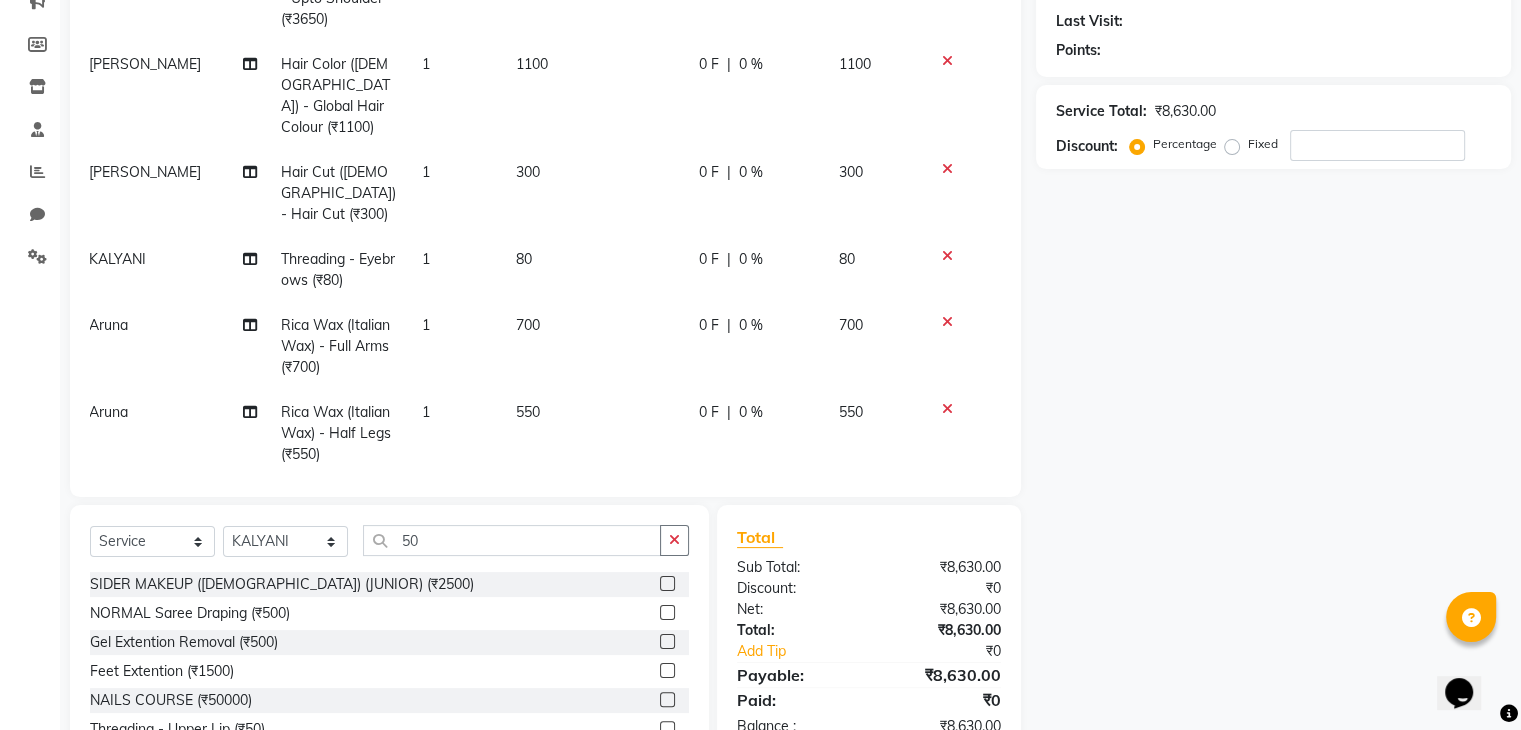 scroll, scrollTop: 300, scrollLeft: 13, axis: both 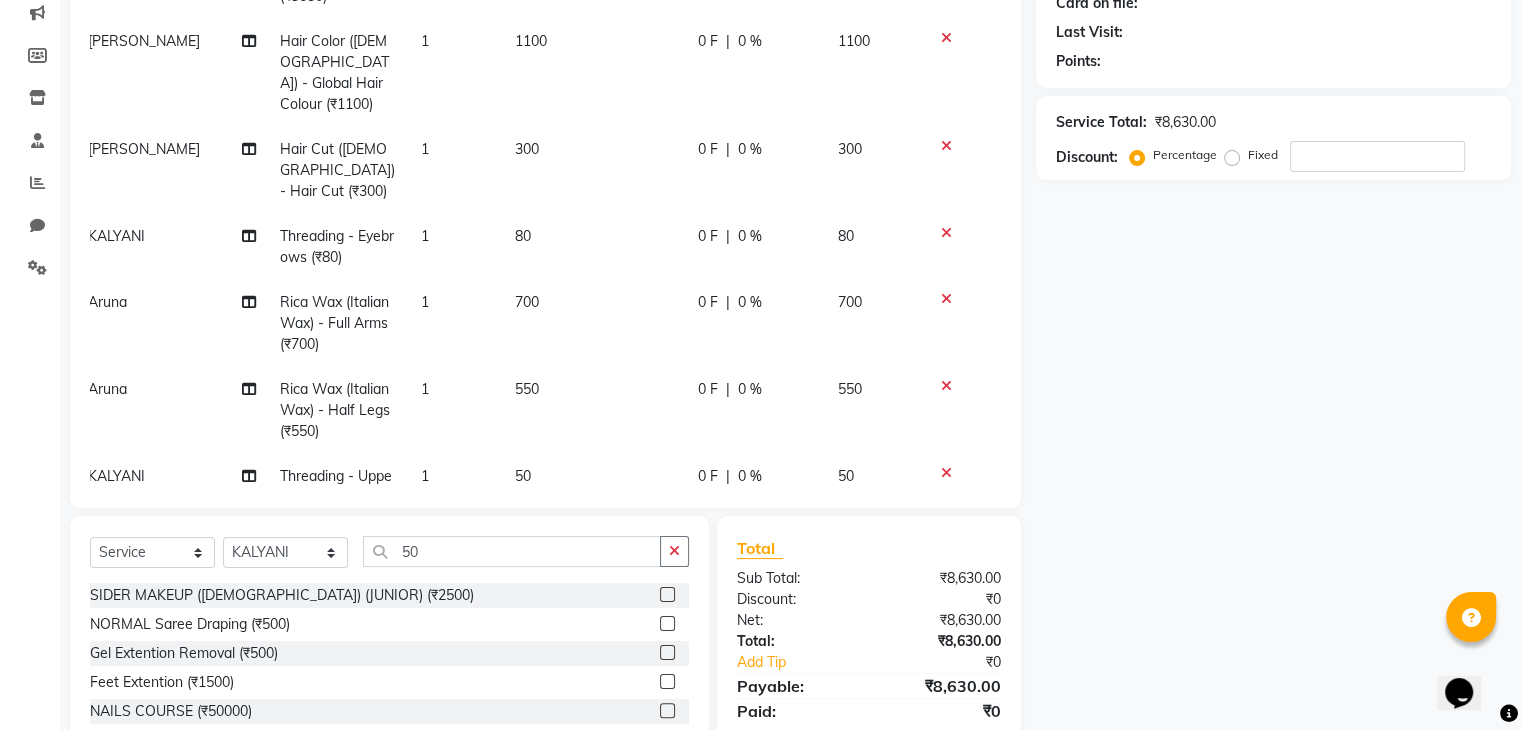click 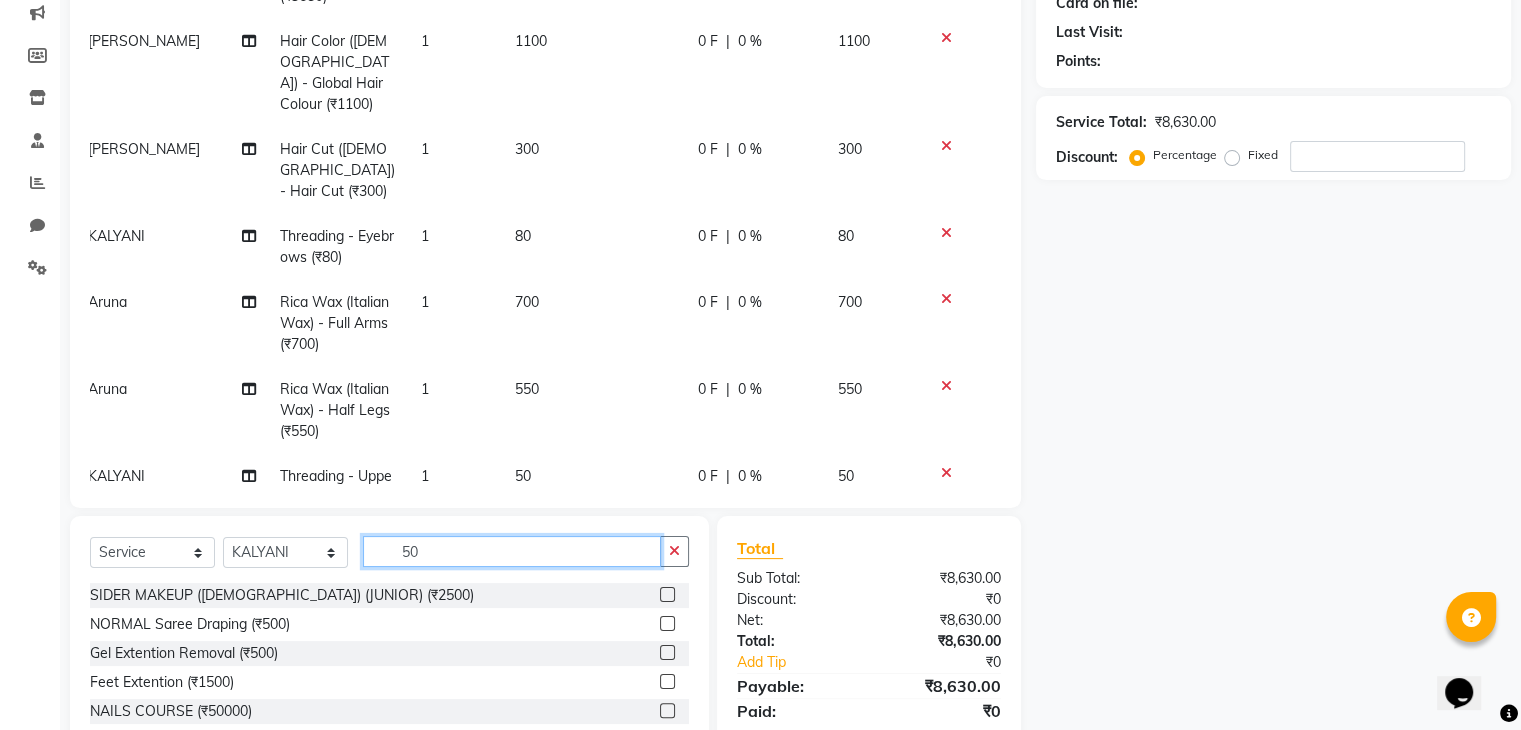 type 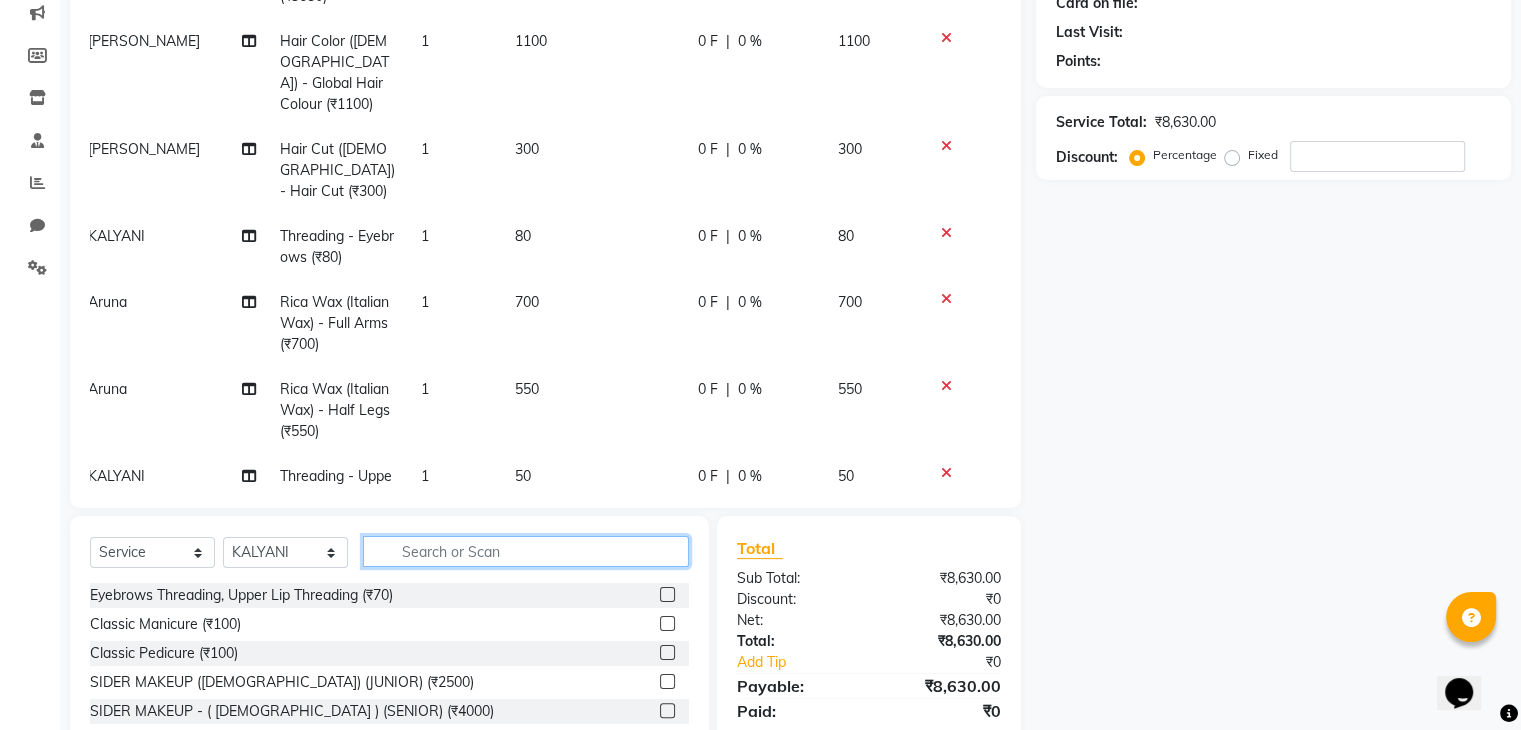 scroll, scrollTop: 164, scrollLeft: 0, axis: vertical 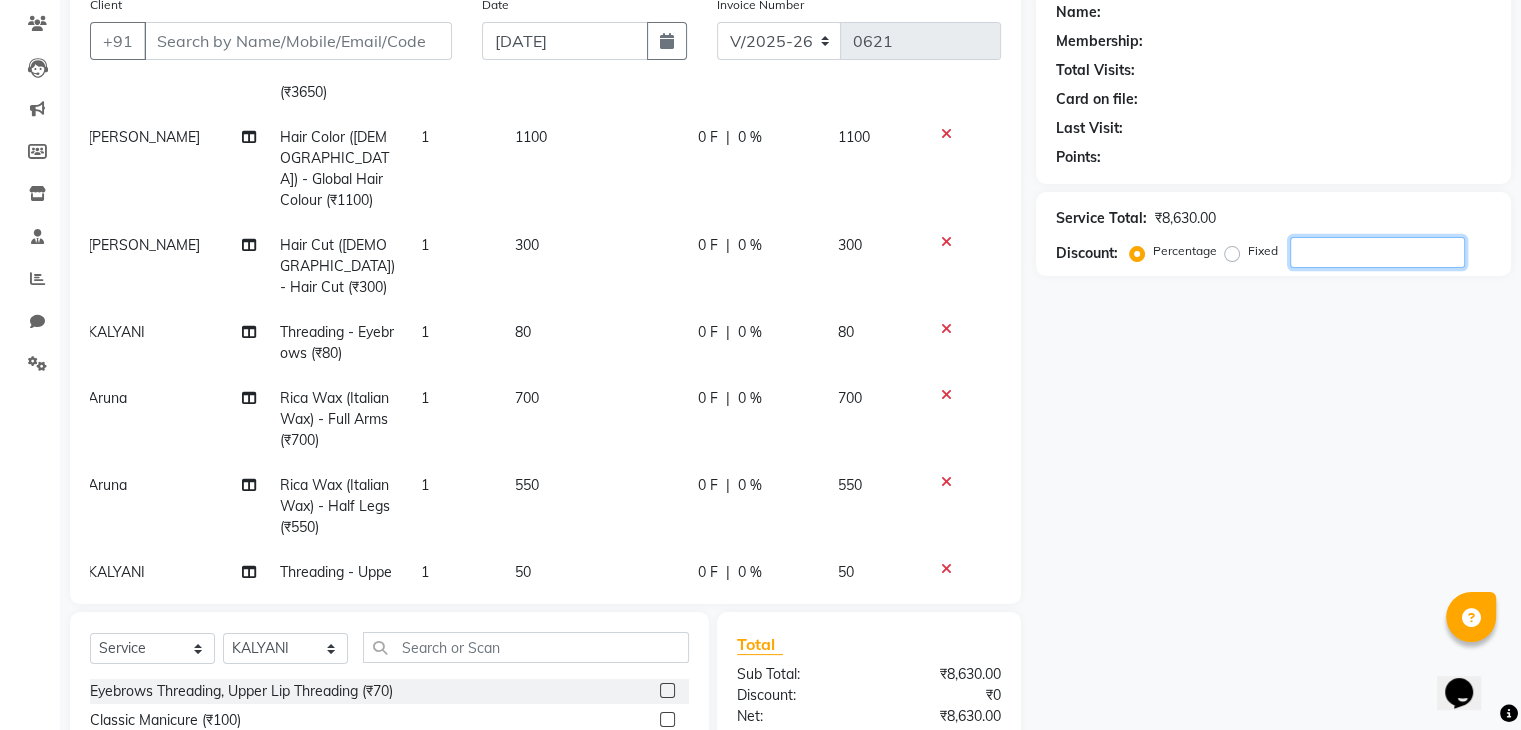 click 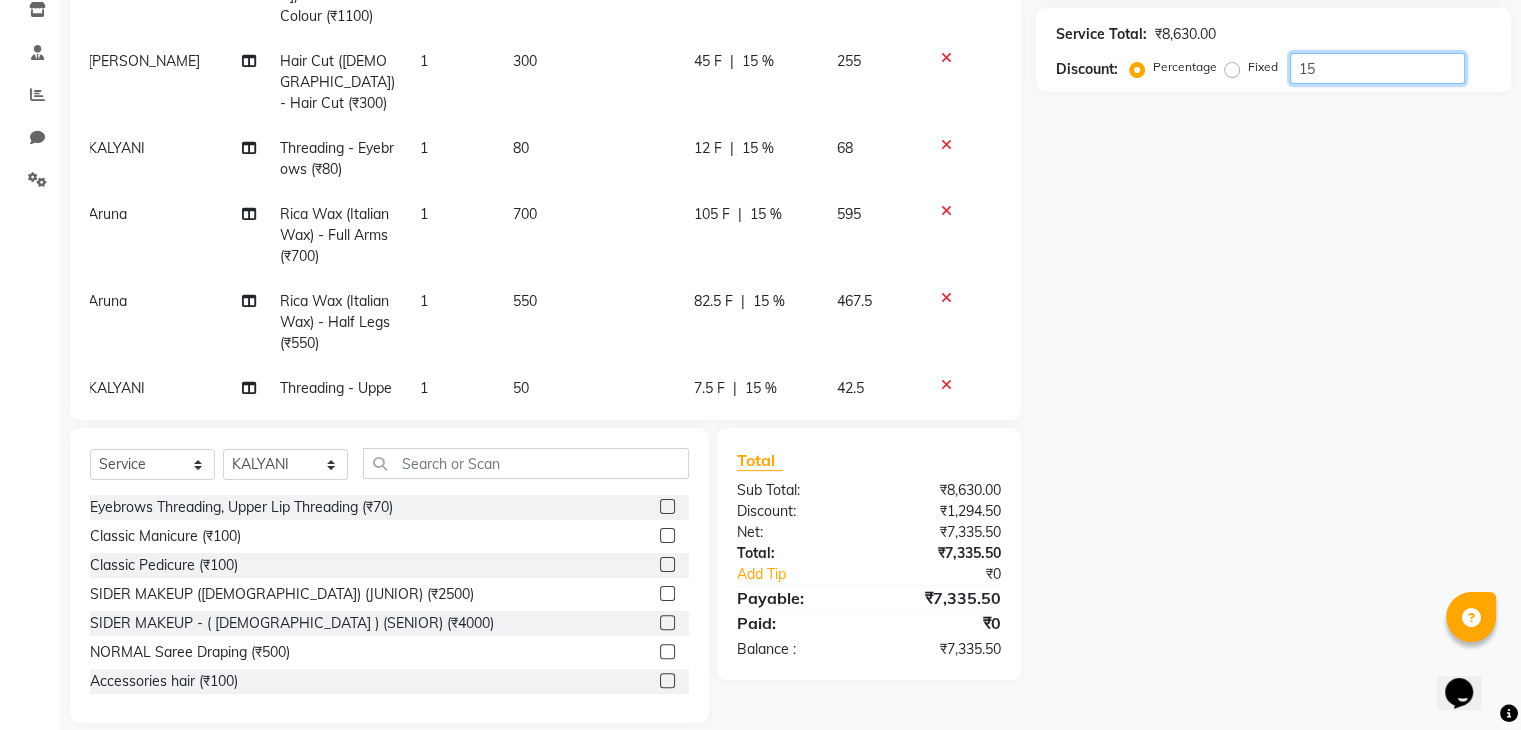 scroll, scrollTop: 351, scrollLeft: 0, axis: vertical 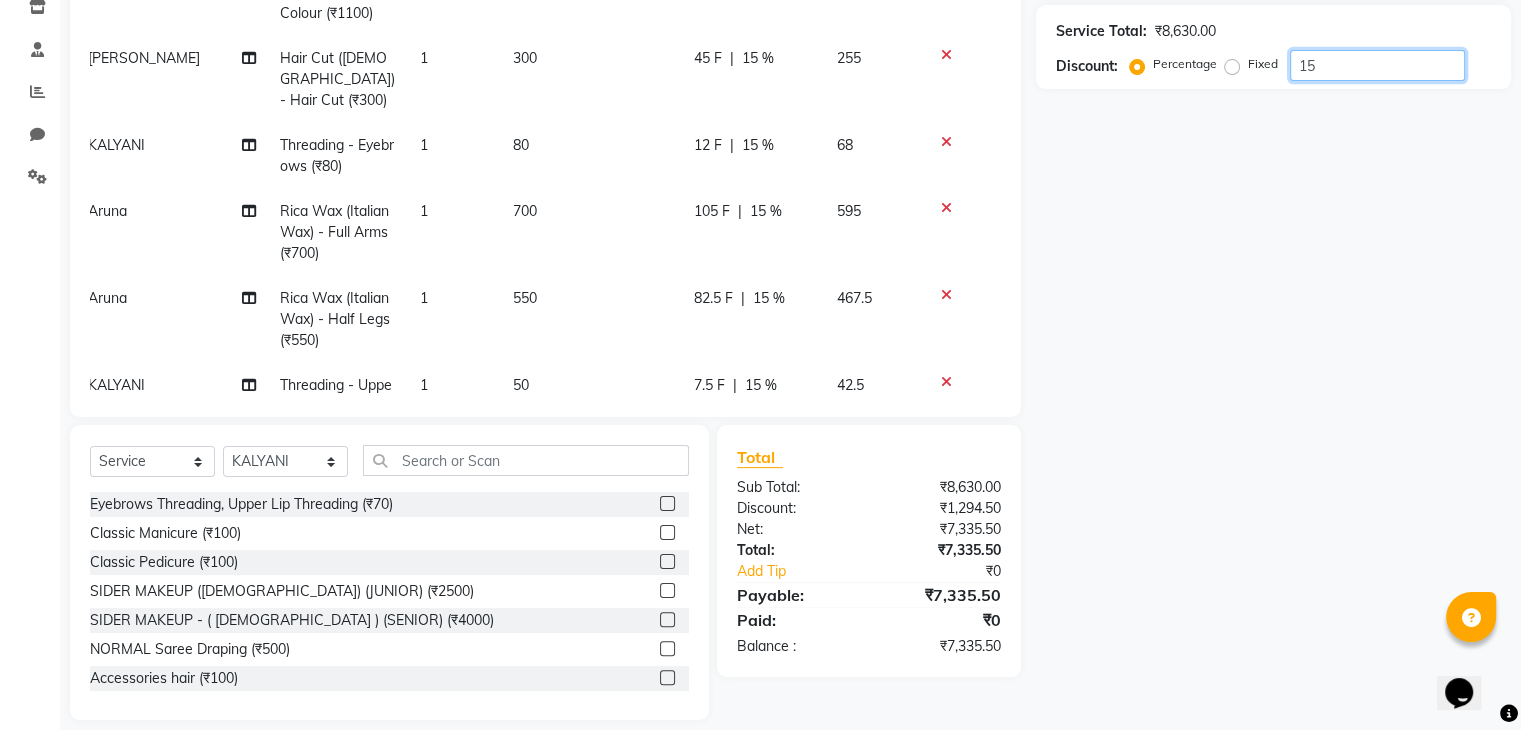 click on "15" 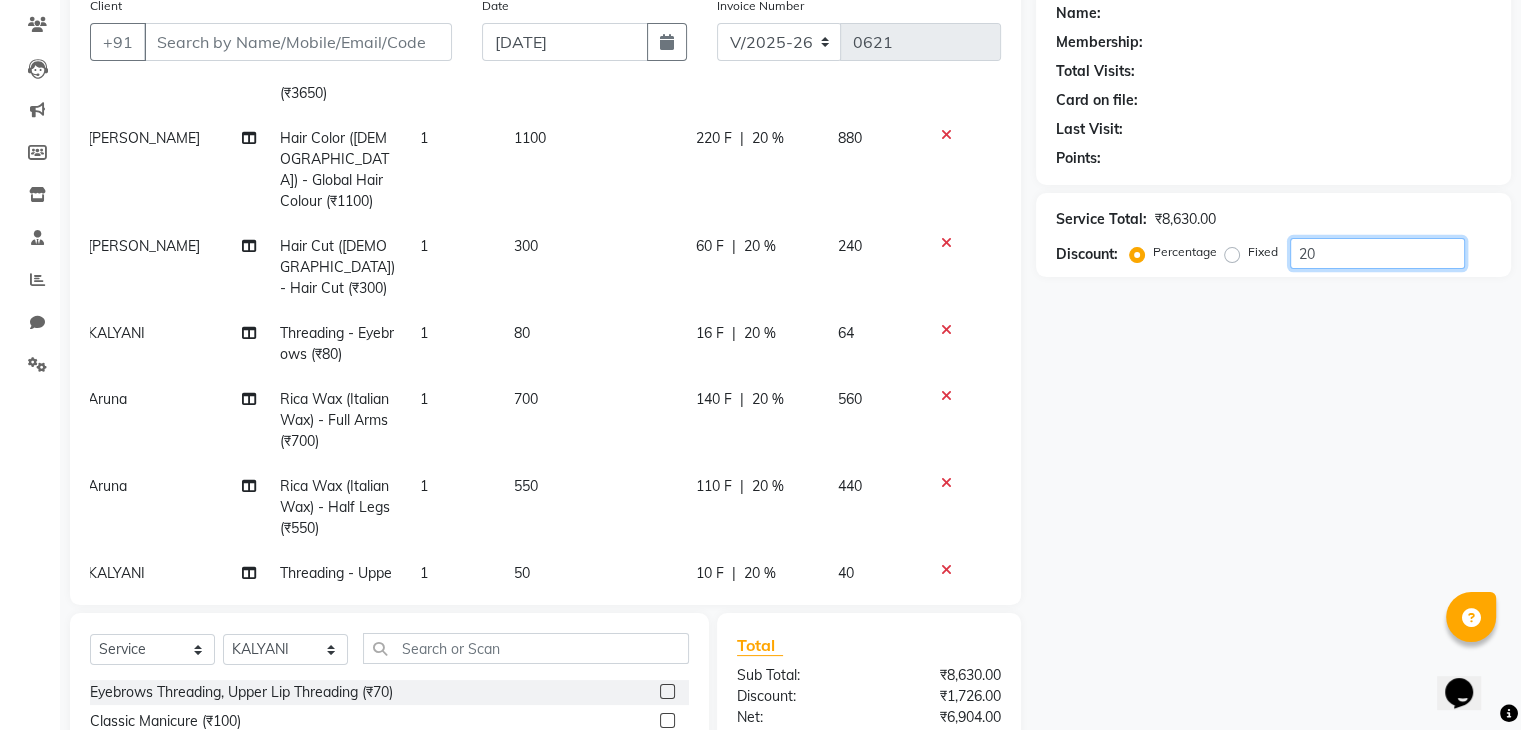 scroll, scrollTop: 0, scrollLeft: 0, axis: both 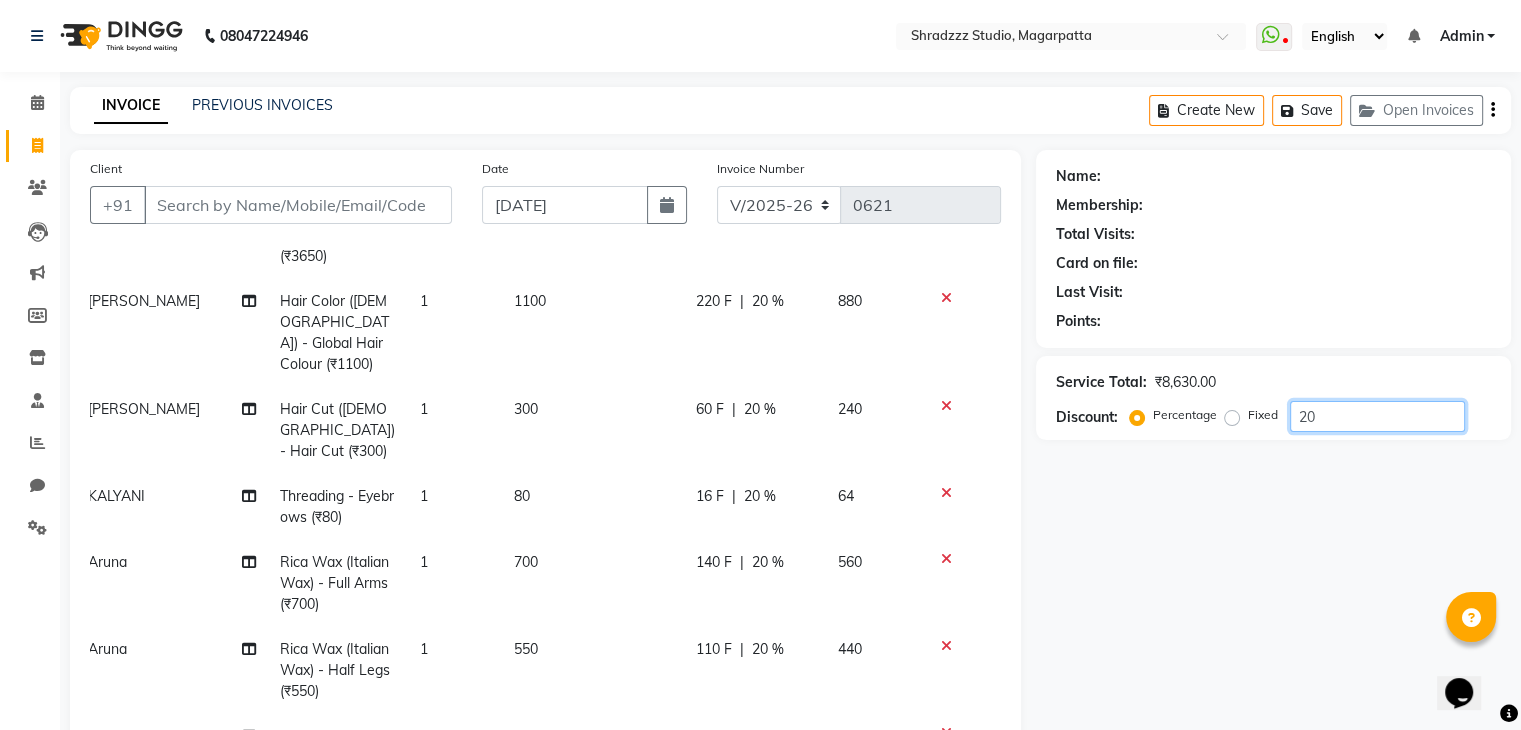 type on "20" 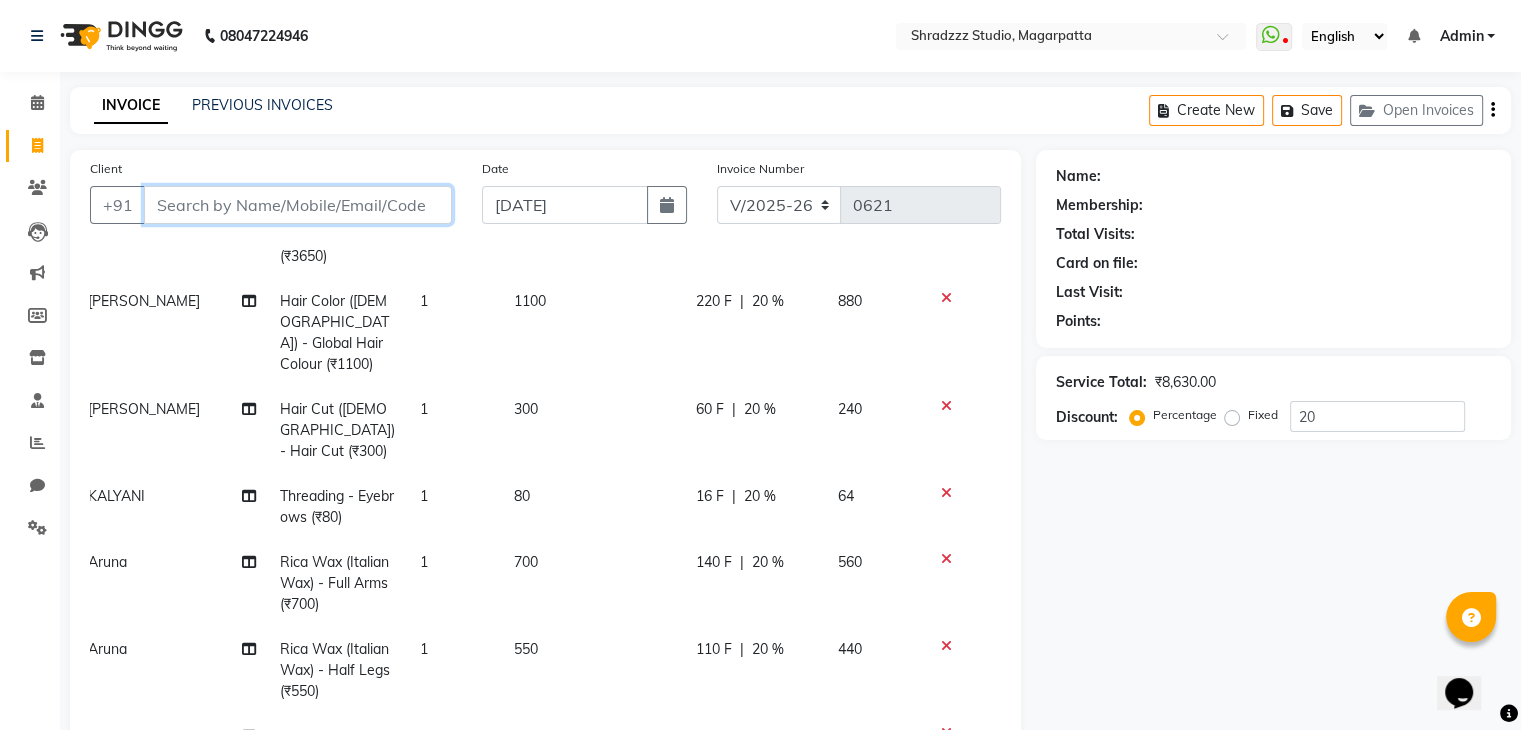click on "Client" at bounding box center [298, 205] 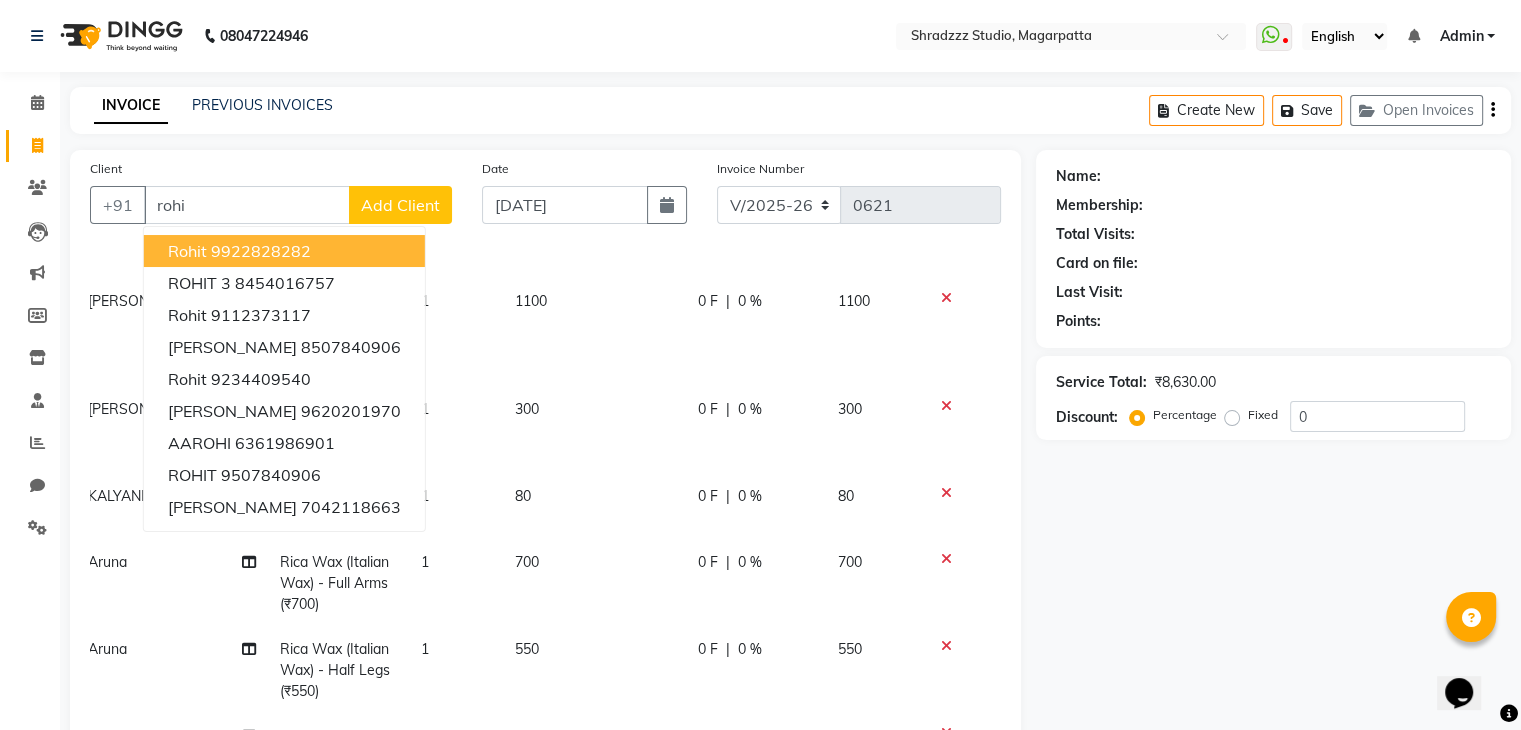 click on "Client +91 rohi Rohit  9922828282 ROHIT 3  8454016757 rohit  9112373117 [PERSON_NAME]  8507840906 Rohit  9234409540 [PERSON_NAME]  9620201970 AAROHI  6361986901 ROHIT  9507840906 [PERSON_NAME]  7042118663 Add Client" 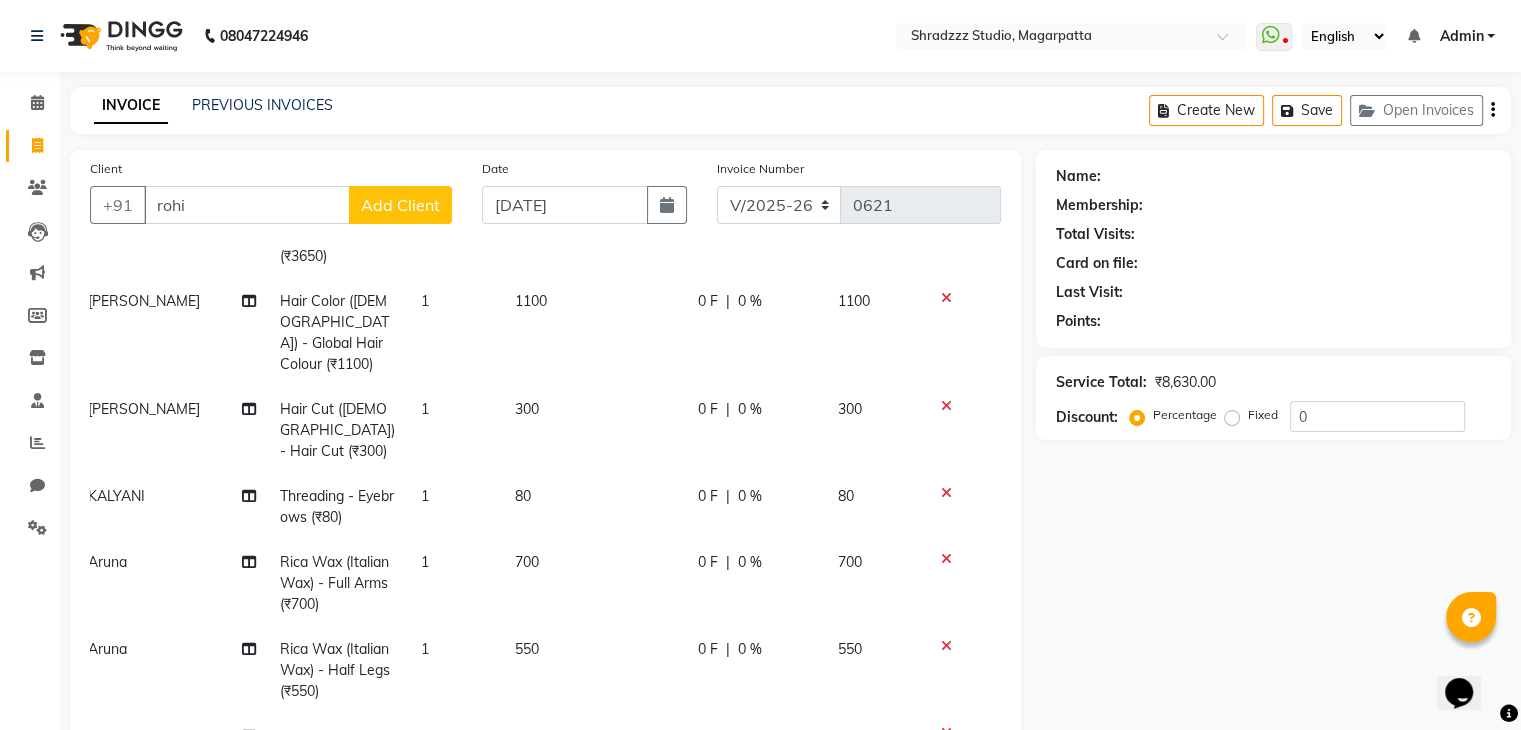 click on "Client +91 rohi Add Client" 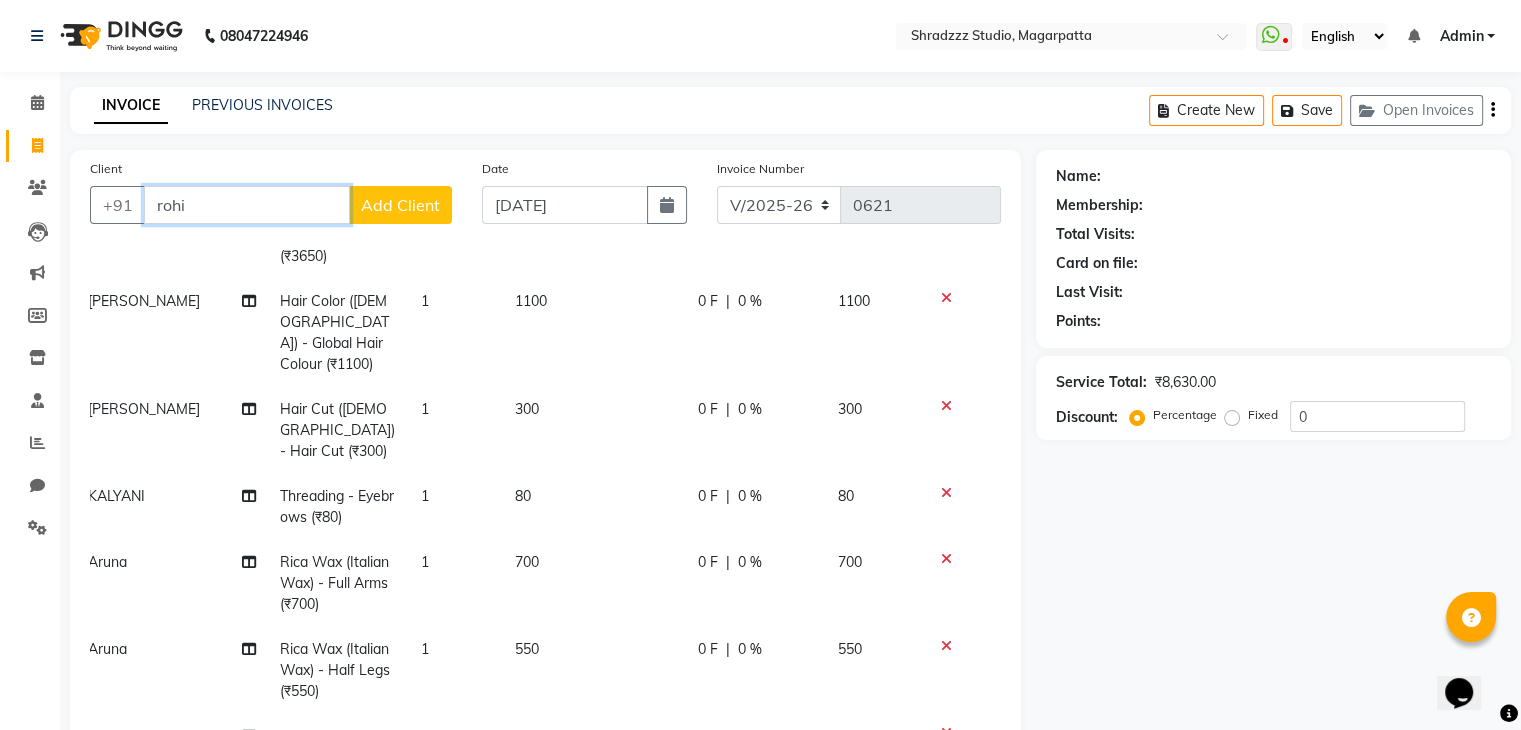 click on "rohi" at bounding box center [247, 205] 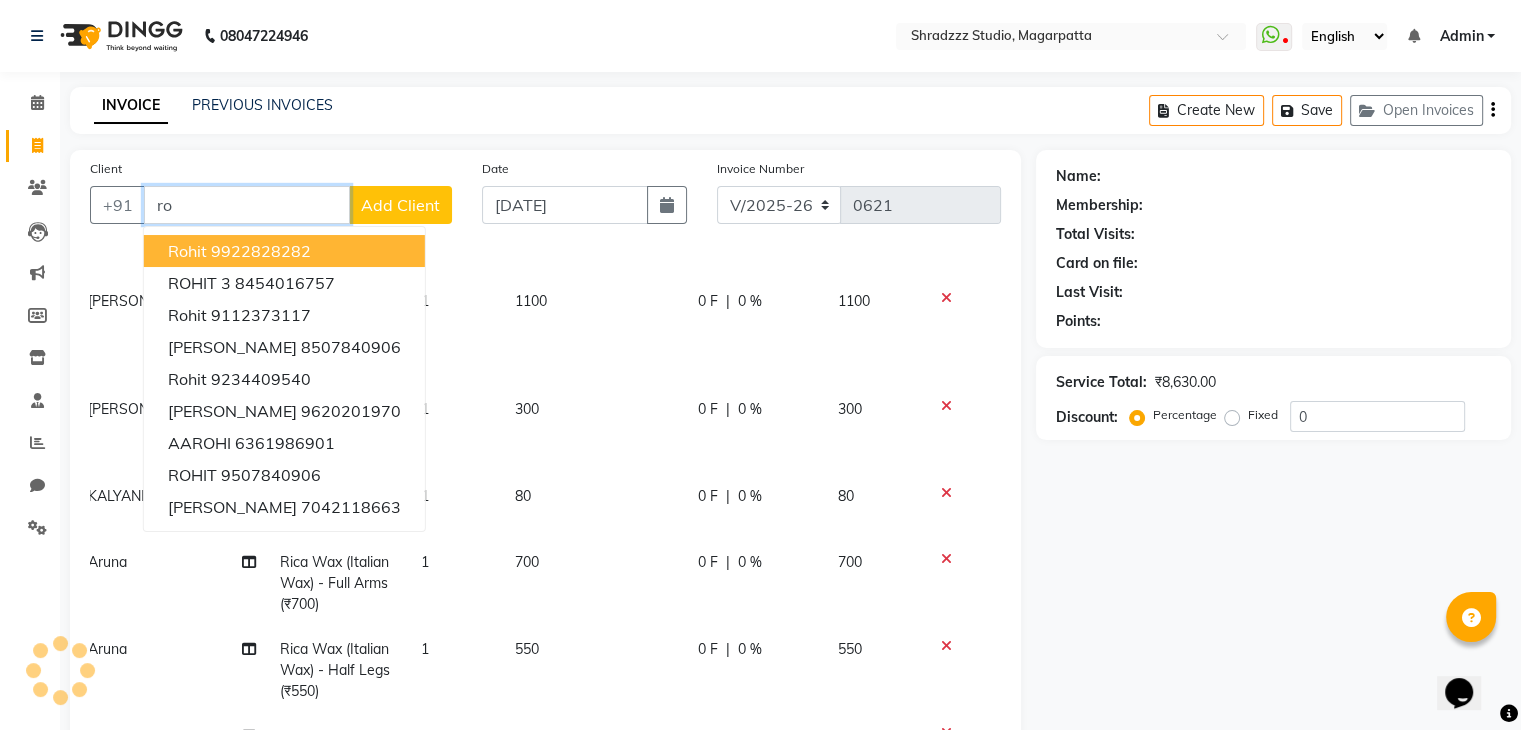 type on "r" 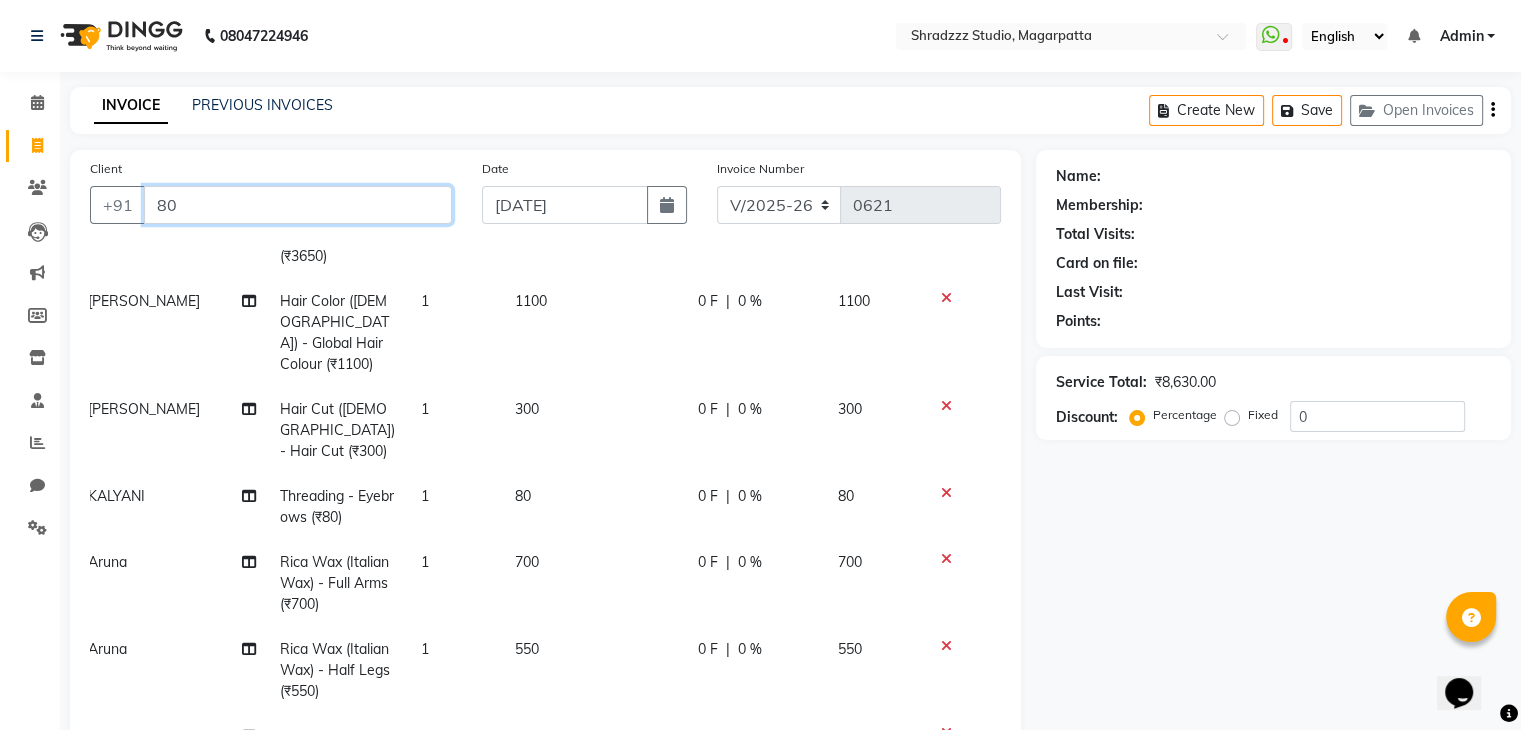 click on "80" at bounding box center [298, 205] 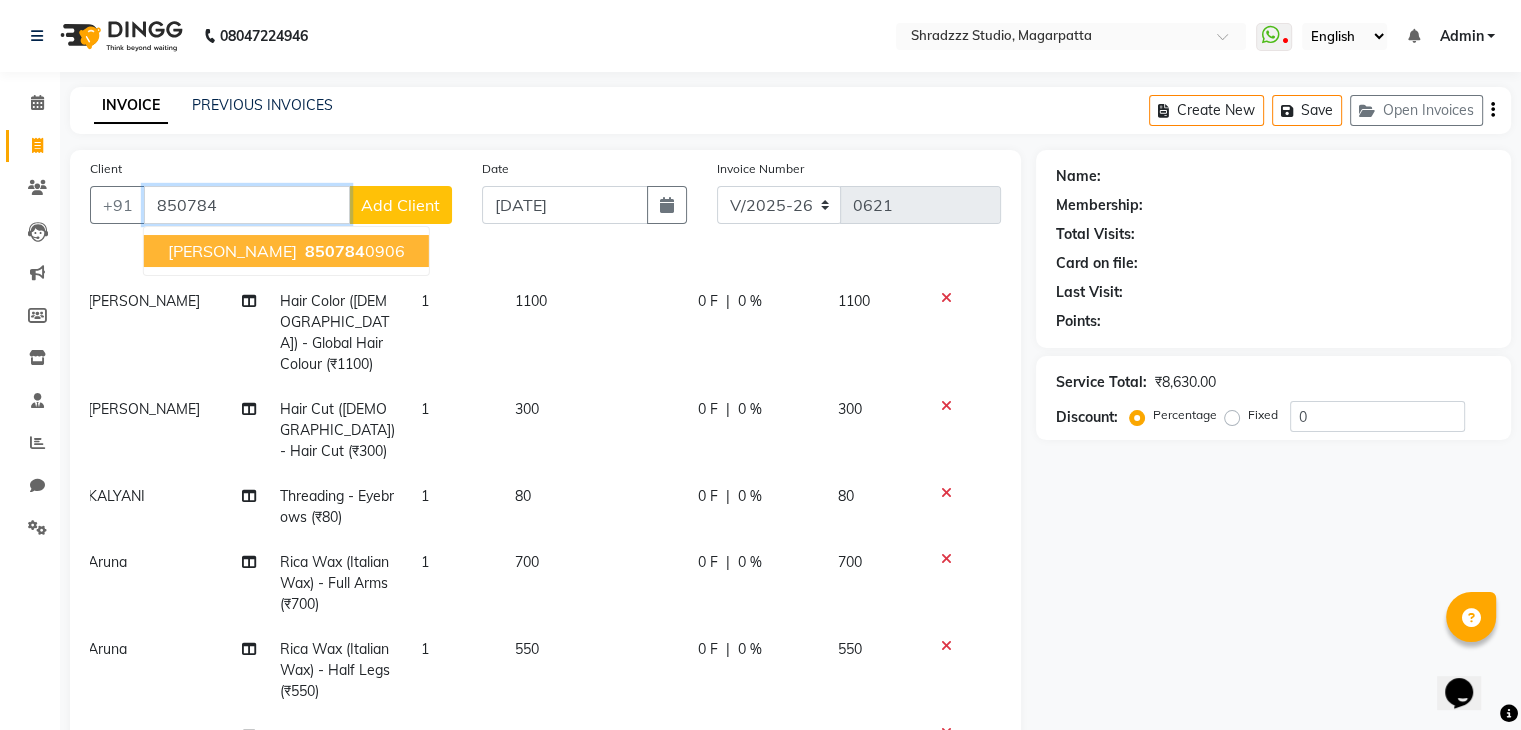 click on "[PERSON_NAME]" at bounding box center (232, 251) 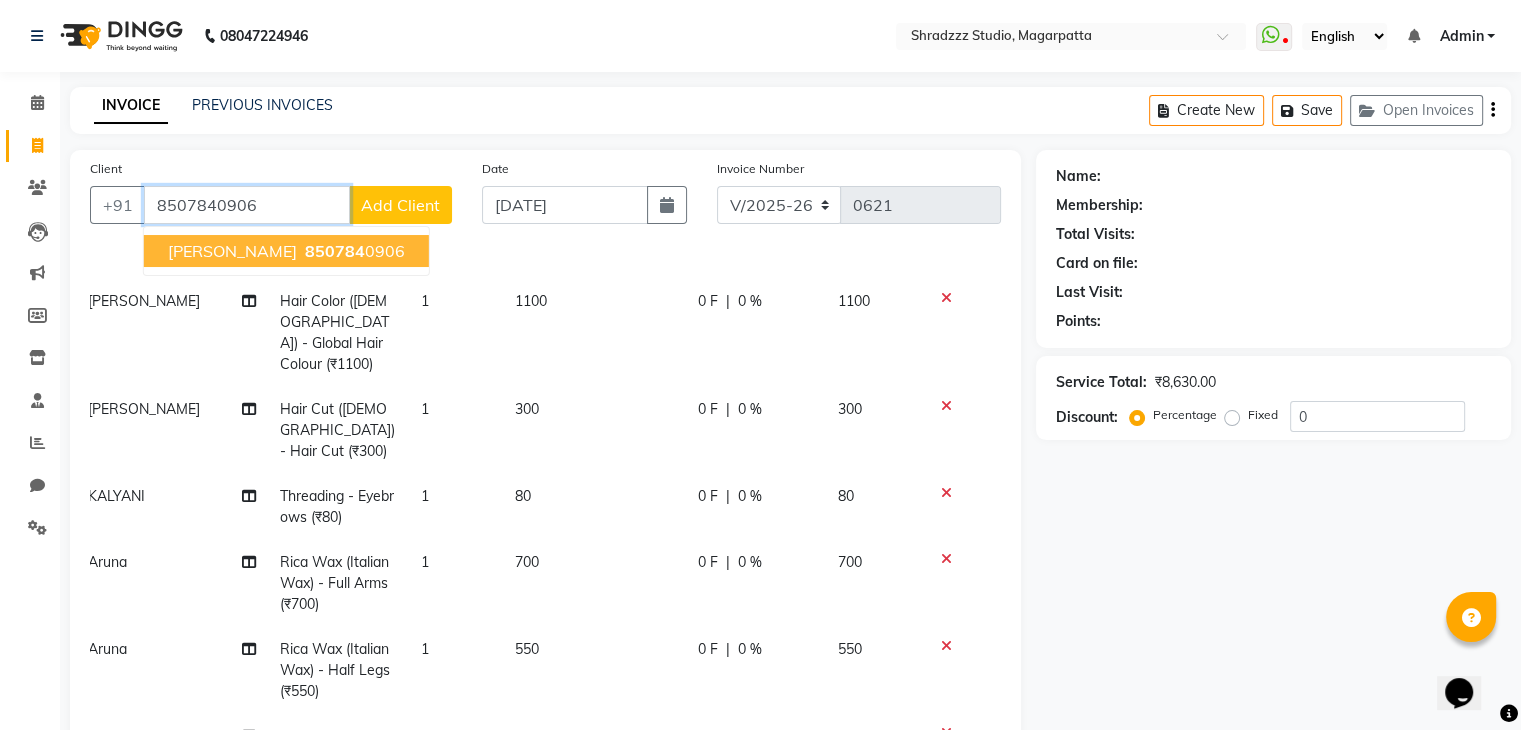 type on "8507840906" 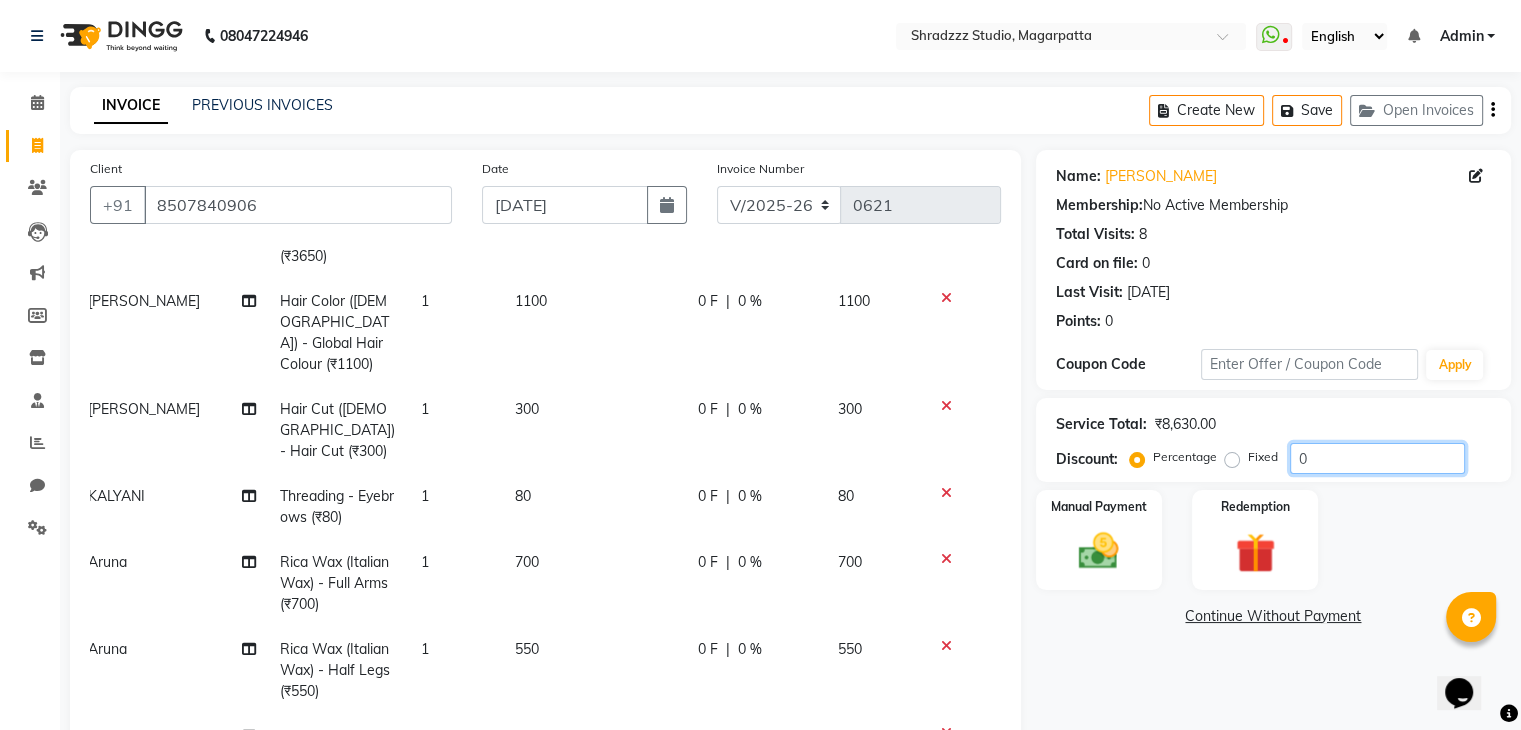 click on "0" 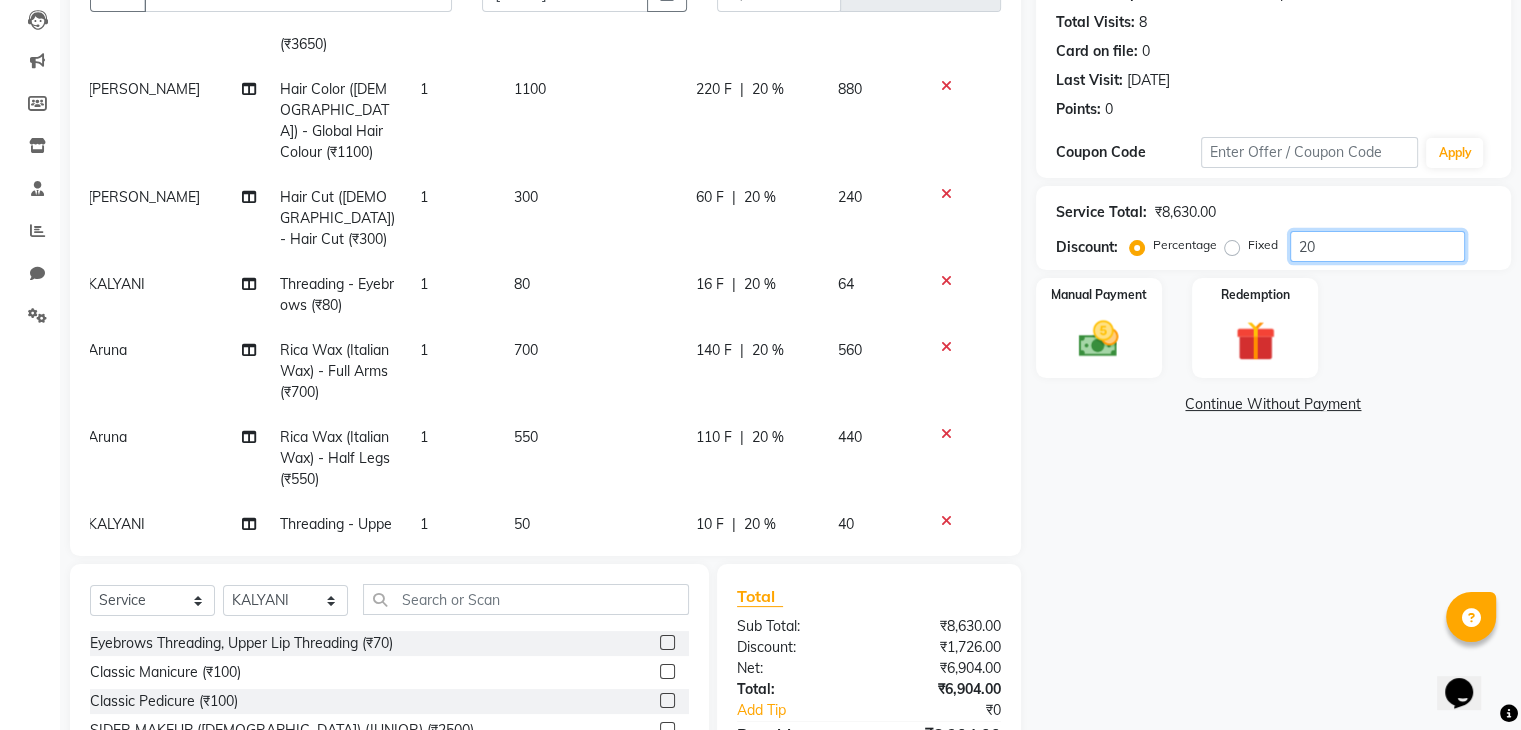 scroll, scrollTop: 0, scrollLeft: 0, axis: both 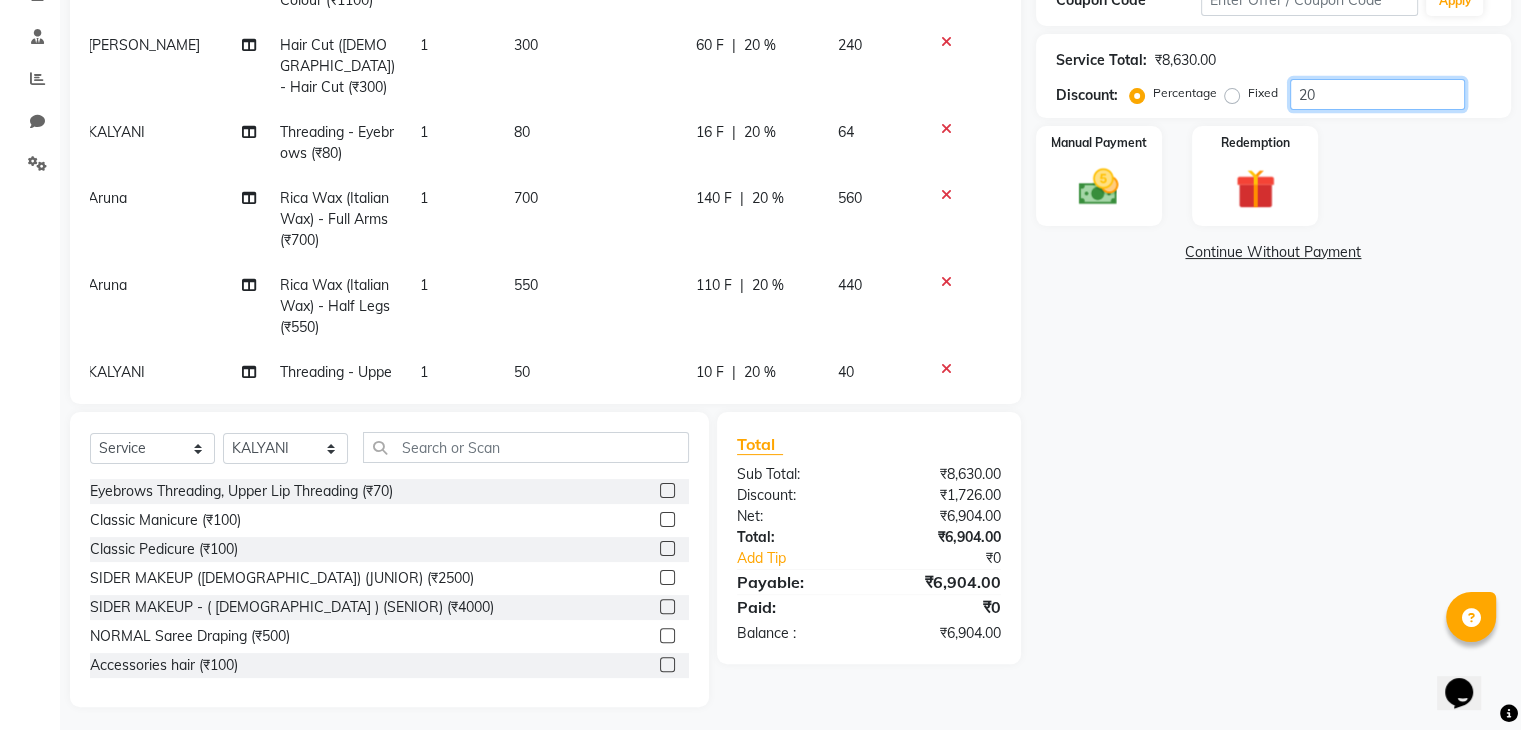 type on "20" 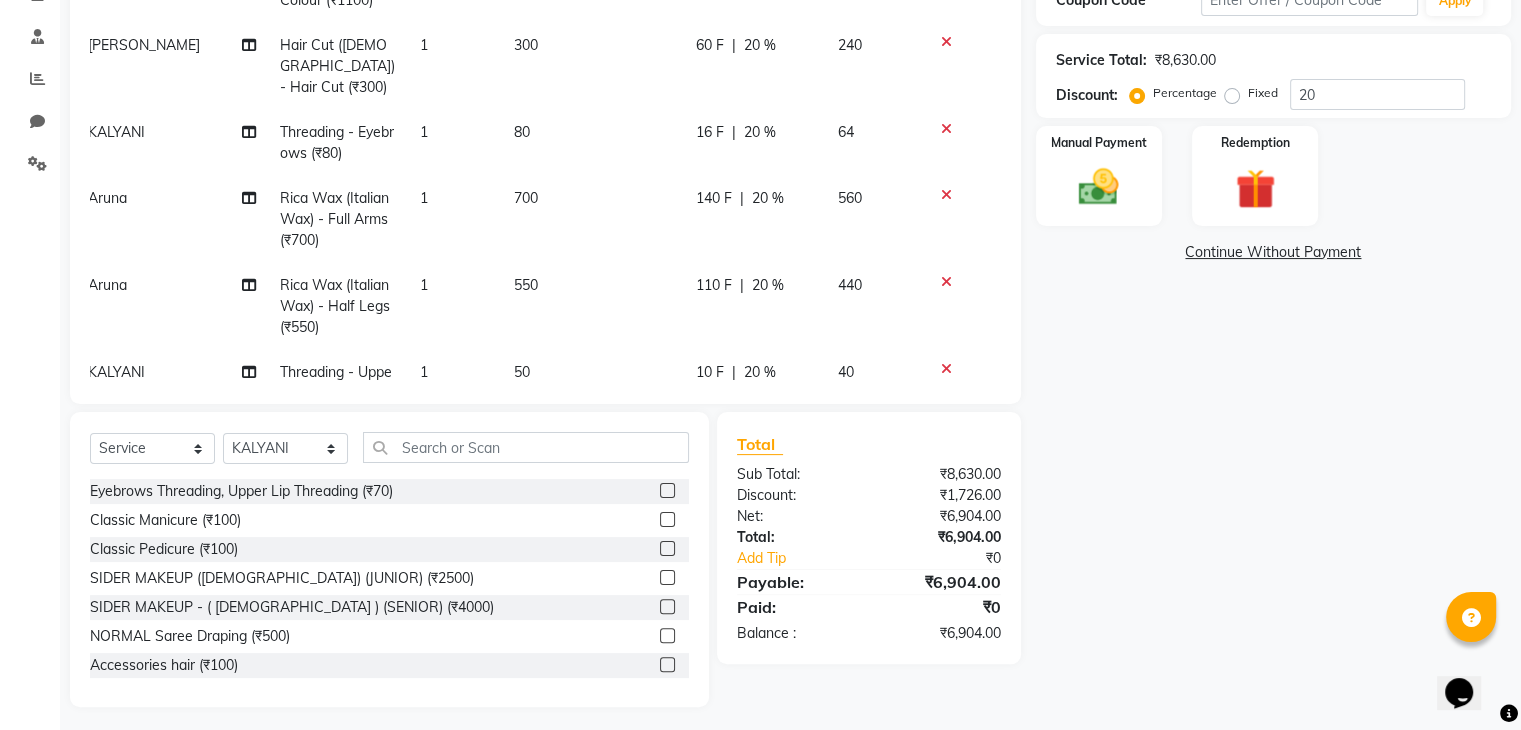 click on "Manual Payment" 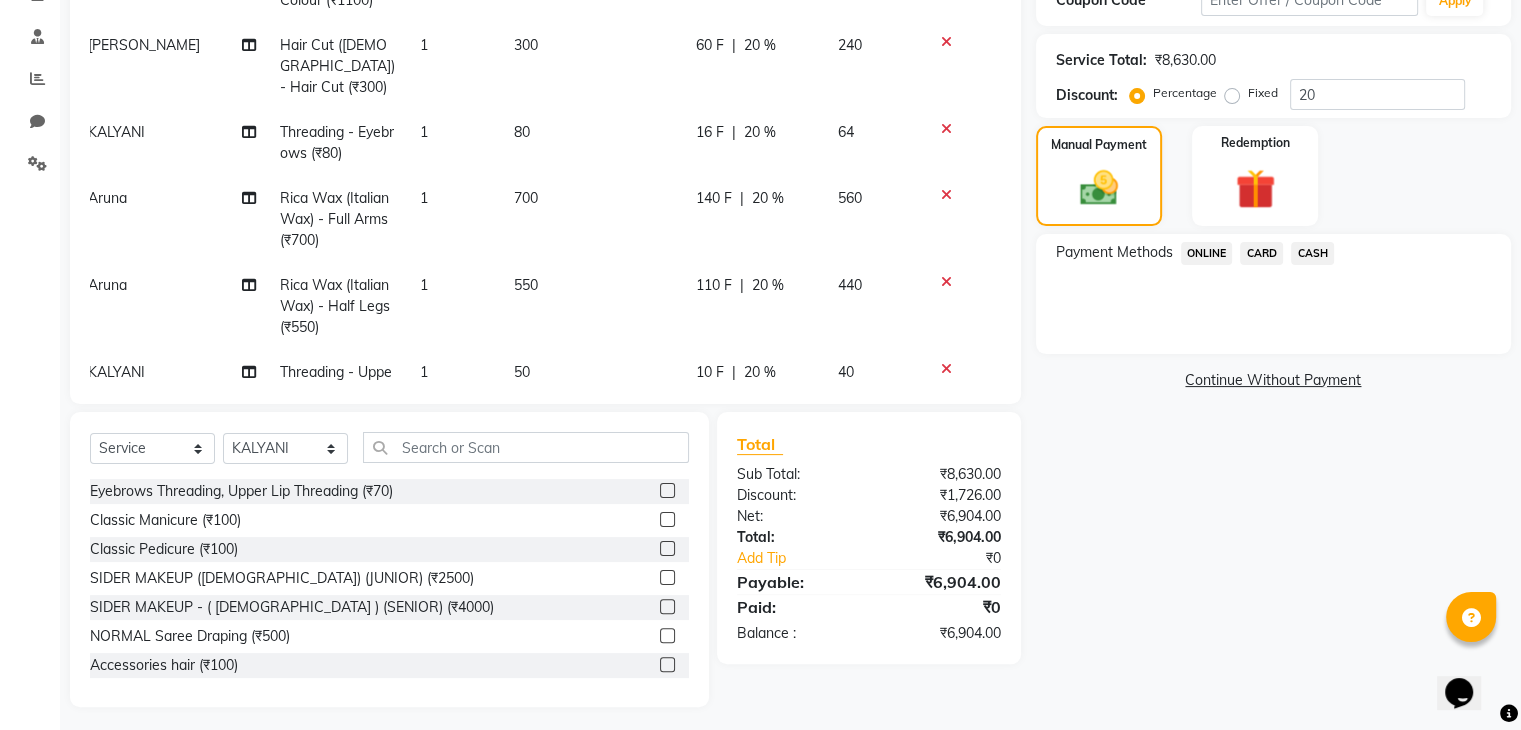 click on "ONLINE" 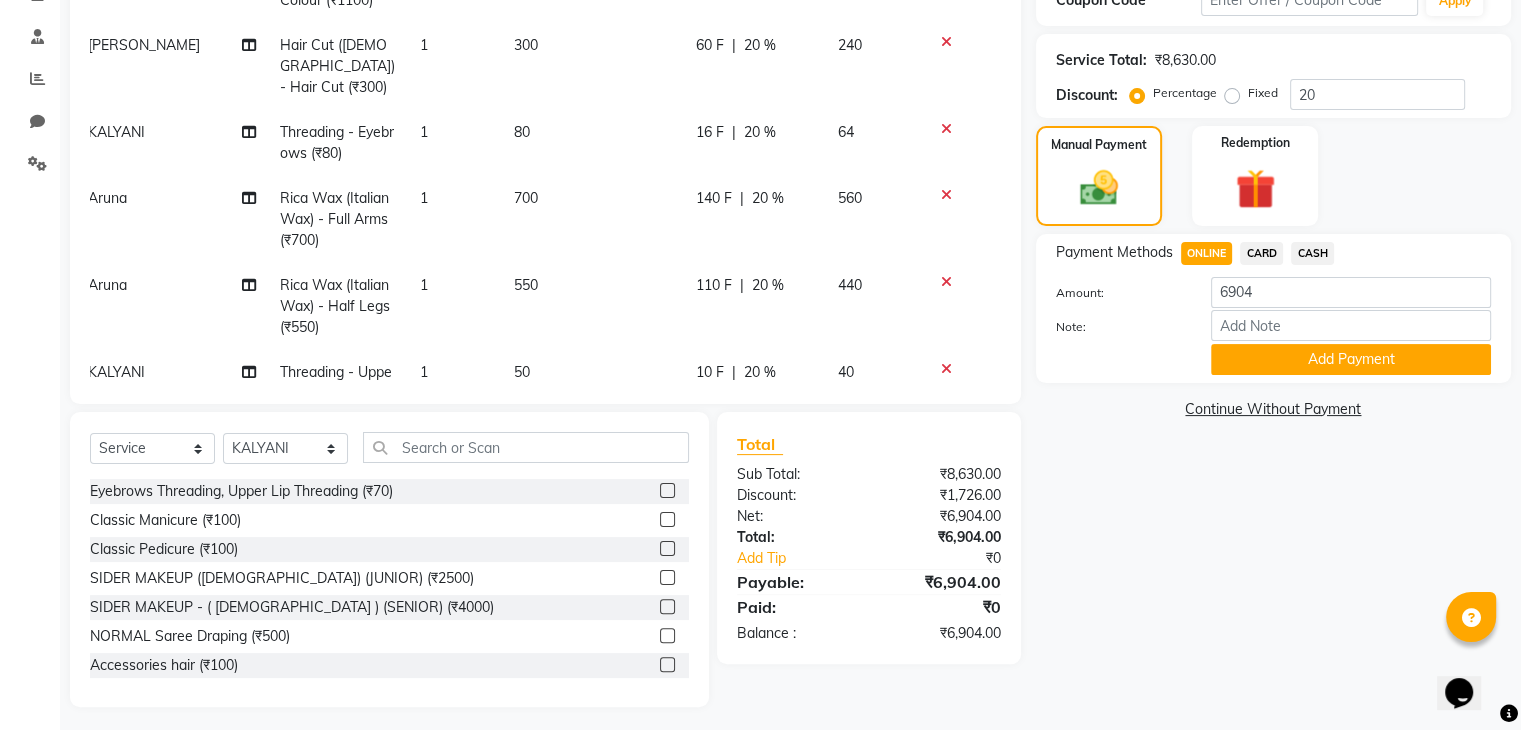 click on "Add Payment" 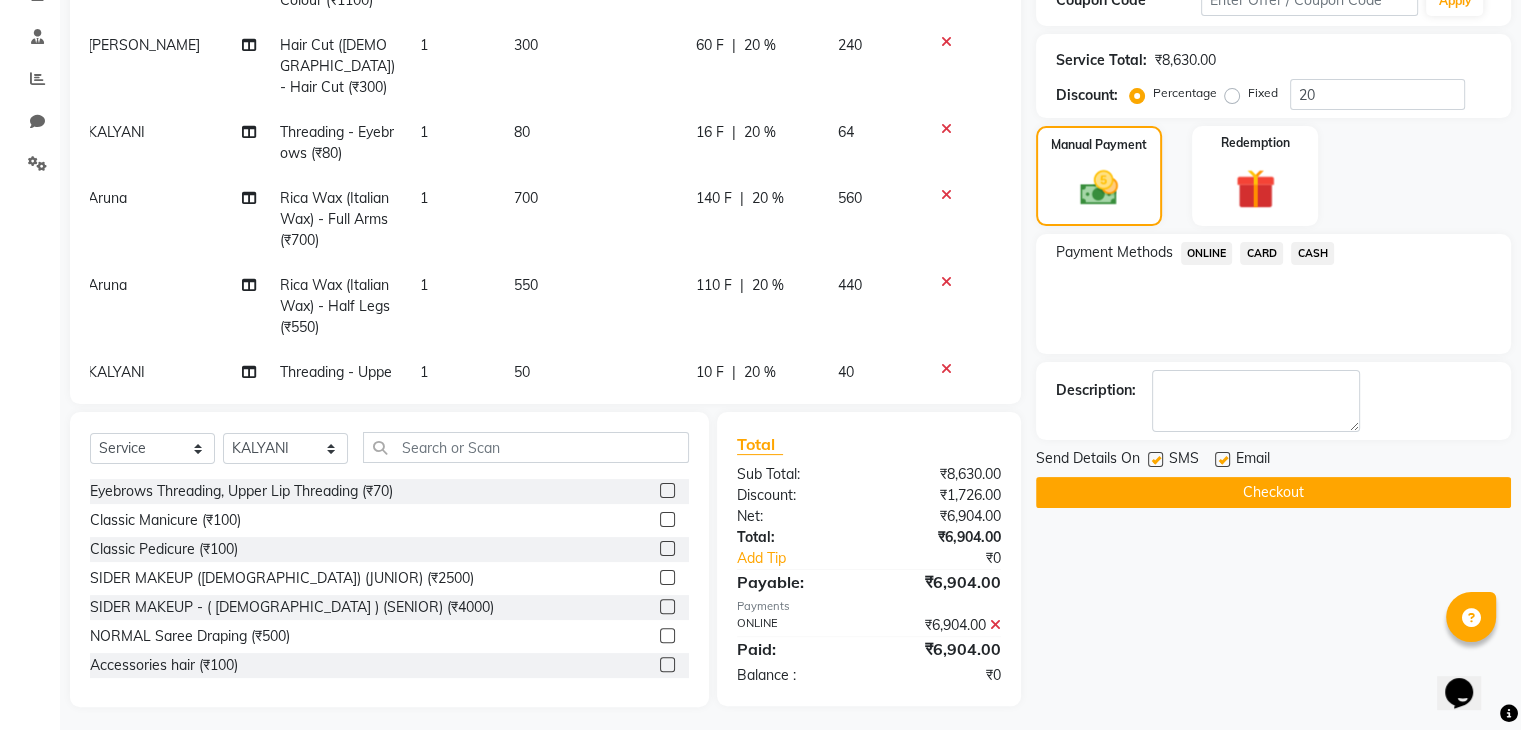 scroll, scrollTop: 372, scrollLeft: 0, axis: vertical 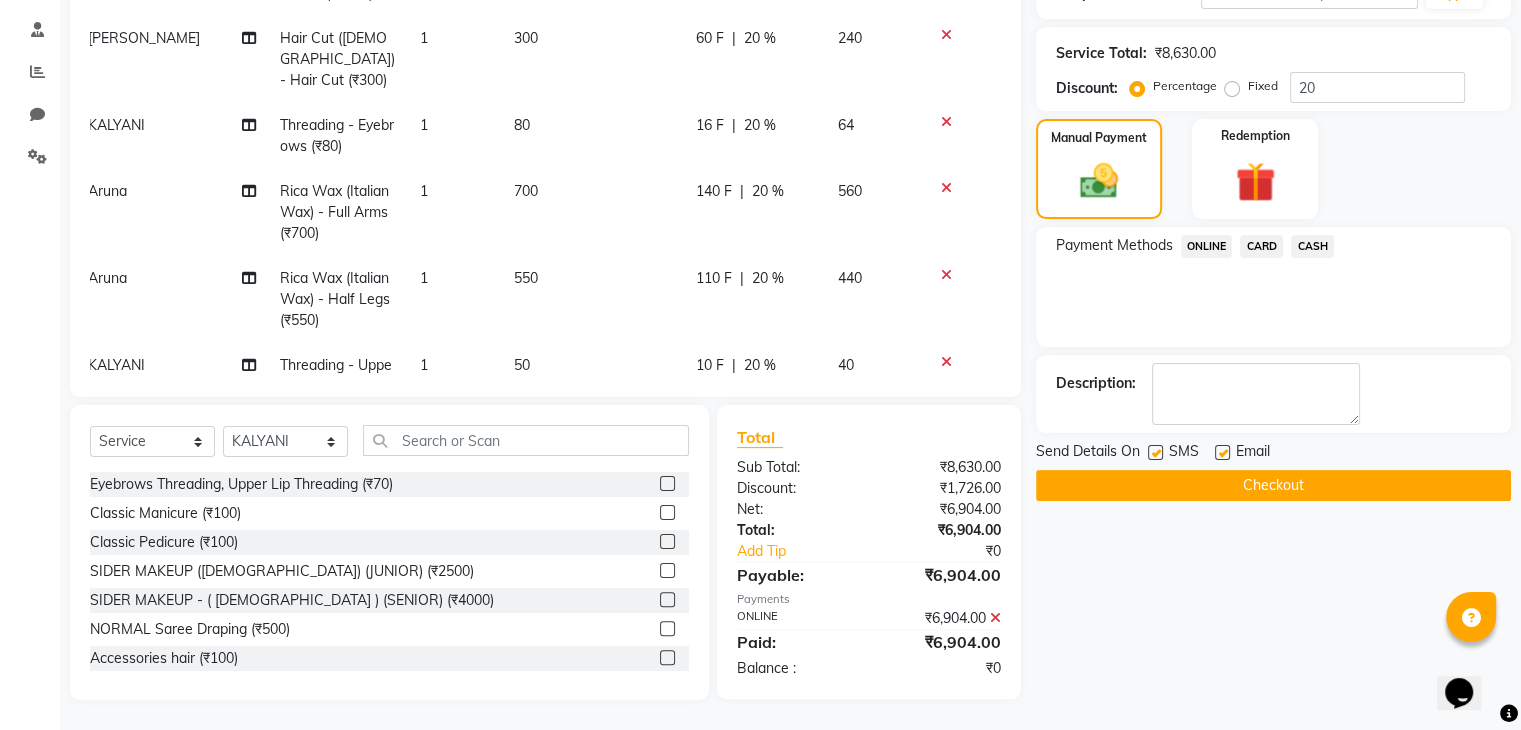 click on "Checkout" 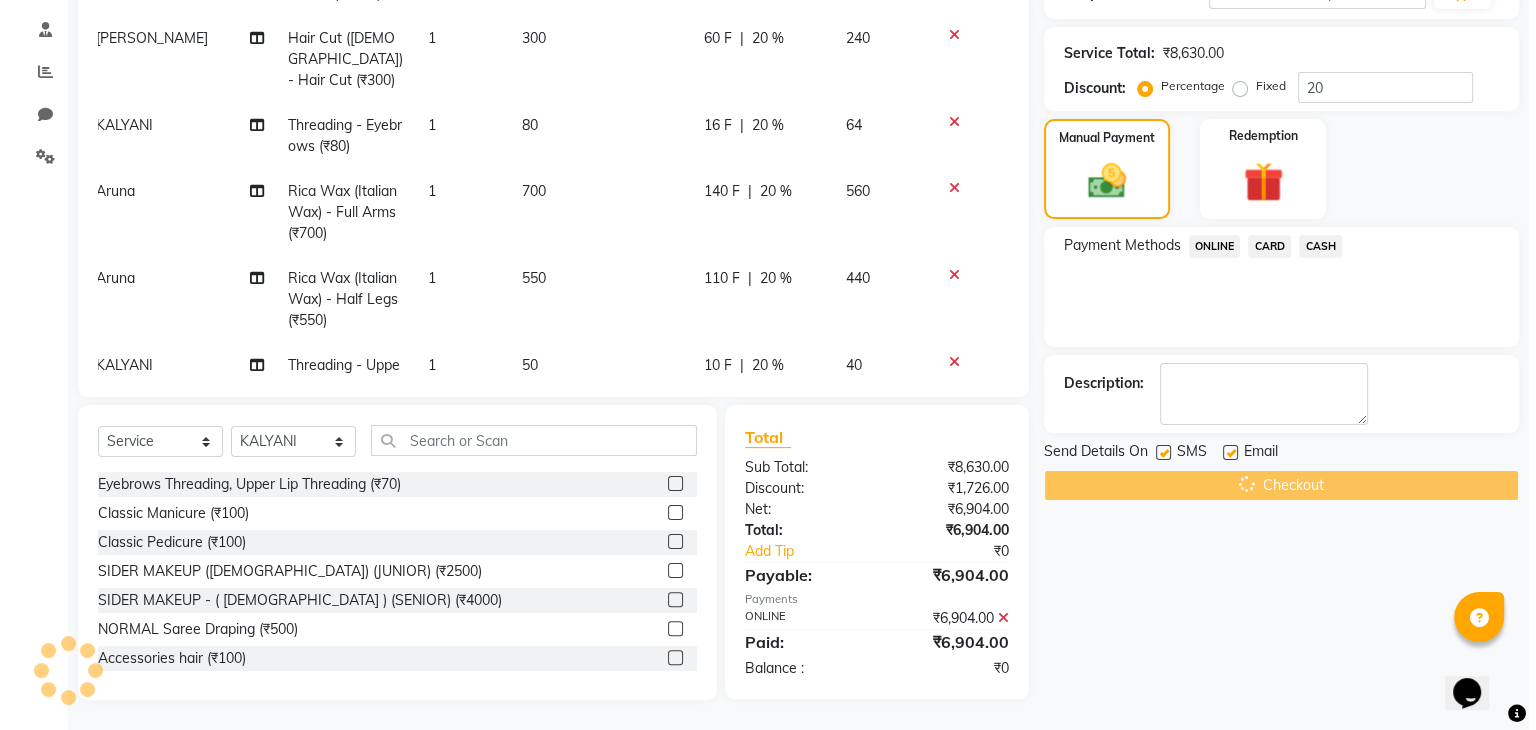 scroll, scrollTop: 0, scrollLeft: 0, axis: both 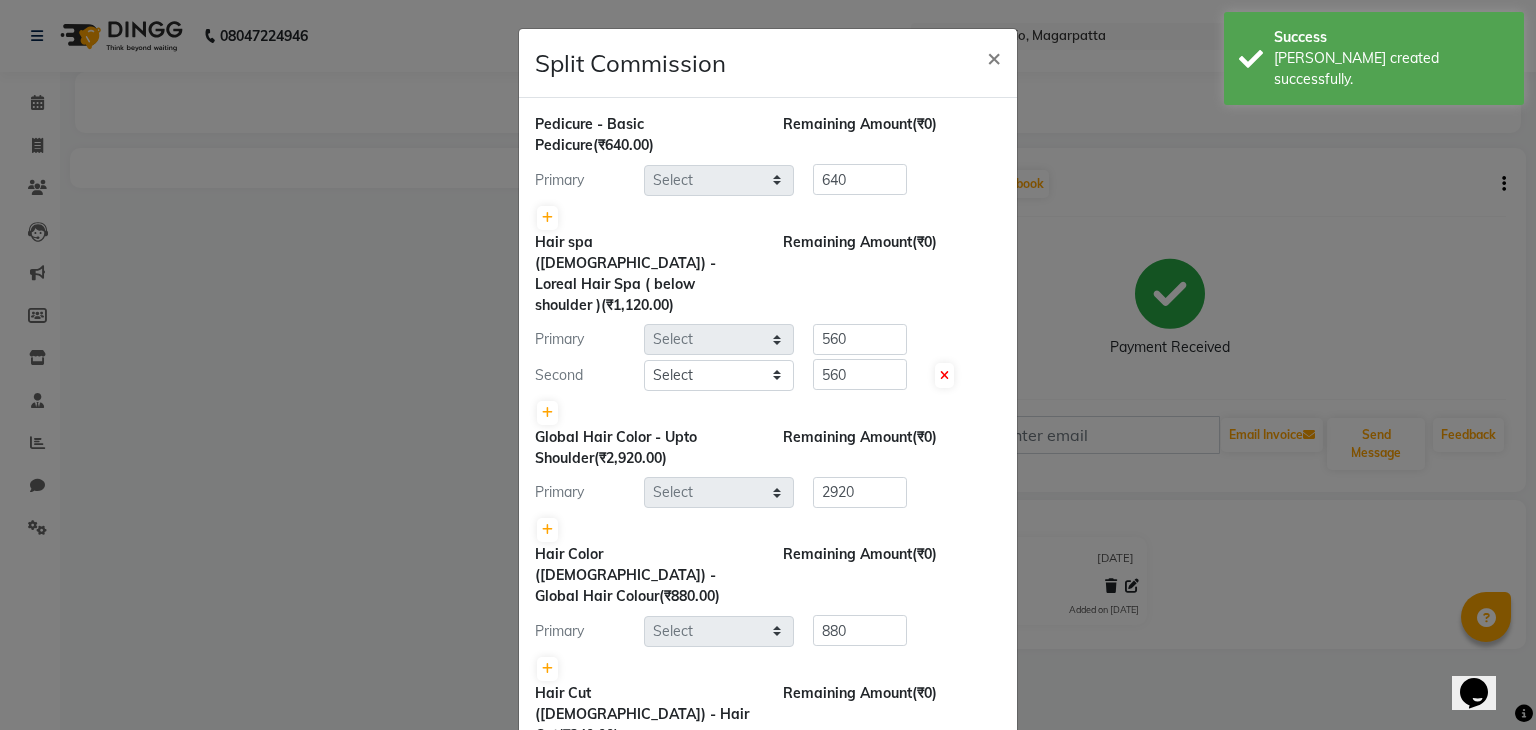 select on "26212" 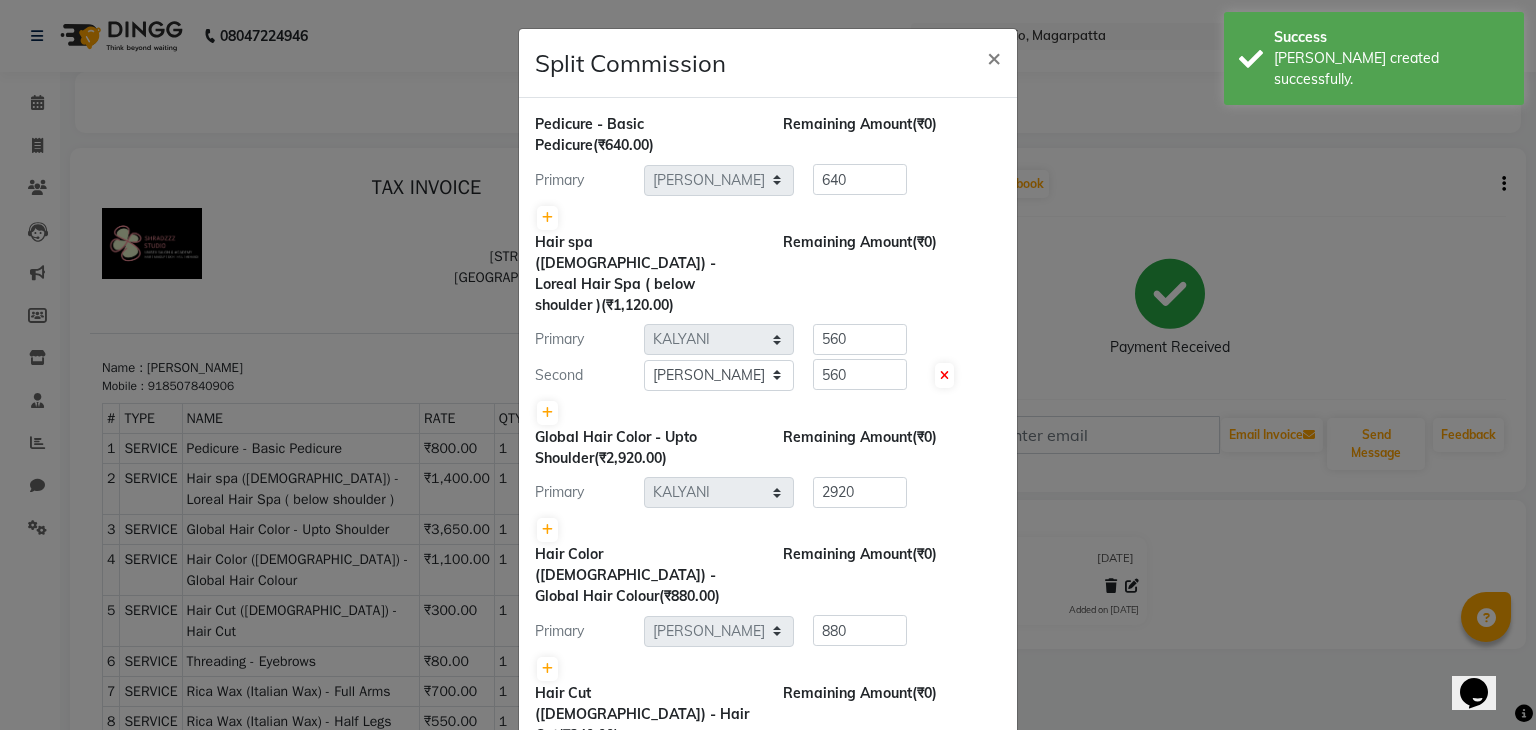 scroll, scrollTop: 0, scrollLeft: 0, axis: both 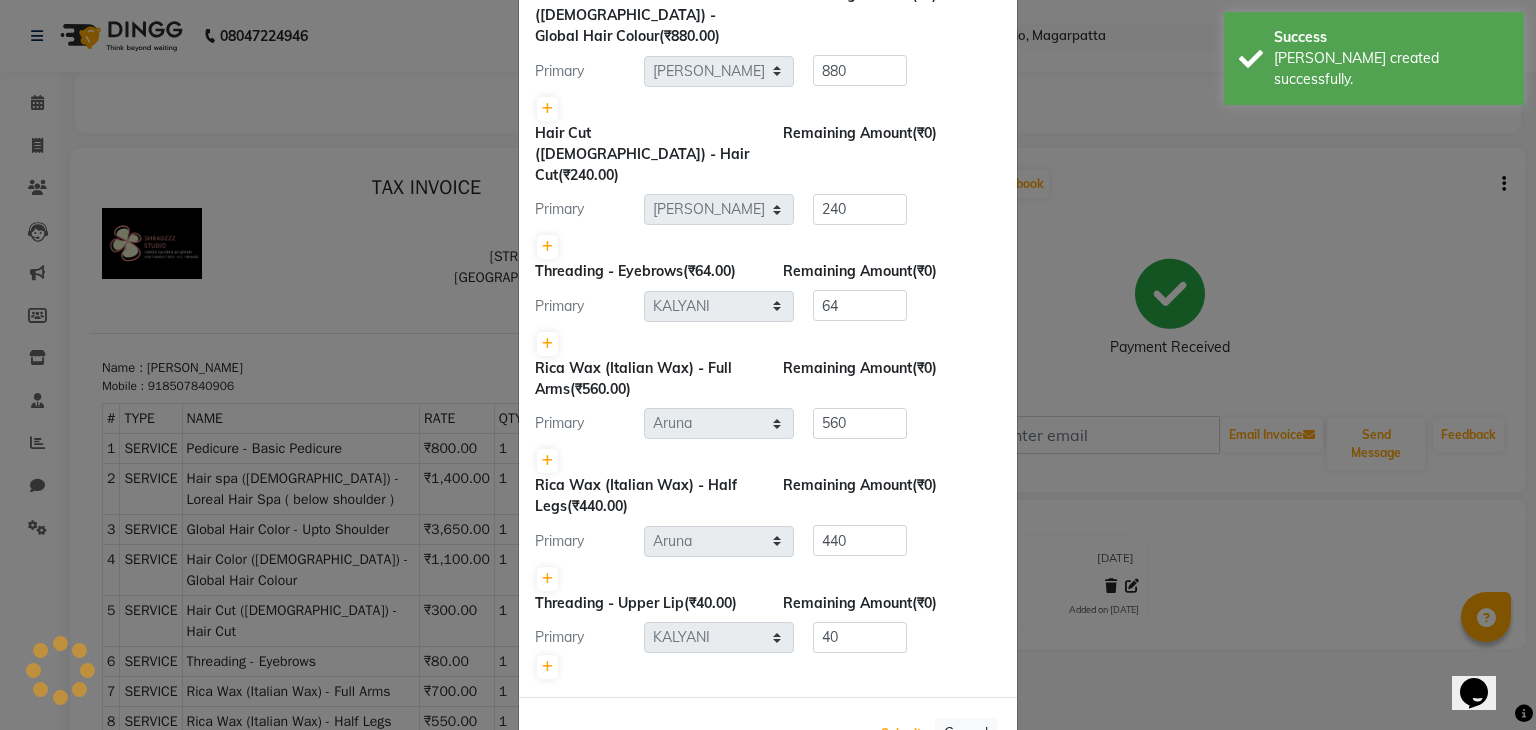 click on "Submit" 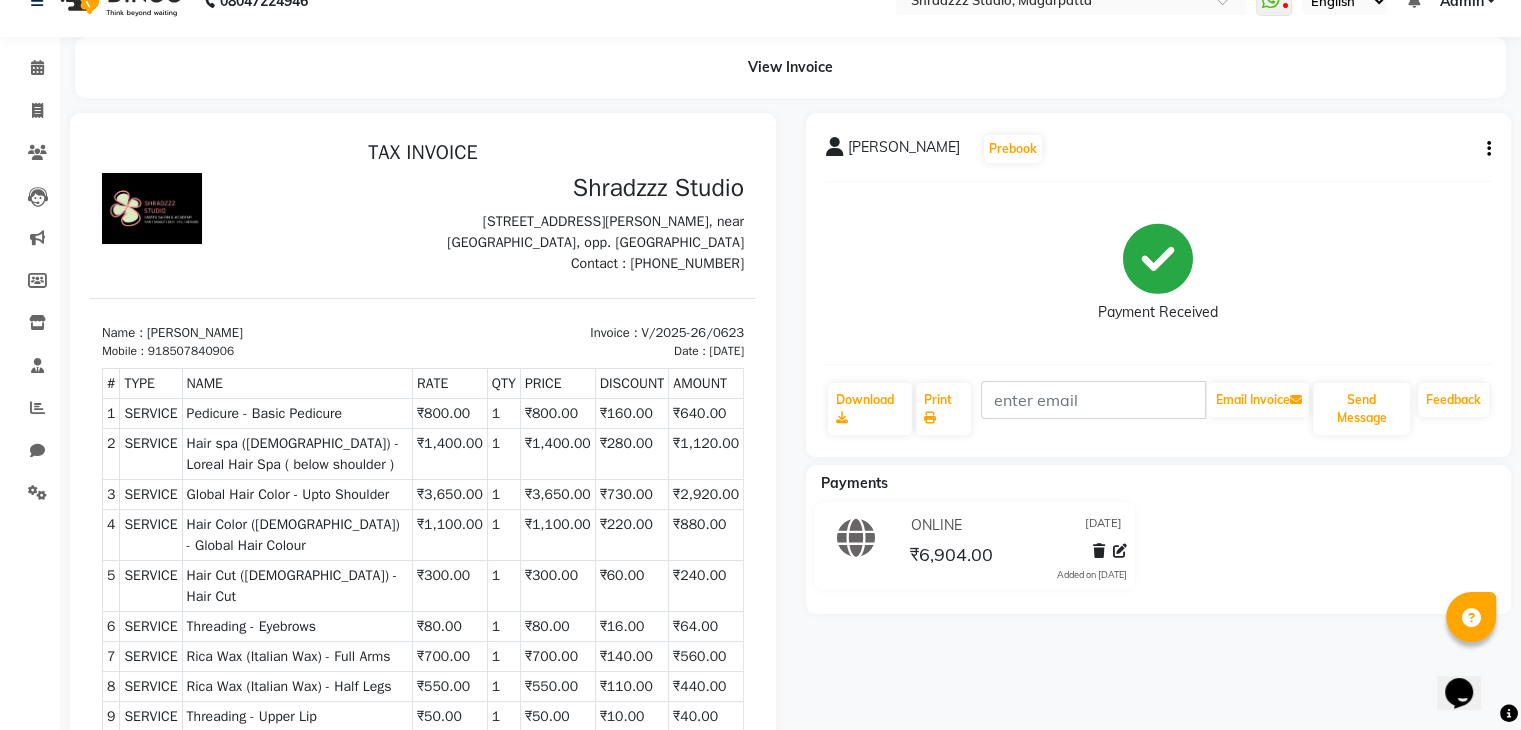 scroll, scrollTop: 34, scrollLeft: 0, axis: vertical 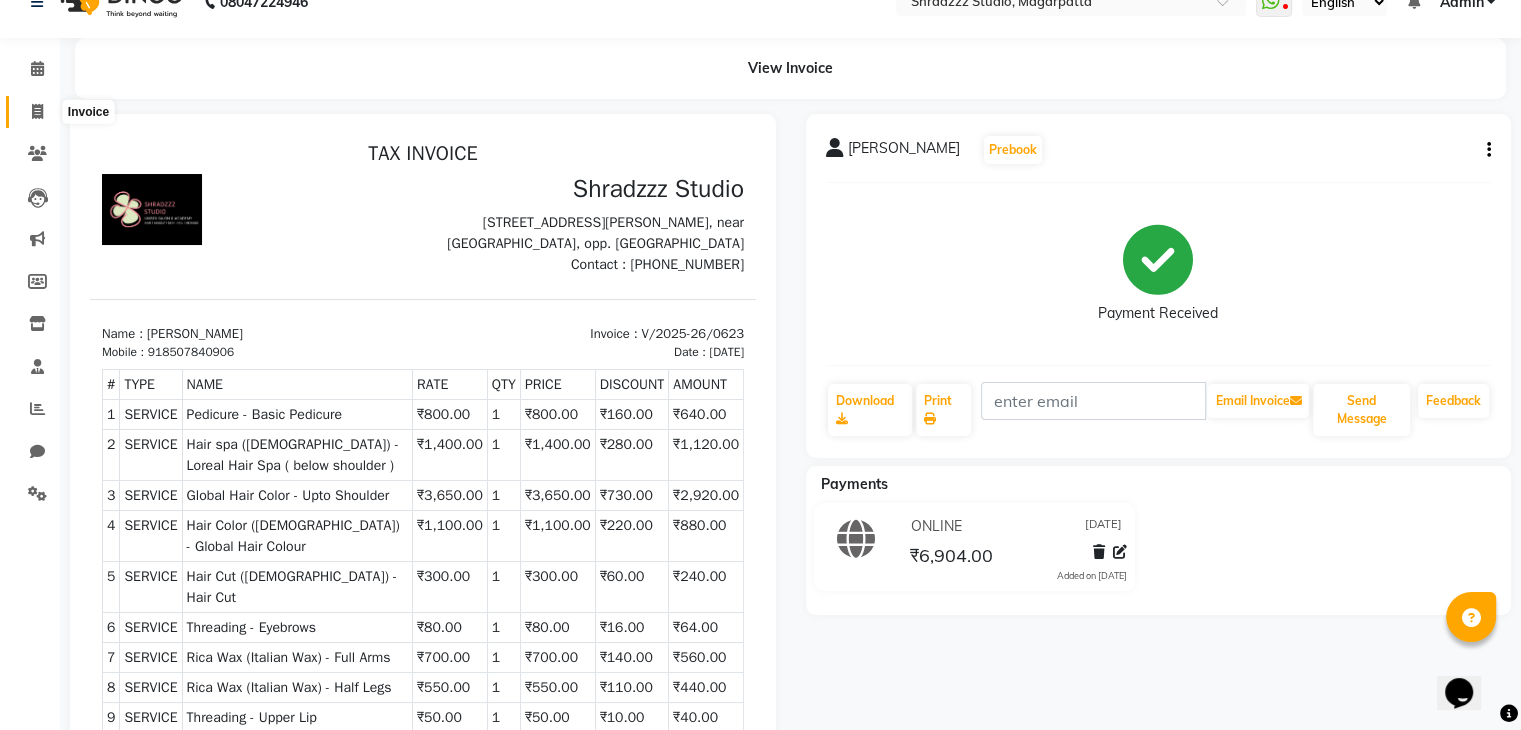 click 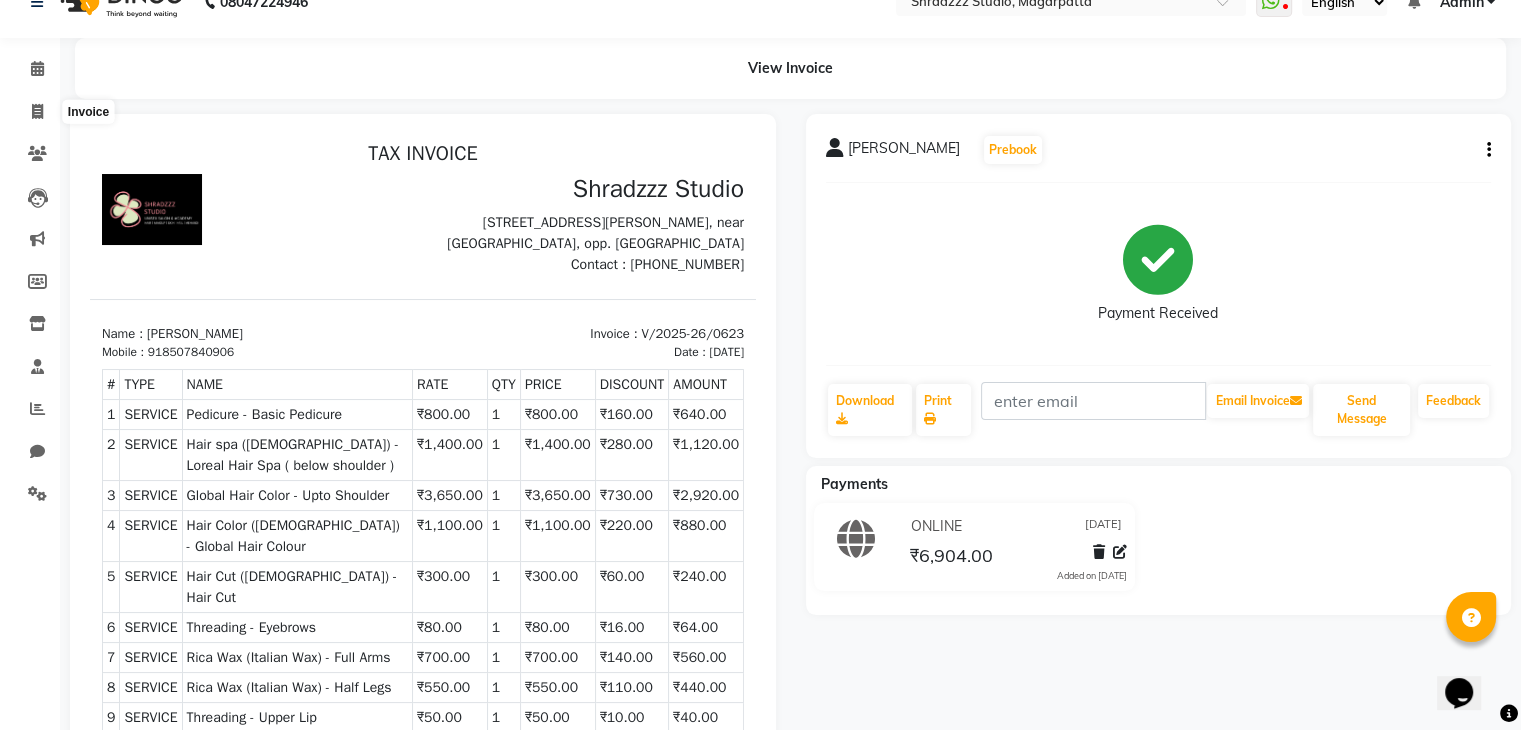 select on "4544" 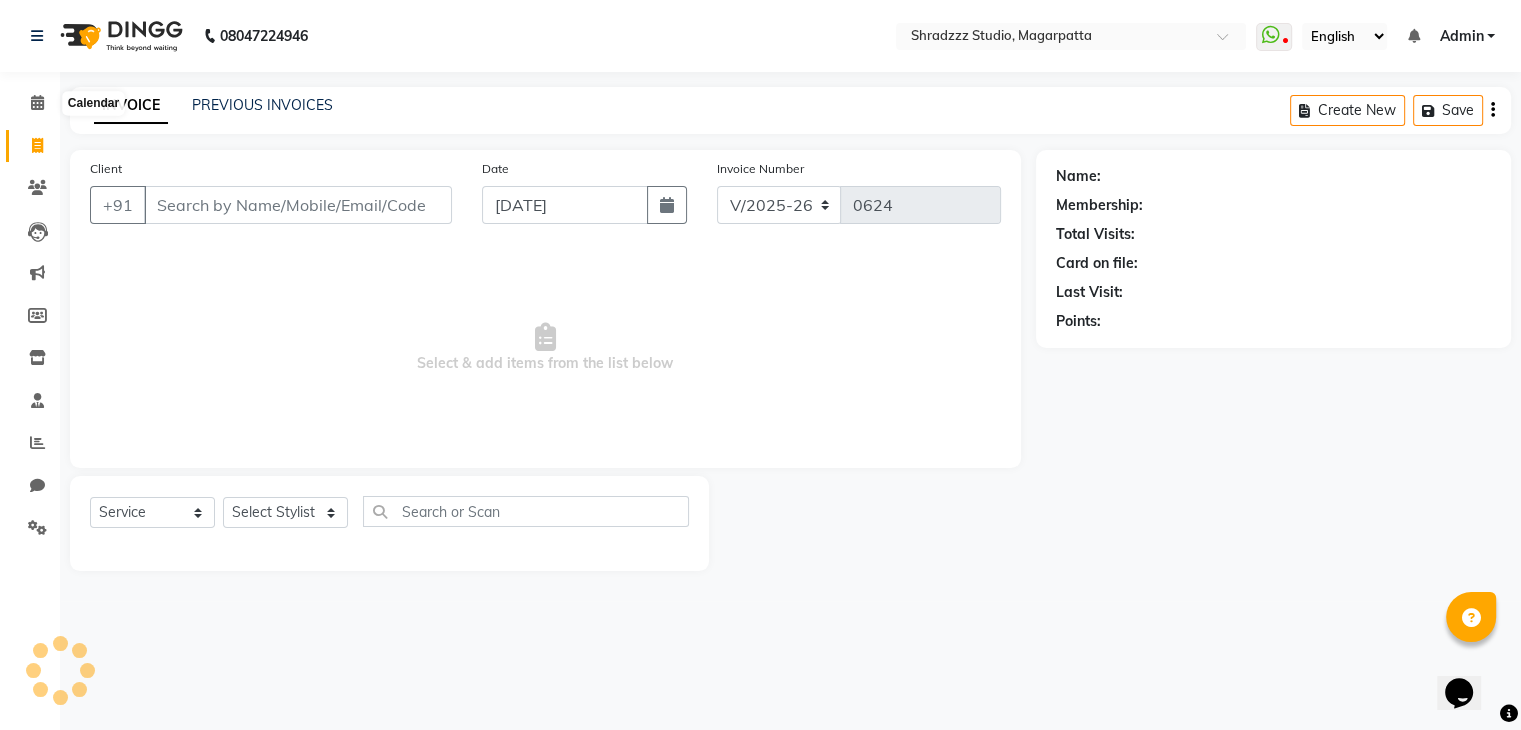 scroll, scrollTop: 0, scrollLeft: 0, axis: both 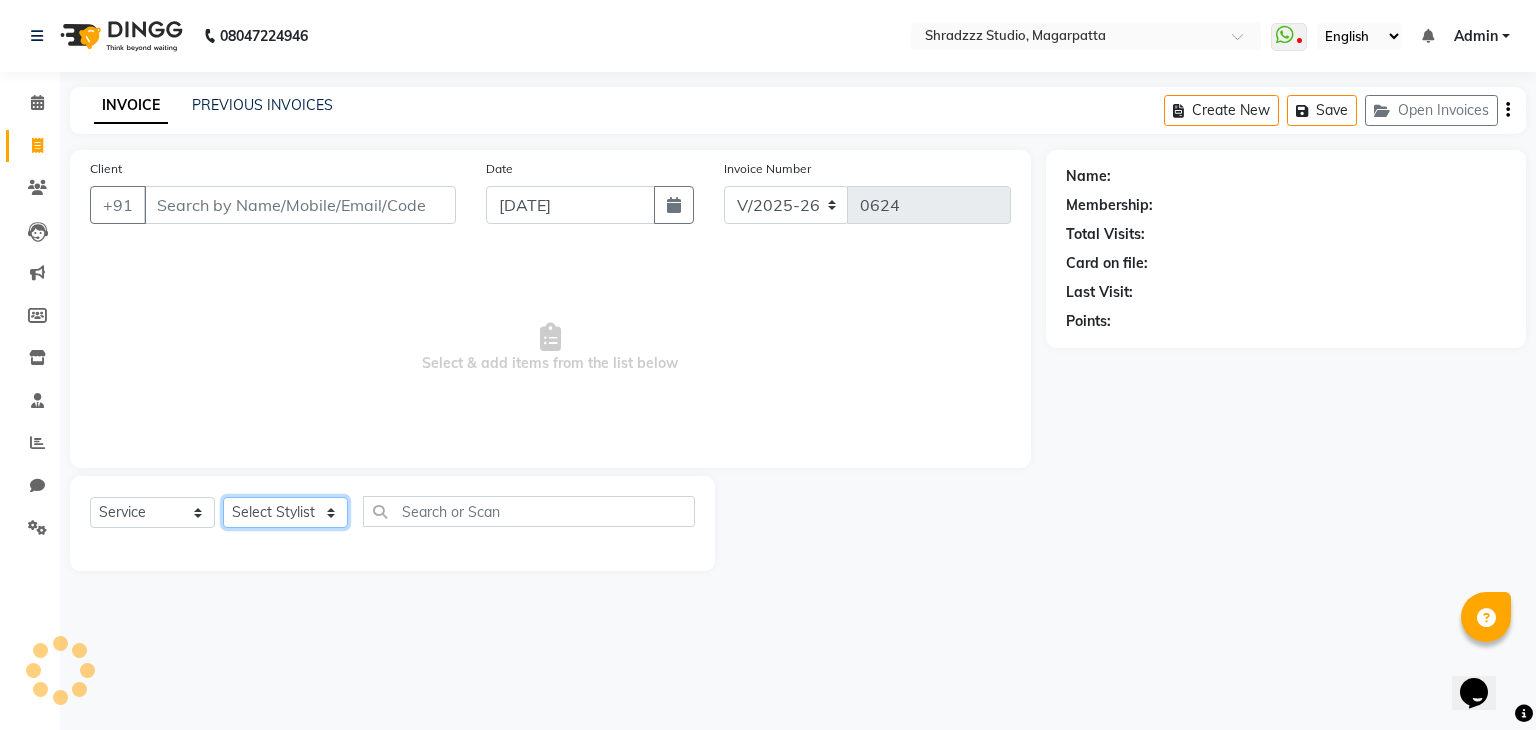 click on "Select Stylist" 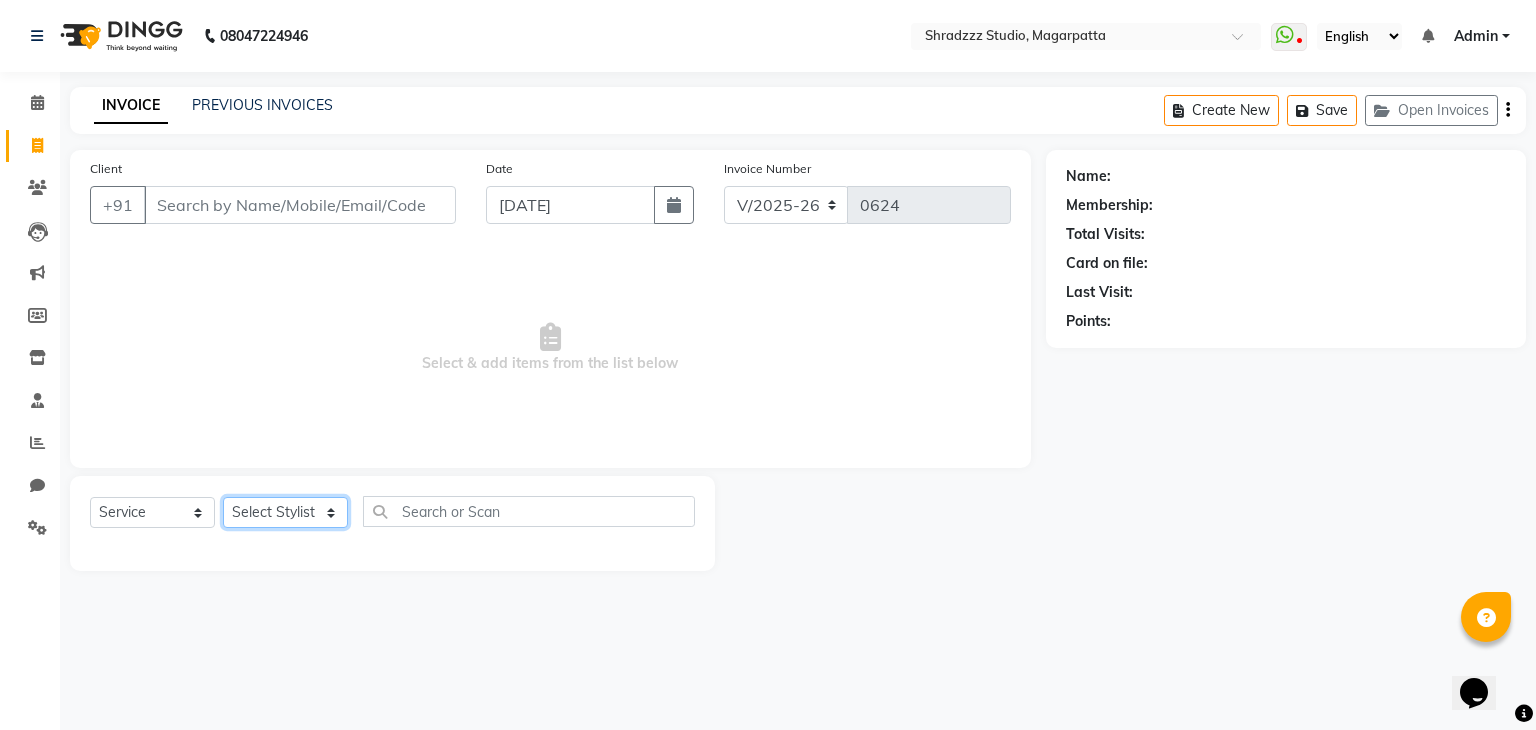 select on "64833" 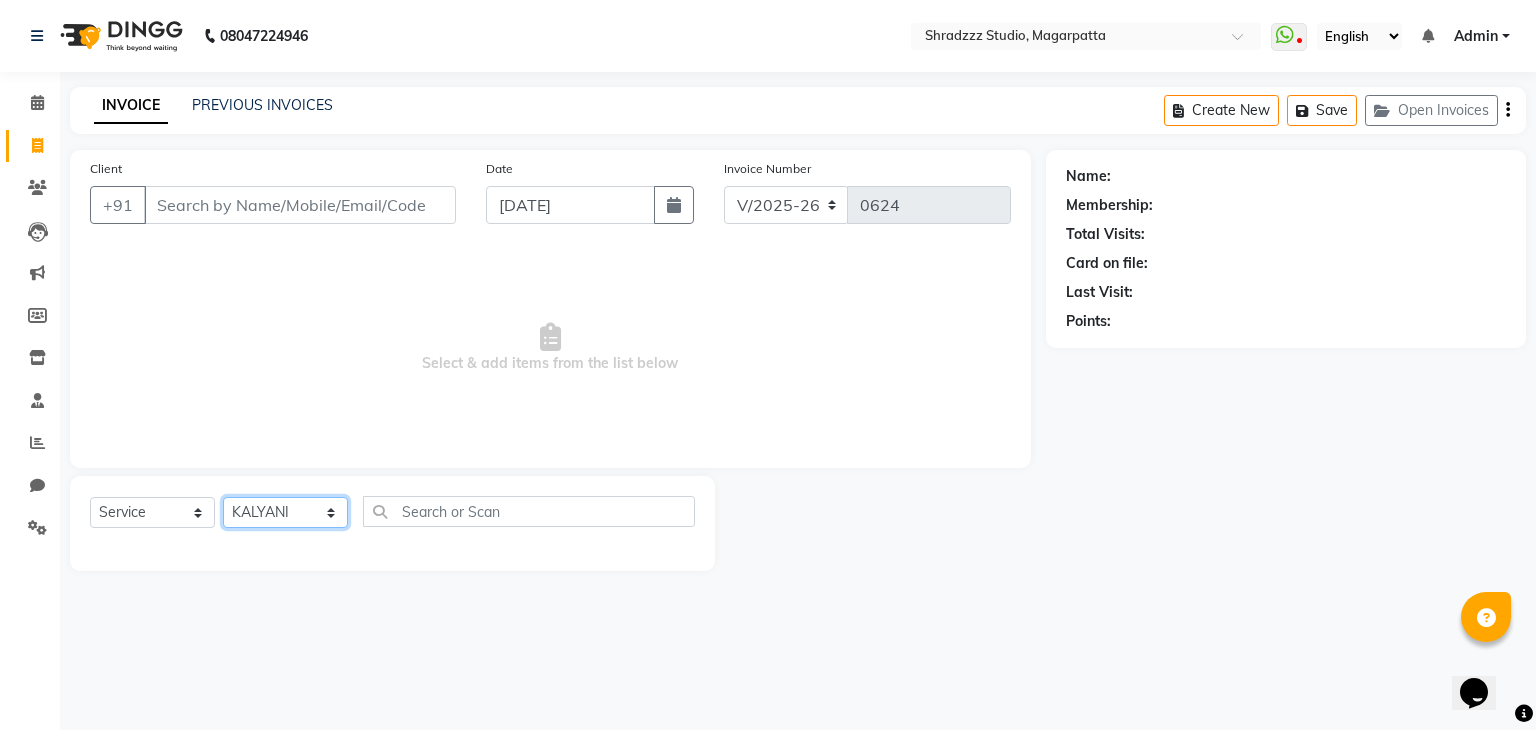 click on "Select Stylist [PERSON_NAME] Aruna   [PERSON_NAME]  krishna Manager [MEDICAL_DATA][PERSON_NAME]   Sameer [PERSON_NAME] swami" 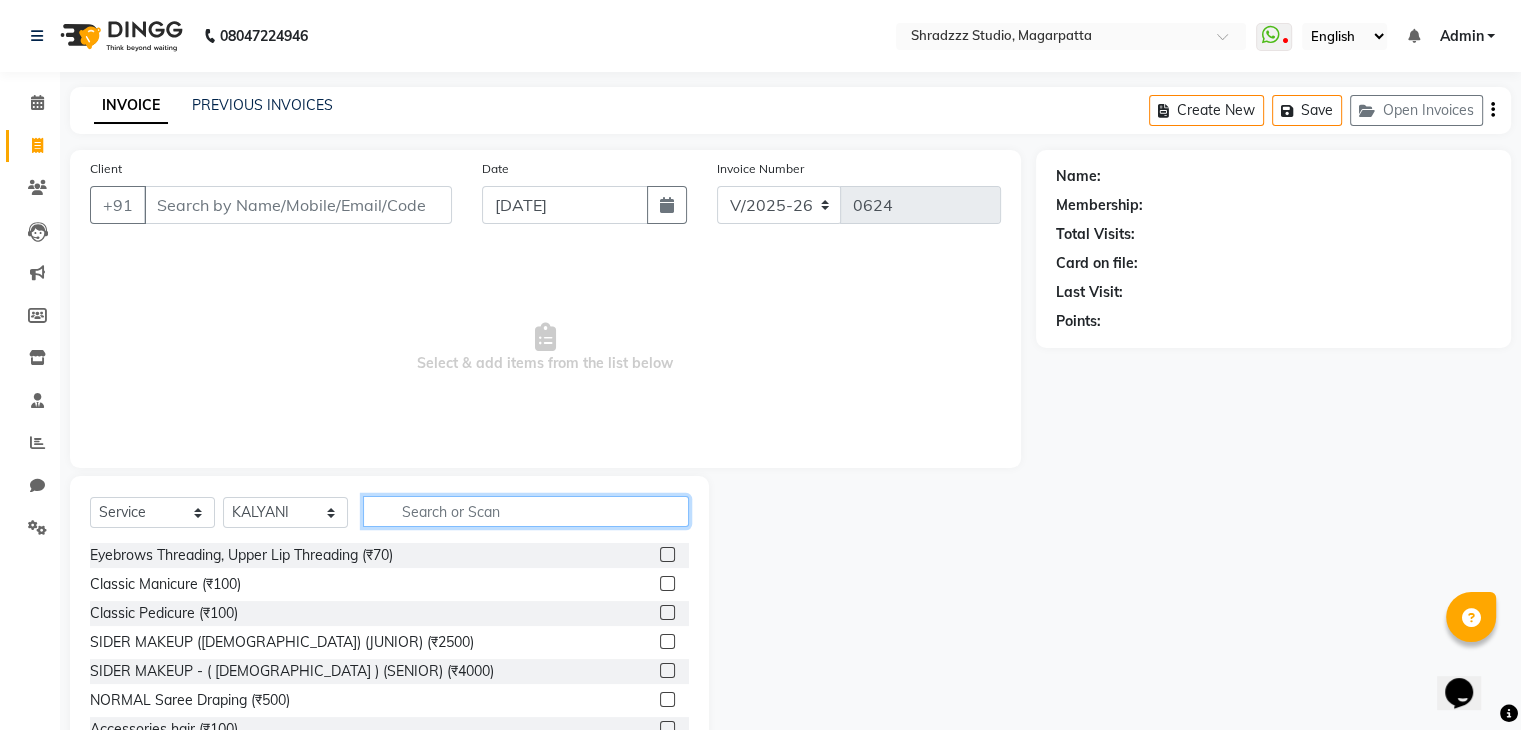 click 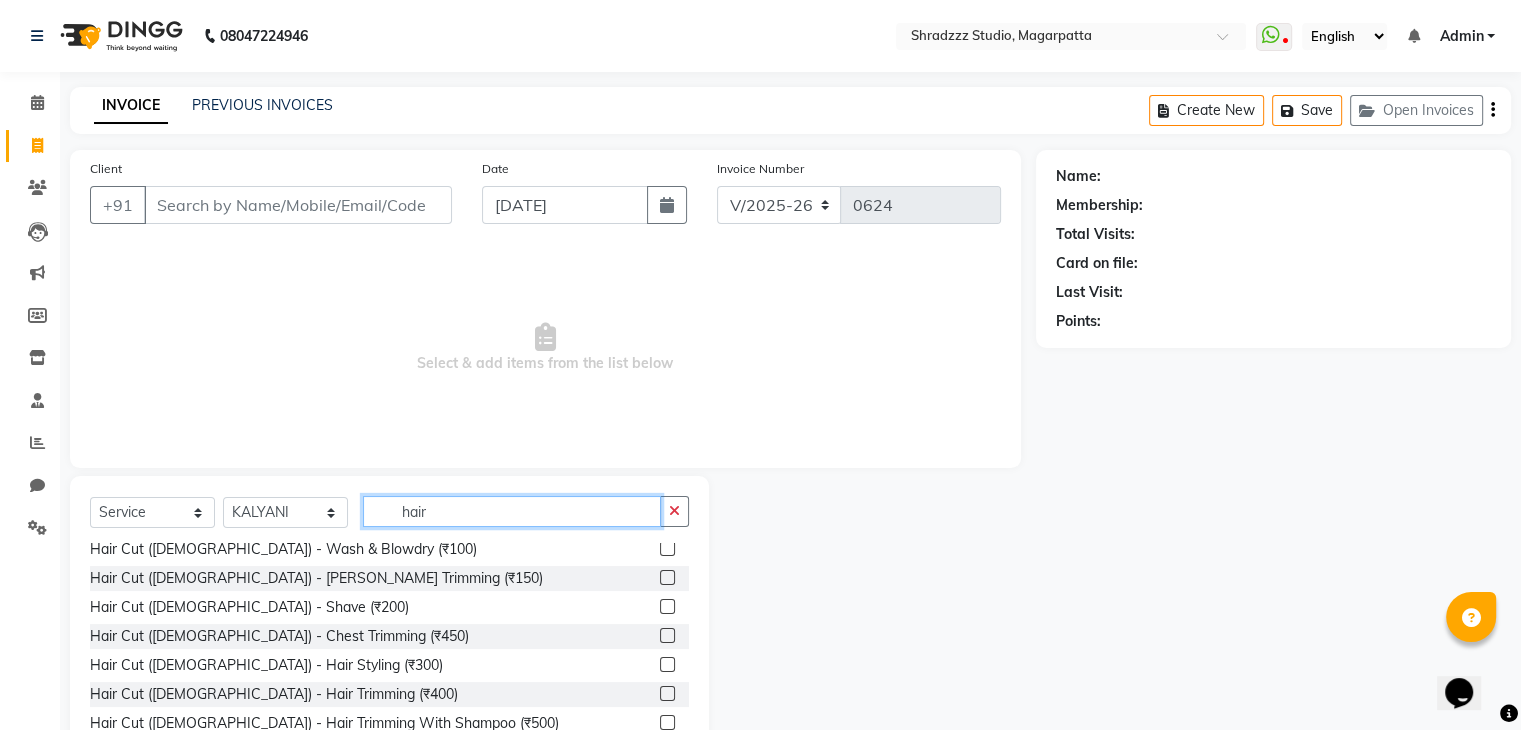 scroll, scrollTop: 202, scrollLeft: 0, axis: vertical 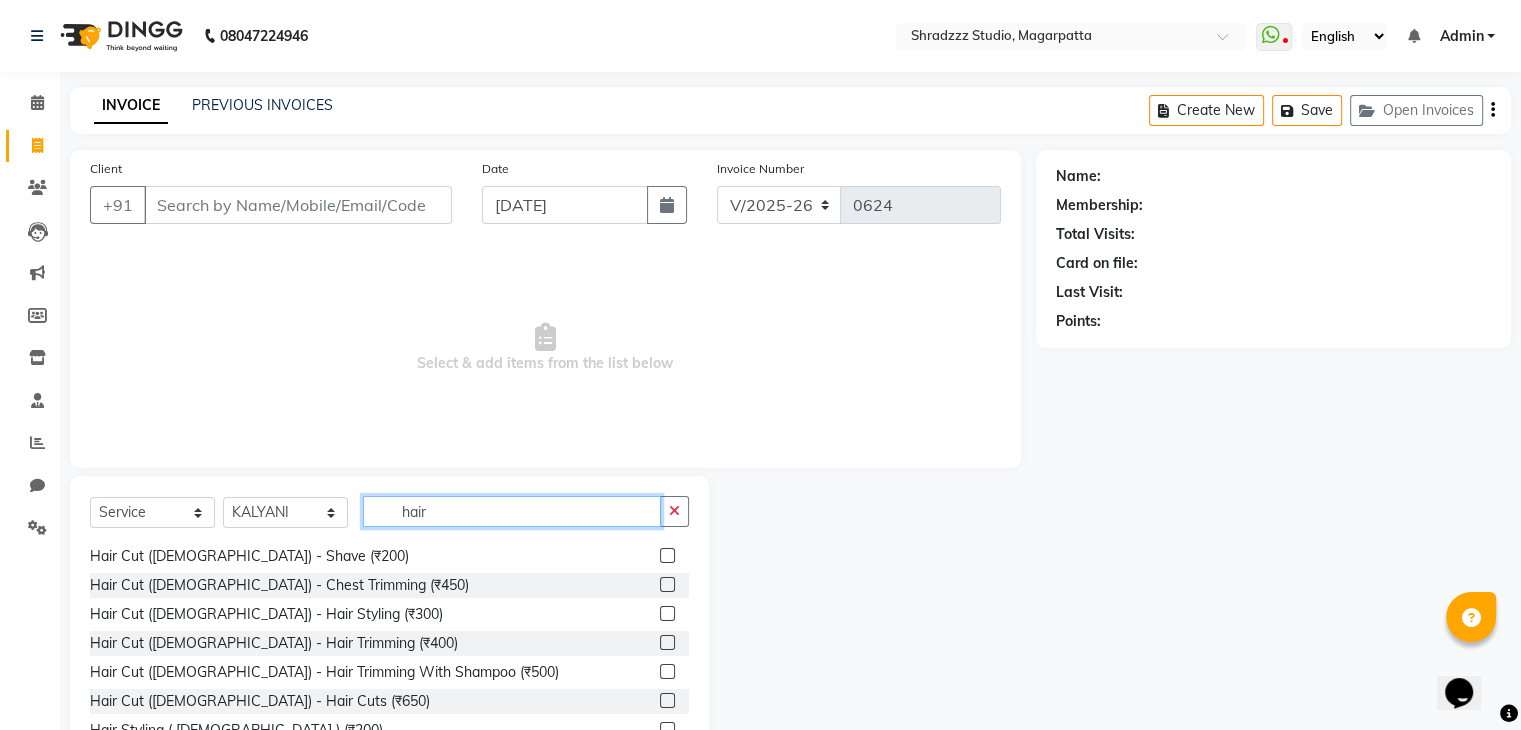 type on "hair" 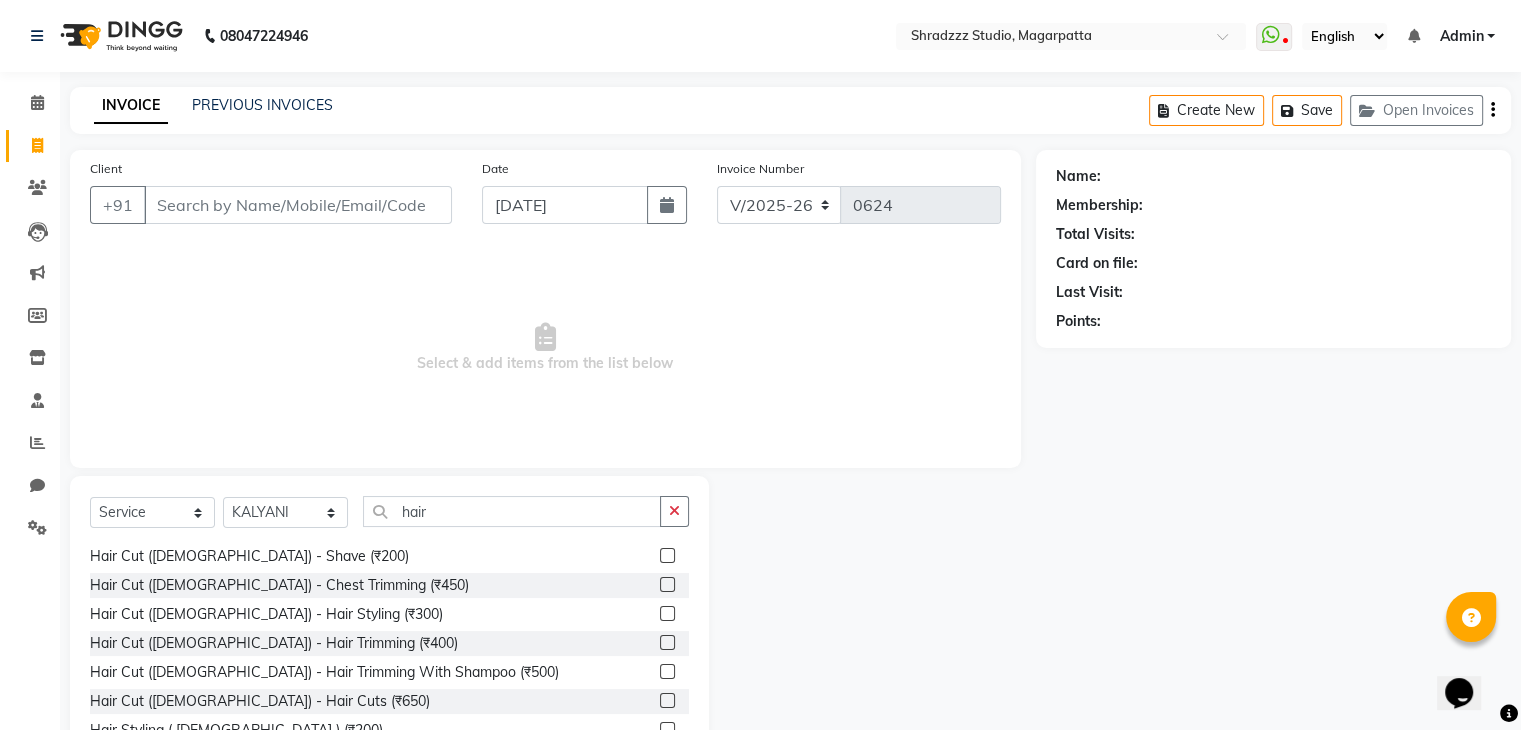 click on "Hair Cut ([DEMOGRAPHIC_DATA]) - Hair Trimming (₹400)" 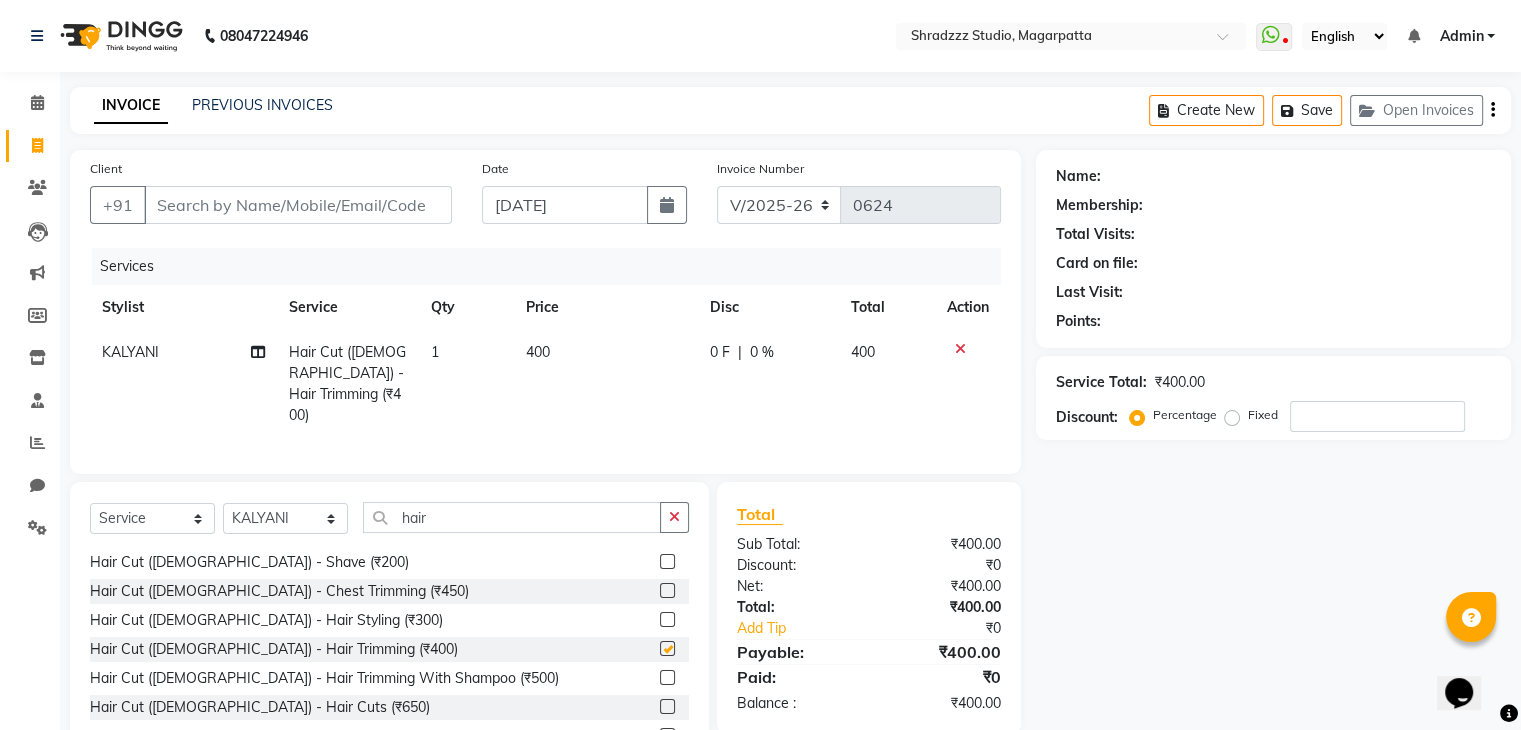 checkbox on "false" 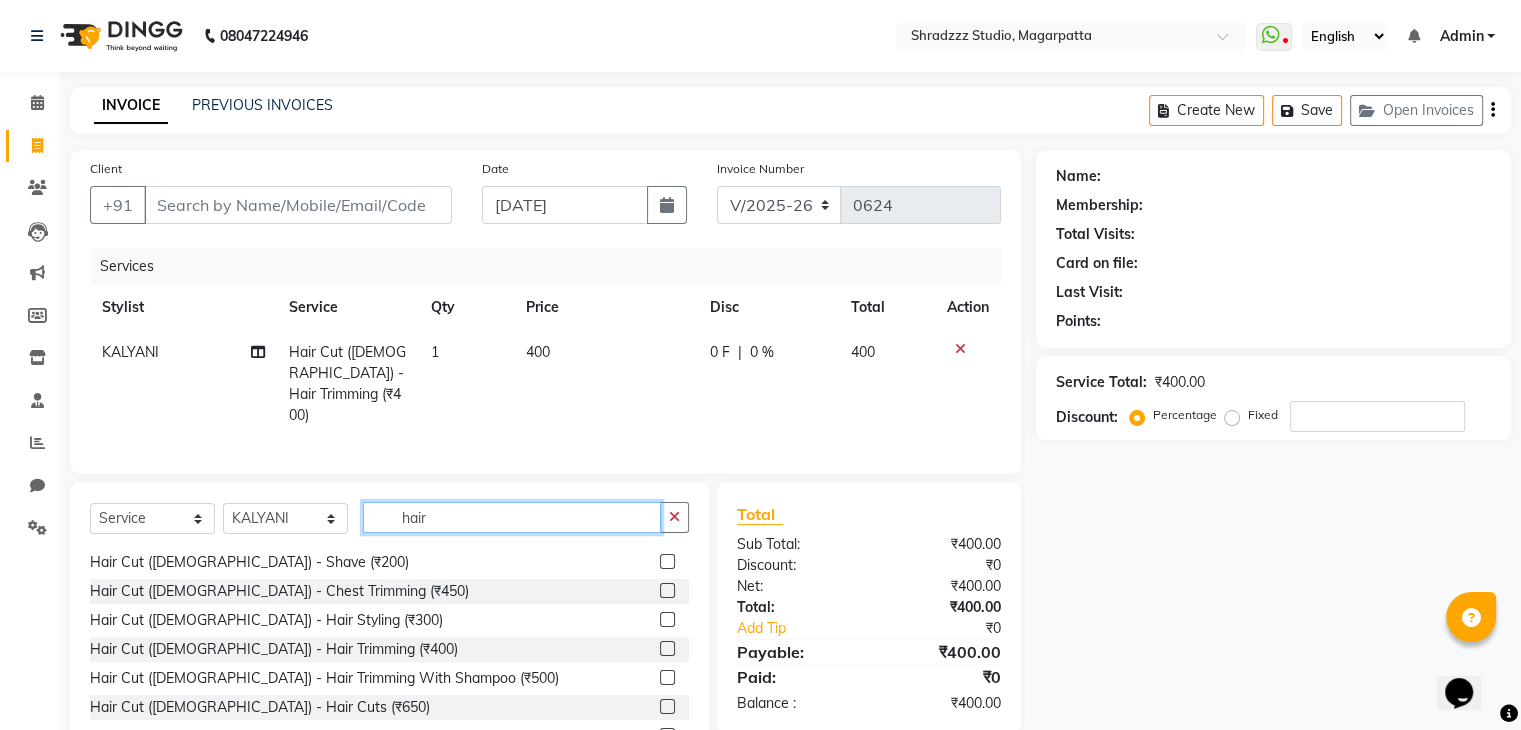 click on "hair" 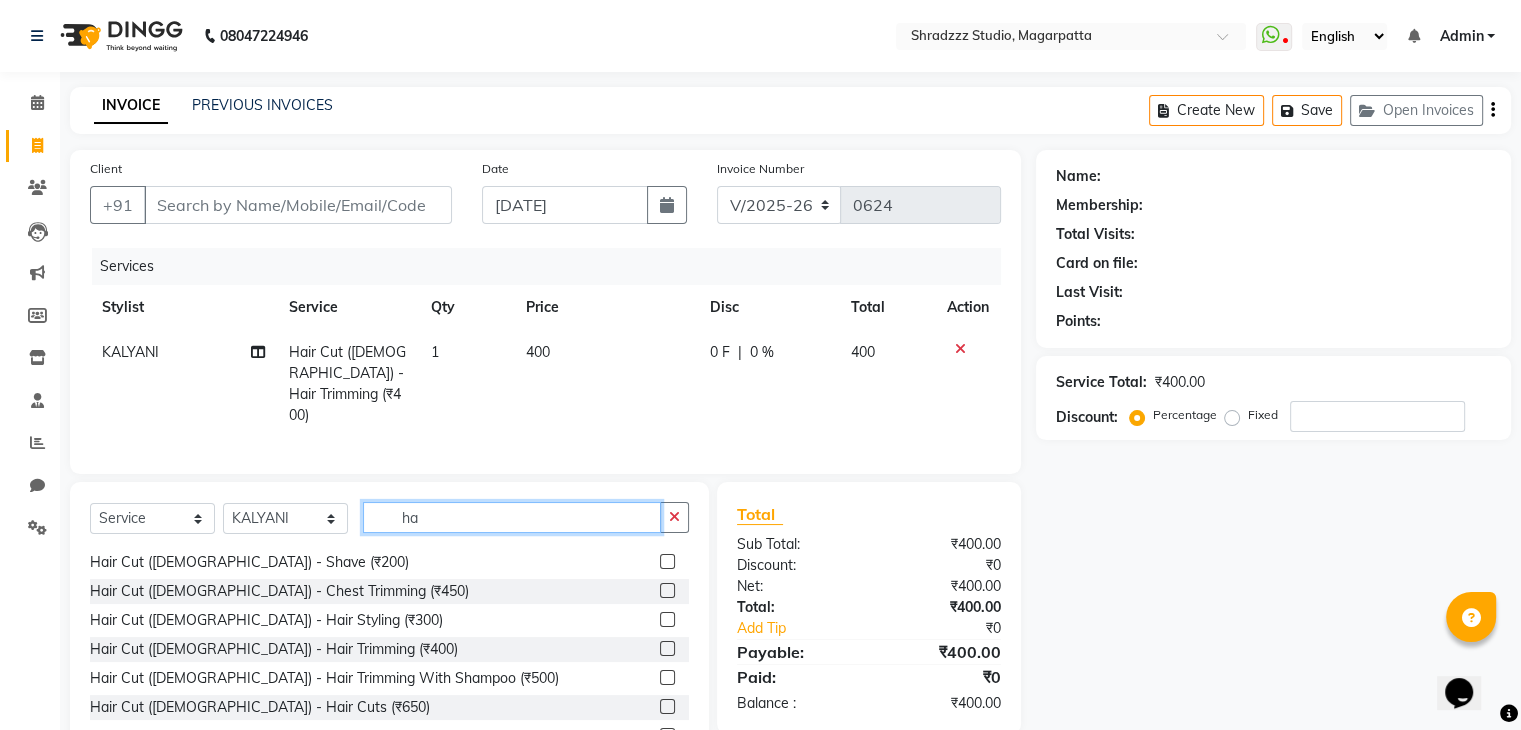 type on "h" 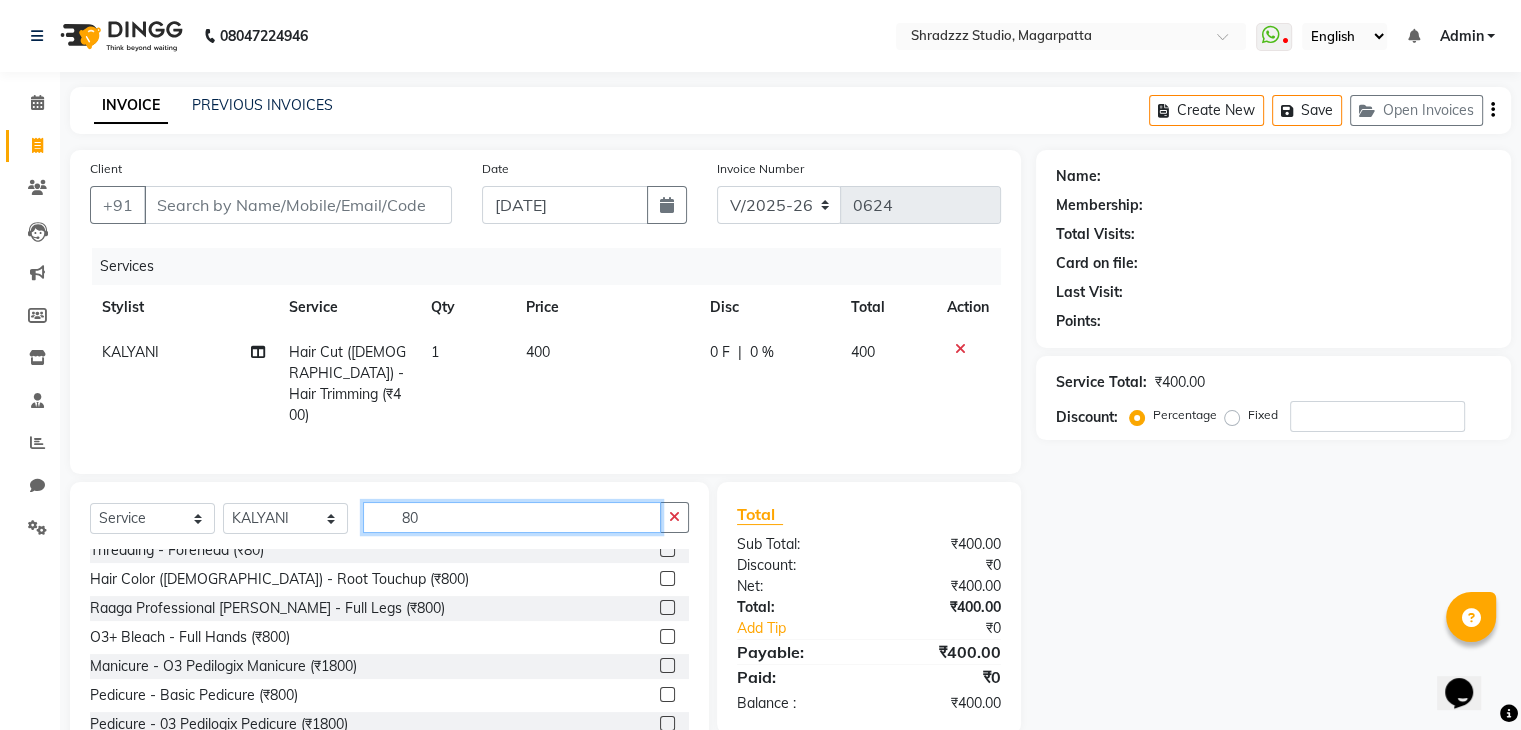 scroll, scrollTop: 0, scrollLeft: 0, axis: both 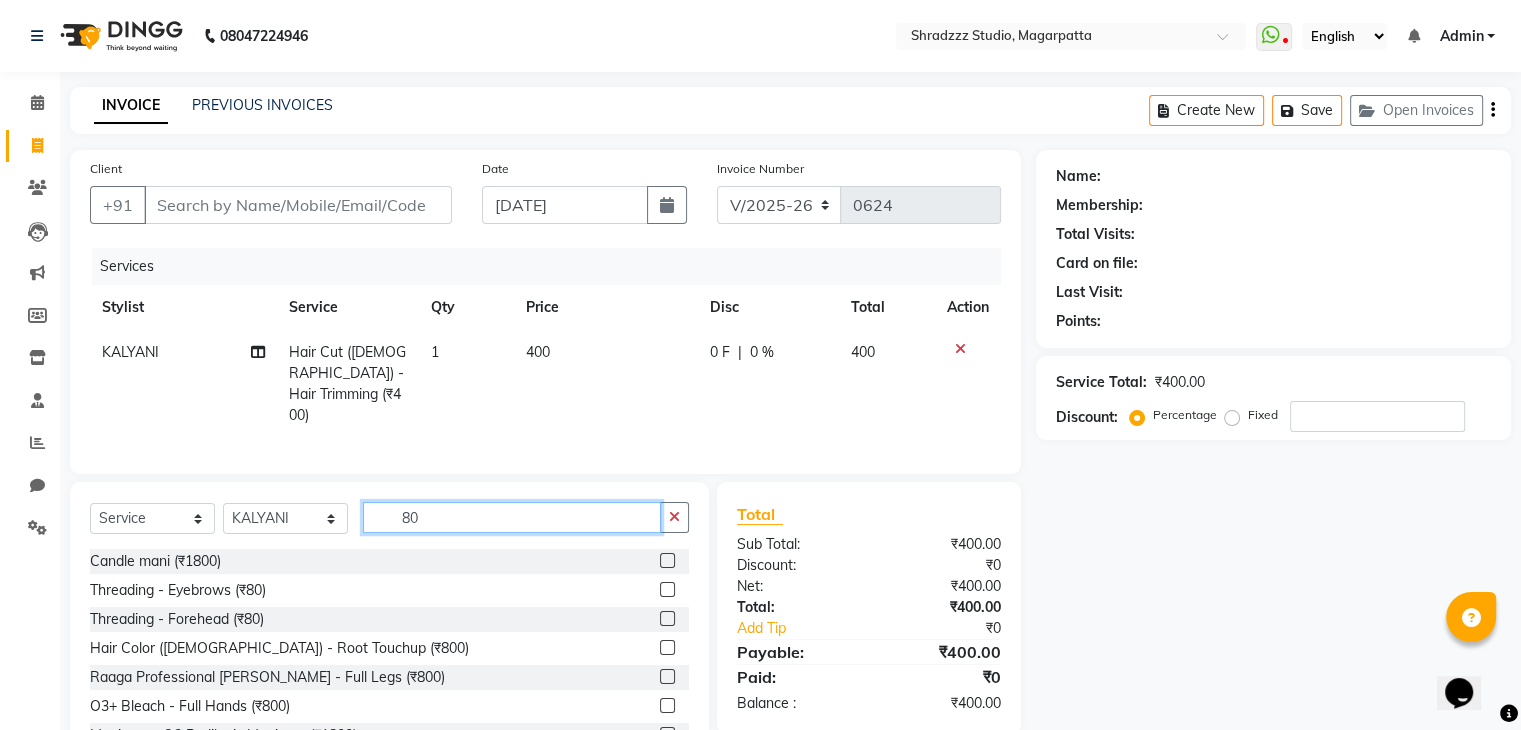 type on "80" 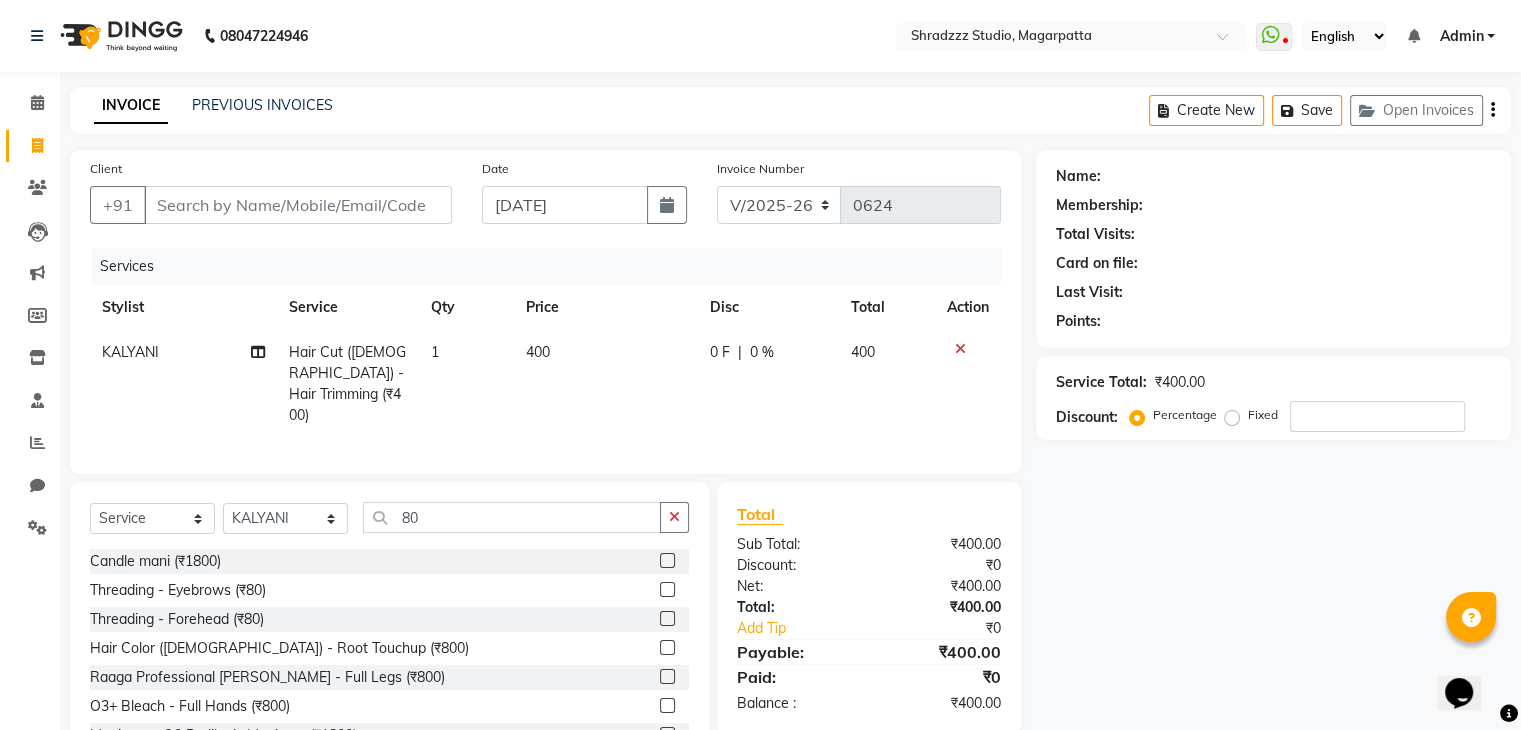 click on "Threading - Eyebrows (₹80)" 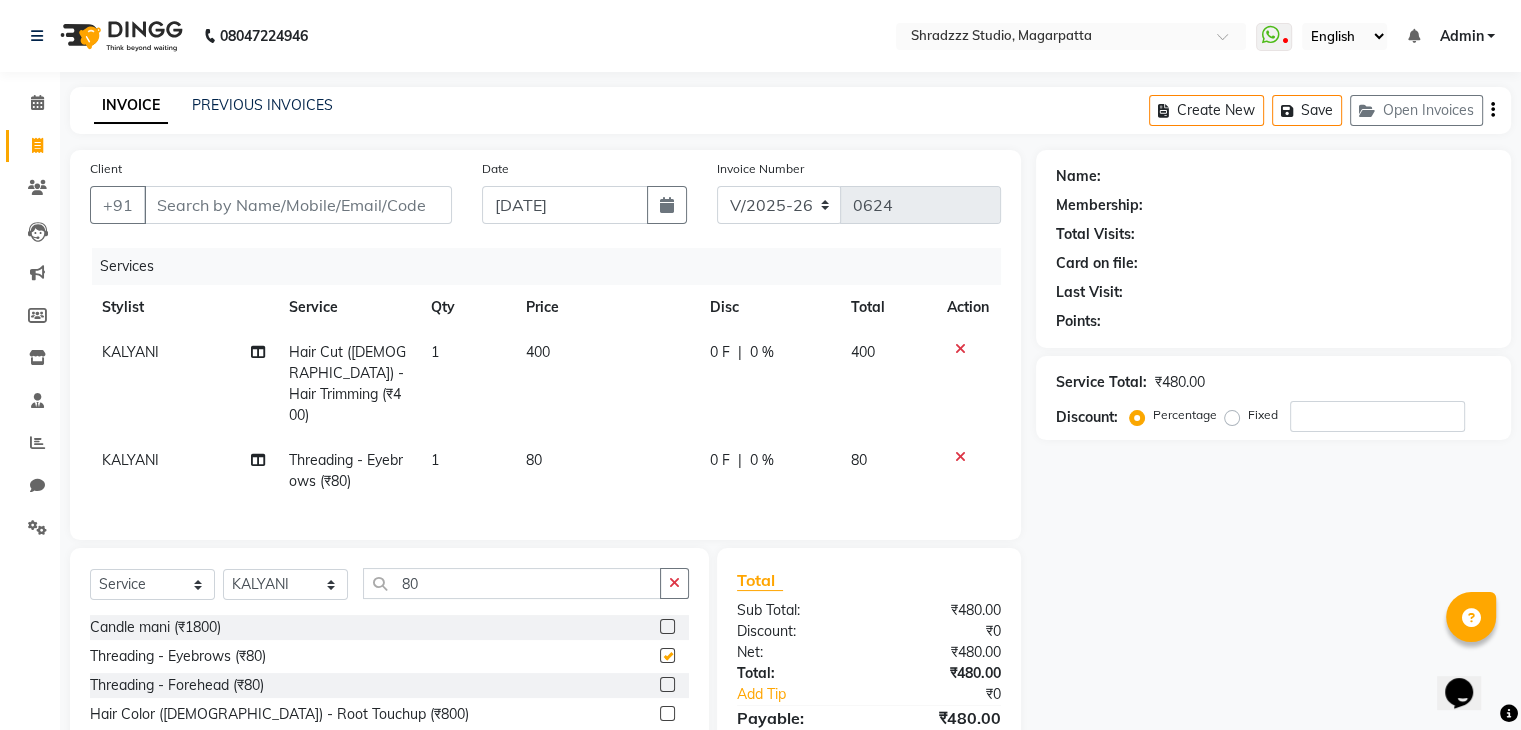 checkbox on "false" 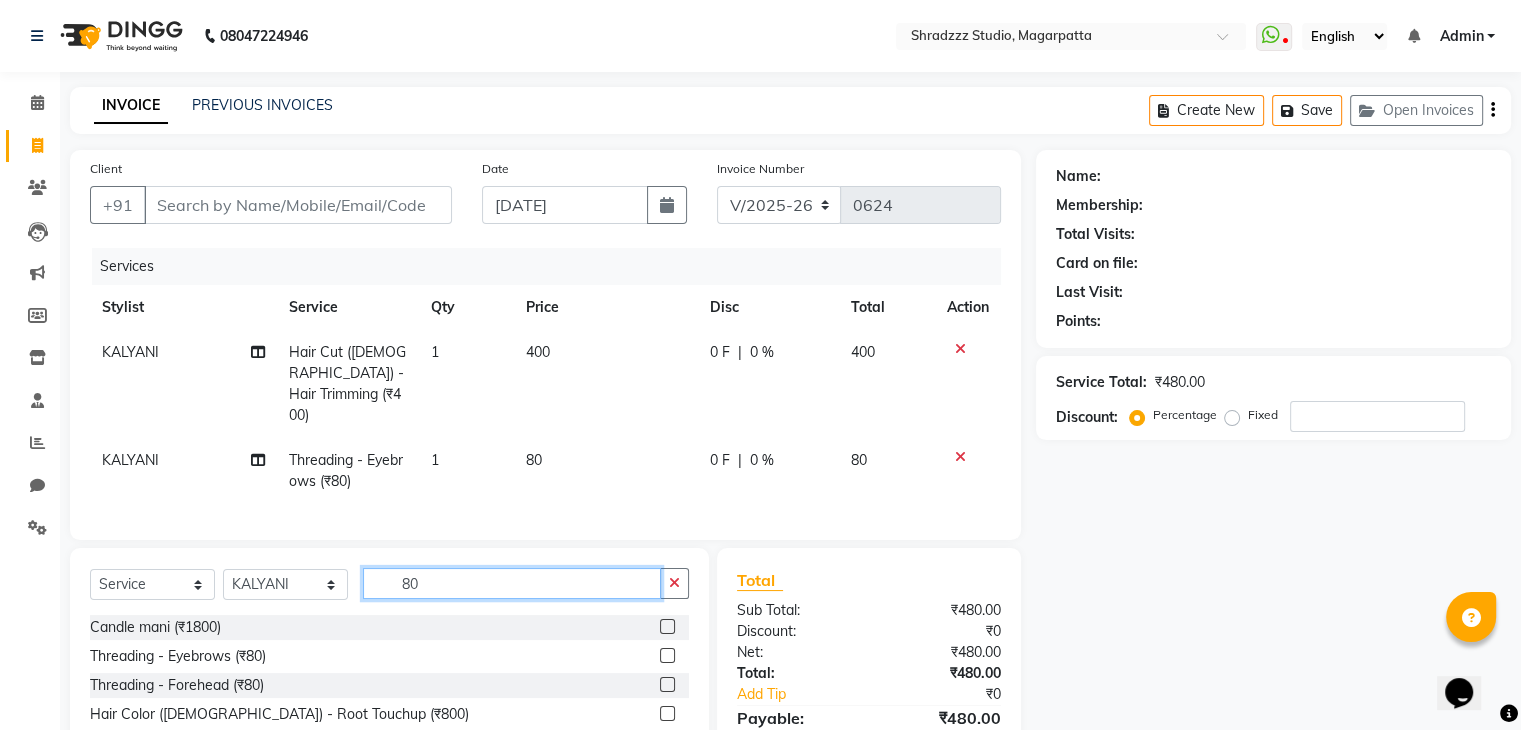click on "80" 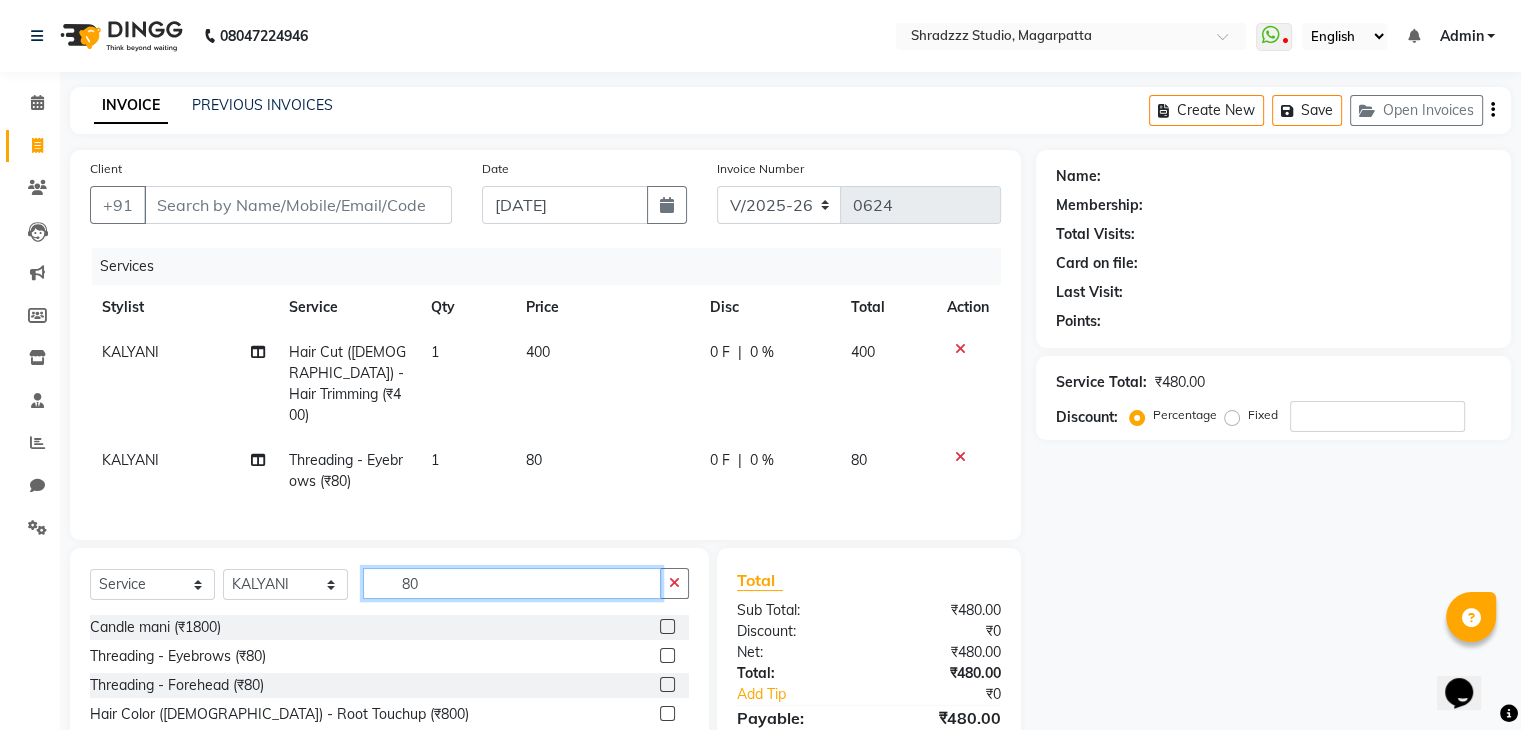 type on "8" 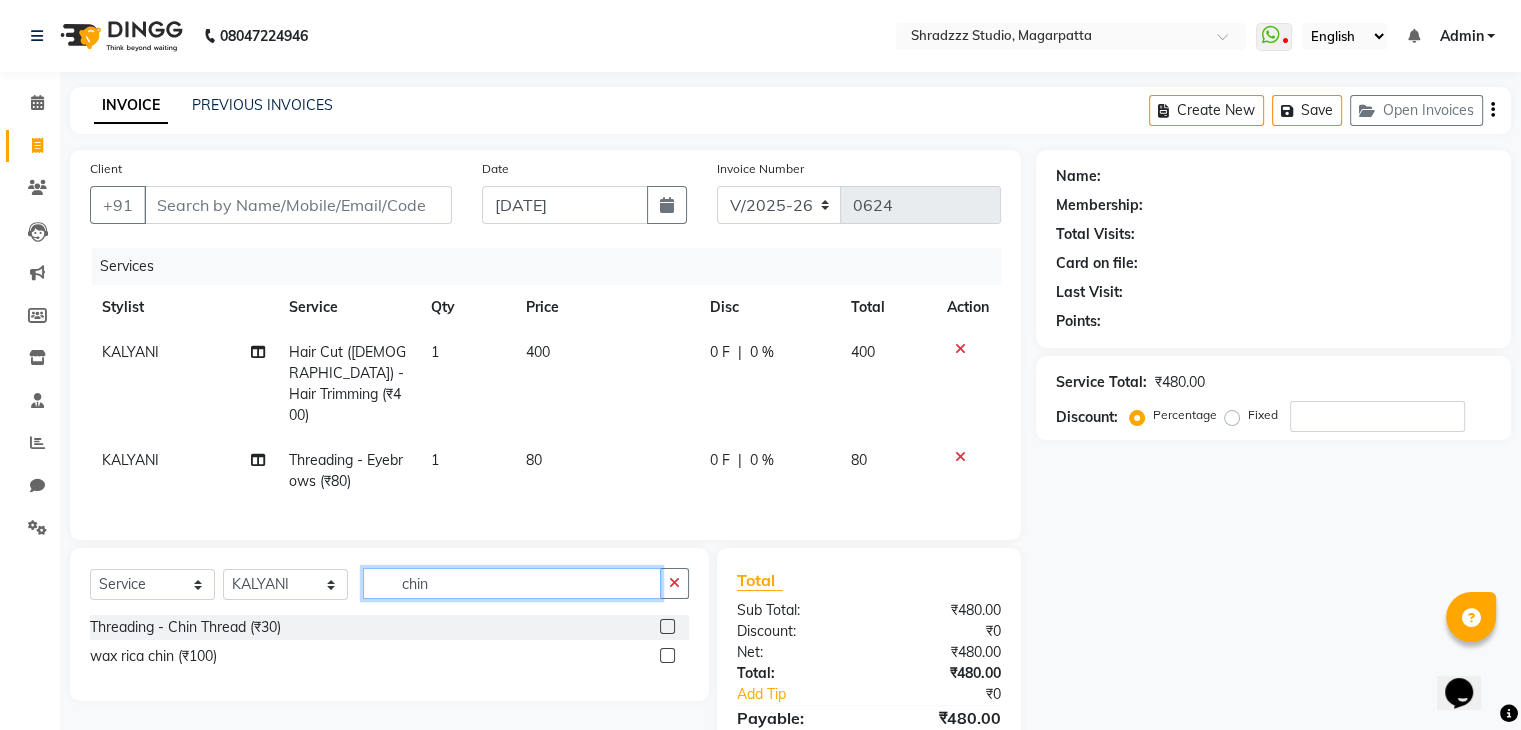 type on "chin" 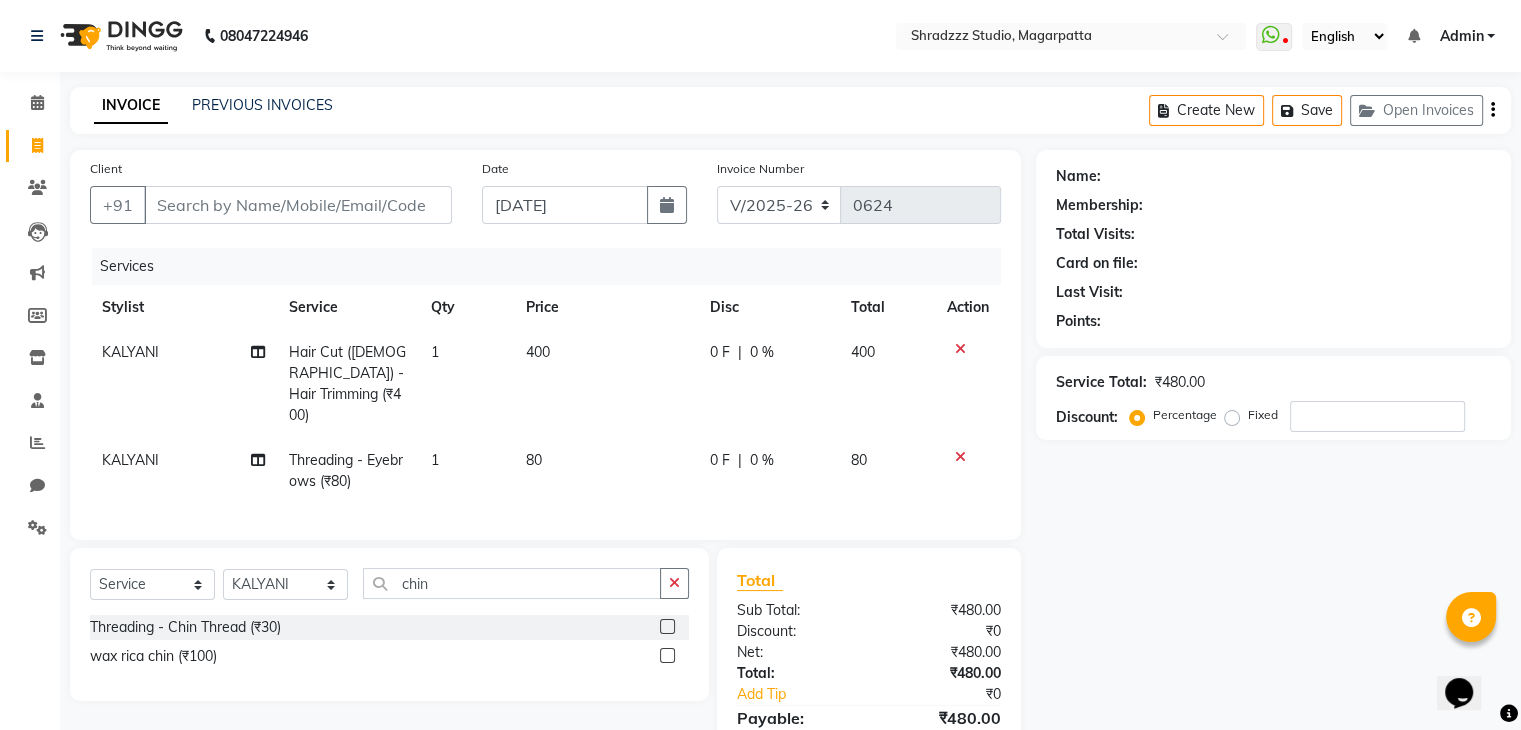 click on "Threading - Chin Thread (₹30)" 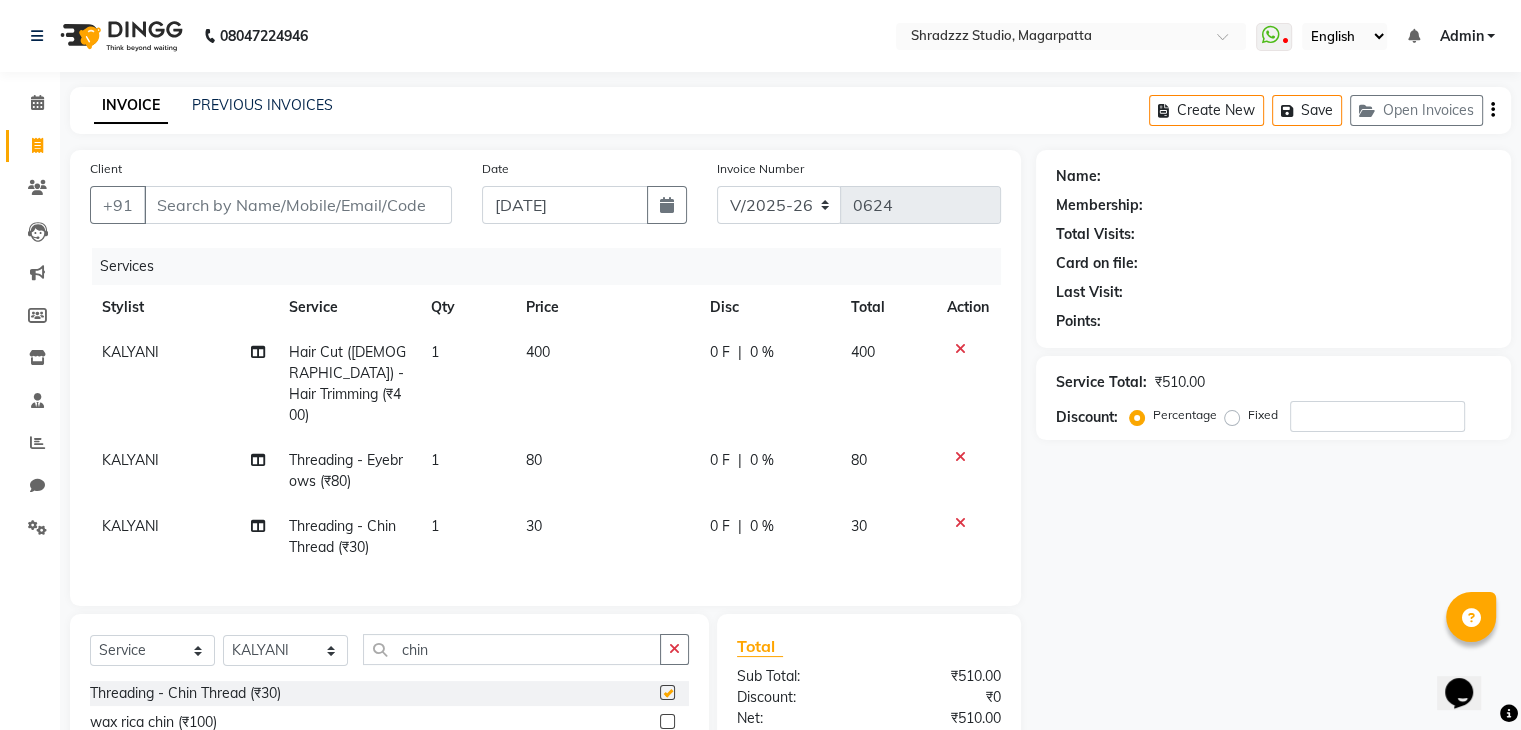 checkbox on "false" 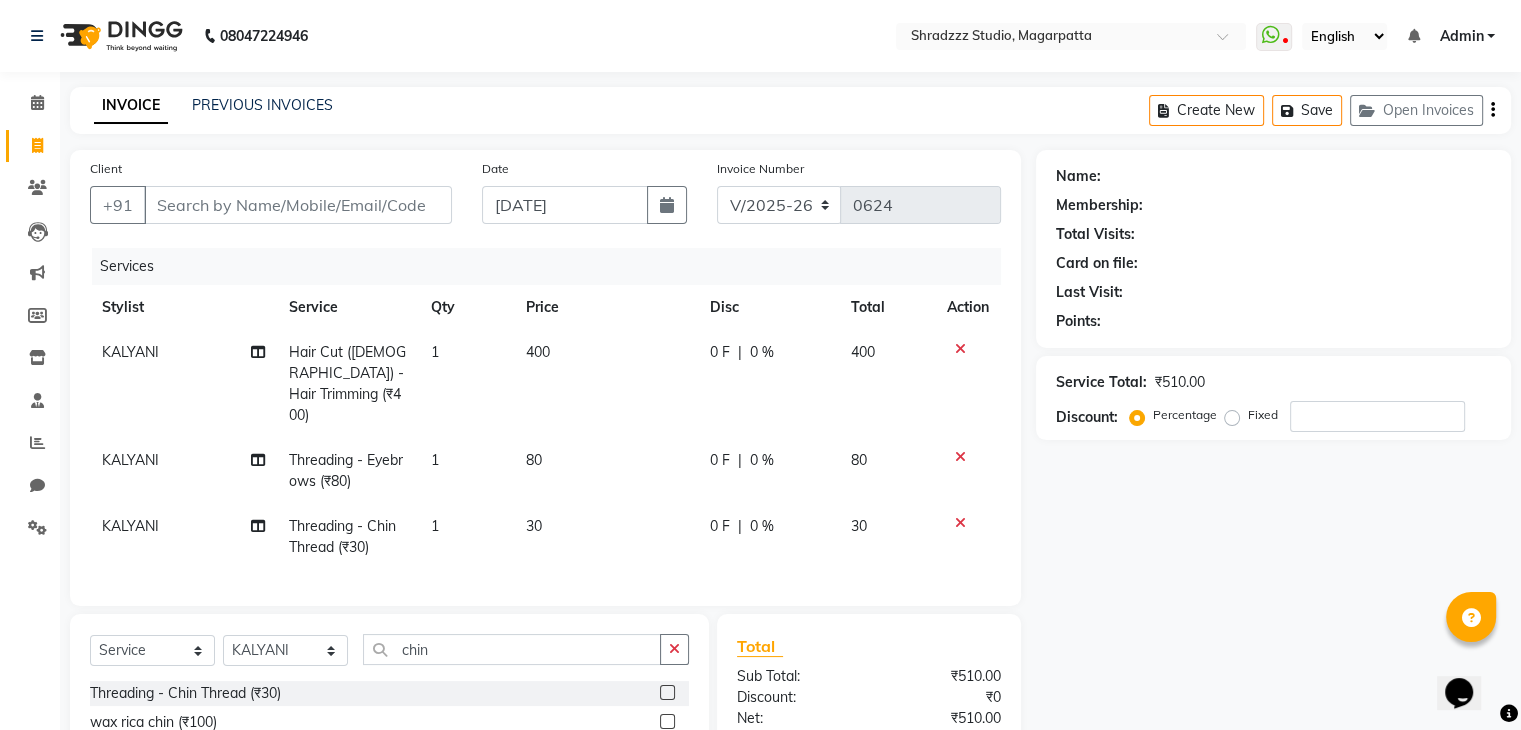 click on "KALYANI" 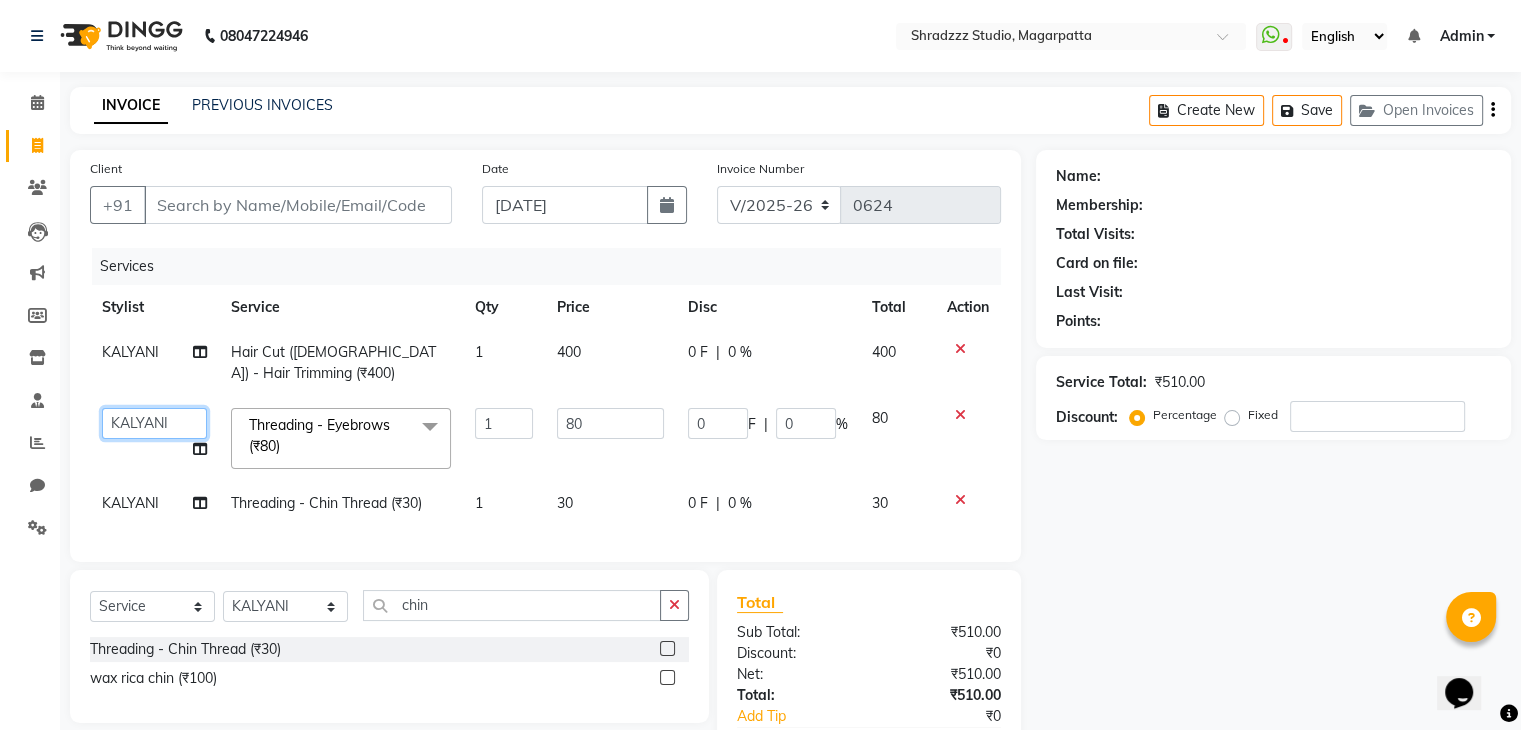 click on "[PERSON_NAME]   Aruna     [PERSON_NAME]    krishna   Manager   [MEDICAL_DATA][PERSON_NAME]     Sameer [PERSON_NAME] swami" 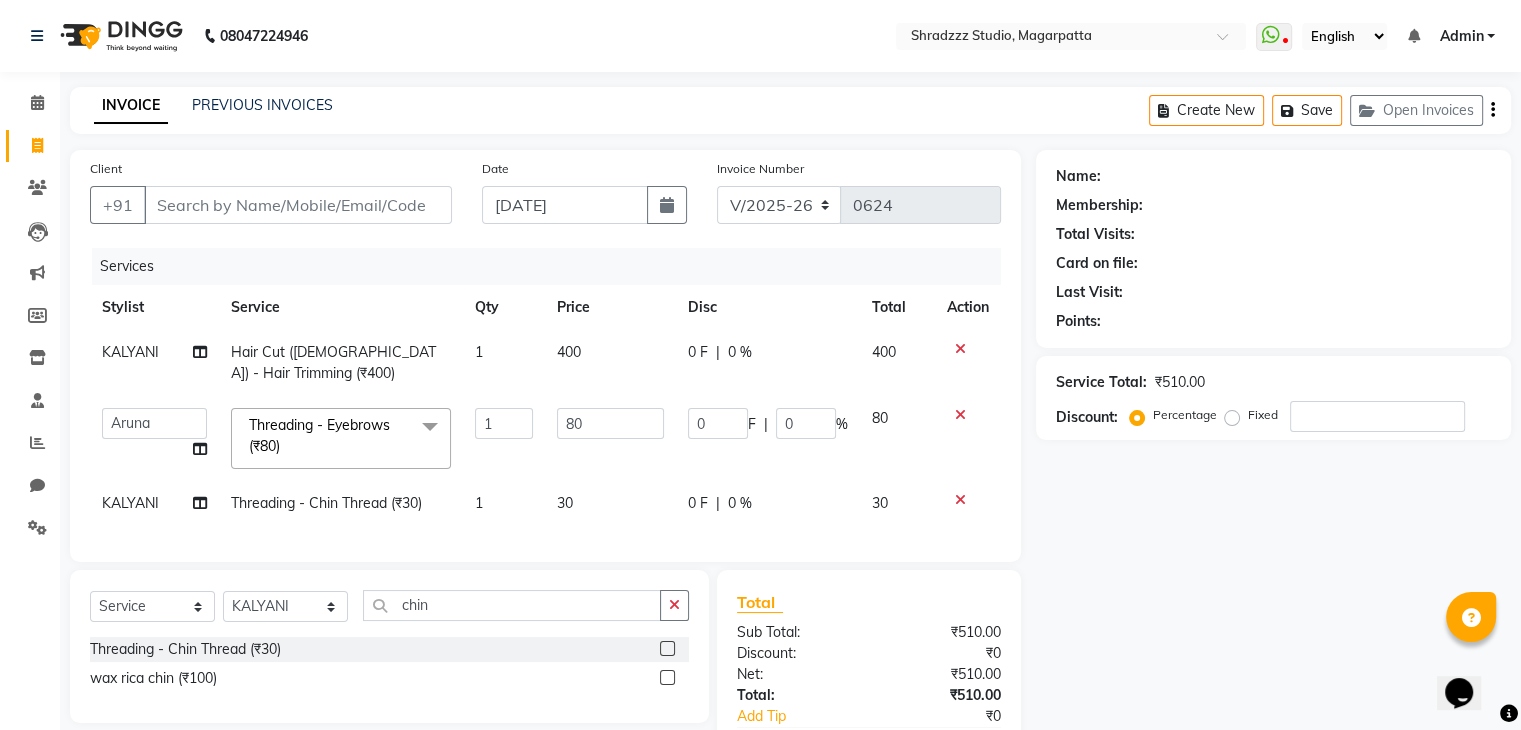 select on "29217" 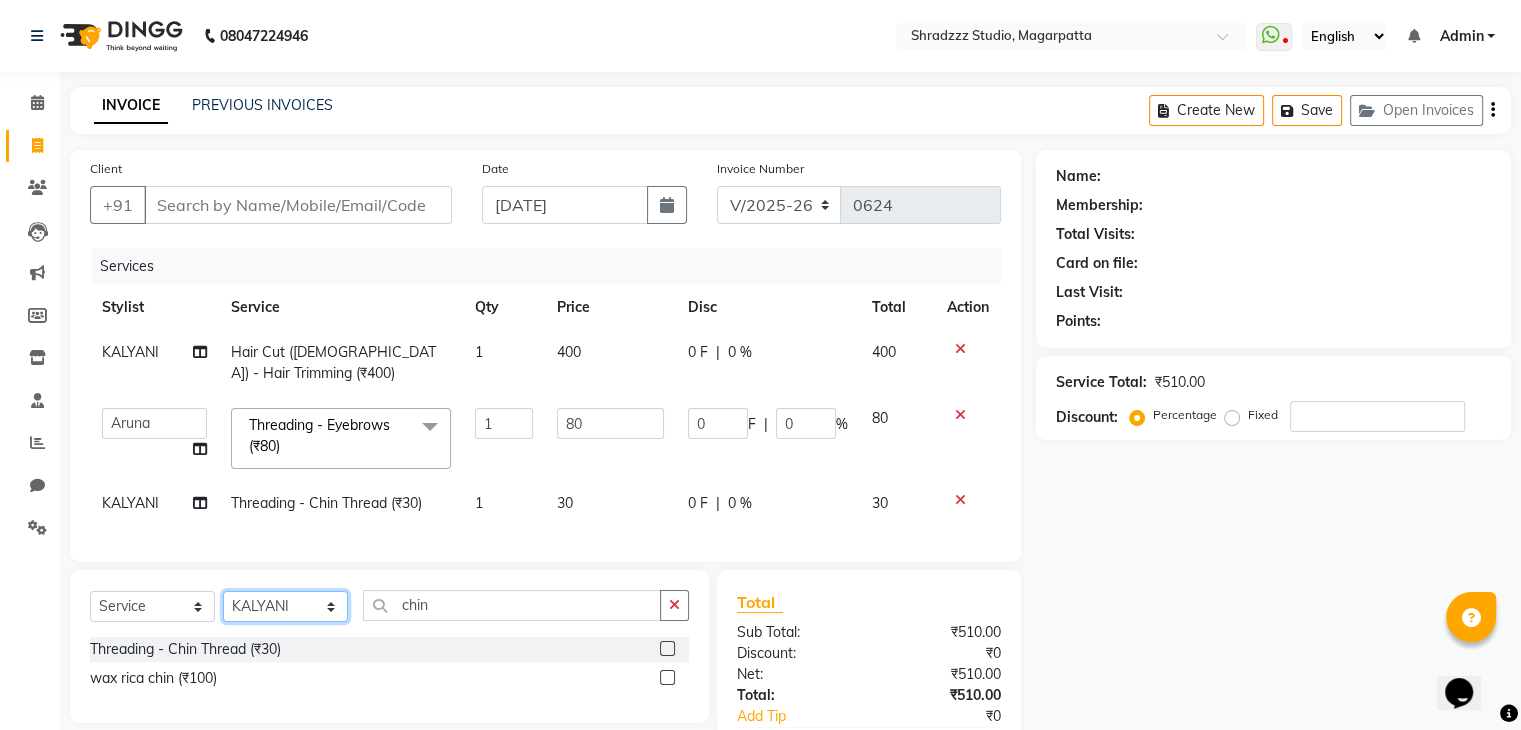 click on "Select Stylist [PERSON_NAME] Aruna   [PERSON_NAME]  krishna Manager [MEDICAL_DATA][PERSON_NAME]   Sameer [PERSON_NAME] swami" 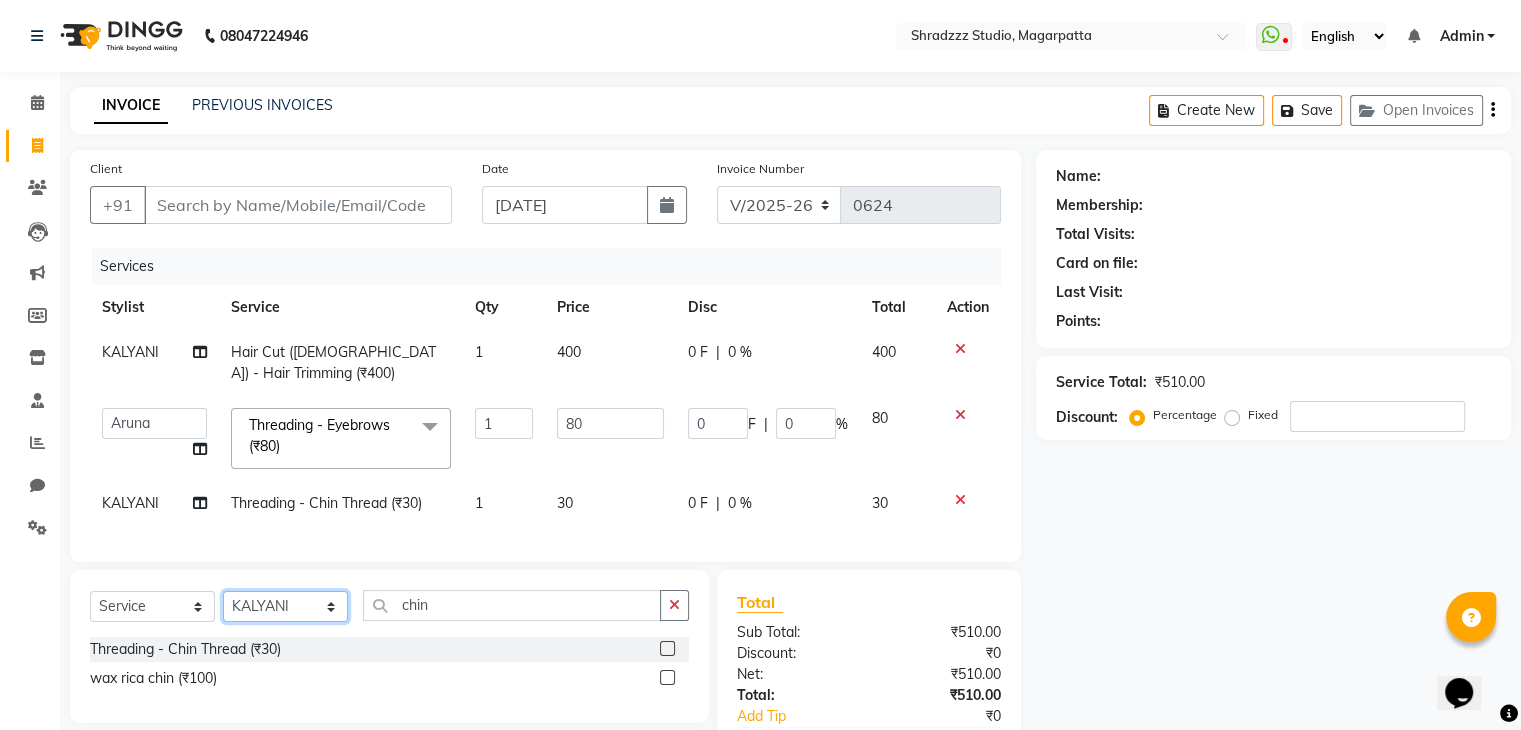 select on "29217" 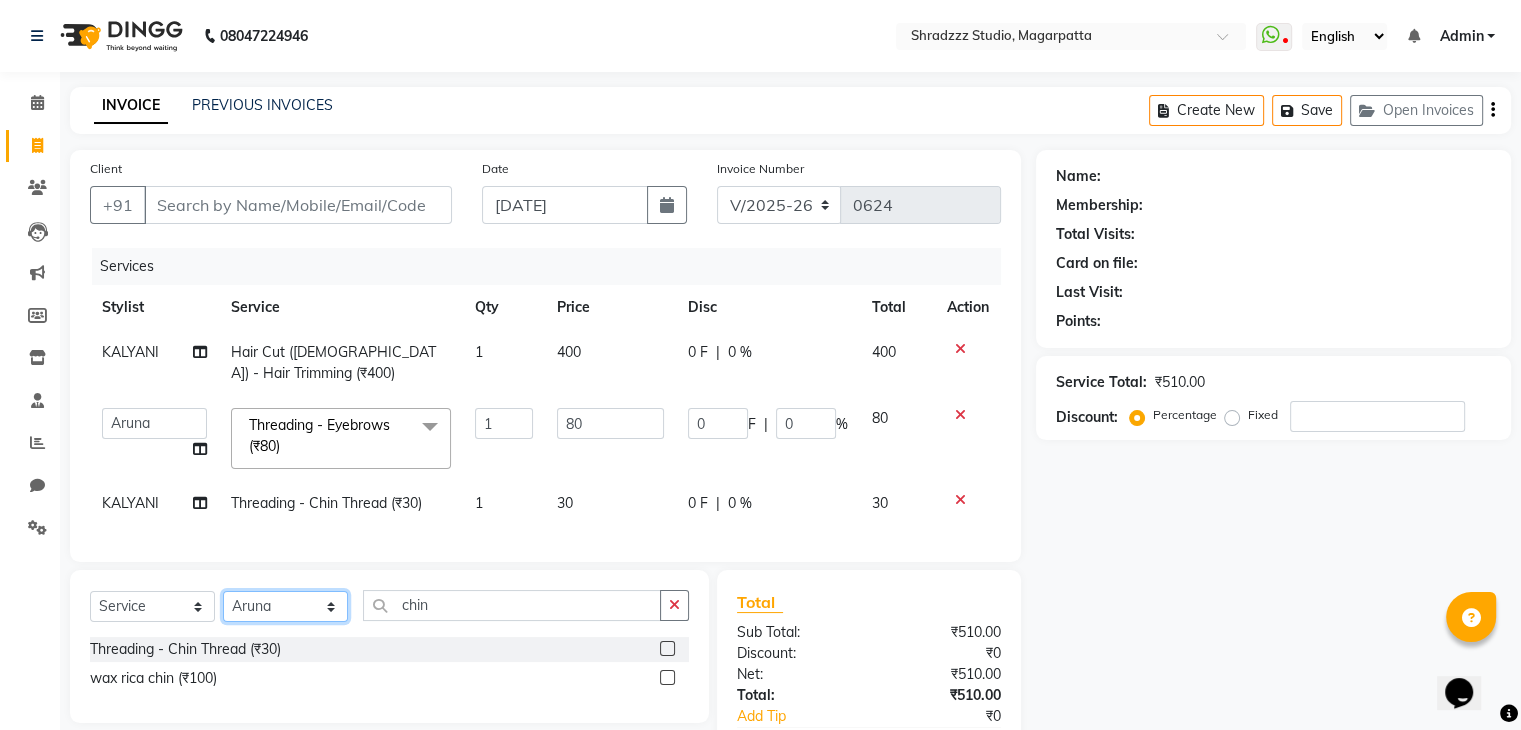 click on "Select Stylist [PERSON_NAME] Aruna   [PERSON_NAME]  krishna Manager [MEDICAL_DATA][PERSON_NAME]   Sameer [PERSON_NAME] swami" 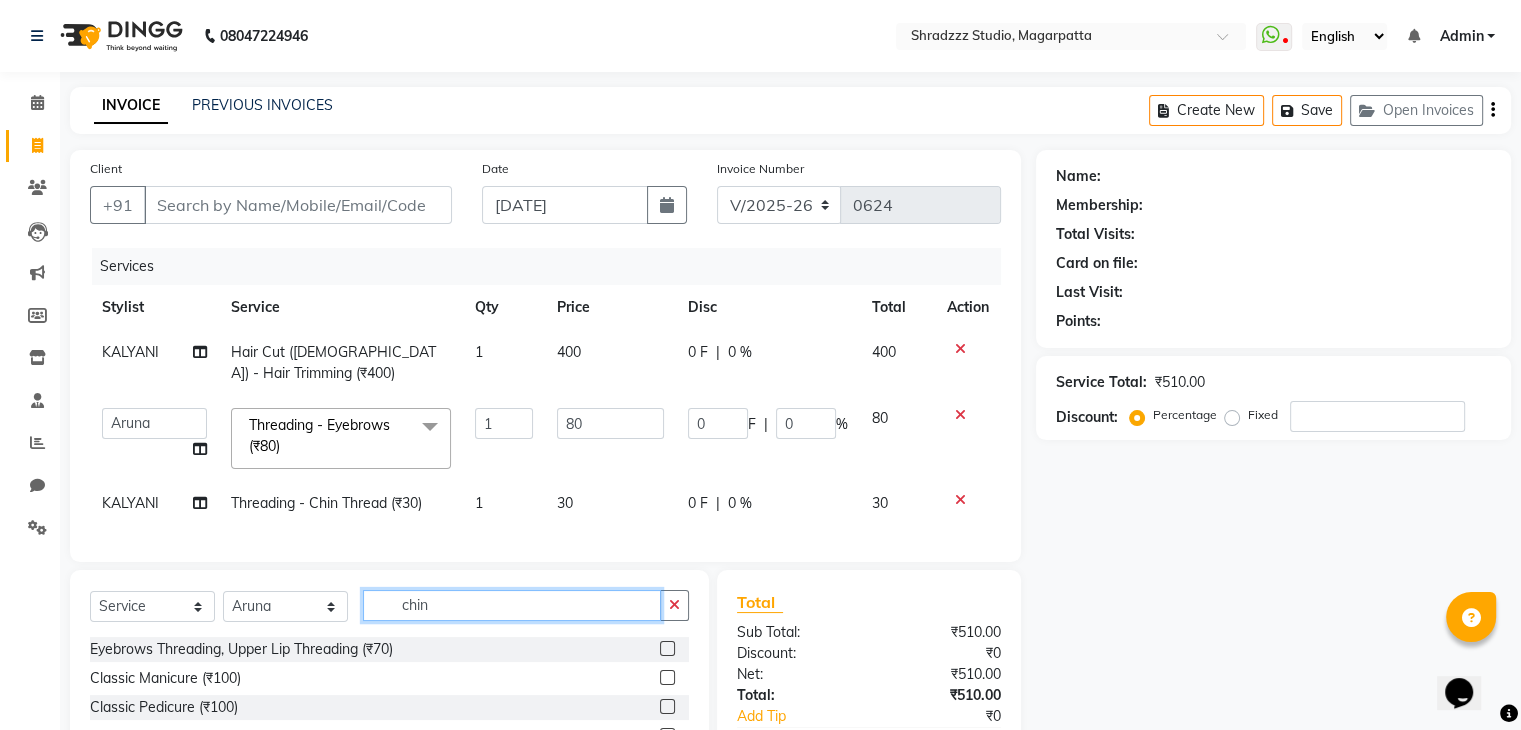 click on "chin" 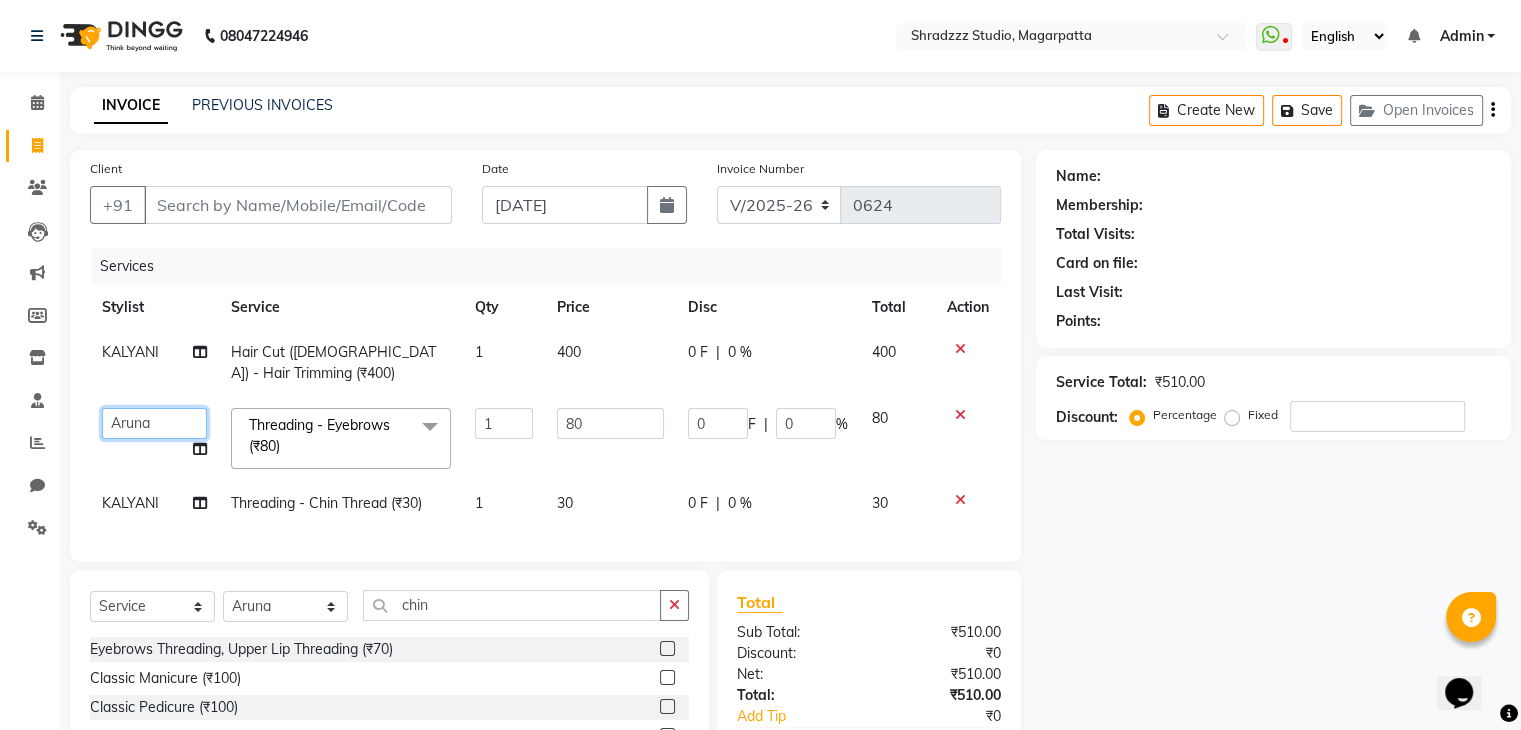 click on "[PERSON_NAME]   Aruna     [PERSON_NAME]    krishna   Manager   [MEDICAL_DATA][PERSON_NAME]     Sameer [PERSON_NAME] swami" 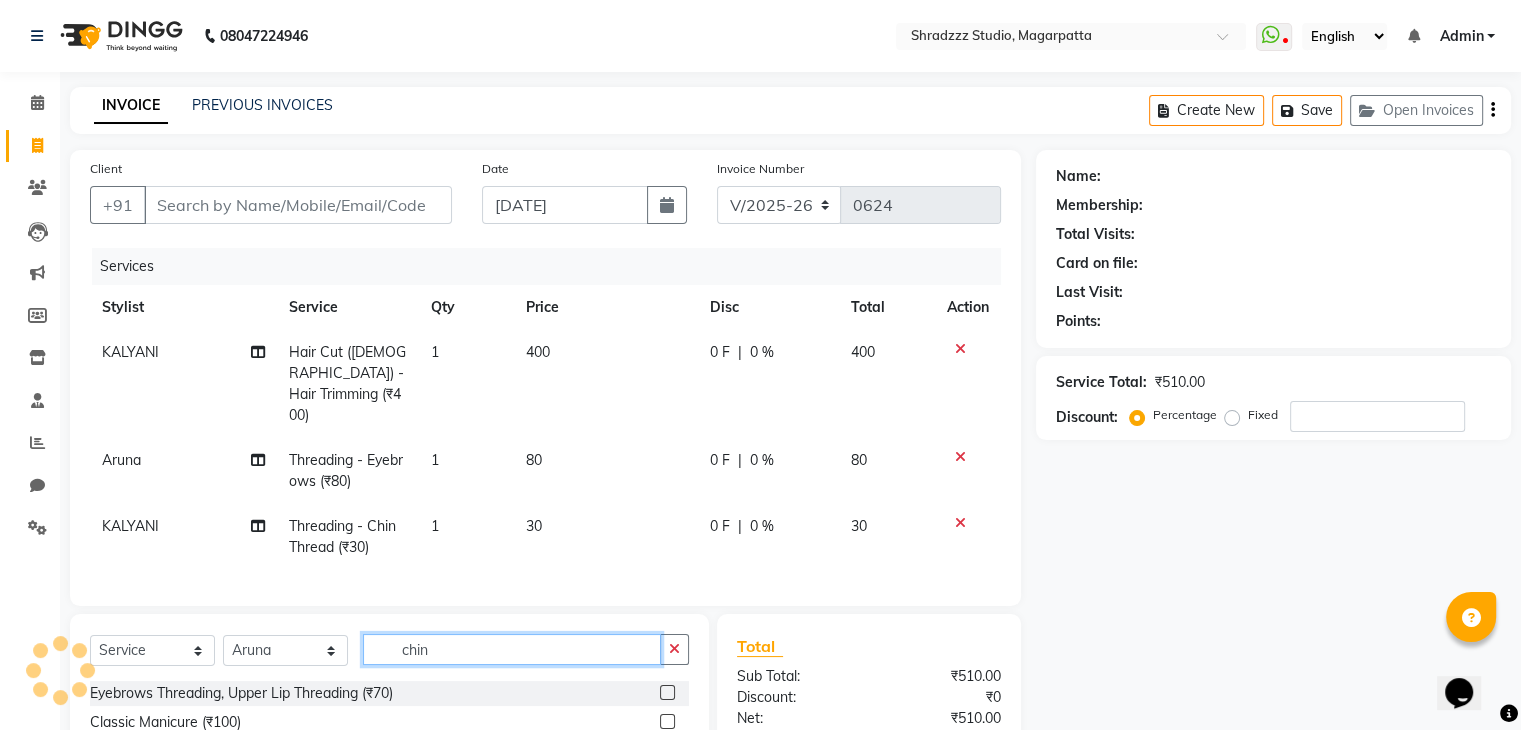 click on "Select  Service  Product  Membership  Package Voucher Prepaid Gift Card  Select Stylist [PERSON_NAME] [PERSON_NAME]  krishna Manager [MEDICAL_DATA][PERSON_NAME]   Sameer [PERSON_NAME] [PERSON_NAME] Eyebrows Threading, Upper Lip Threading (₹70)  Classic Manicure (₹100)  Classic Pedicure (₹100)  SIDER MAKEUP ([DEMOGRAPHIC_DATA]) (JUNIOR) (₹2500)  SIDER MAKEUP - ( [DEMOGRAPHIC_DATA] ) (SENIOR) (₹4000)  NORMAL Saree  Draping (₹500)   Accessories hair (₹100)  Gel overlay Removal (₹300)  Gel Extention Removal (₹500)  Feet Extention (₹1500)  Gel overlay  (₹1000)  HAIR COLOUR COURSE BASIC TO ADVANCE (₹60000)  BEAUTY BASIC TO ADVANCE (₹60000)  NAILS COURSE (₹50000)  HAIR STYLING BASIC TO ADVANCE (₹40000)  PRODUCTS (₹40000)  Bombini icescream pedi (₹2000)  Candle pedi  (₹2000)  Bombini icescream mani (₹2000)  Candle mani (₹1800)  MAKEUP GROOM (JUNIOR ) (₹1000)  MAKEUP GROOM (SENIOR) (₹2000)  Threading - Eyebrows (₹80)  Threading - Upper Lip (₹50)  Threading - Forehead (₹80)  Threading - Chin Thread (₹30)" 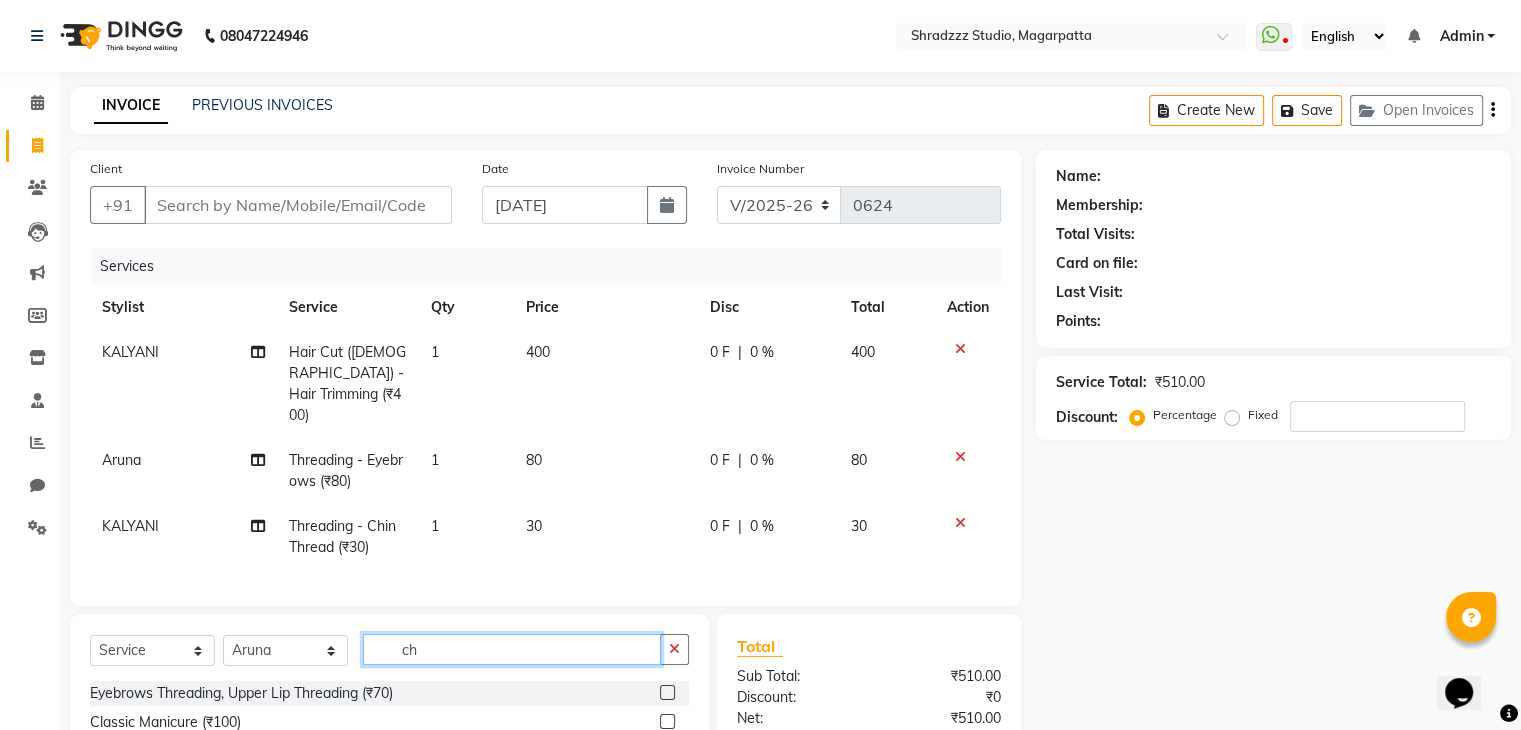 type on "c" 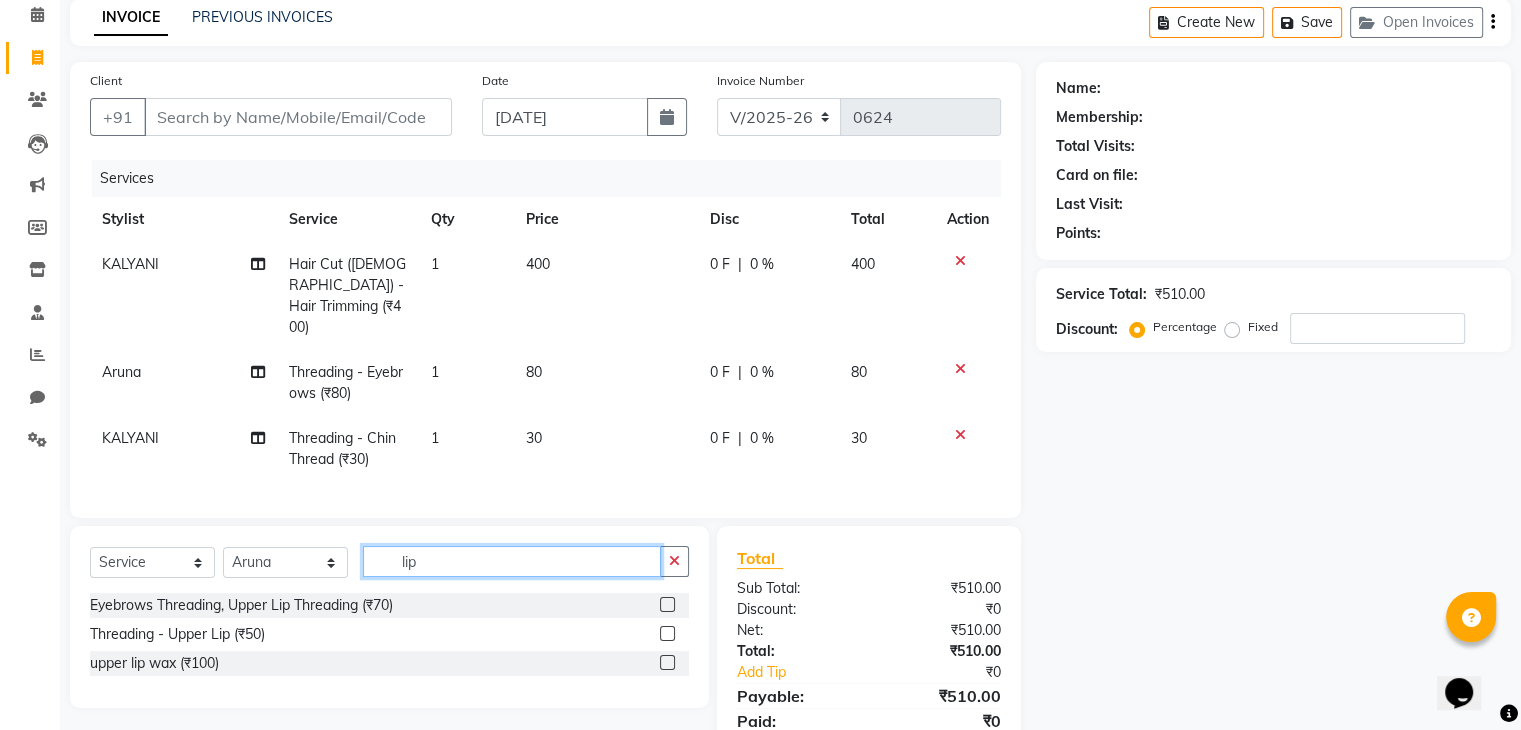 scroll, scrollTop: 90, scrollLeft: 0, axis: vertical 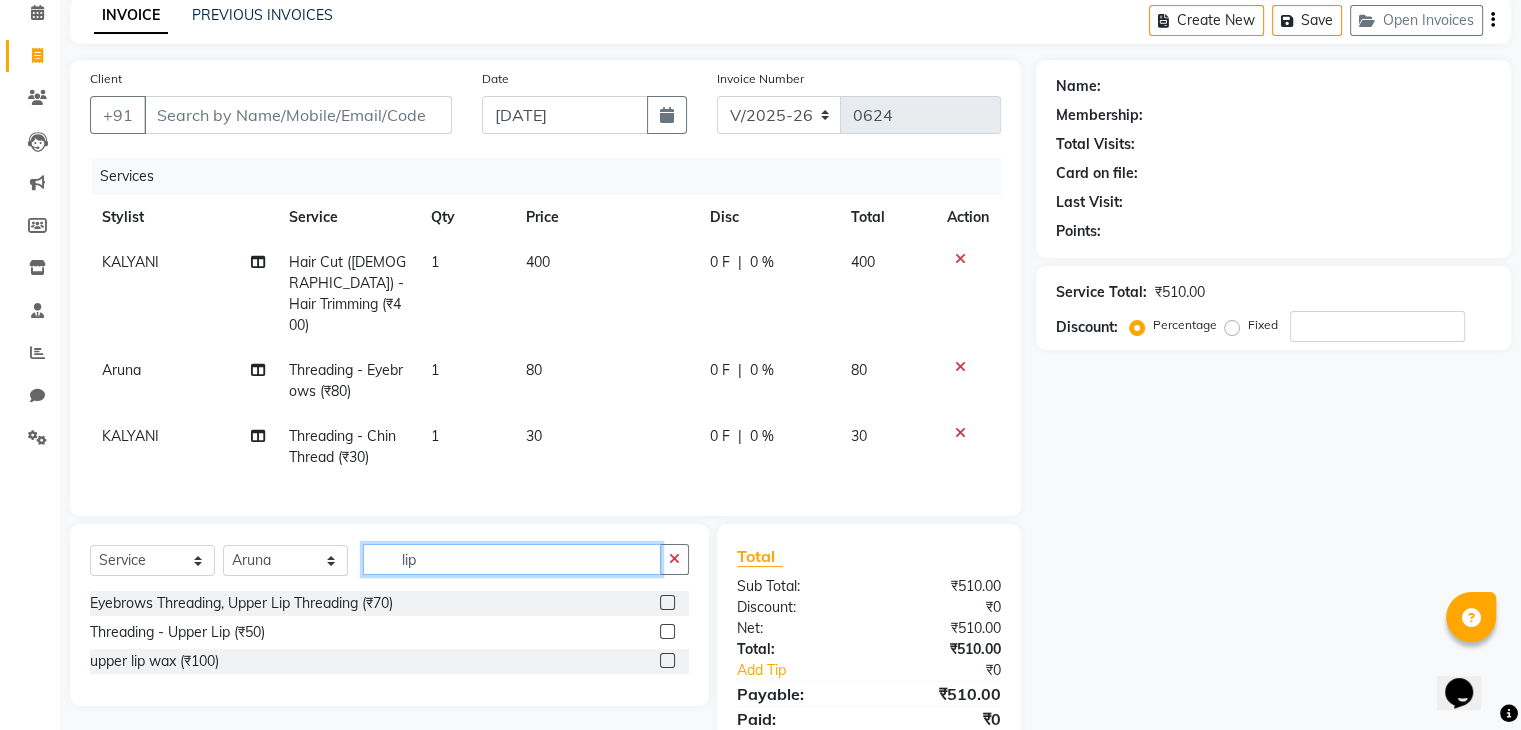 type on "lip" 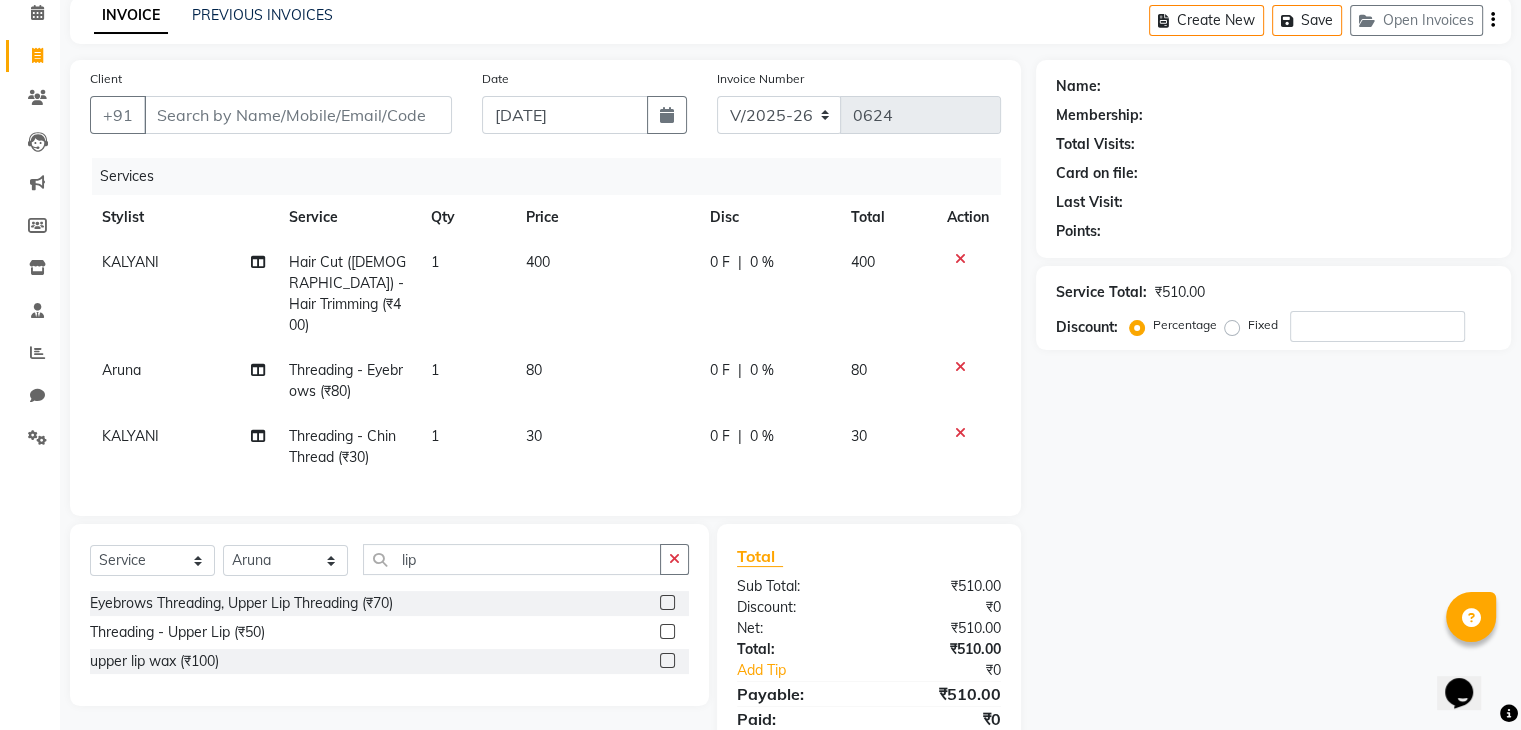 click on "Threading - Upper Lip (₹50)" 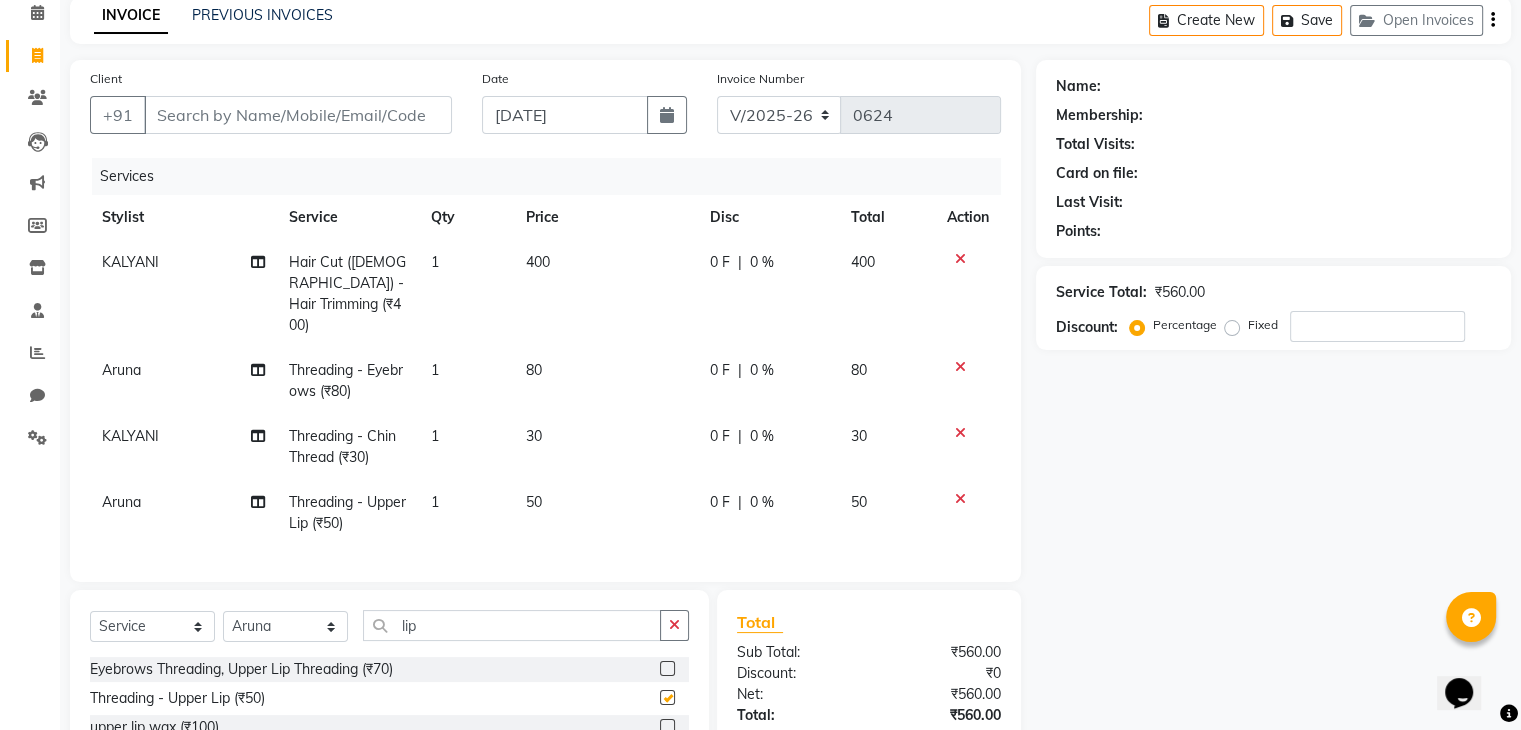 checkbox on "false" 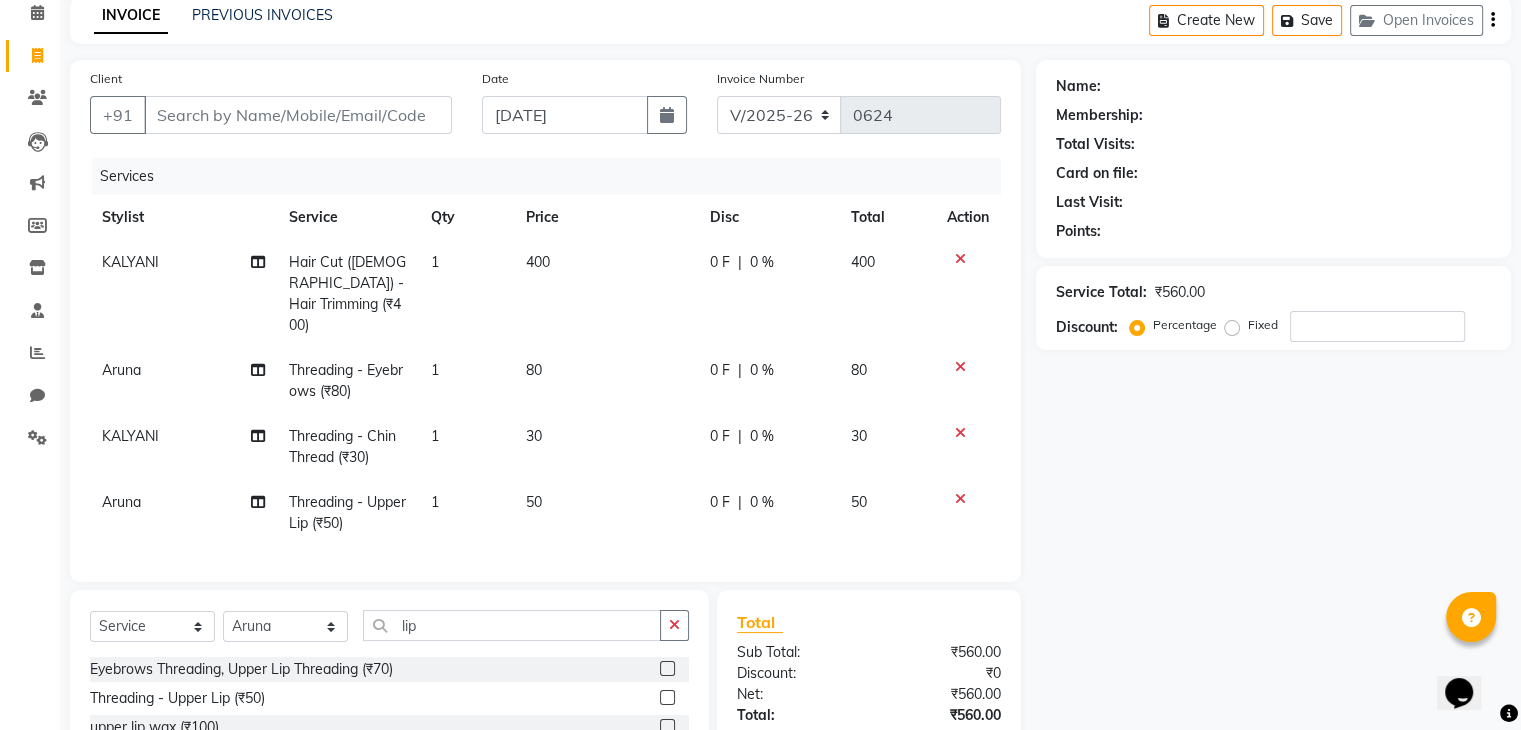 click 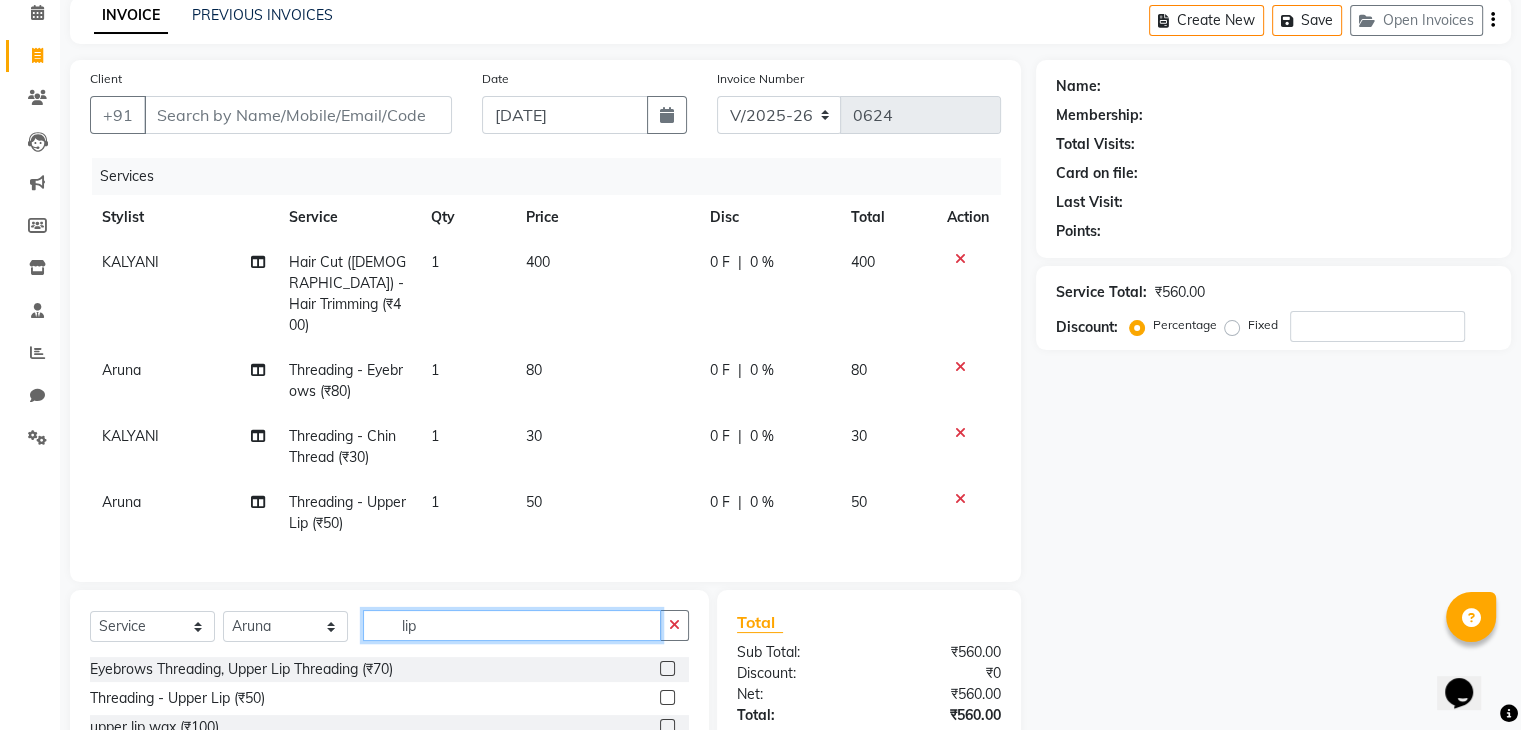 type 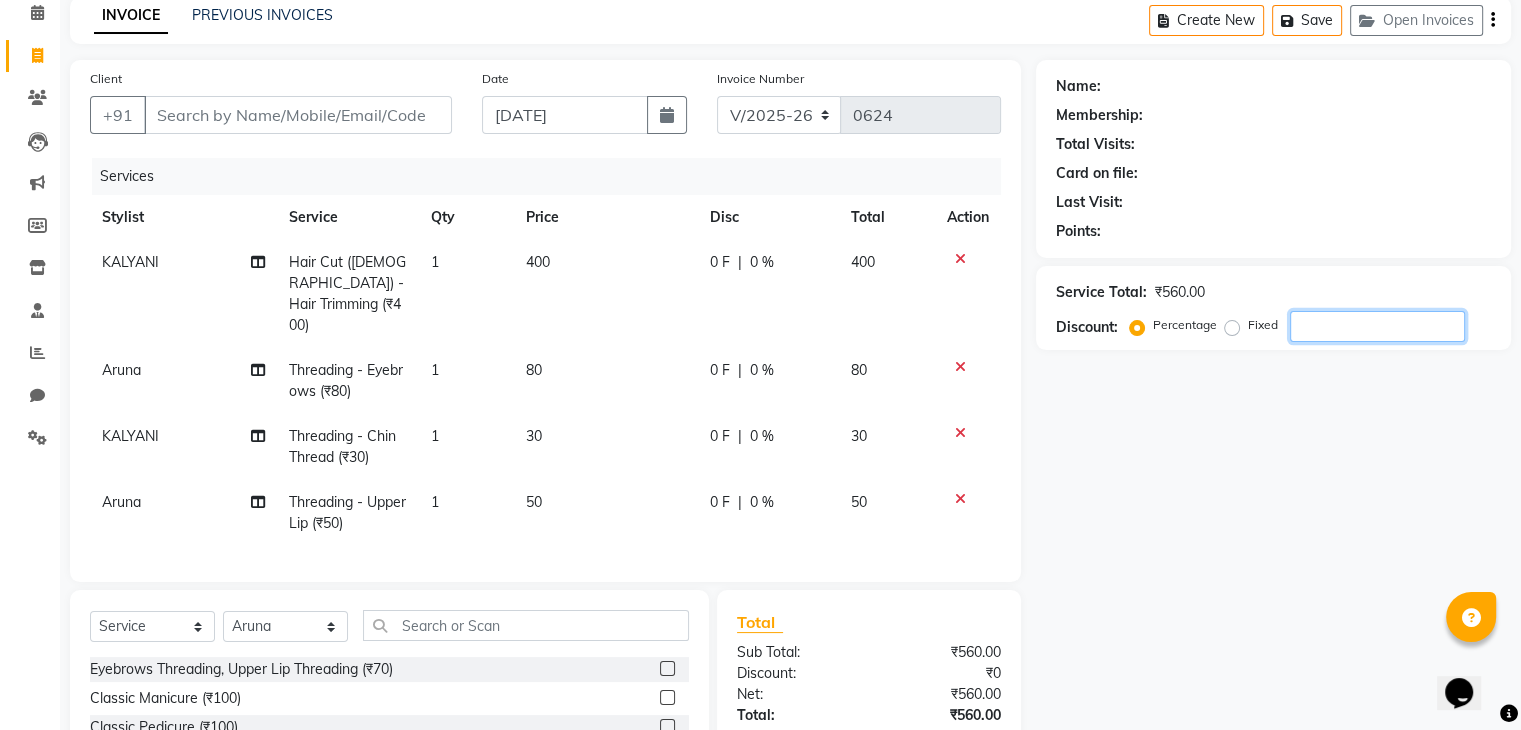 click 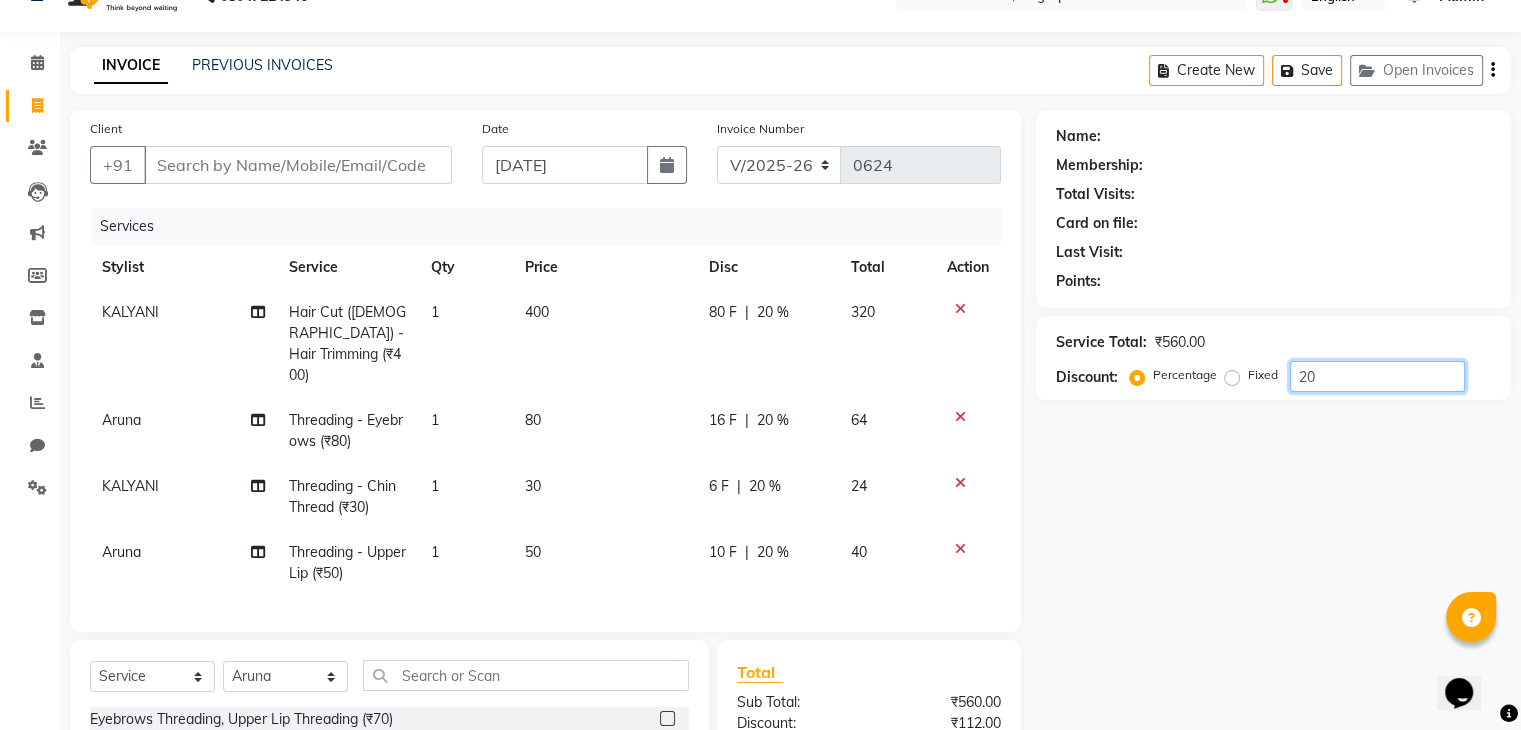 scroll, scrollTop: 28, scrollLeft: 0, axis: vertical 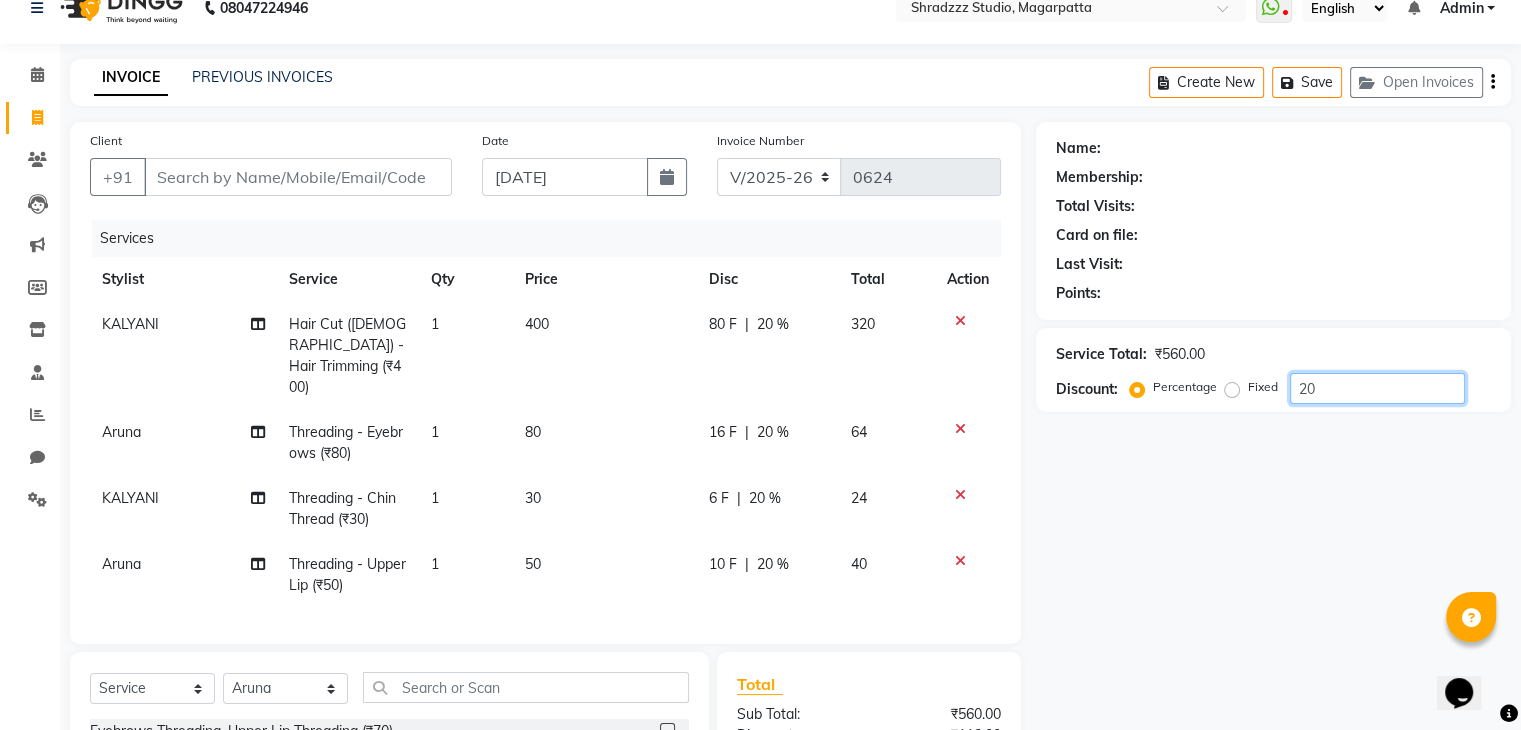 type on "20" 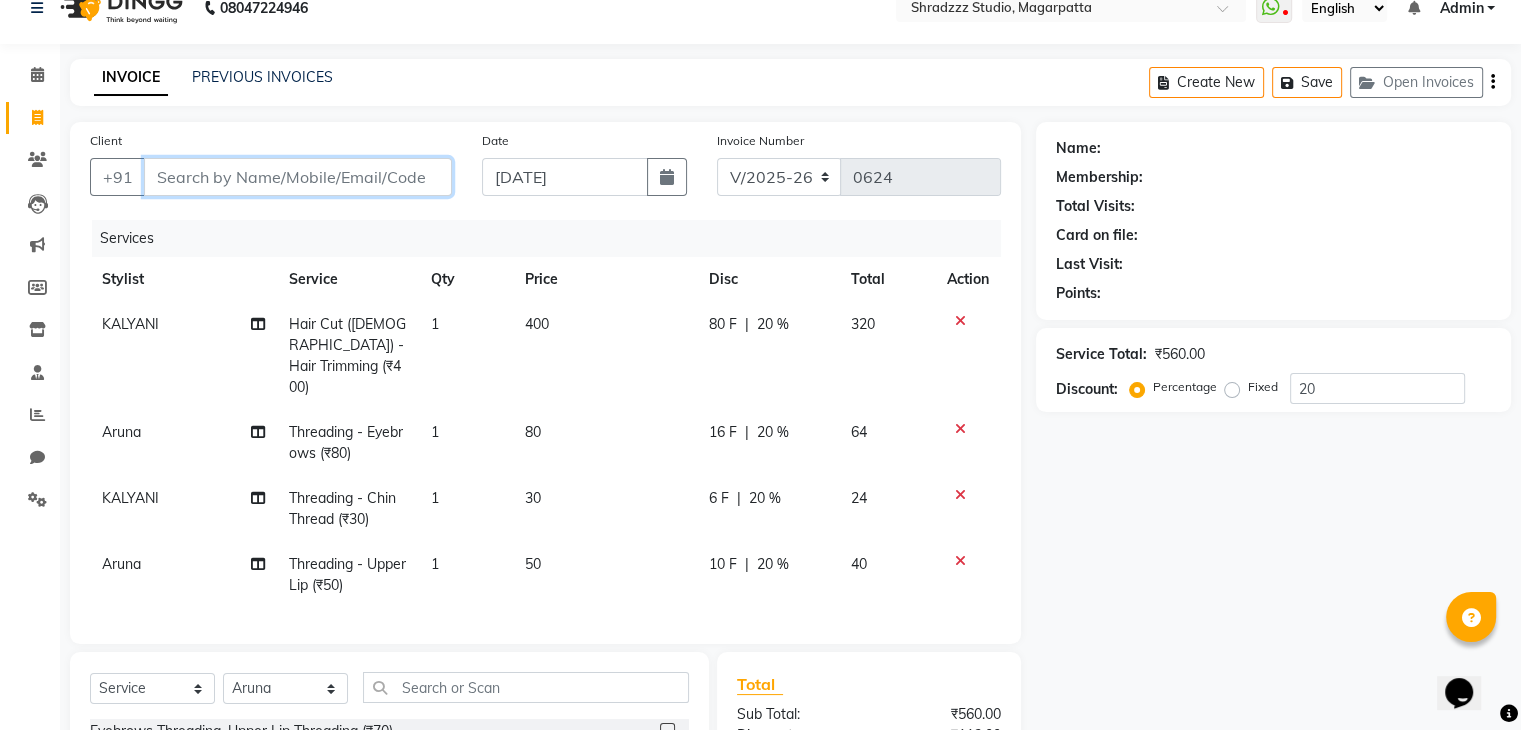 click on "Client" at bounding box center [298, 177] 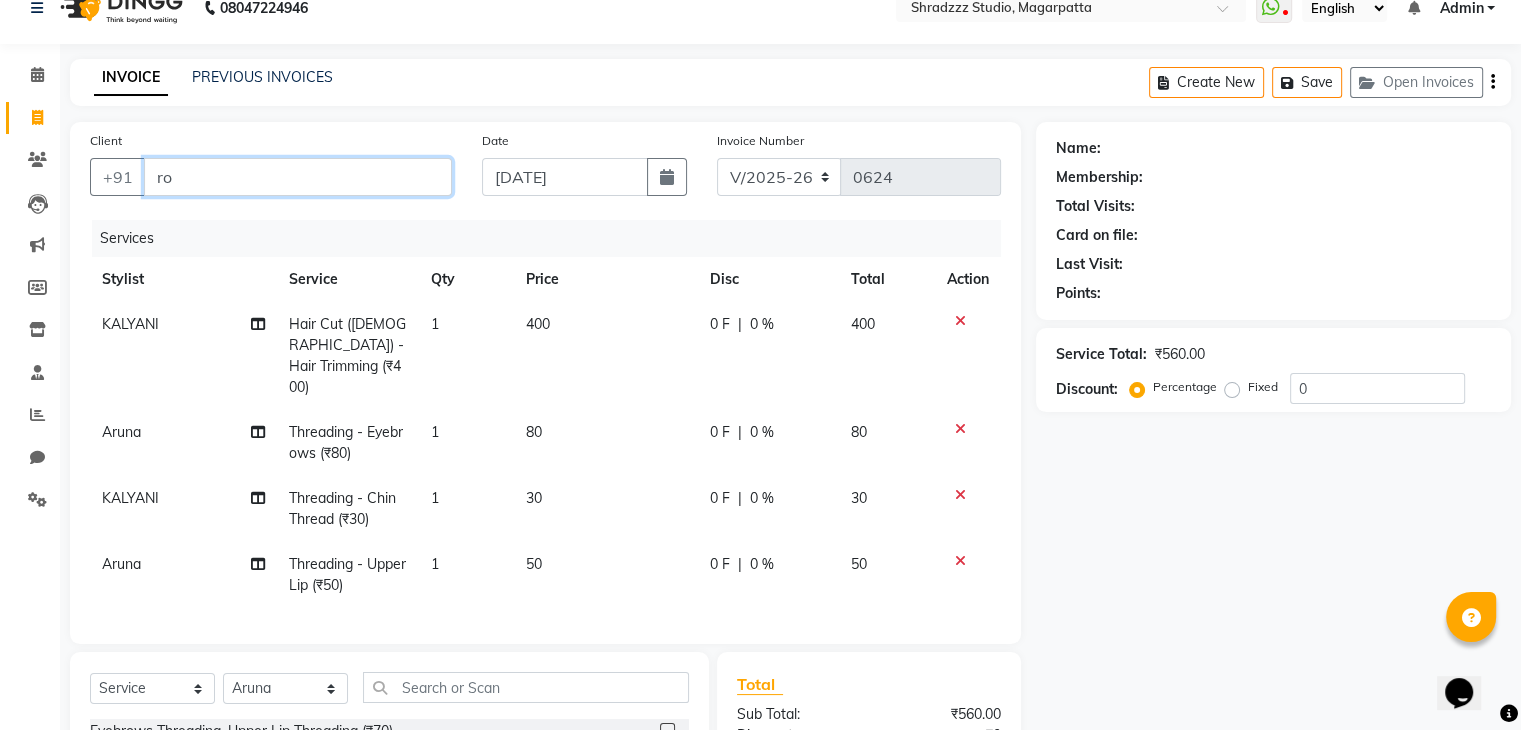type on "r" 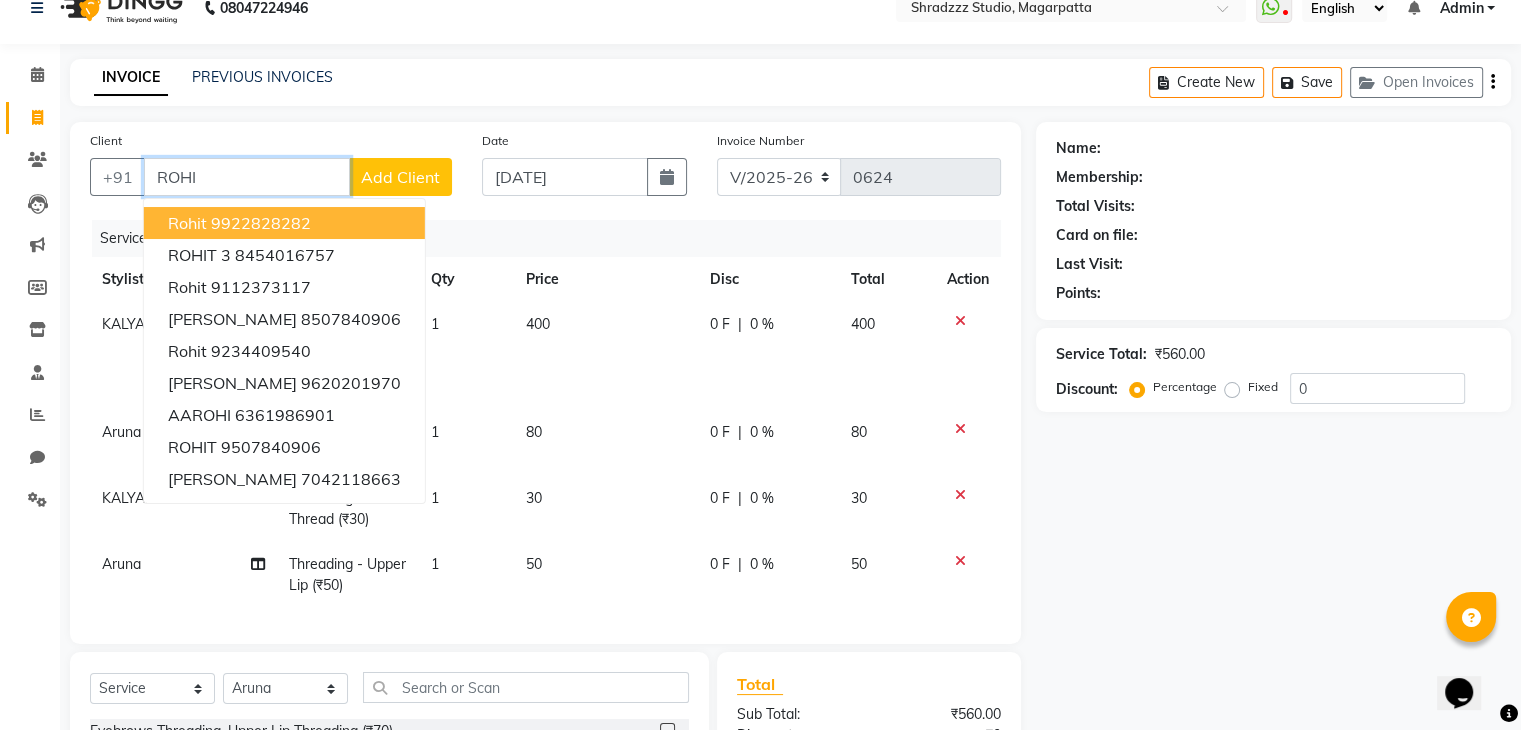 type on "ROHI" 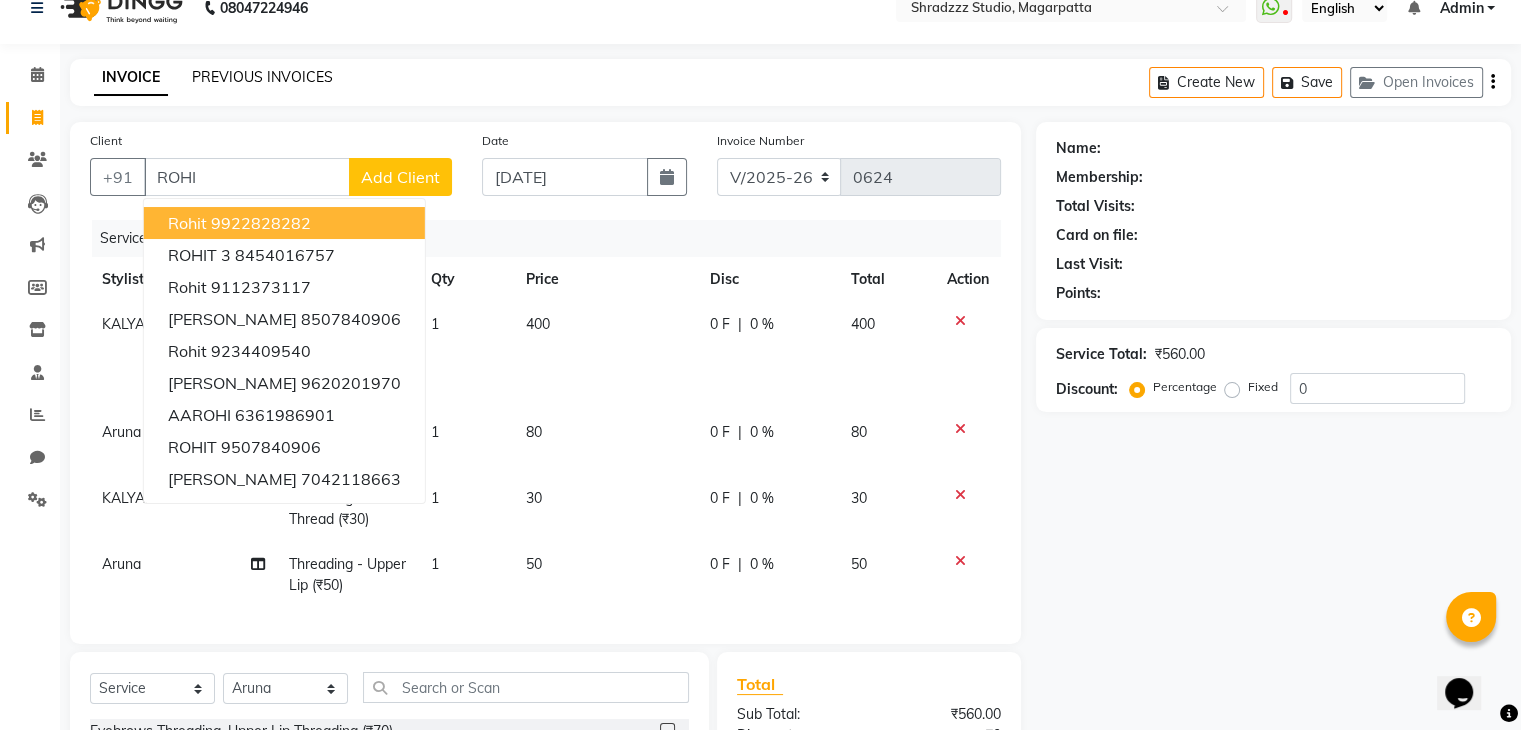 click on "PREVIOUS INVOICES" 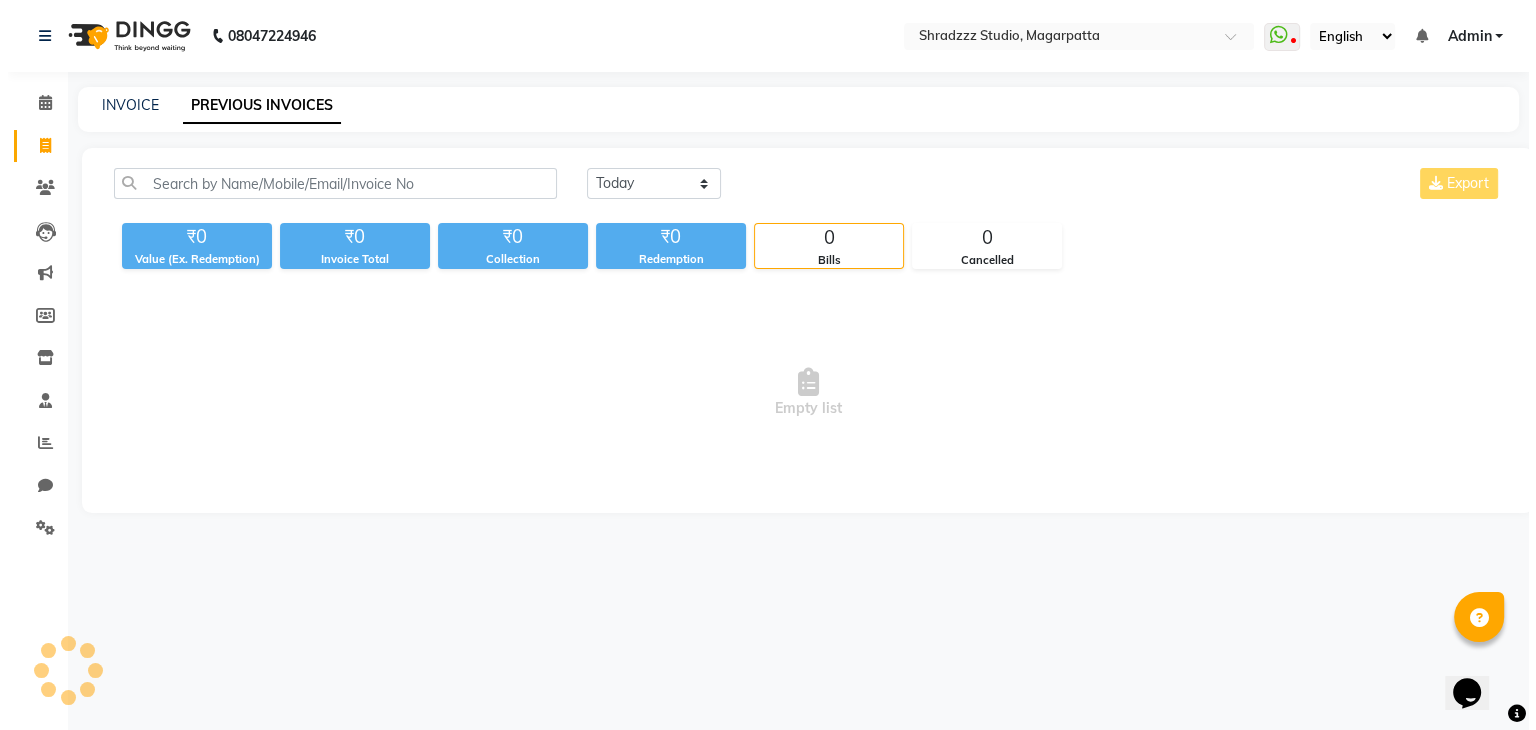 scroll, scrollTop: 0, scrollLeft: 0, axis: both 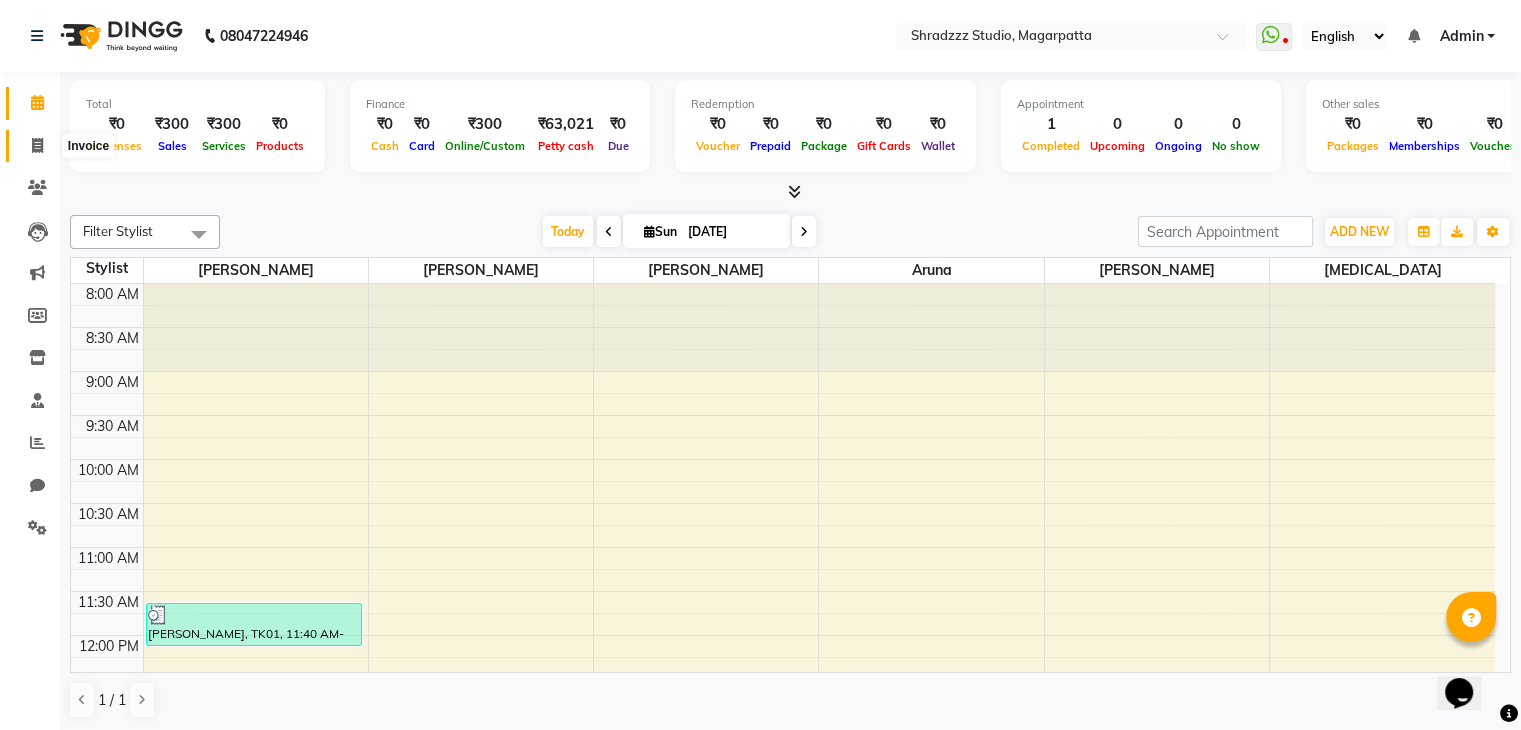 click 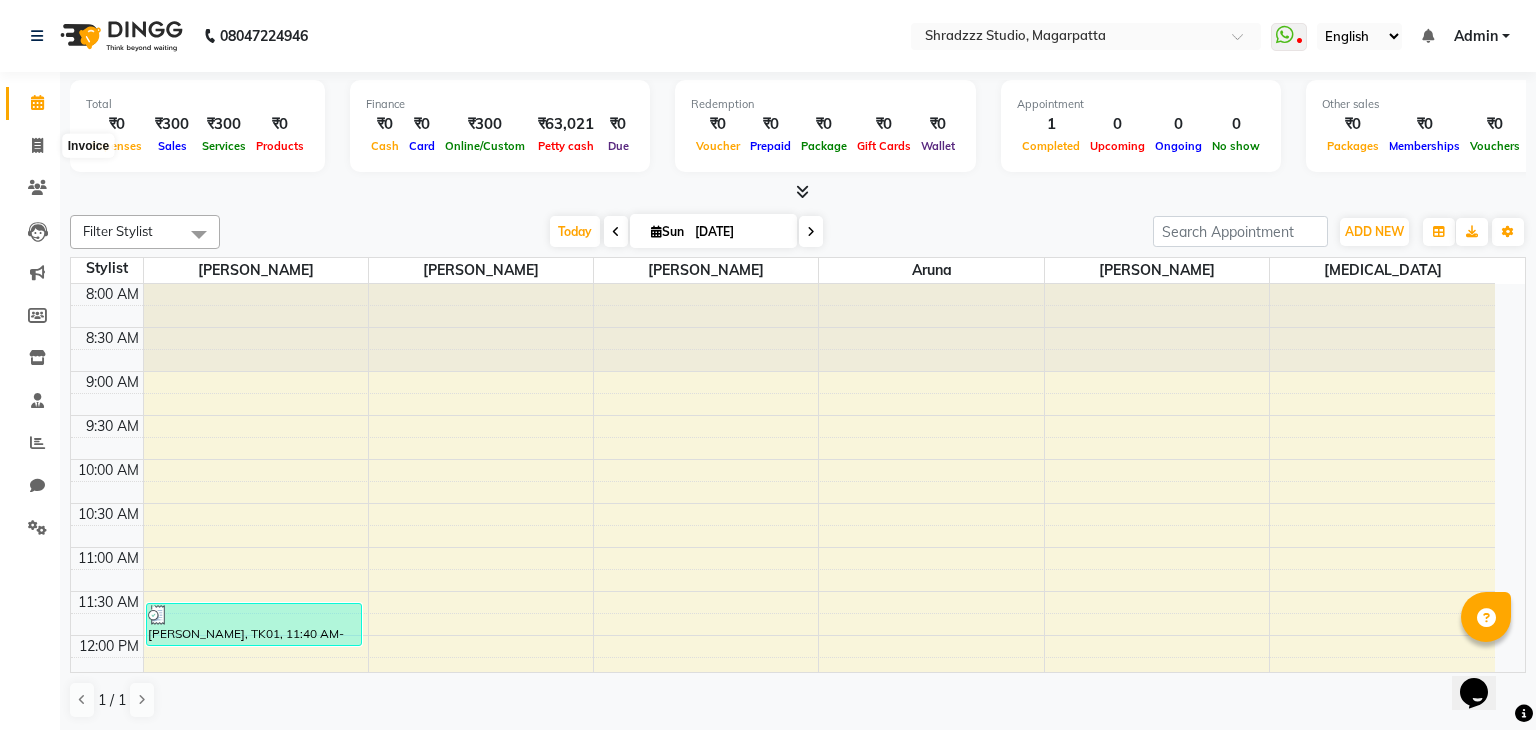 select on "4544" 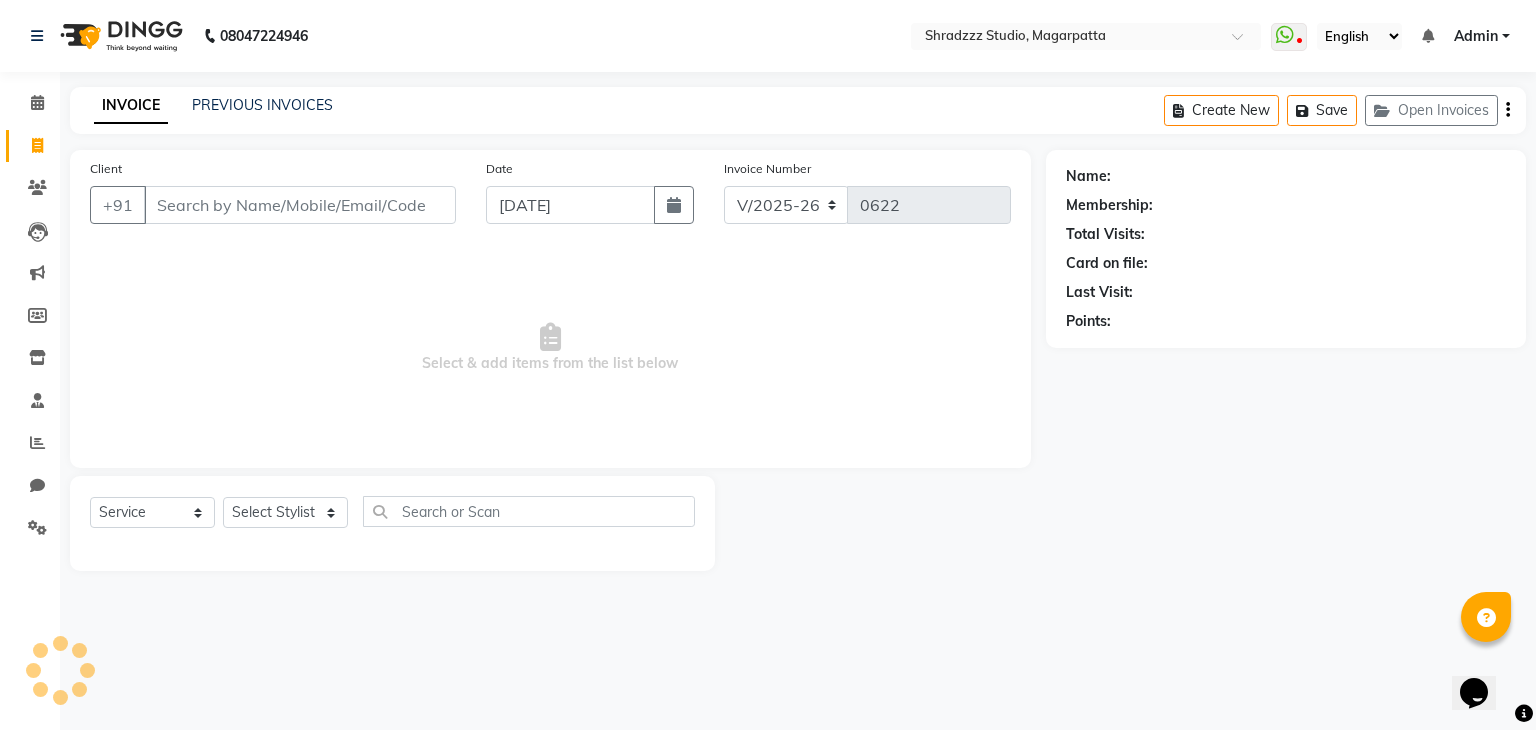 scroll, scrollTop: 0, scrollLeft: 0, axis: both 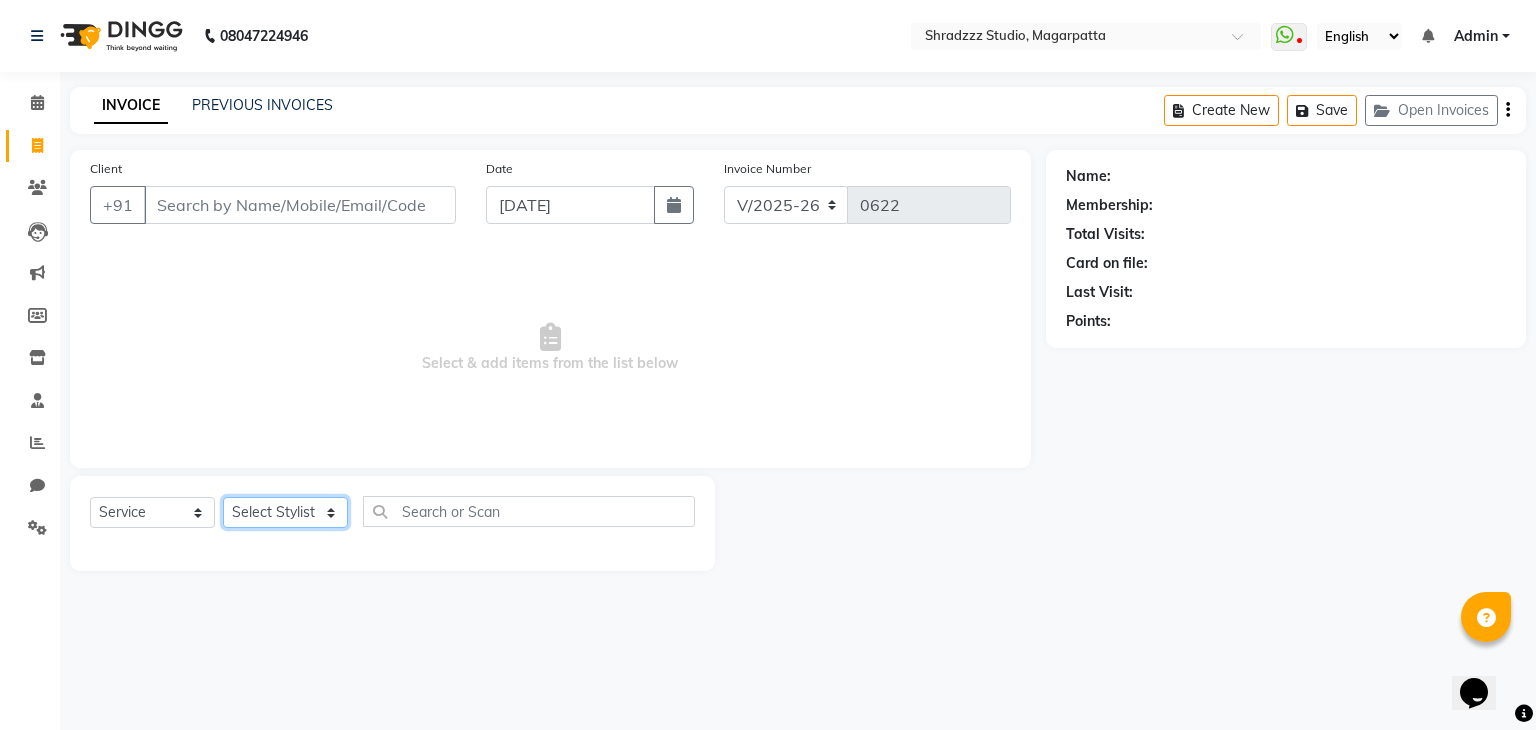 click on "Select Stylist [PERSON_NAME] Aruna   [PERSON_NAME]  krishna Manager [MEDICAL_DATA][PERSON_NAME]   Sameer [PERSON_NAME] swami" 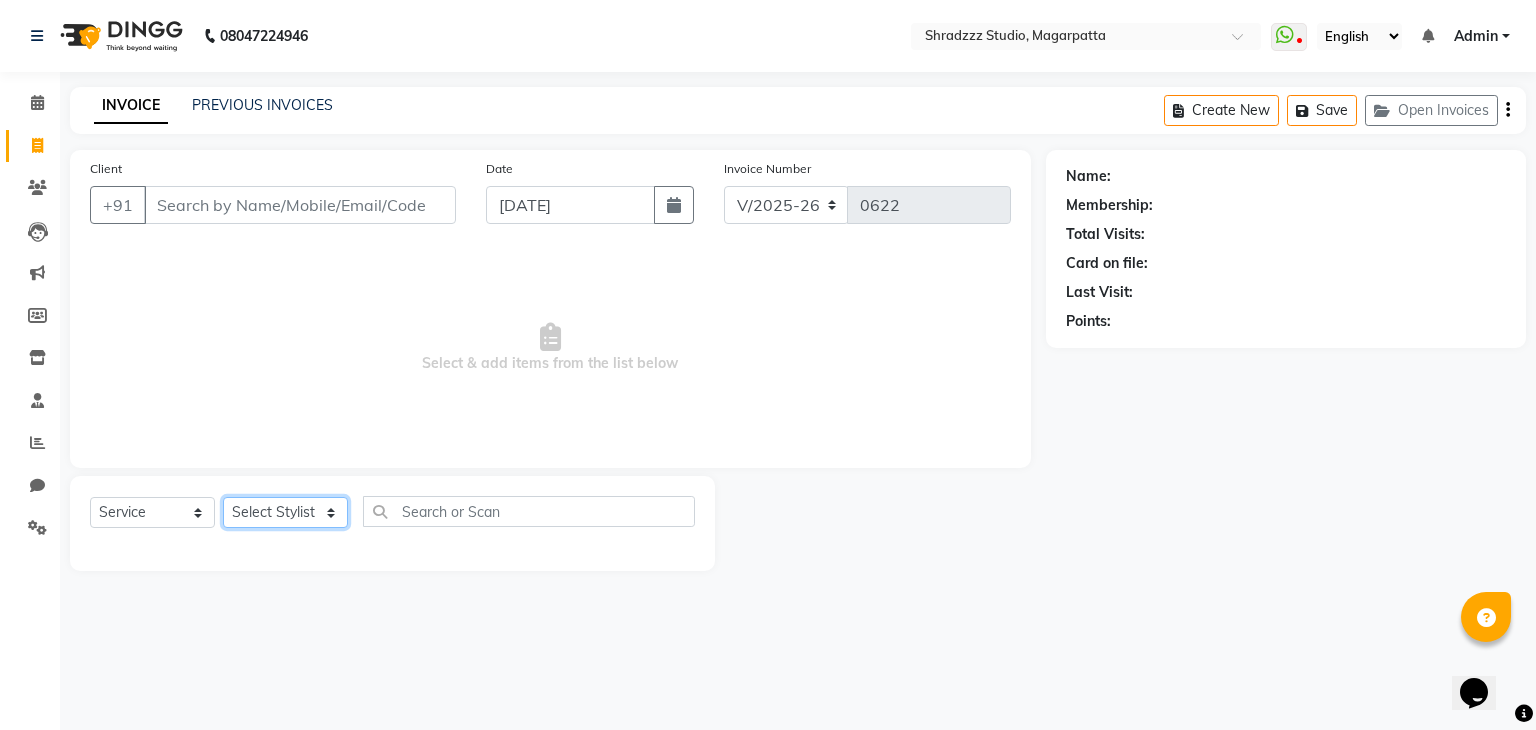 select on "26213" 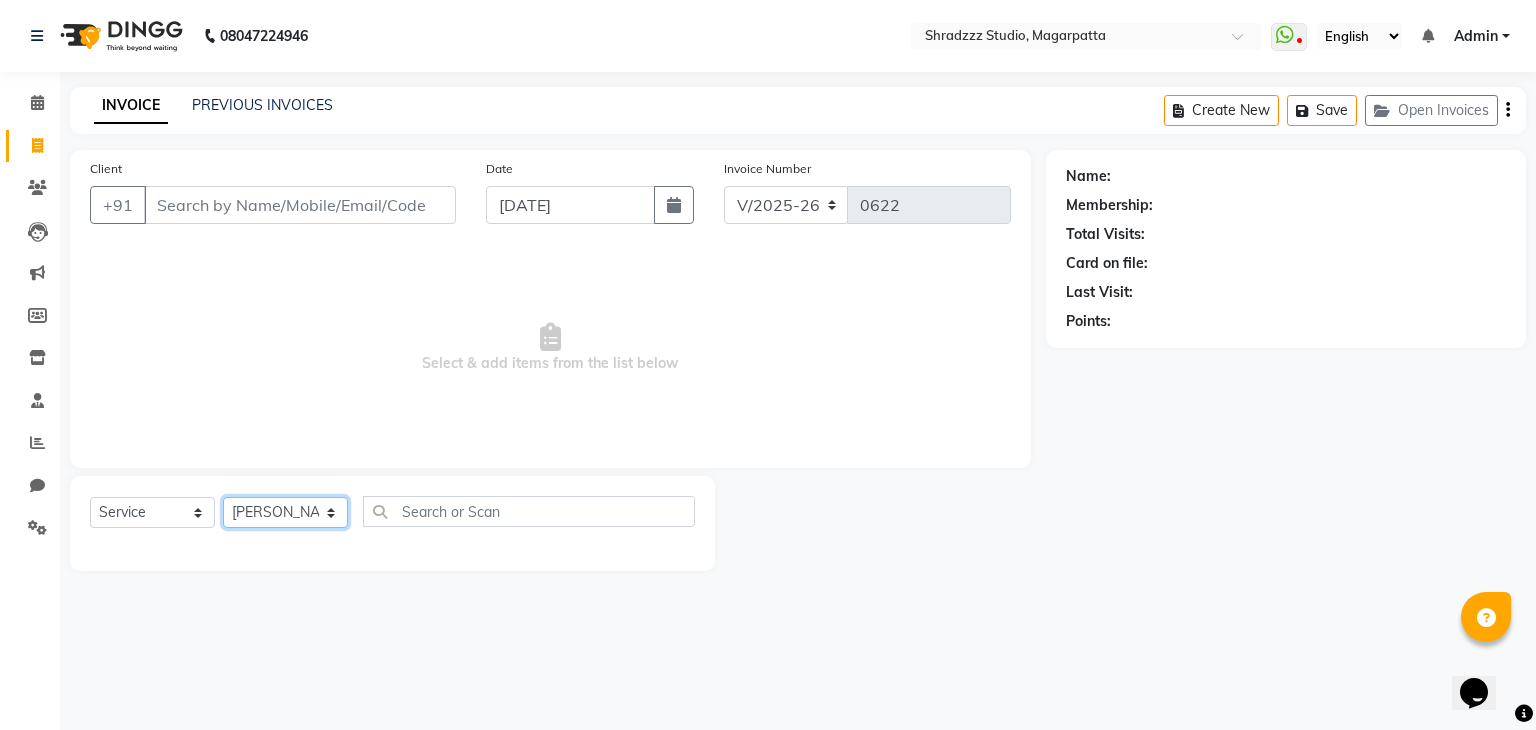 click on "Select Stylist [PERSON_NAME] Aruna   [PERSON_NAME]  krishna Manager [MEDICAL_DATA][PERSON_NAME]   Sameer [PERSON_NAME] swami" 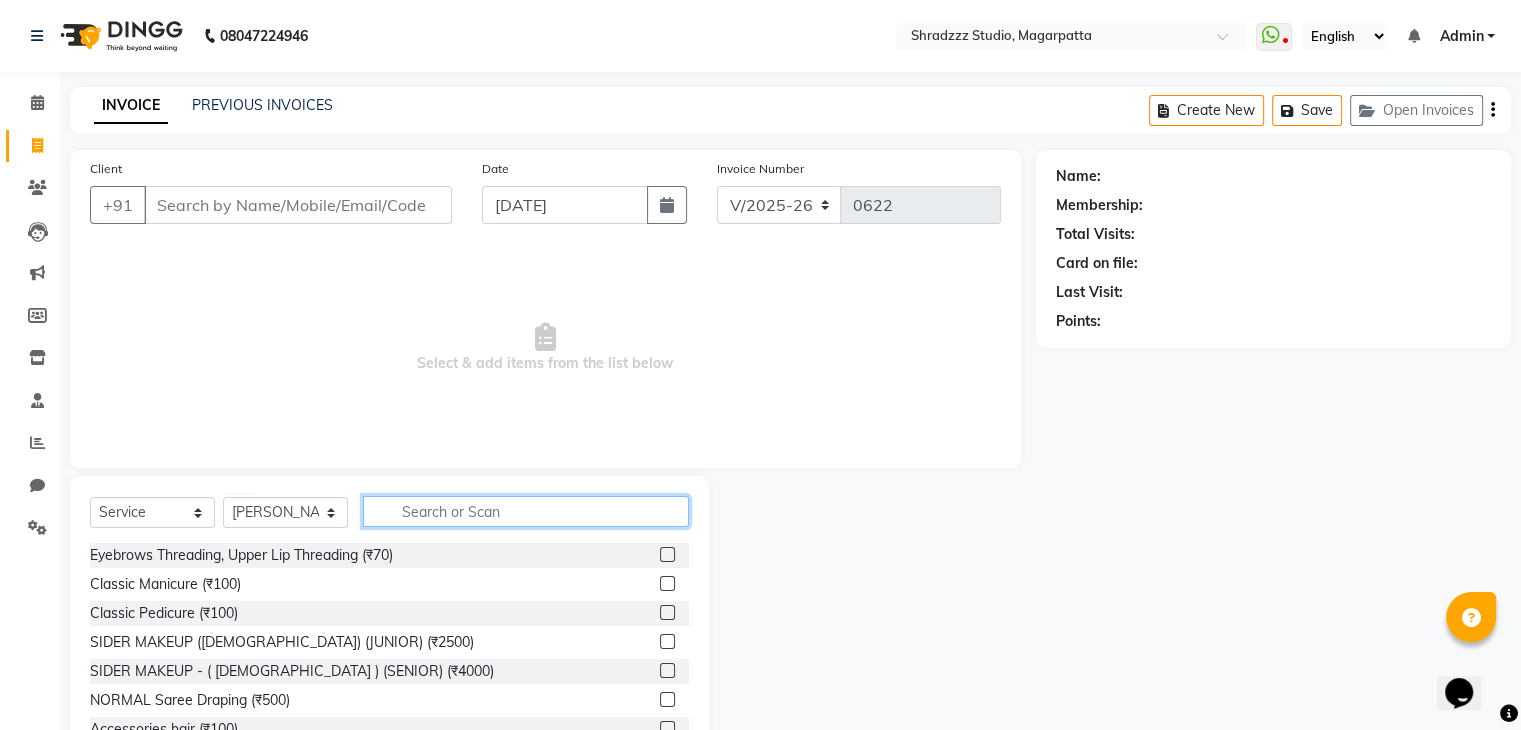 click 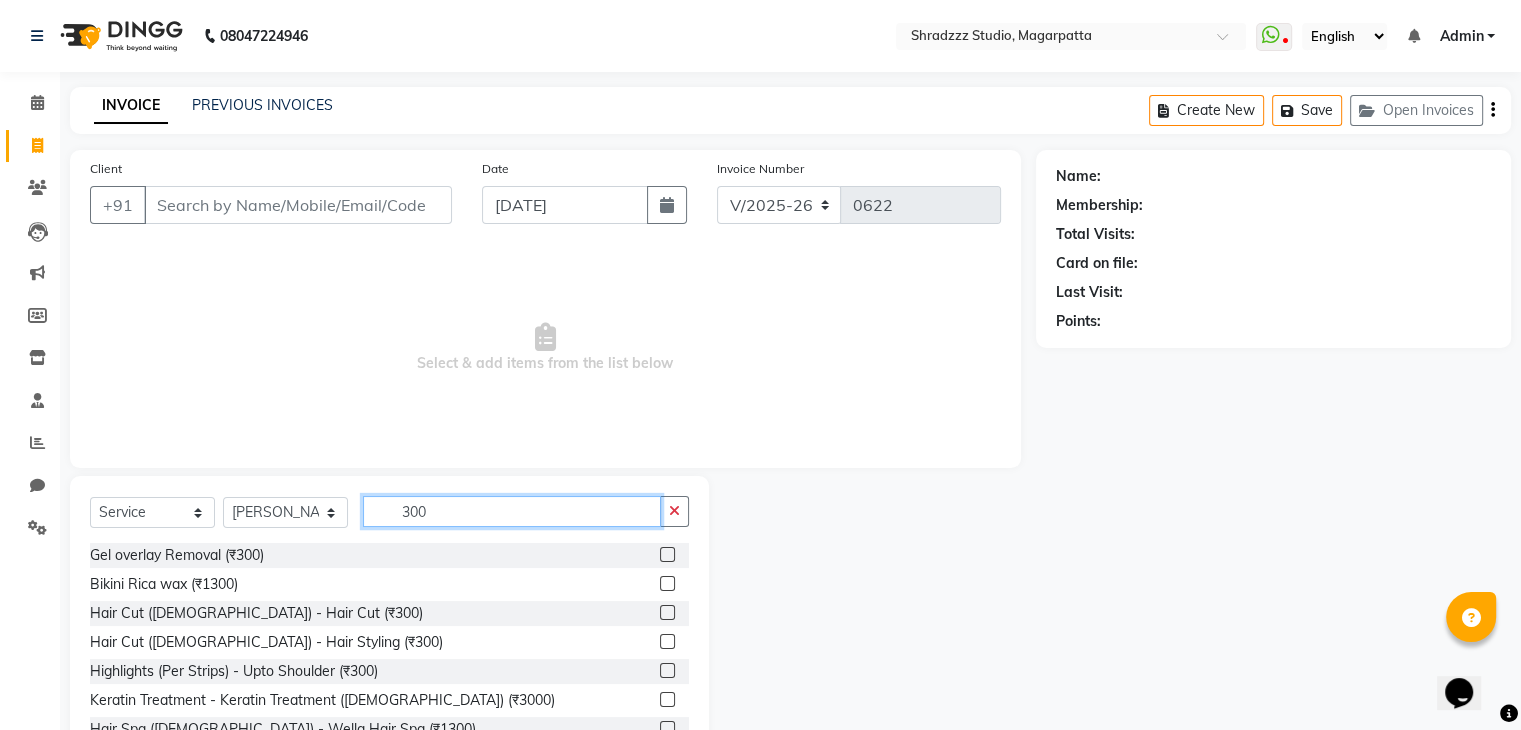 type on "300" 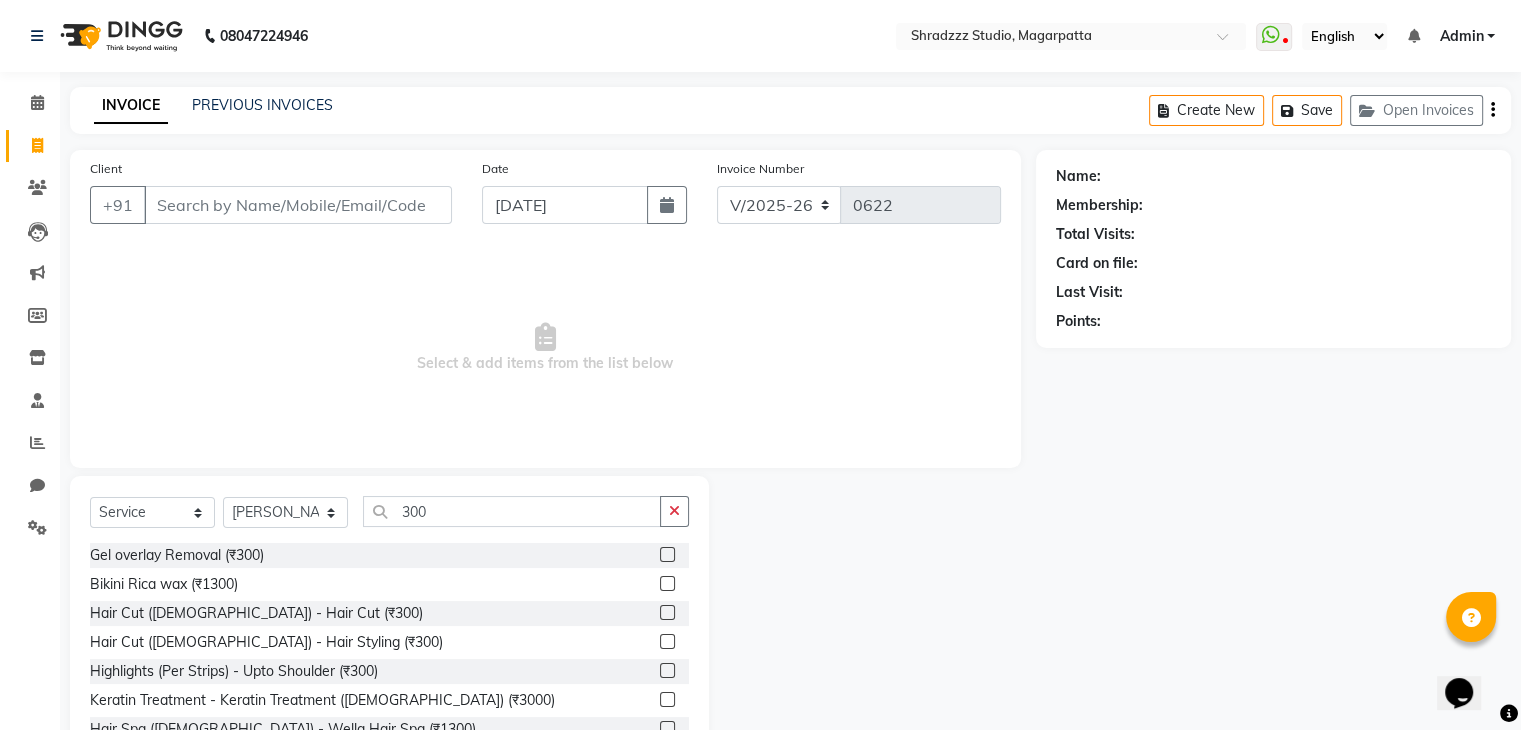 click on "Hair Cut ([DEMOGRAPHIC_DATA]) - Hair Cut (₹300)" 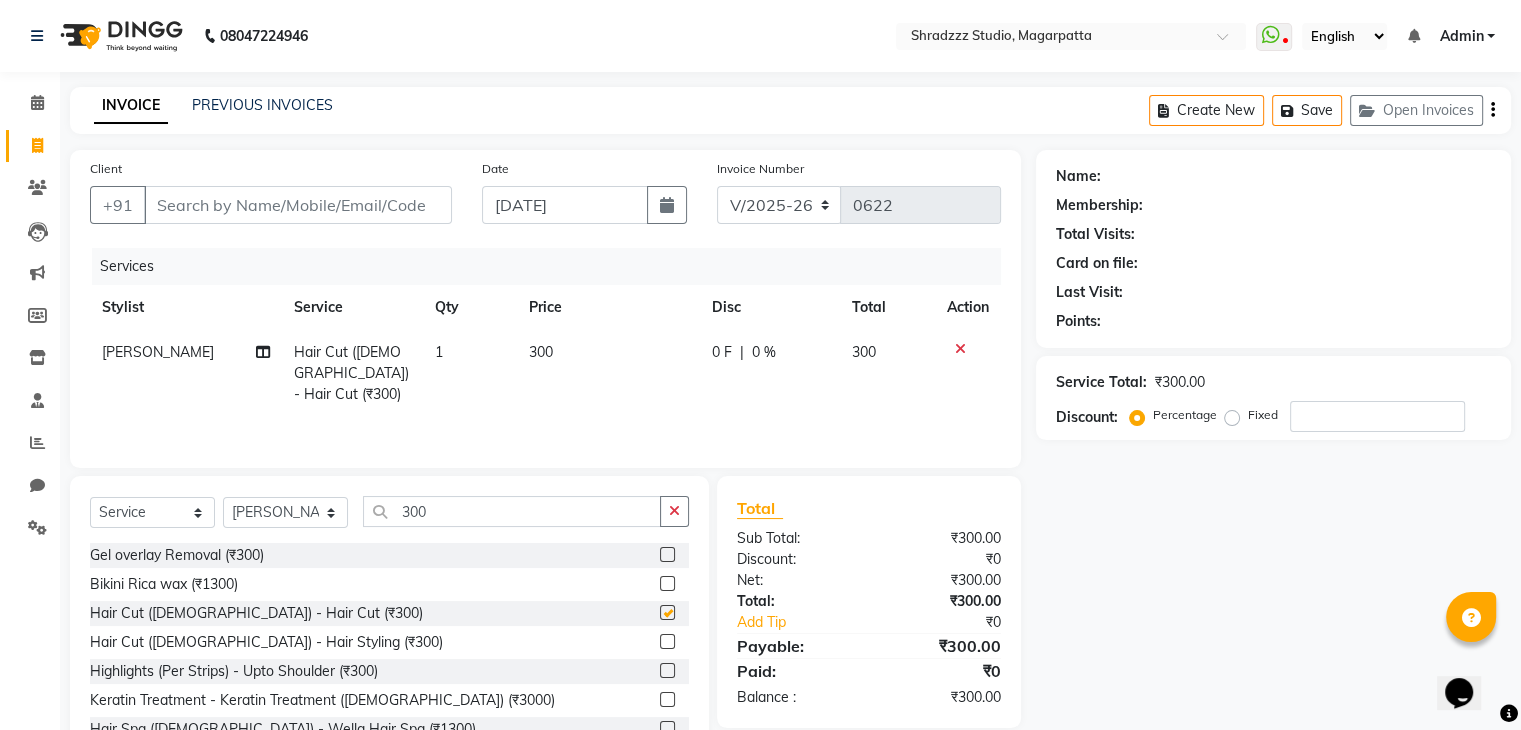 checkbox on "false" 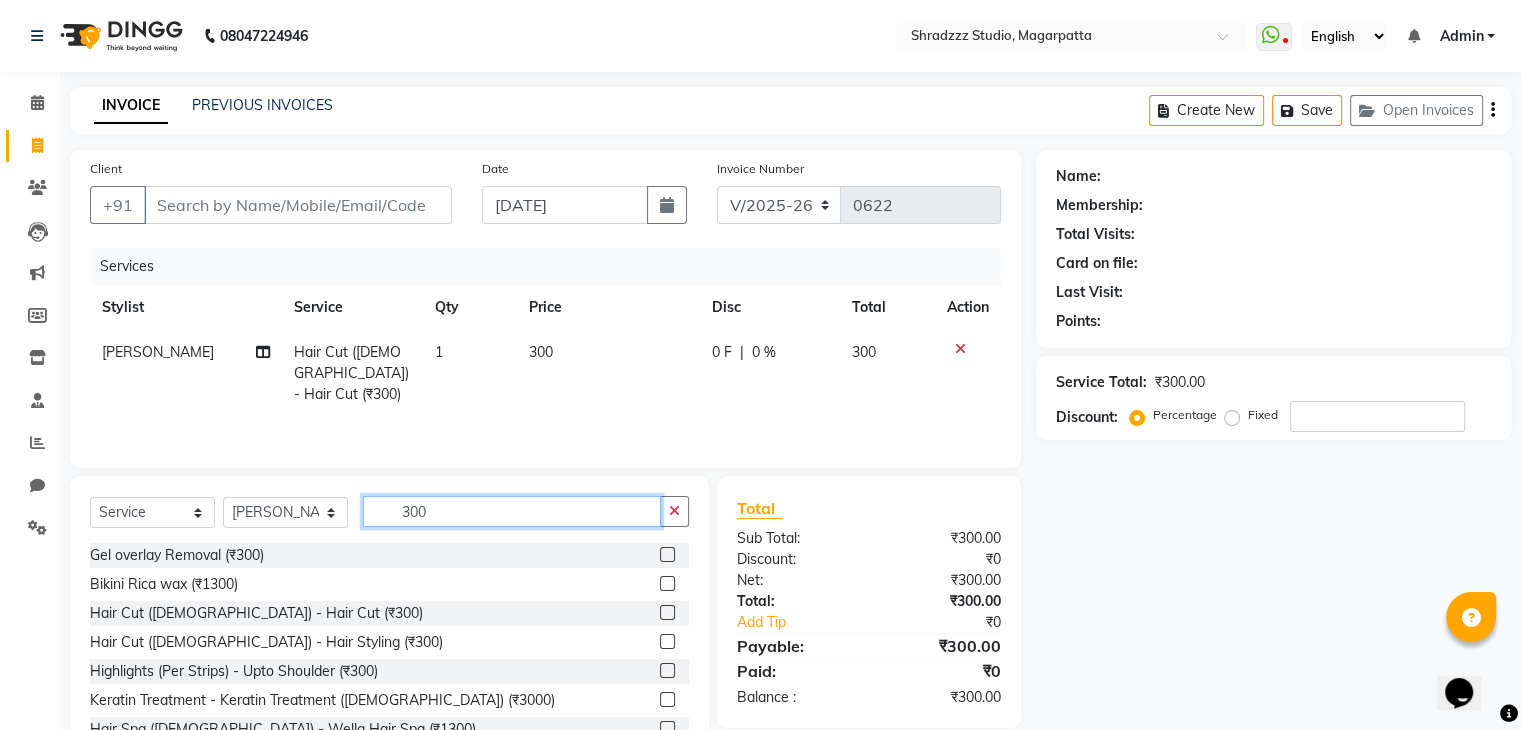 click on "300" 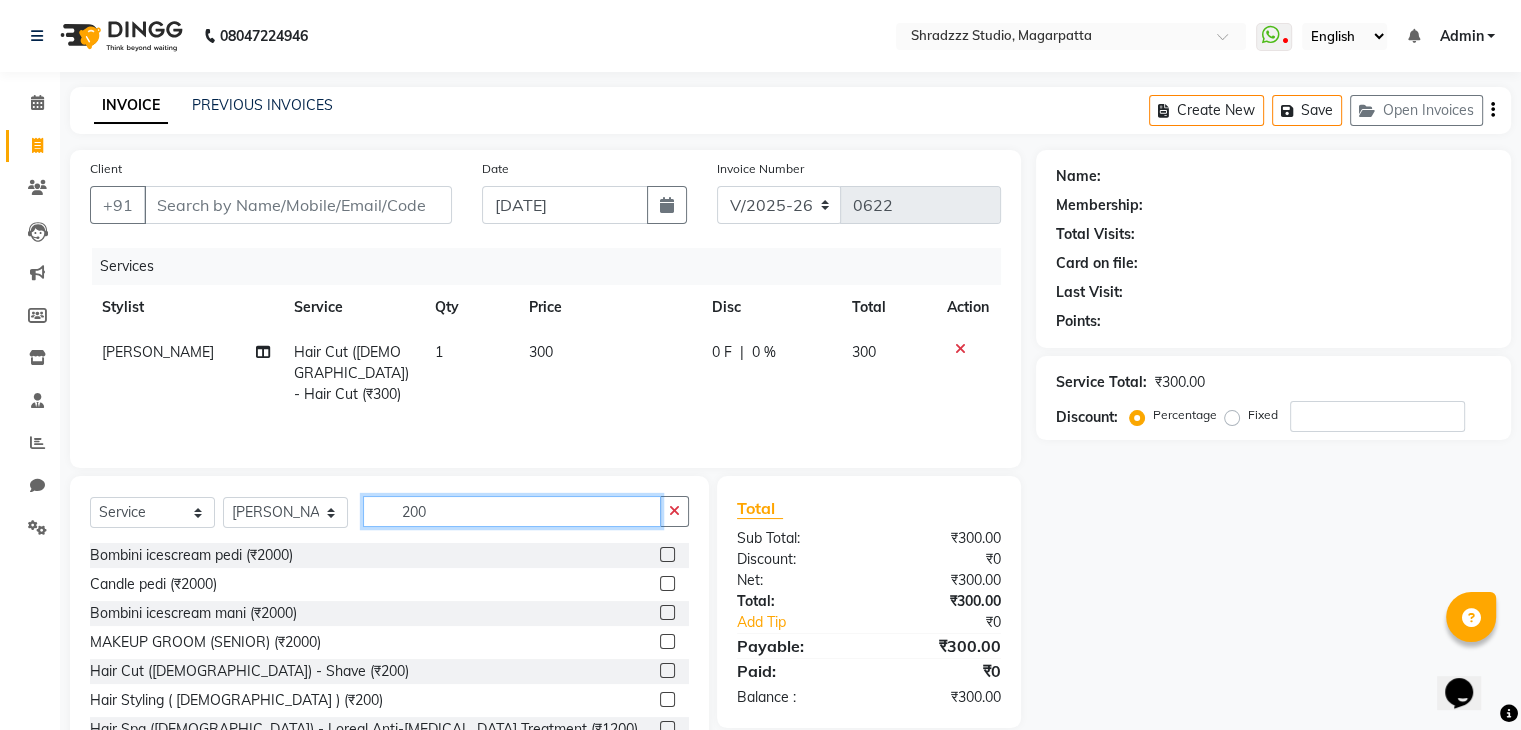 type on "200" 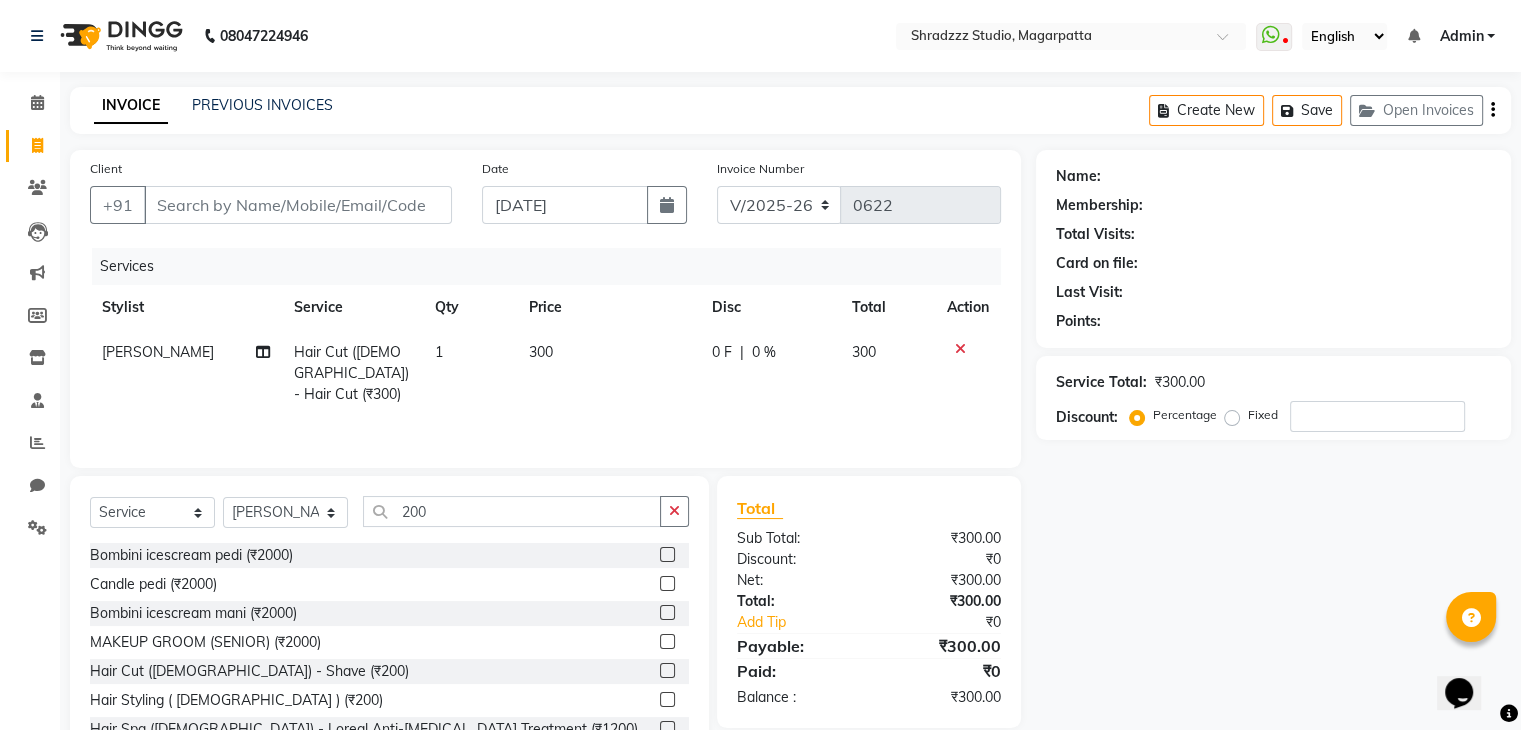 click on "Hair Cut ([DEMOGRAPHIC_DATA]) - Shave (₹200)" 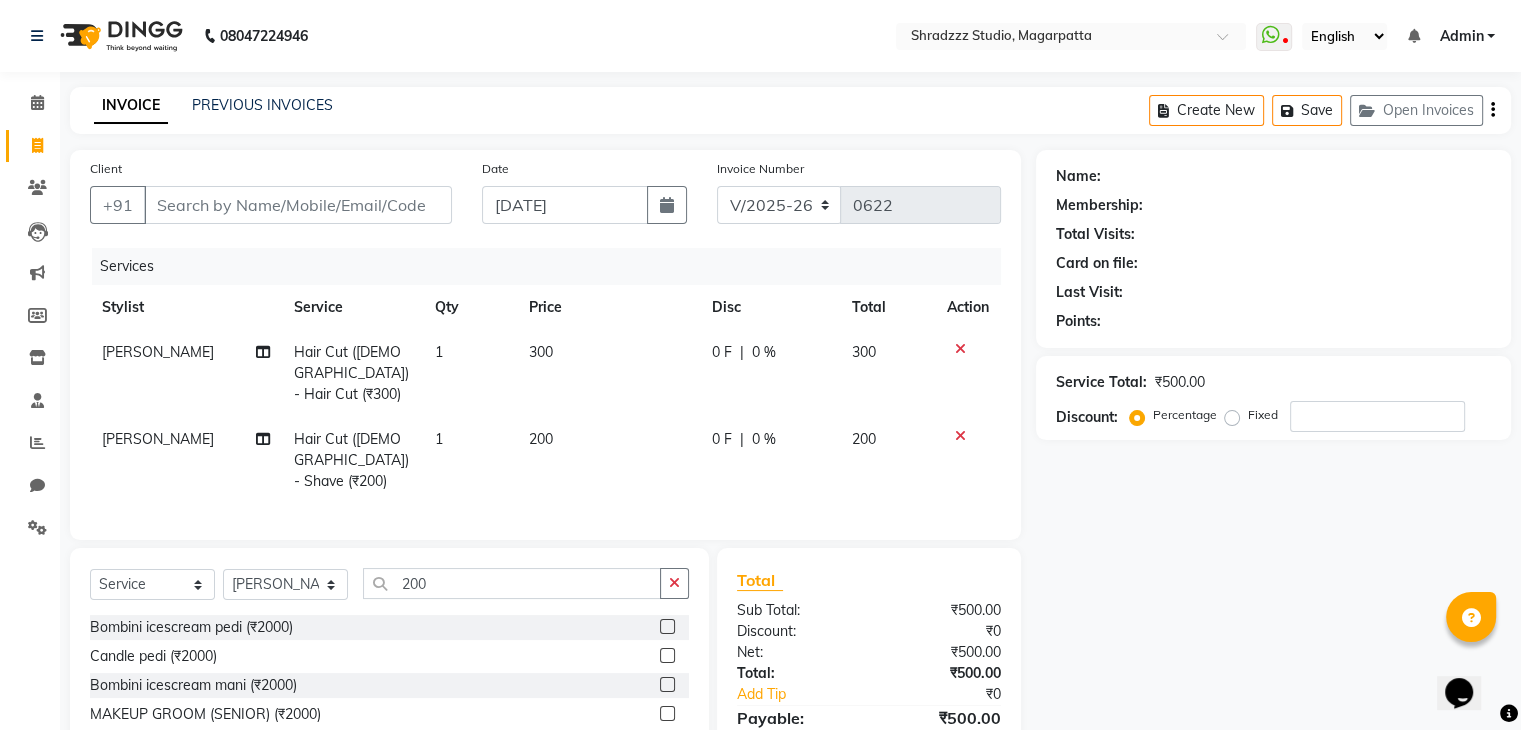 checkbox on "false" 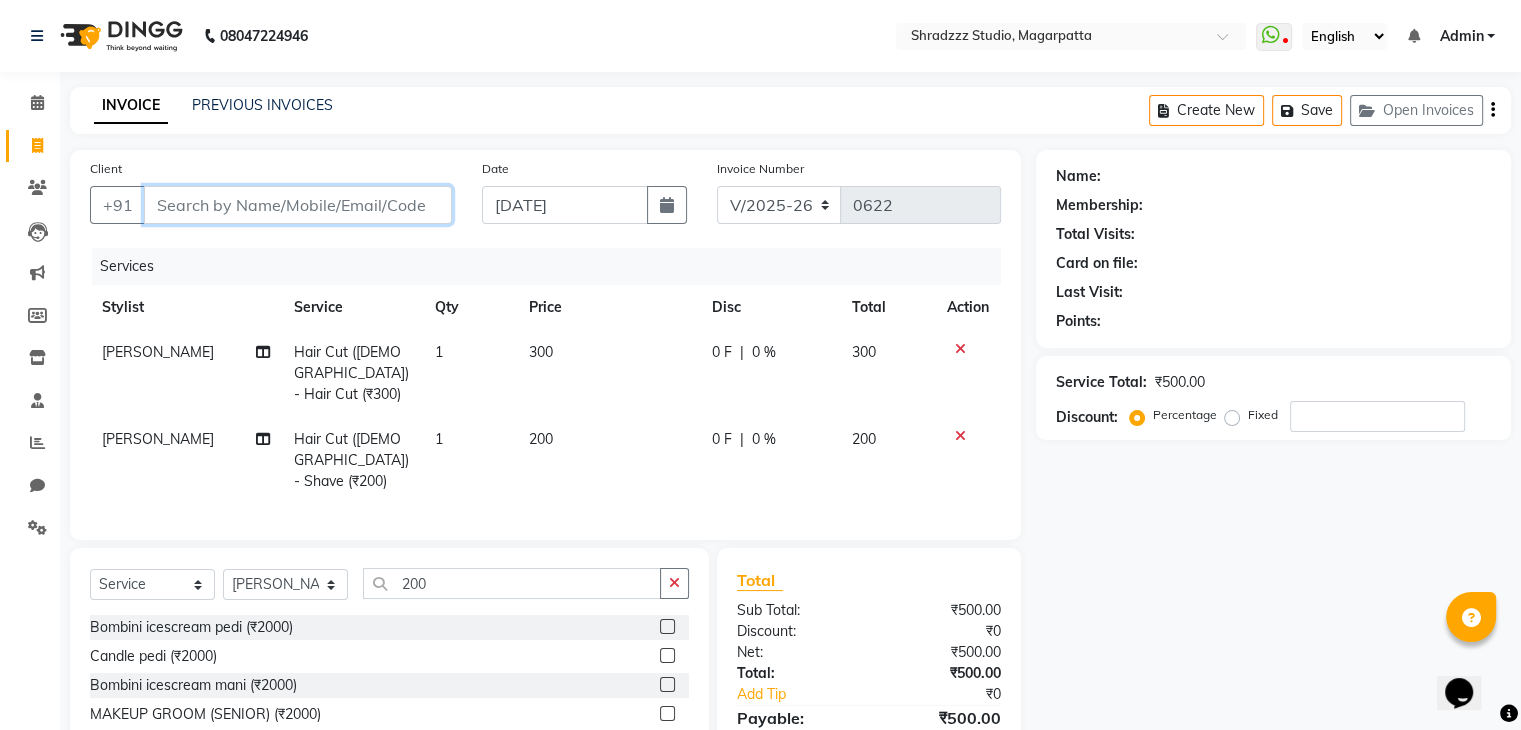 click on "Client" at bounding box center [298, 205] 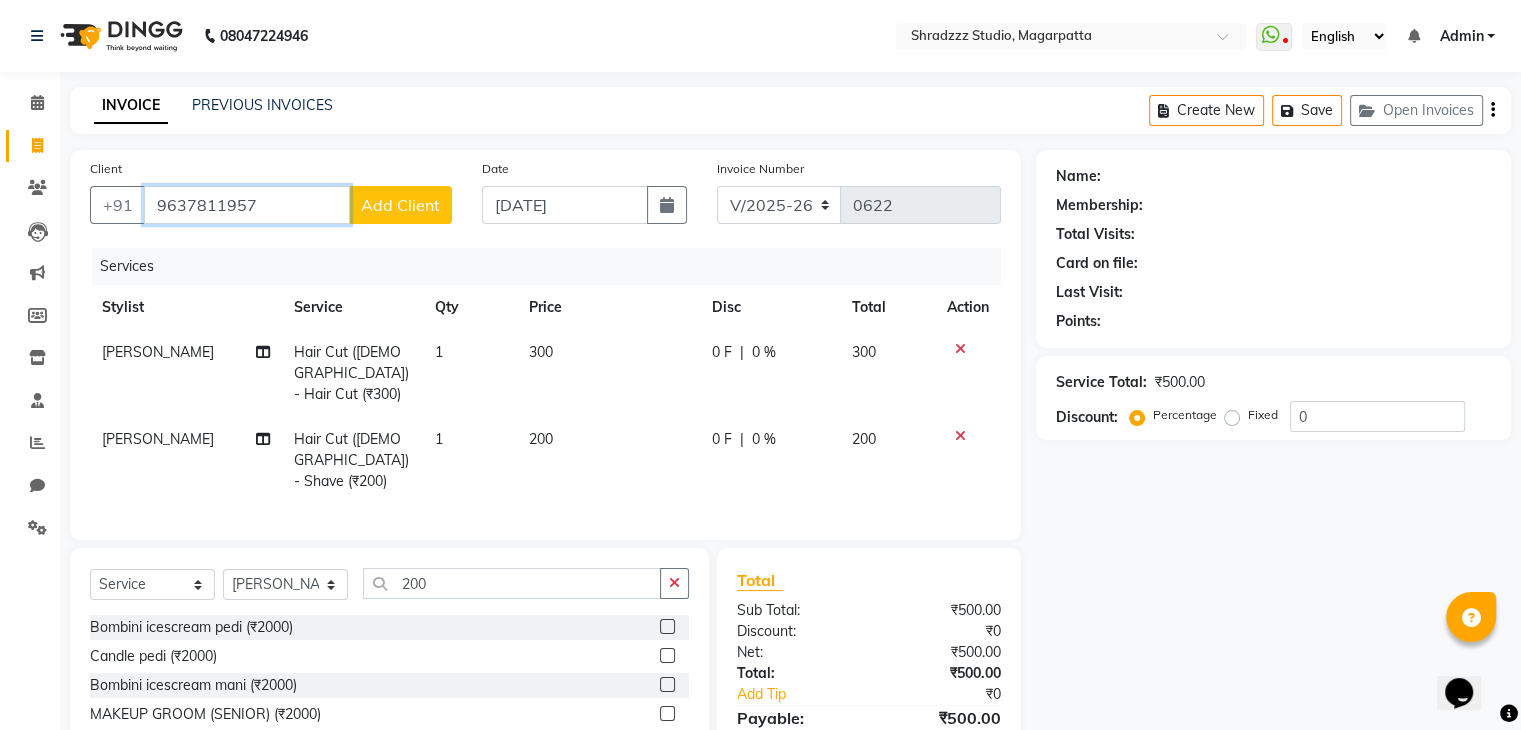 type on "9637811957" 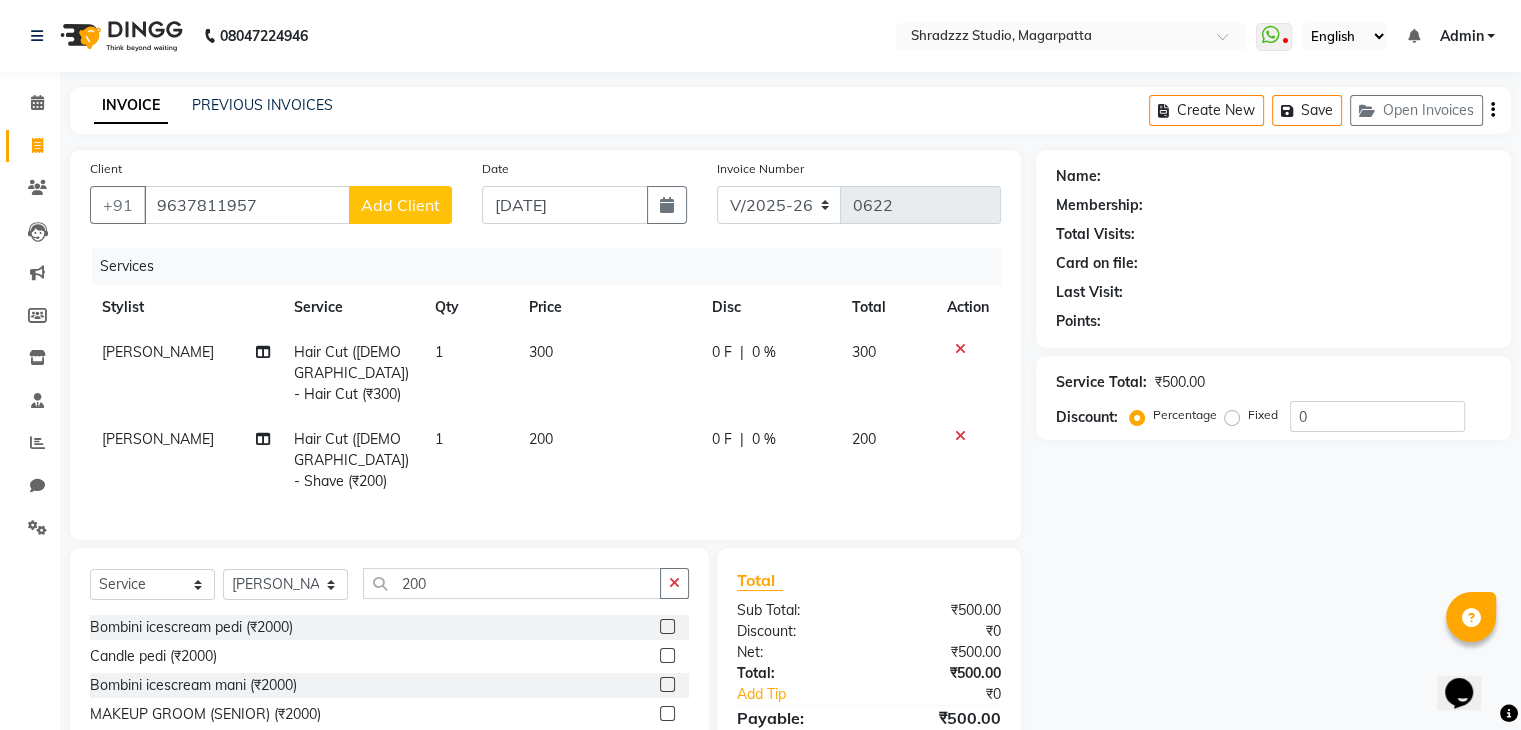 click on "Add Client" 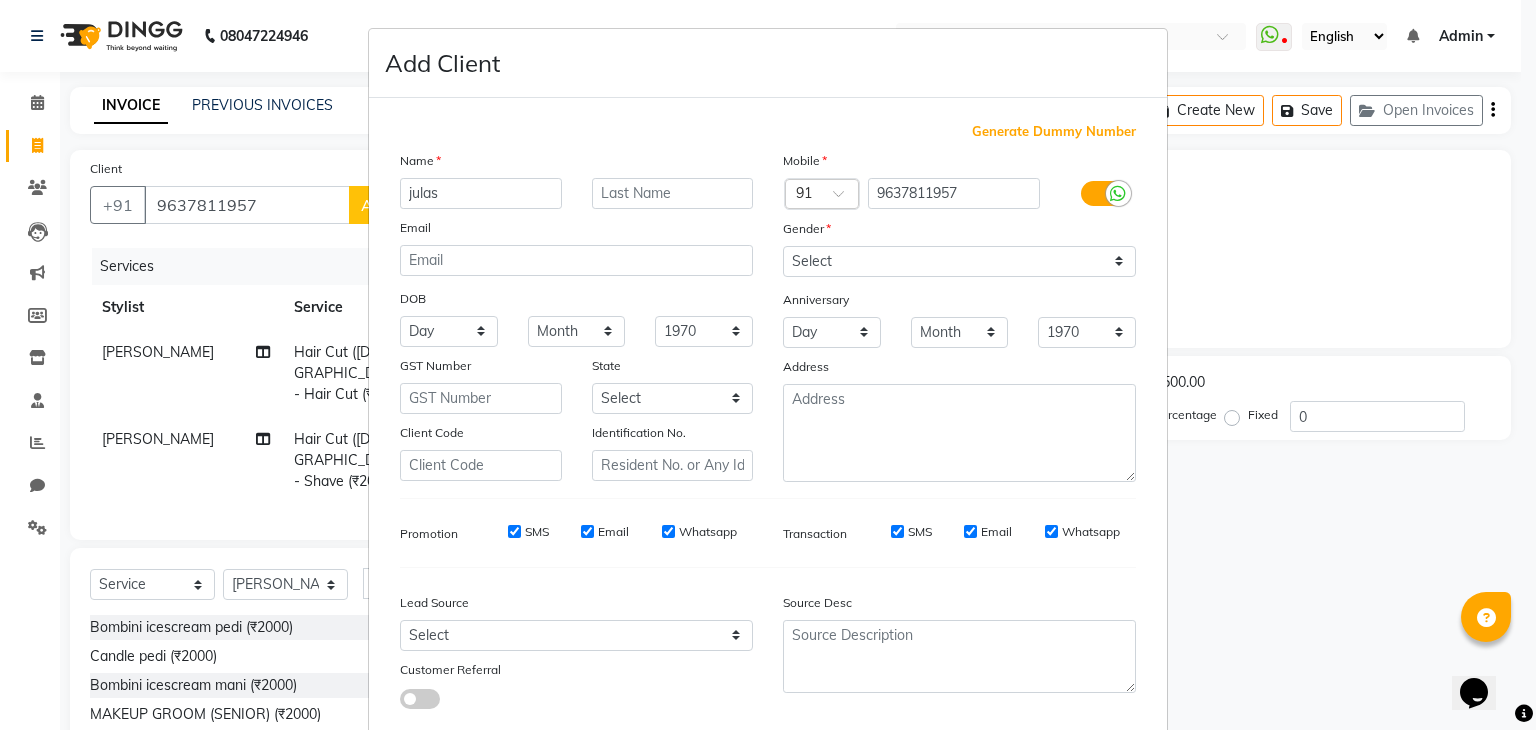 type on "julas" 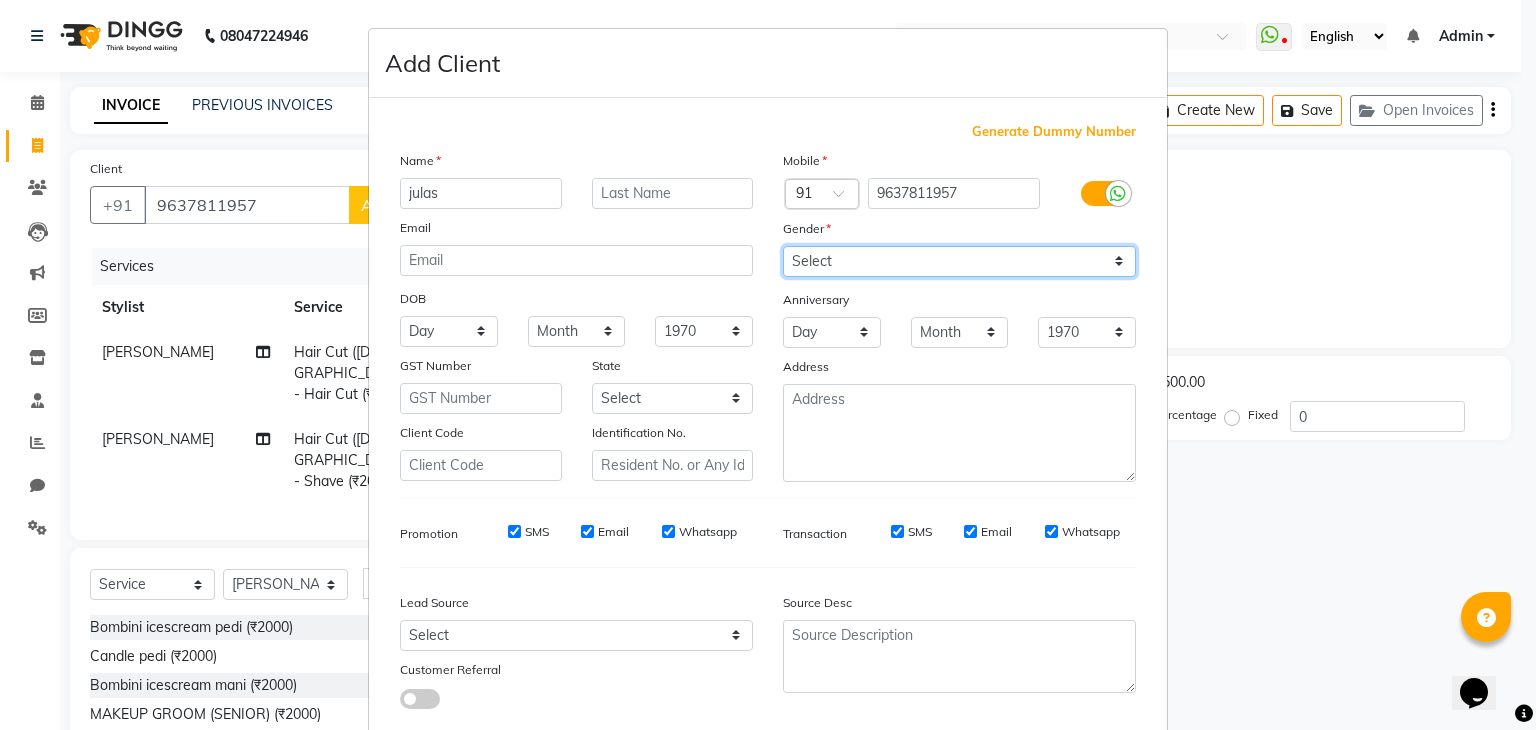 click on "Select Male Female Other Prefer Not To Say" at bounding box center [959, 261] 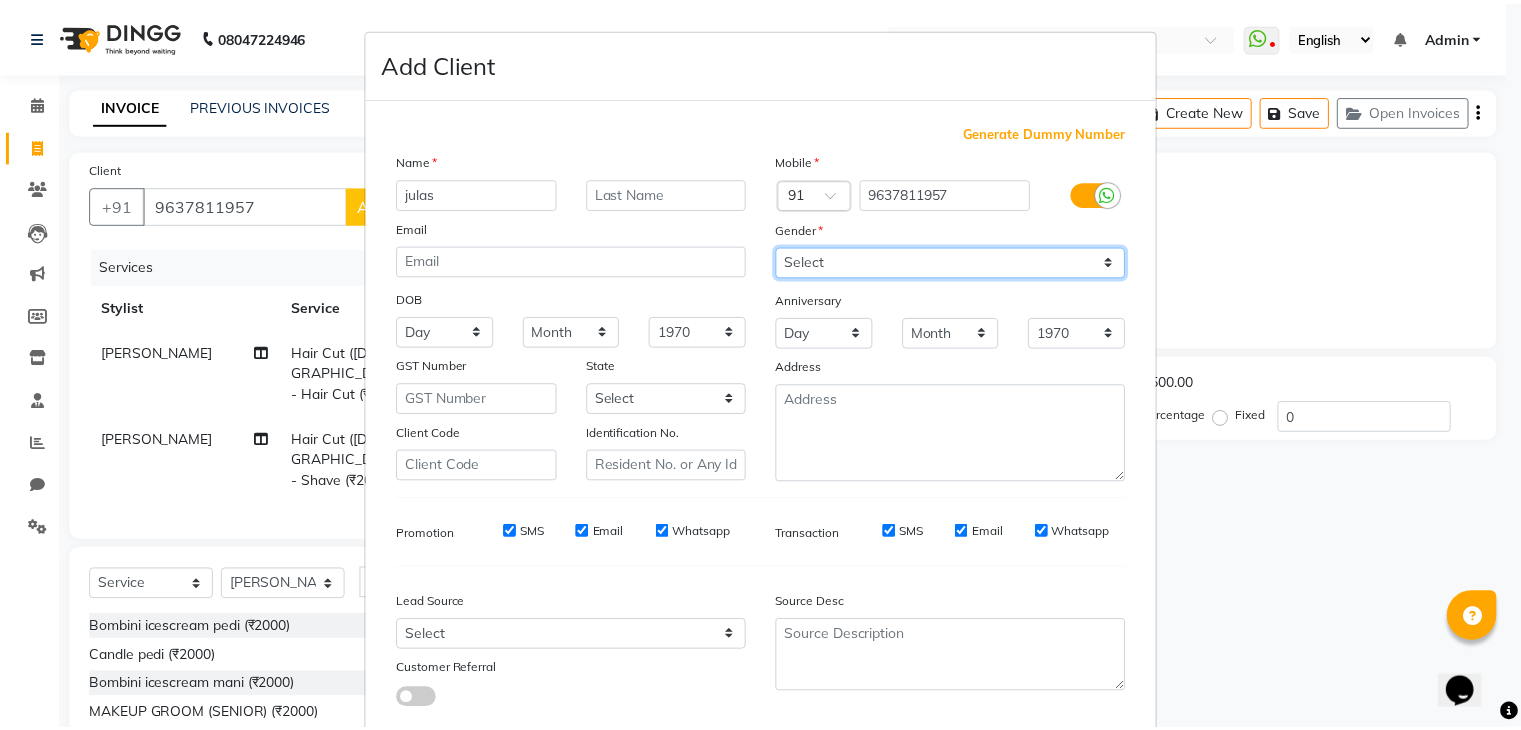 scroll, scrollTop: 127, scrollLeft: 0, axis: vertical 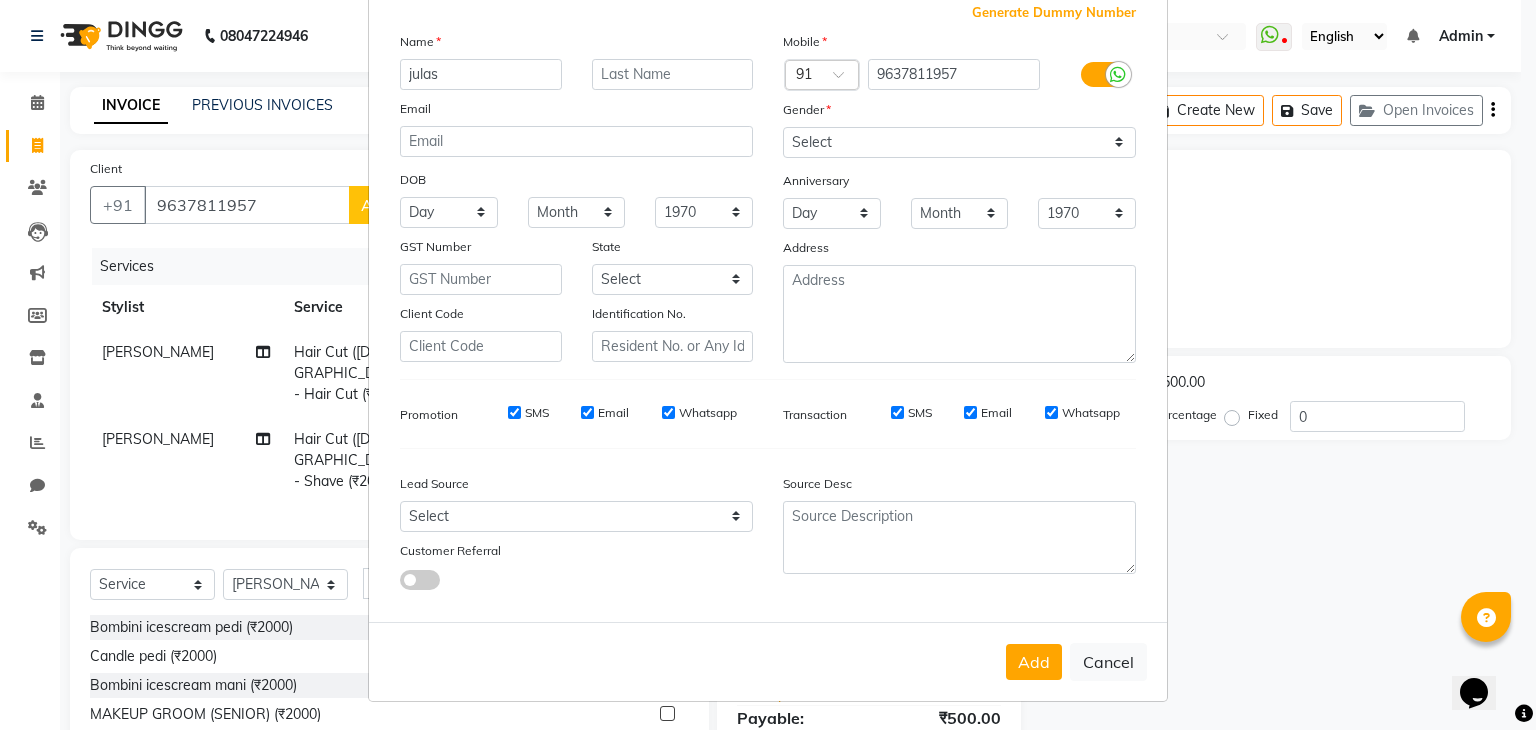 click on "Add" at bounding box center (1034, 662) 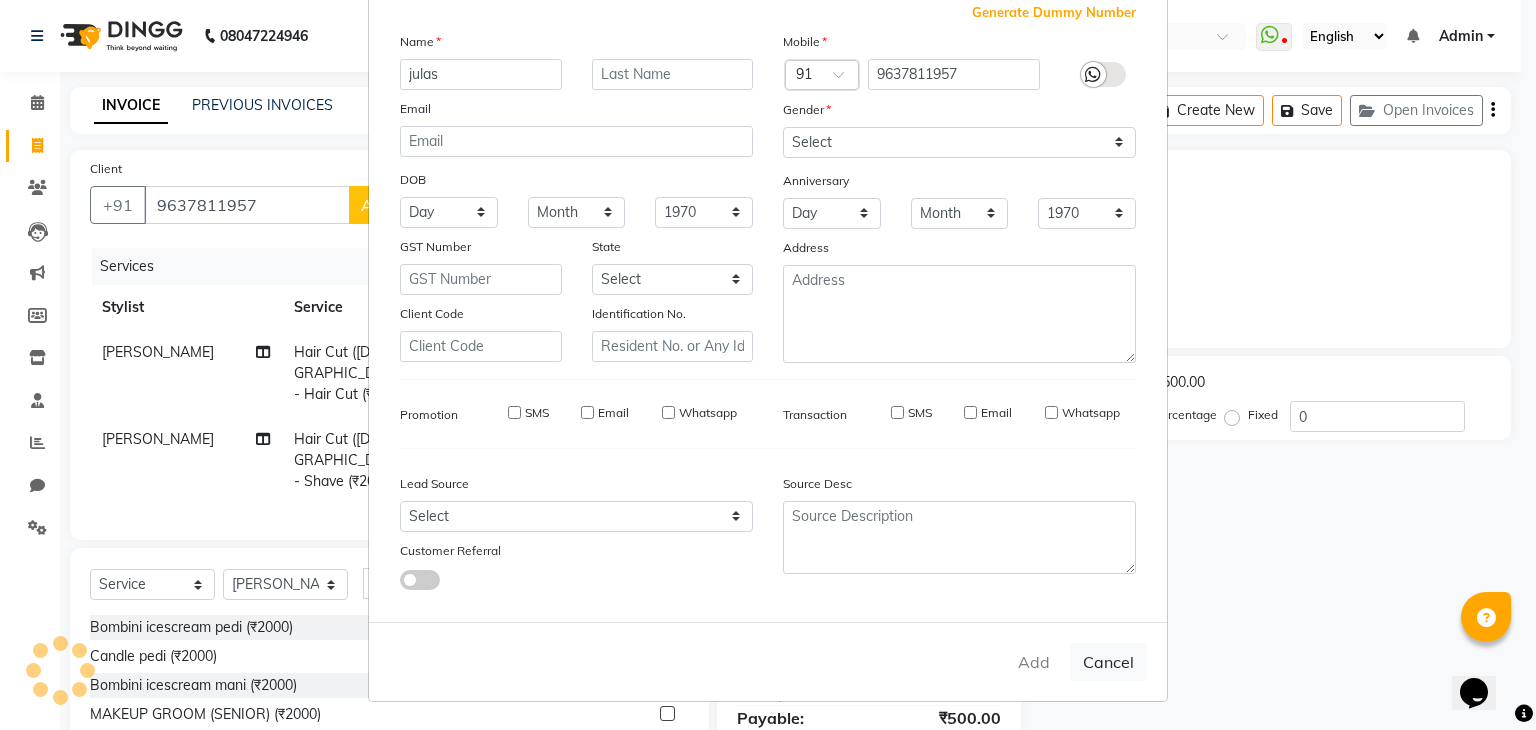 type 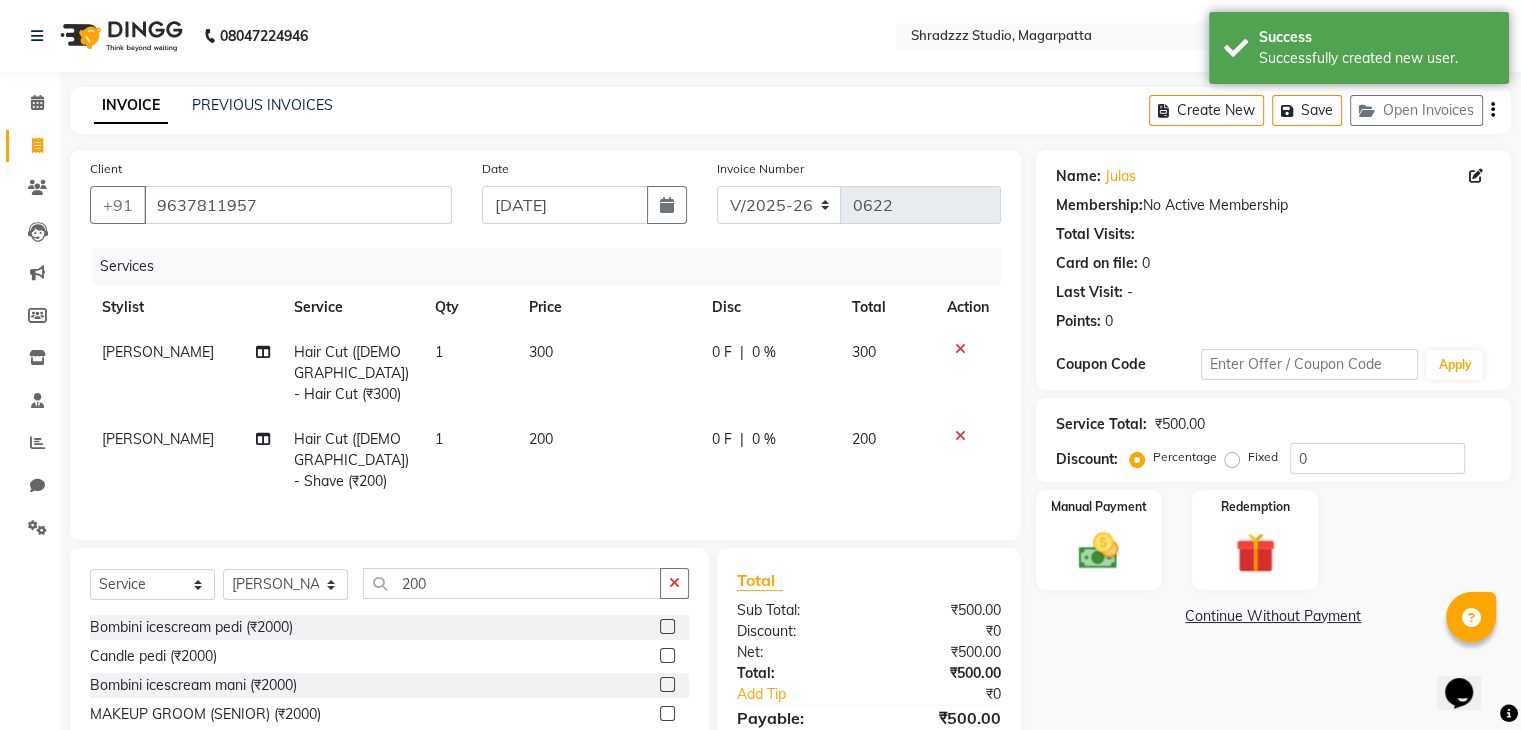 click on "Manual Payment" 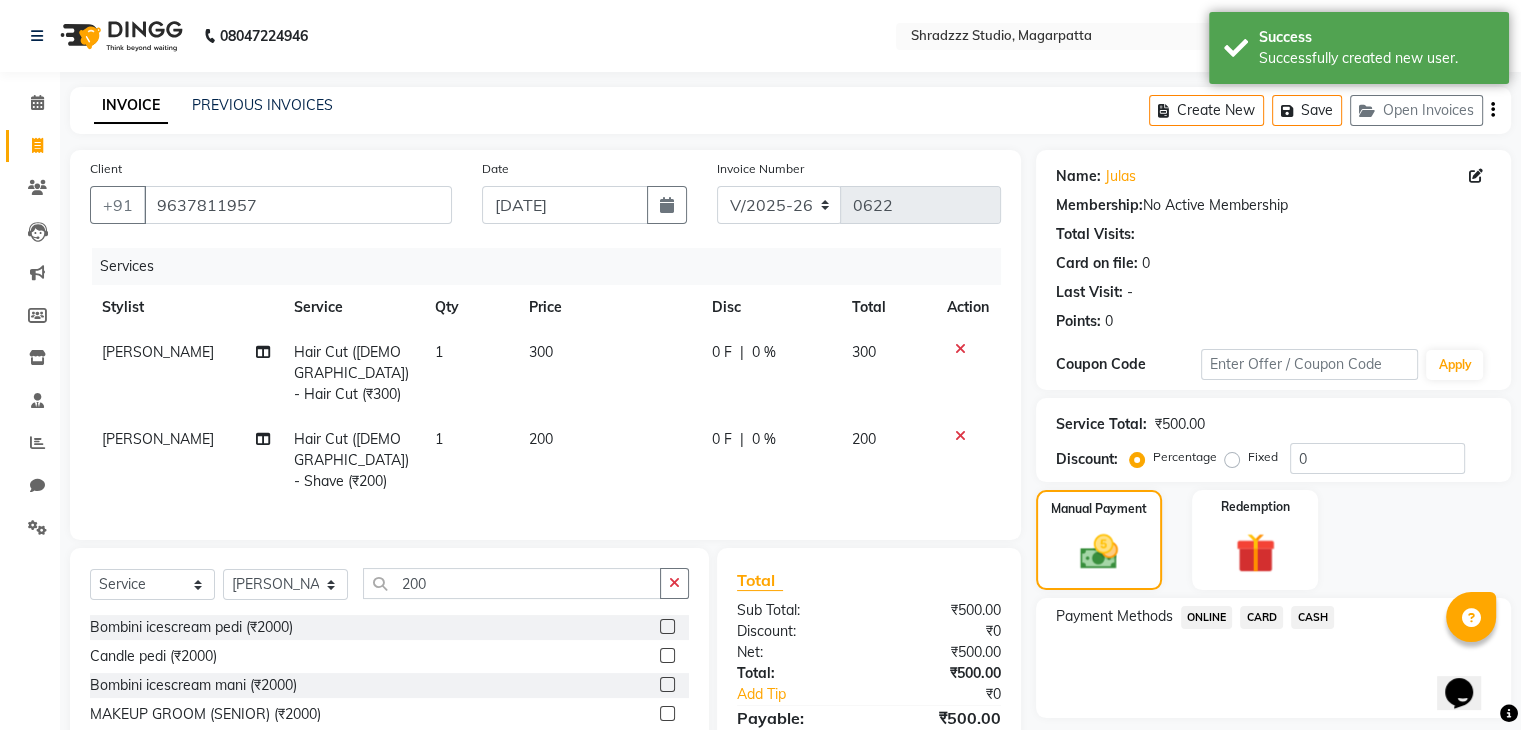 click on "CASH" 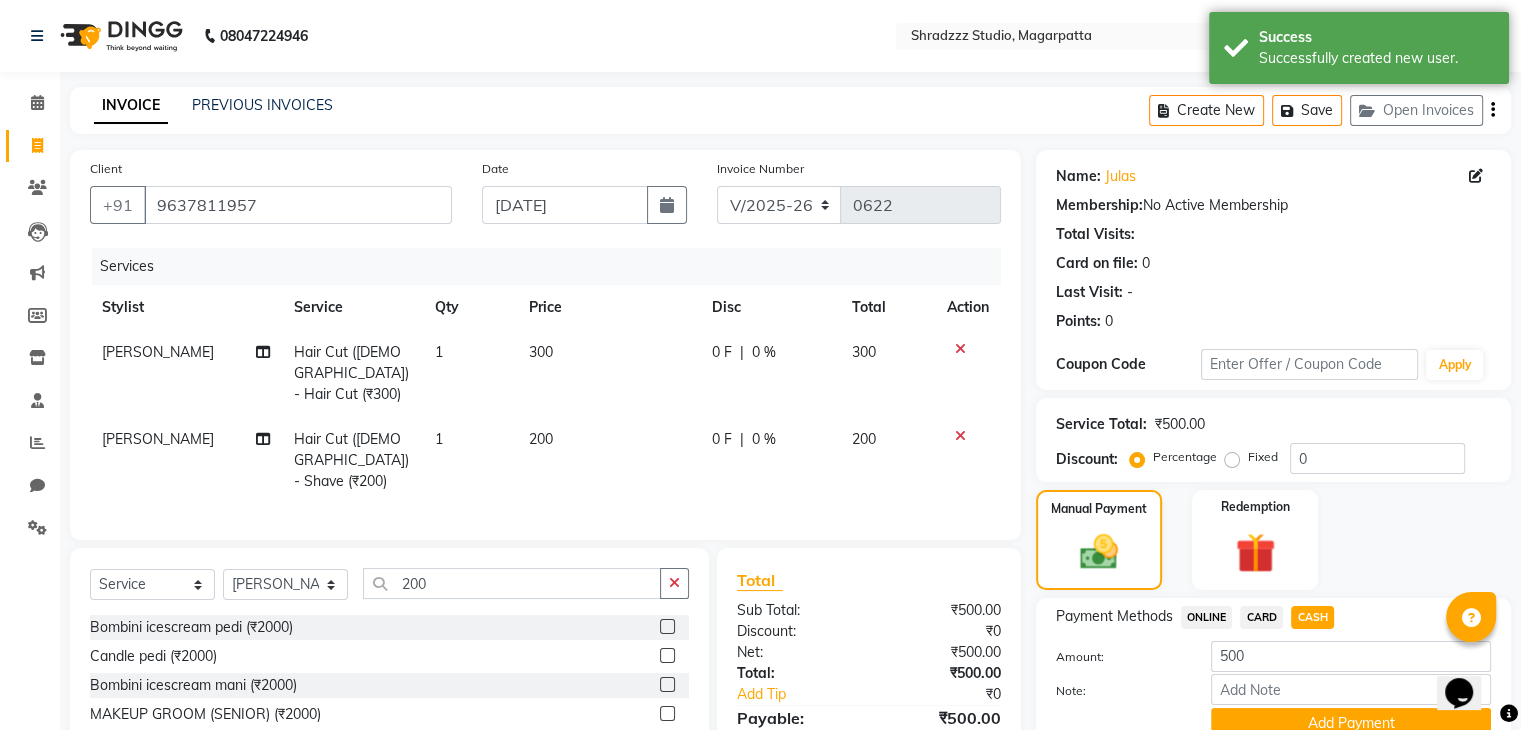 scroll, scrollTop: 117, scrollLeft: 0, axis: vertical 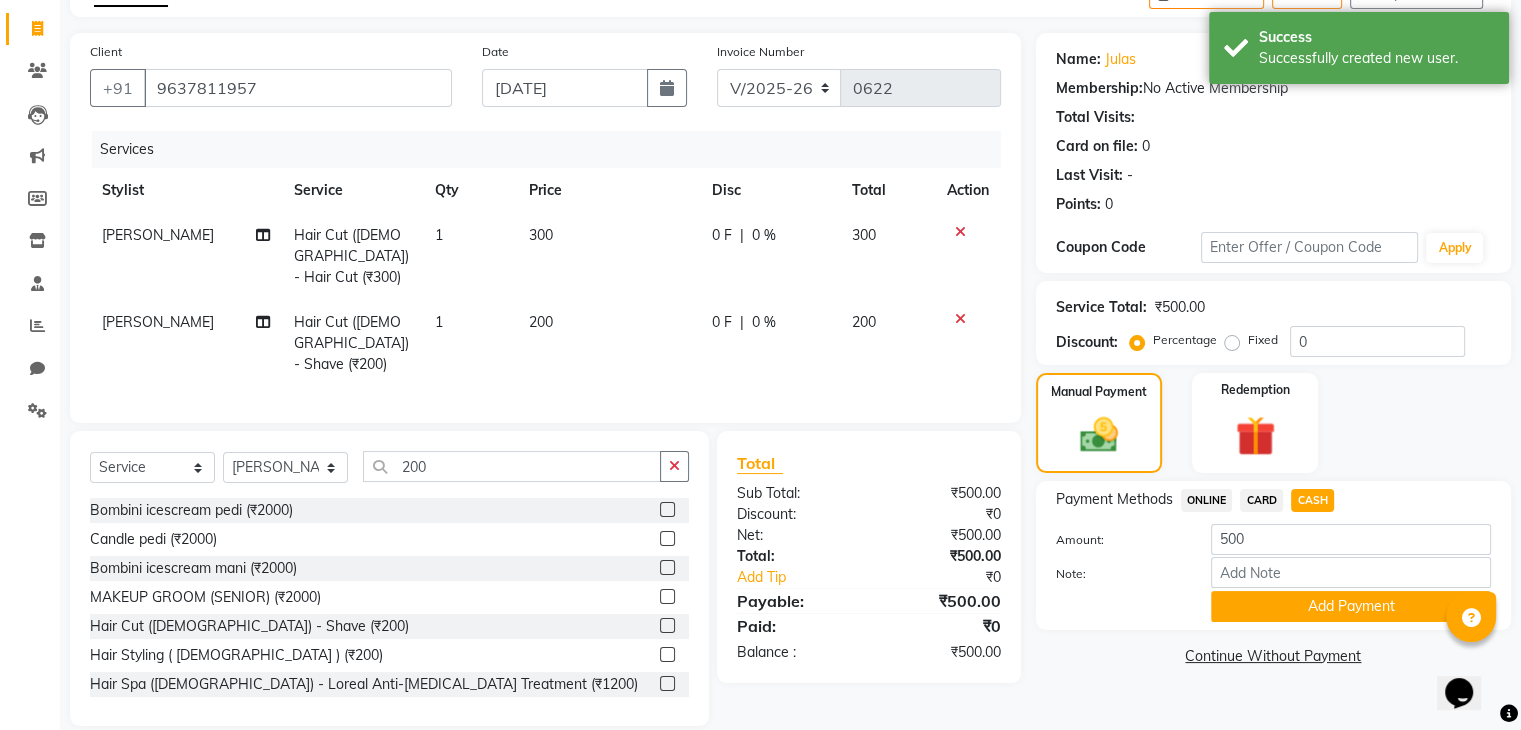 click on "Add Payment" 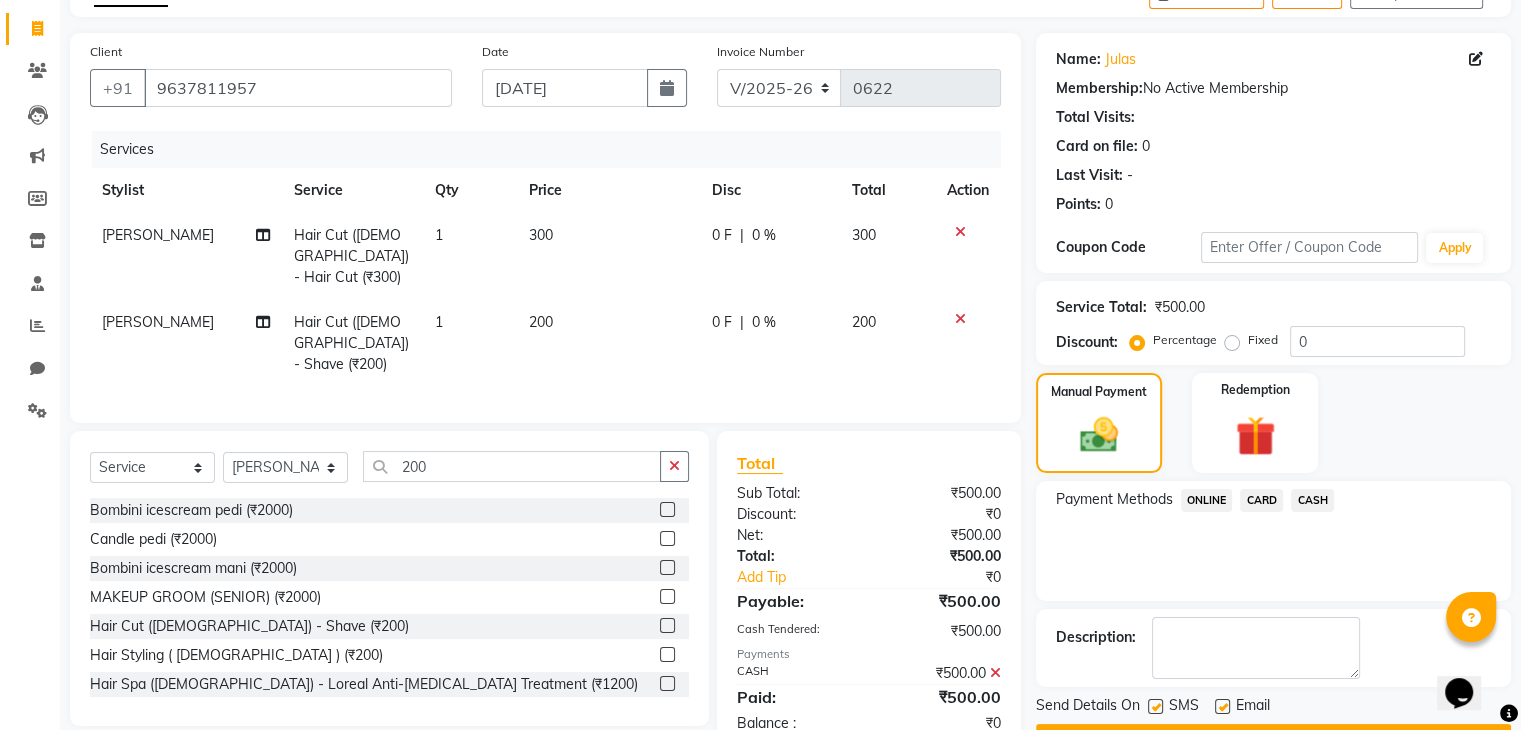scroll, scrollTop: 171, scrollLeft: 0, axis: vertical 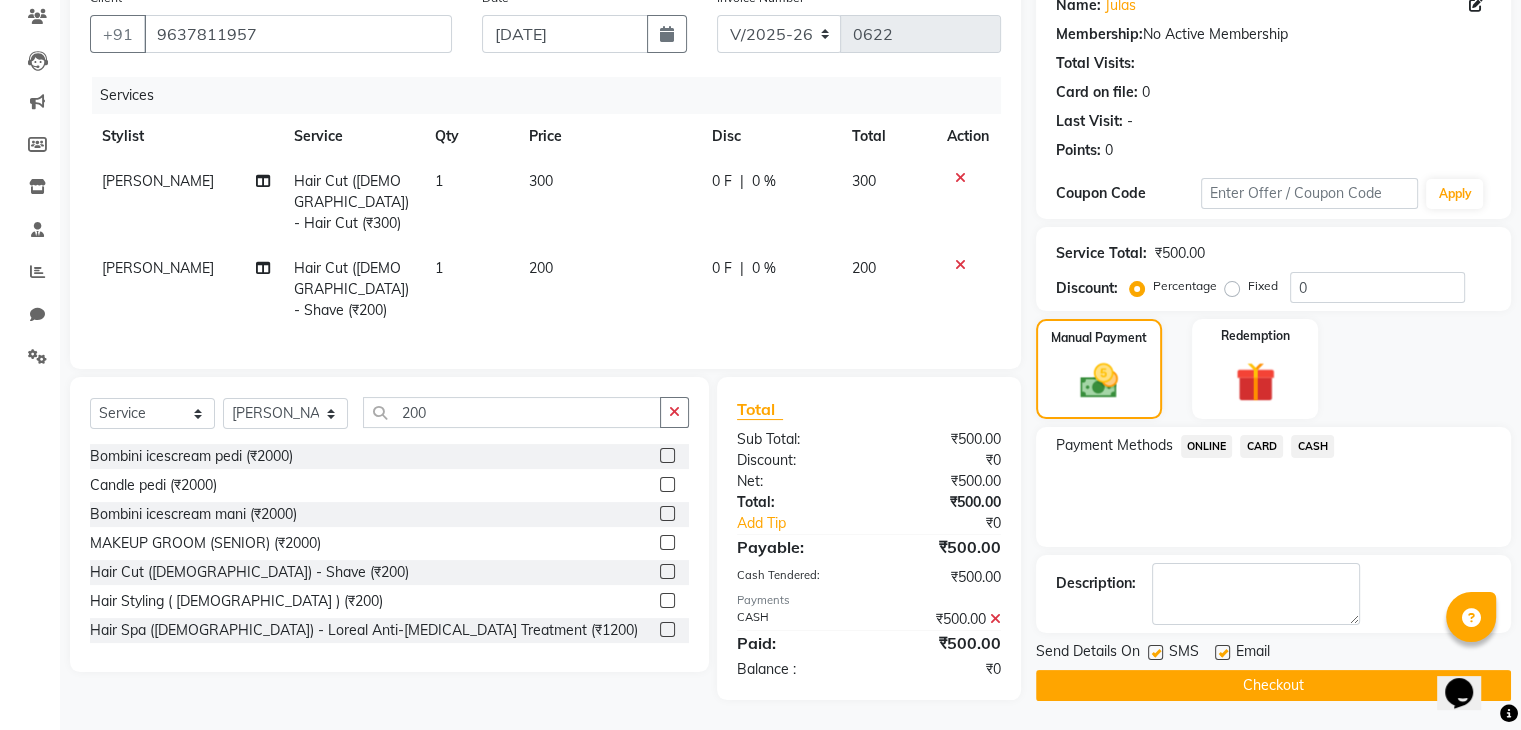 click on "Checkout" 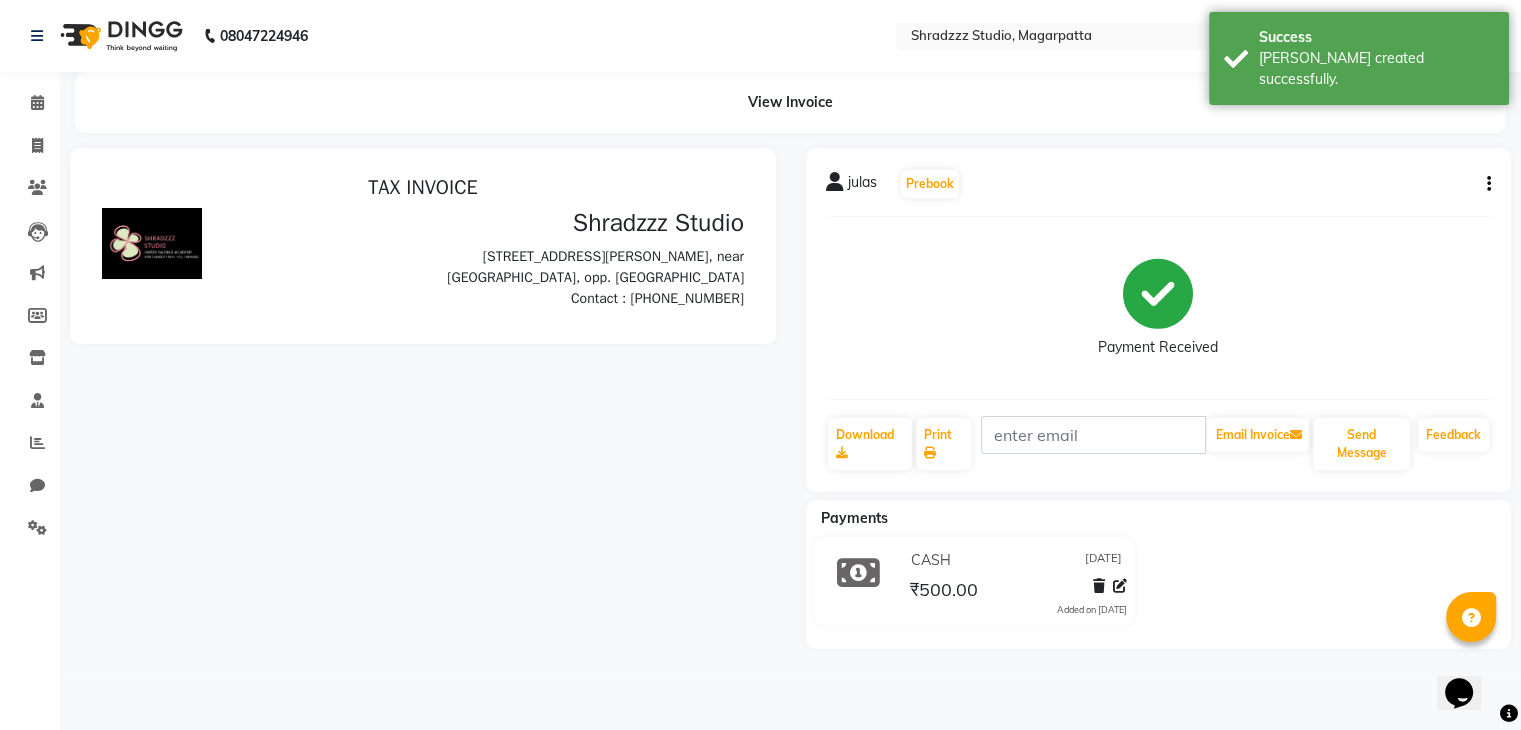 scroll, scrollTop: 0, scrollLeft: 0, axis: both 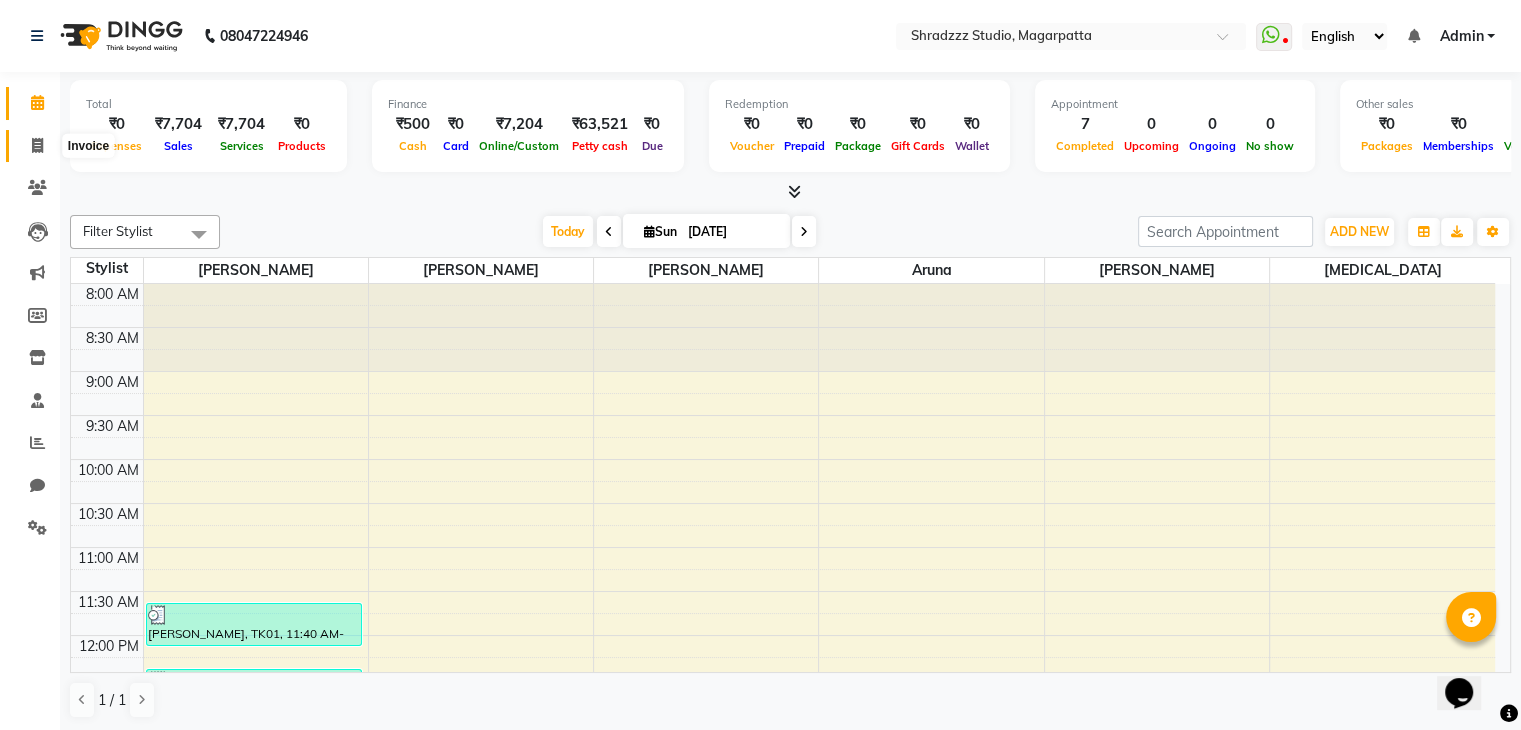 click 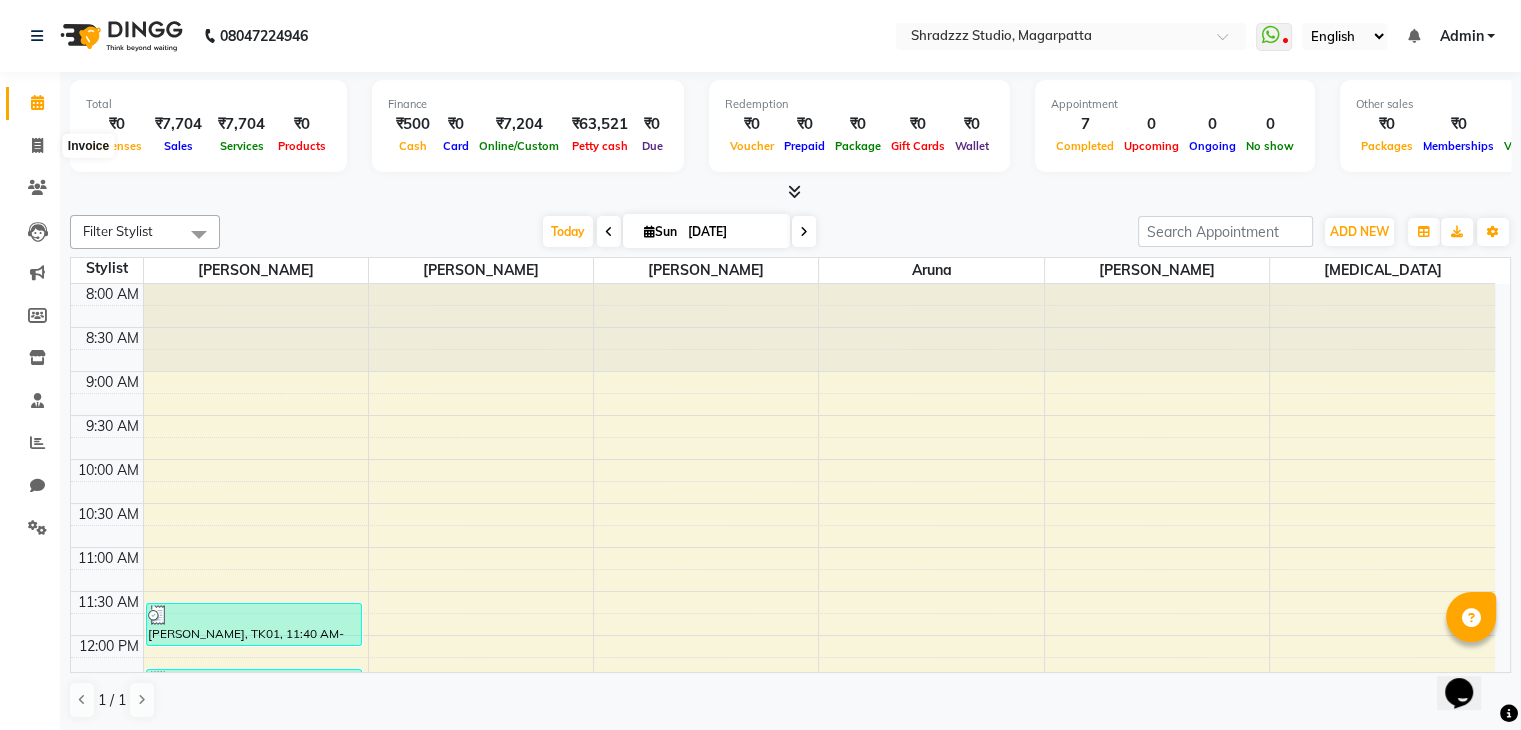 select on "4544" 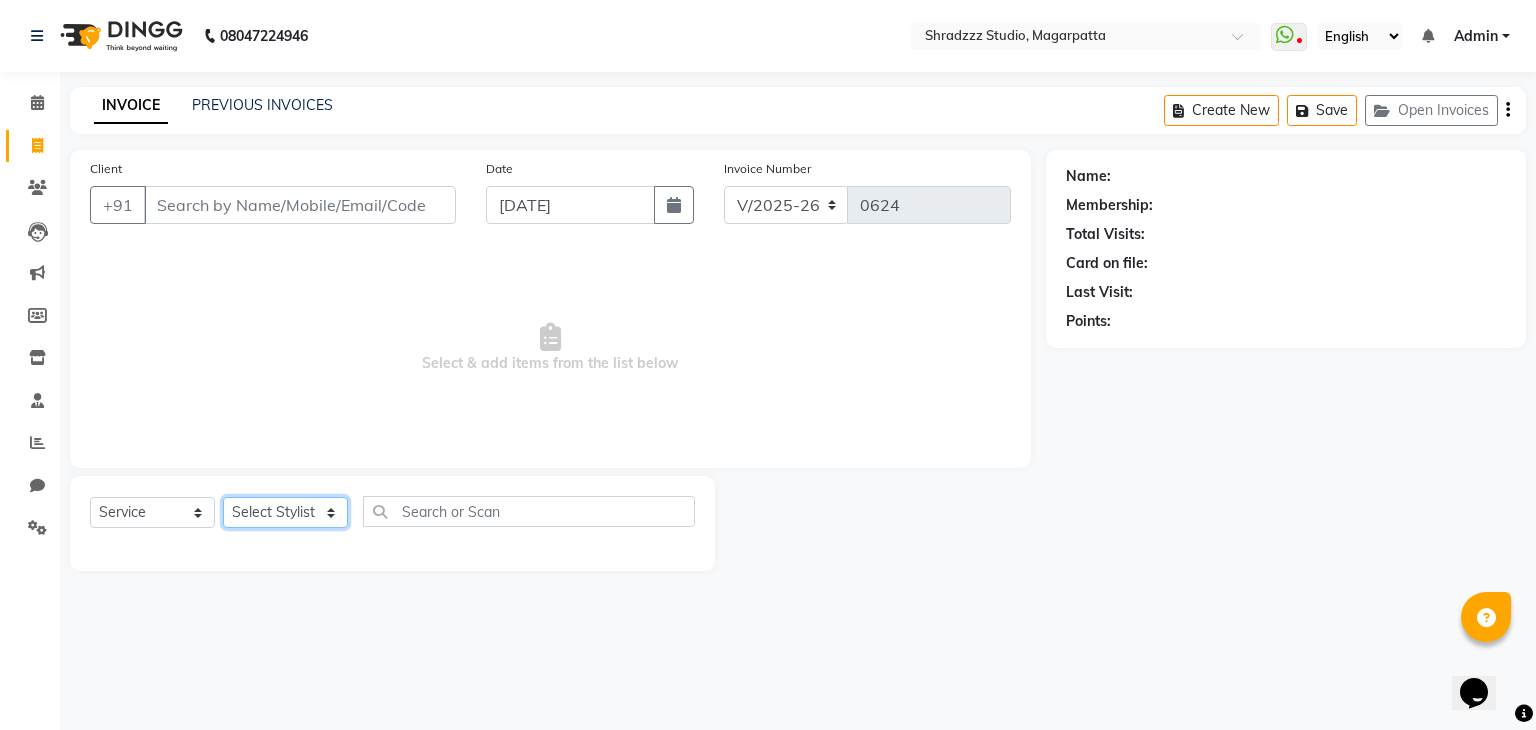 click on "Select Stylist [PERSON_NAME] Aruna   [PERSON_NAME]  krishna Manager [MEDICAL_DATA][PERSON_NAME]   Sameer [PERSON_NAME] swami" 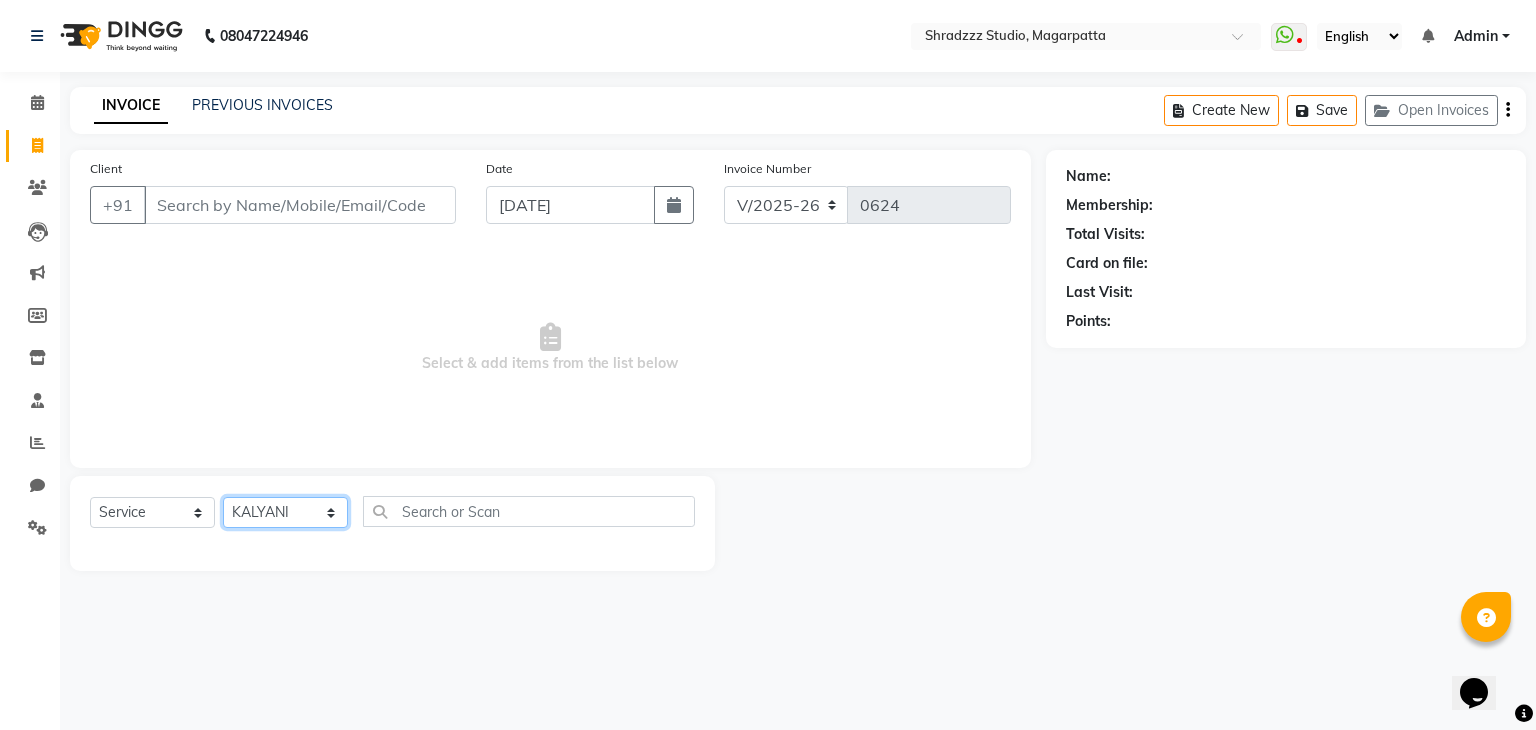 click on "Select Stylist [PERSON_NAME] Aruna   [PERSON_NAME]  krishna Manager [MEDICAL_DATA][PERSON_NAME]   Sameer [PERSON_NAME] swami" 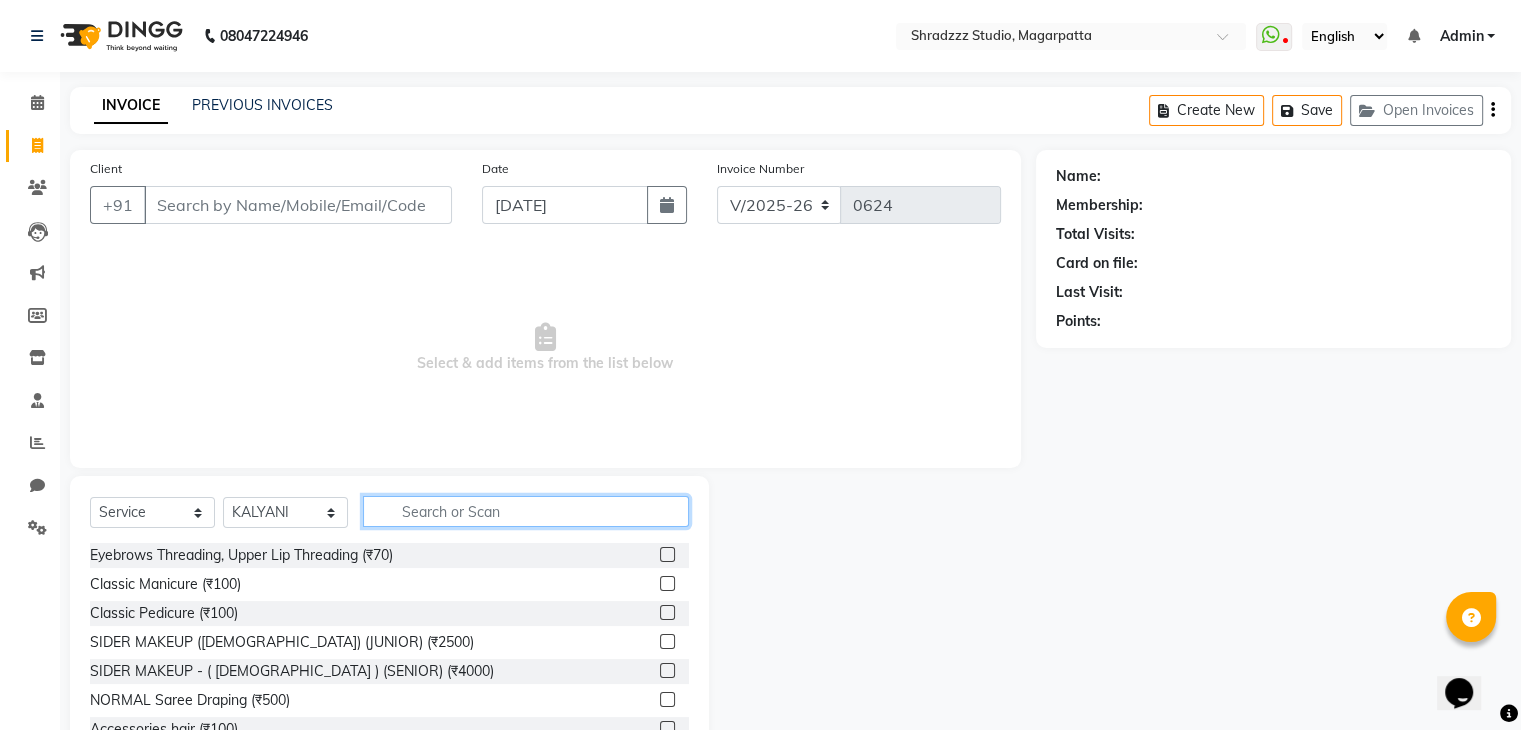 click 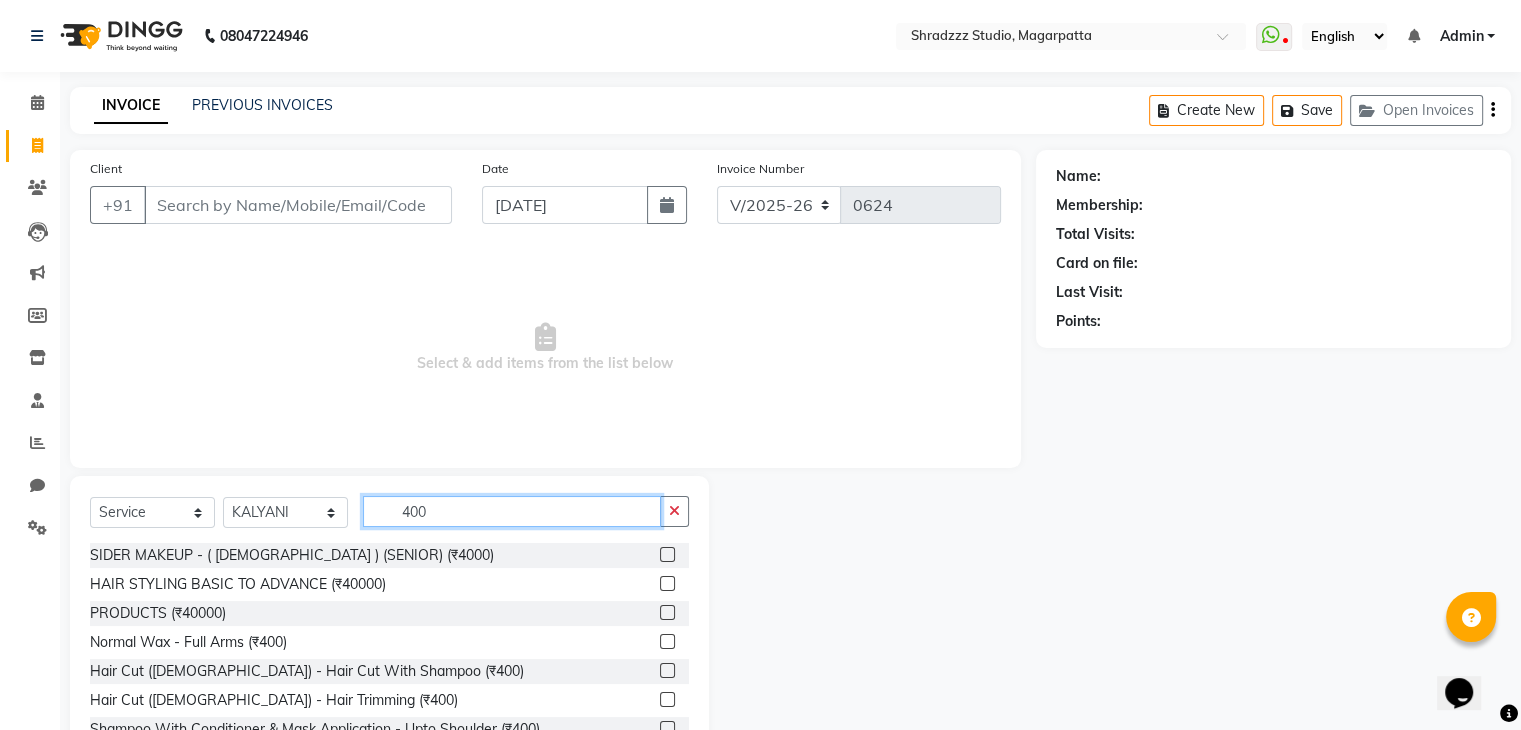 scroll, scrollTop: 2, scrollLeft: 0, axis: vertical 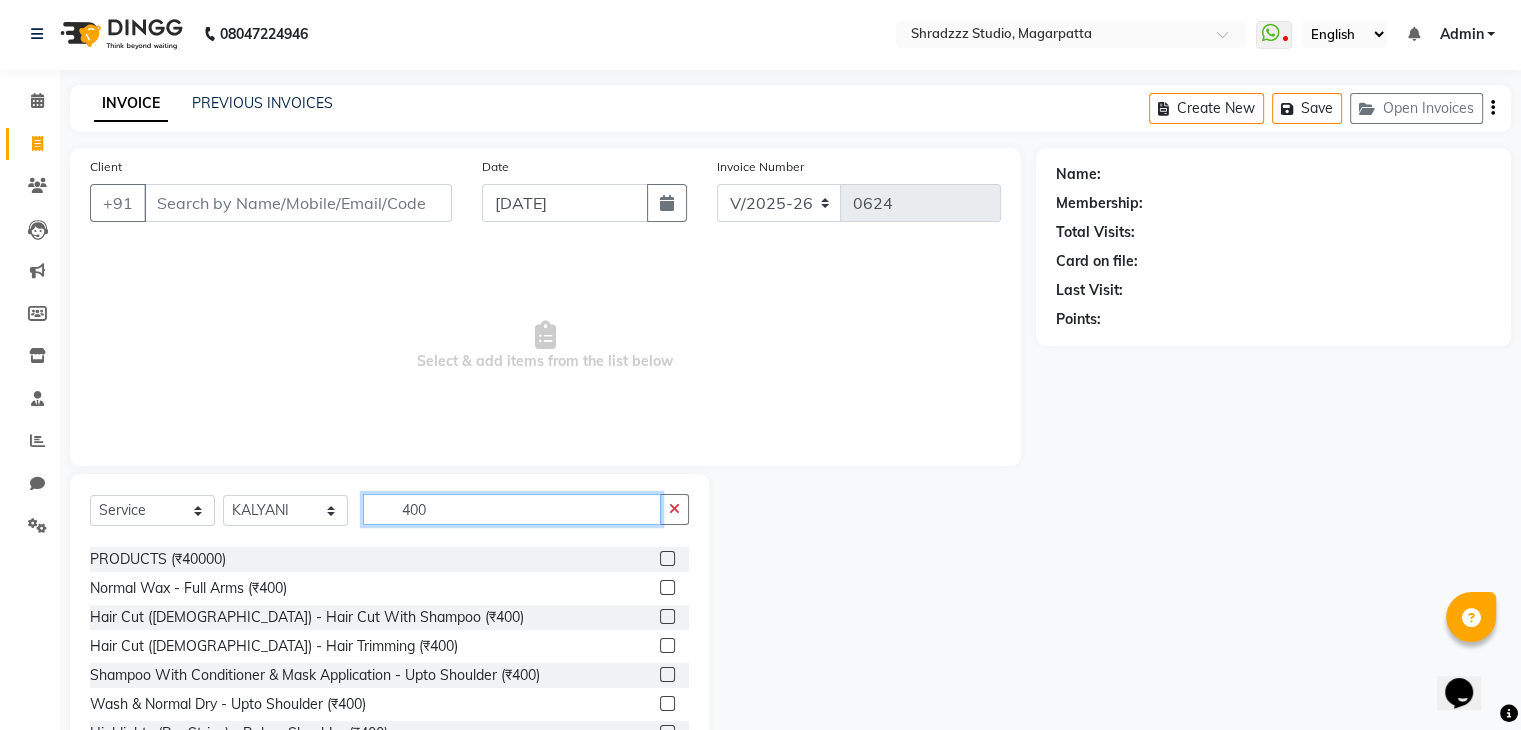 type on "400" 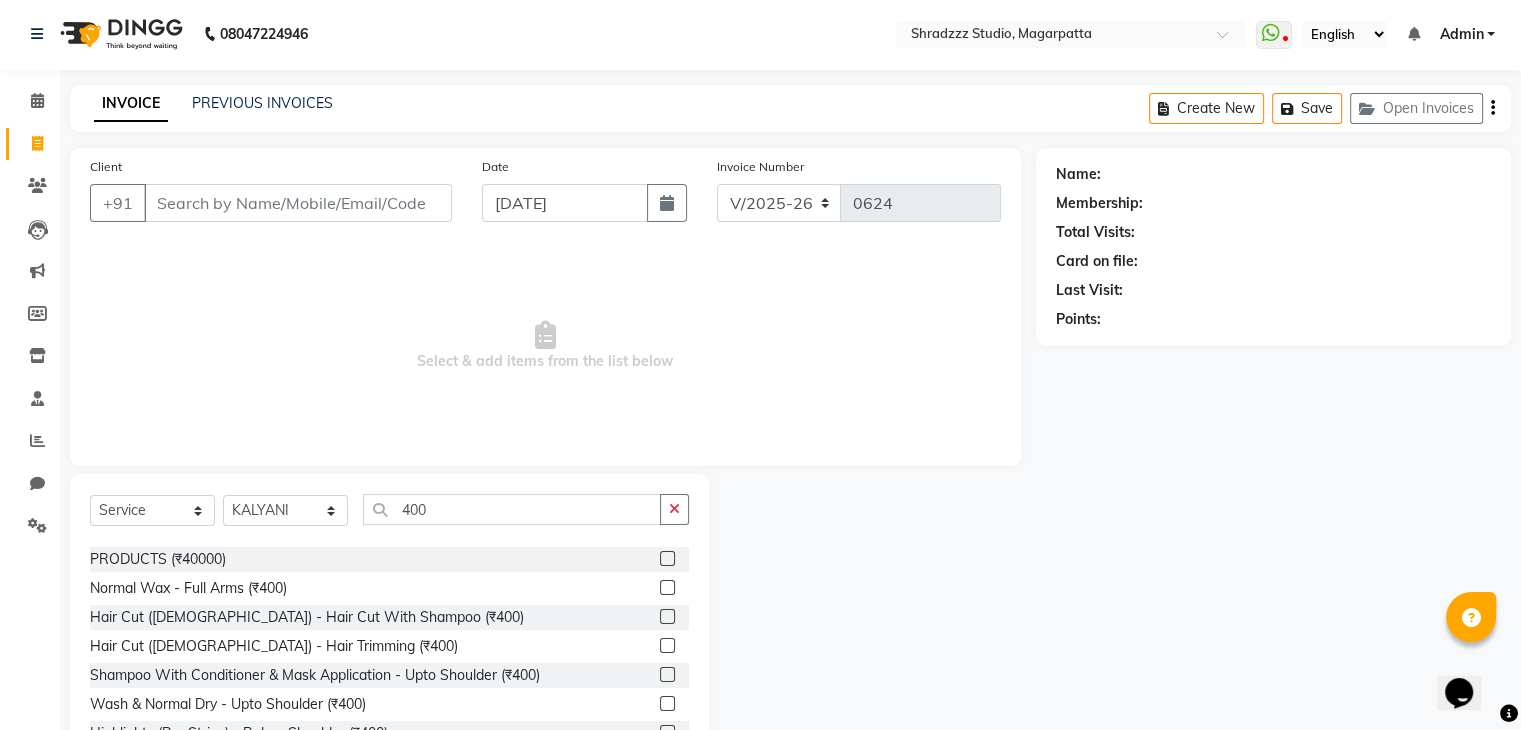 click on "Hair Cut ([DEMOGRAPHIC_DATA]) - Hair Trimming (₹400)" 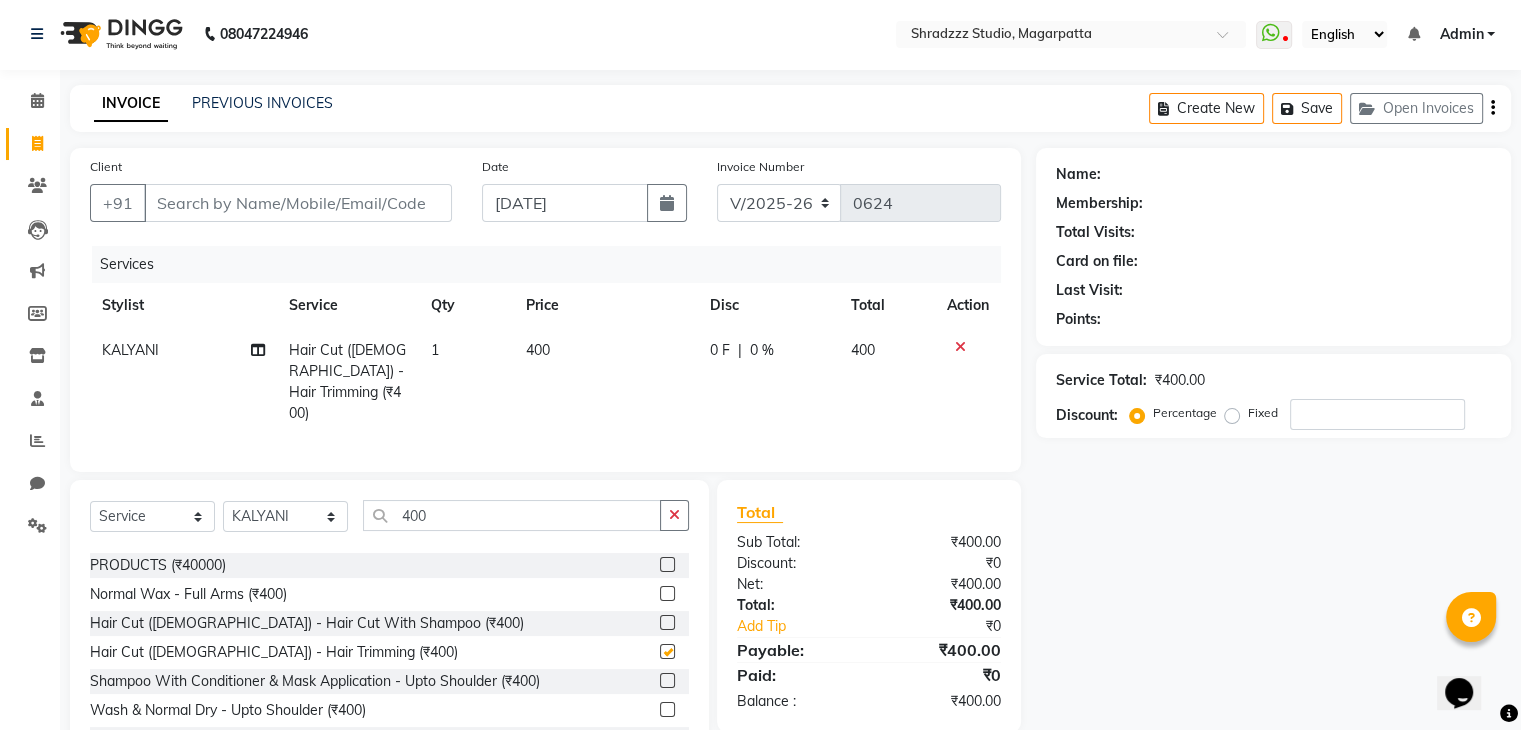 checkbox on "false" 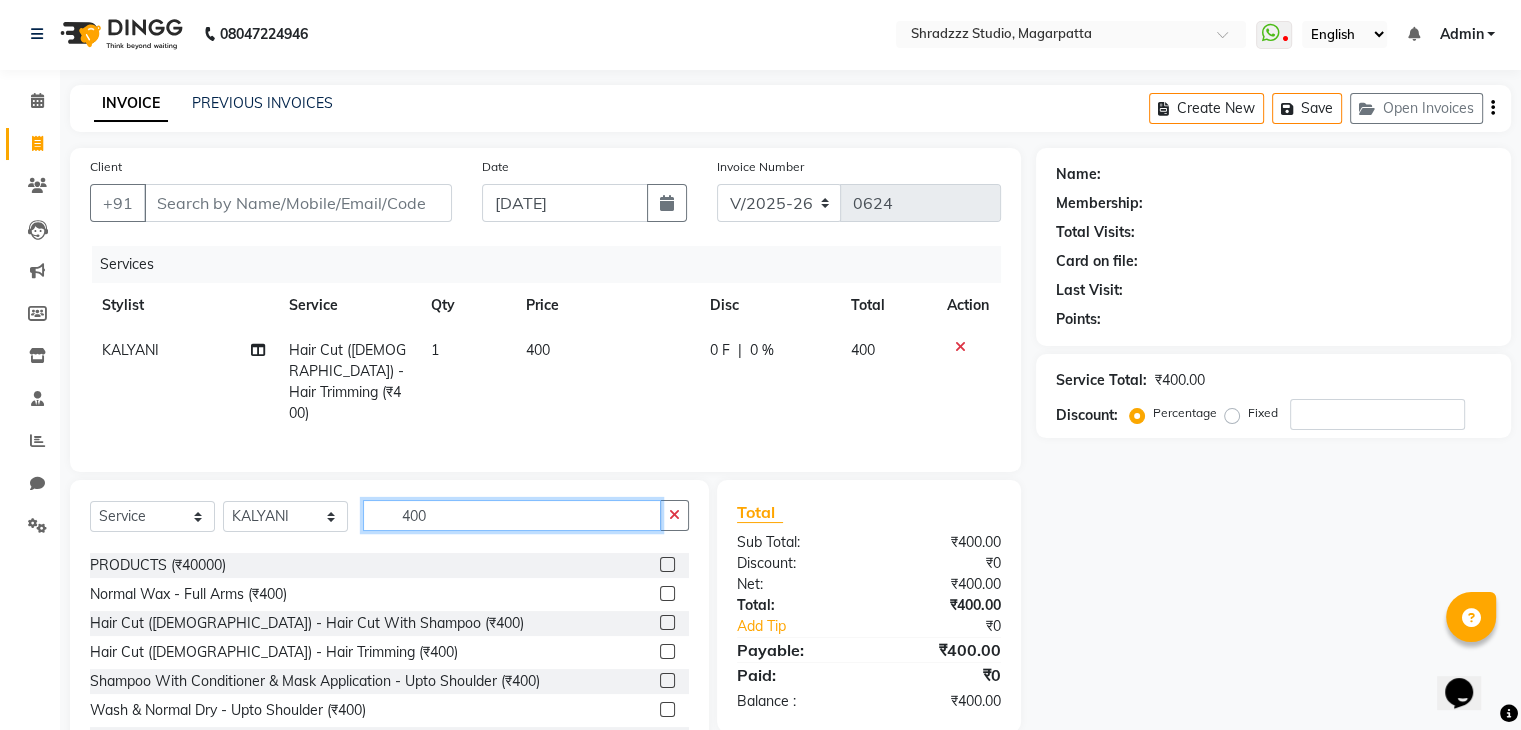 click on "400" 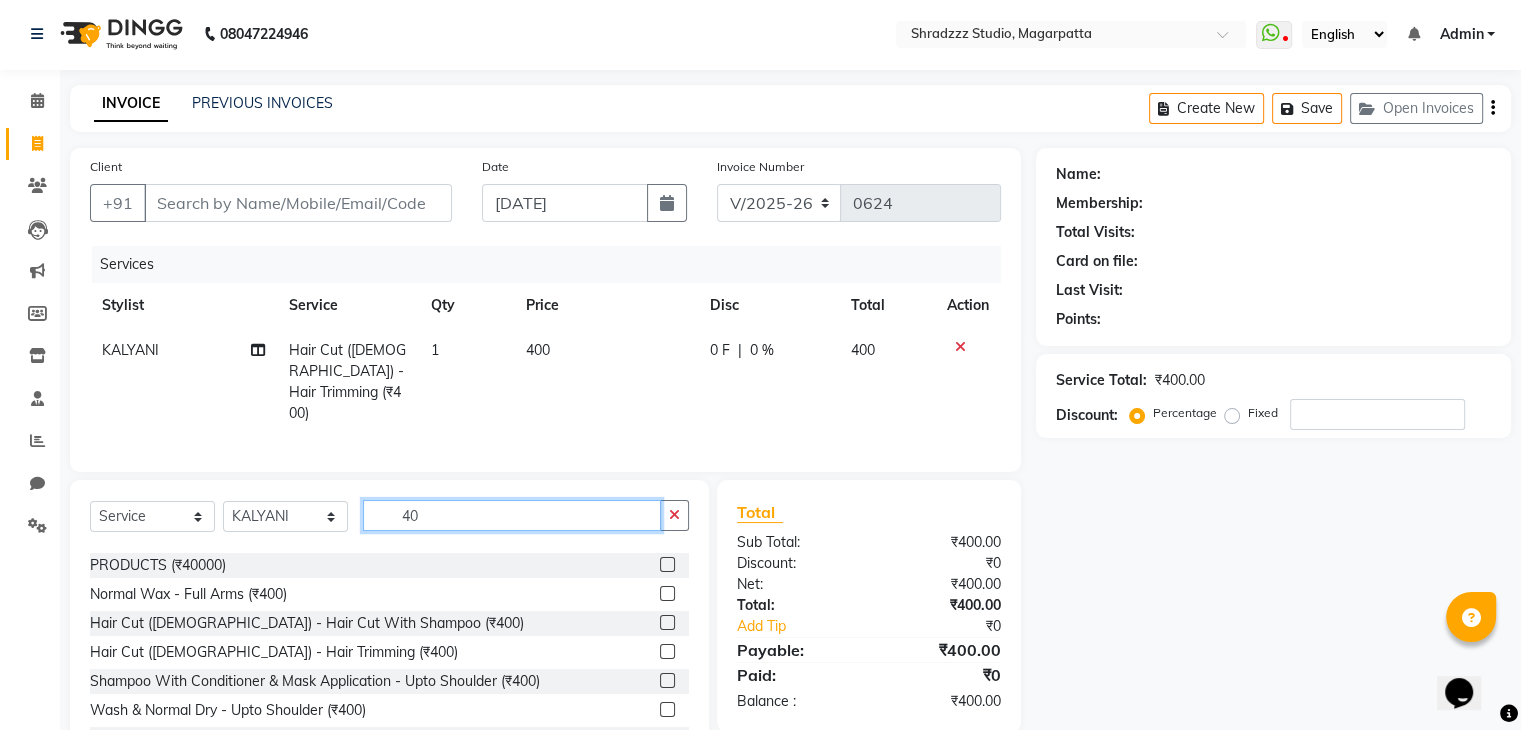 type on "4" 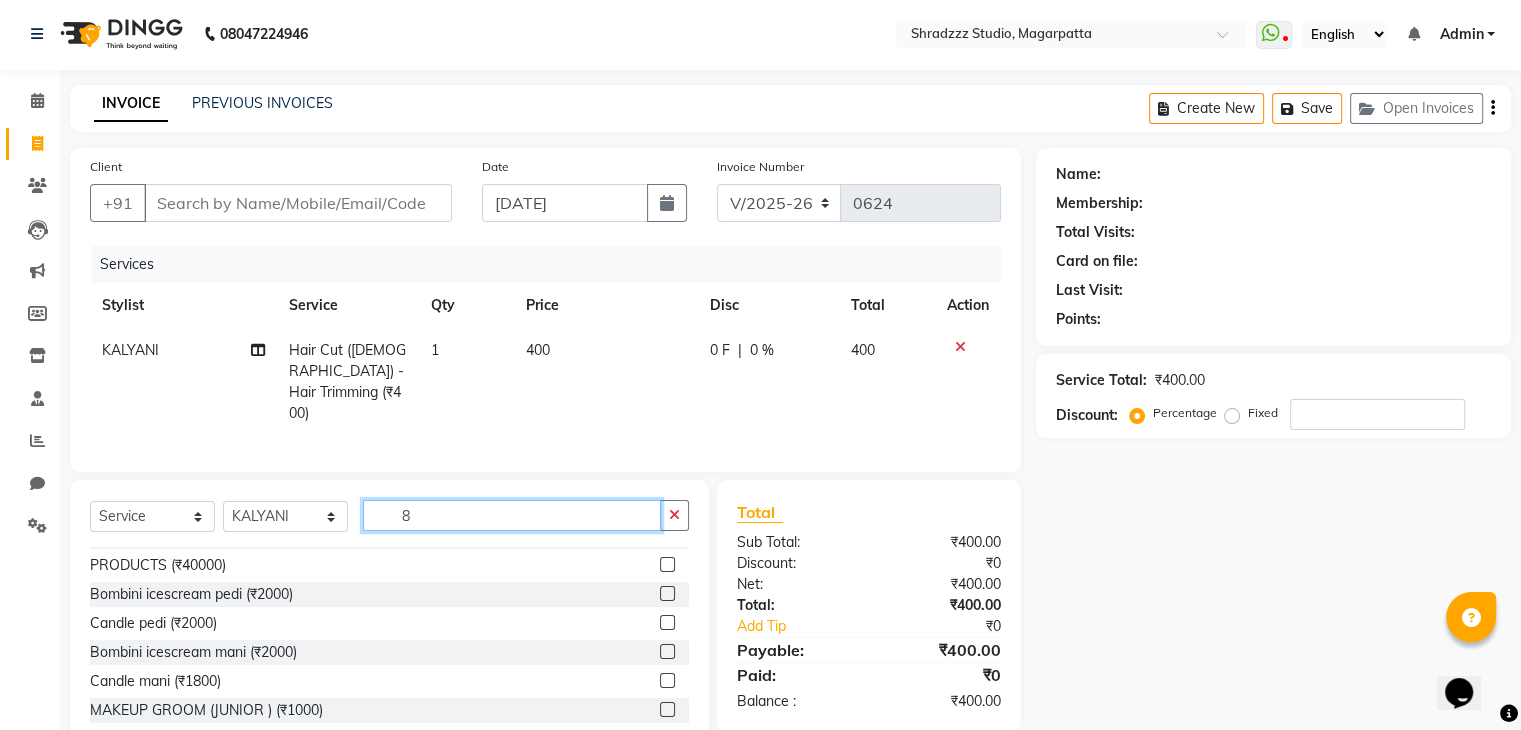 scroll, scrollTop: 0, scrollLeft: 0, axis: both 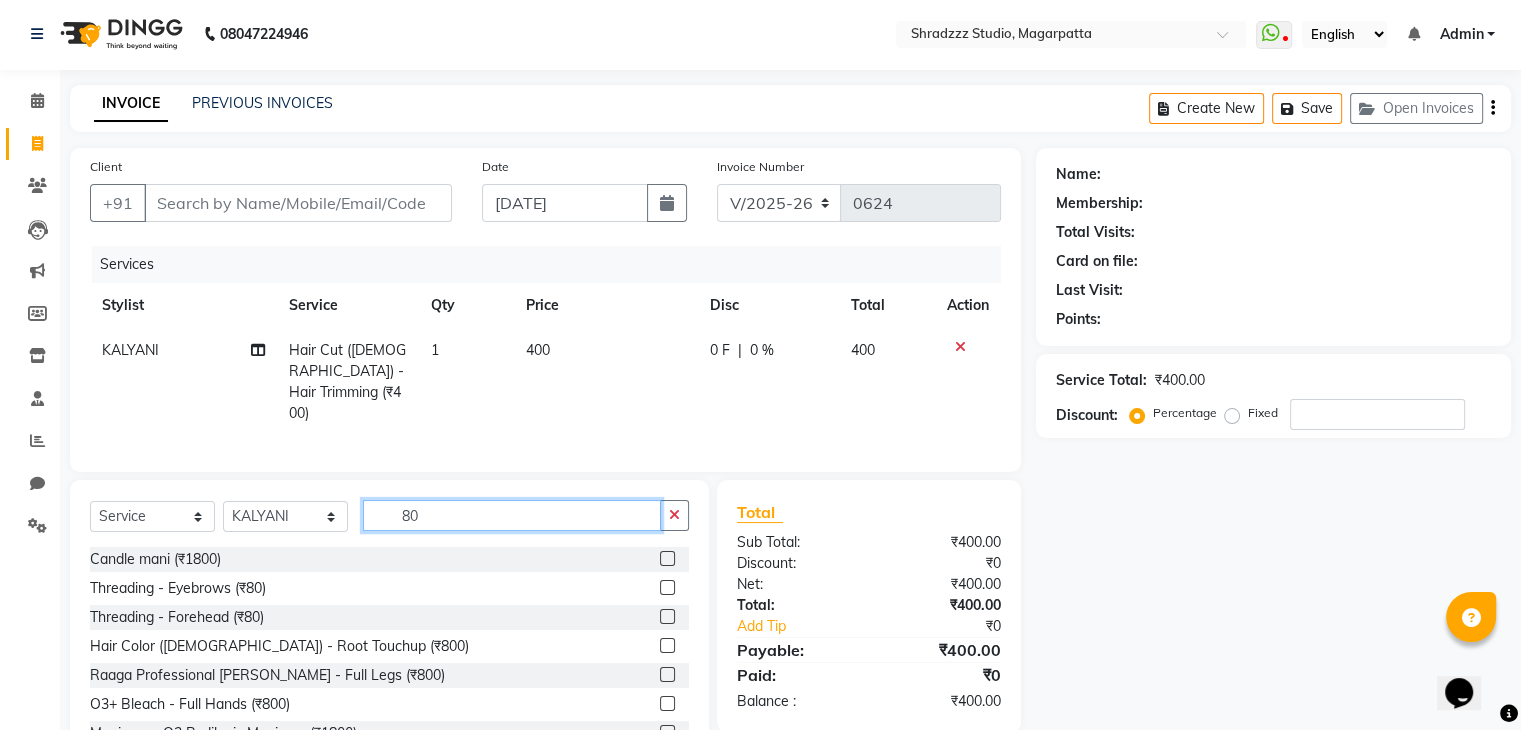 type on "80" 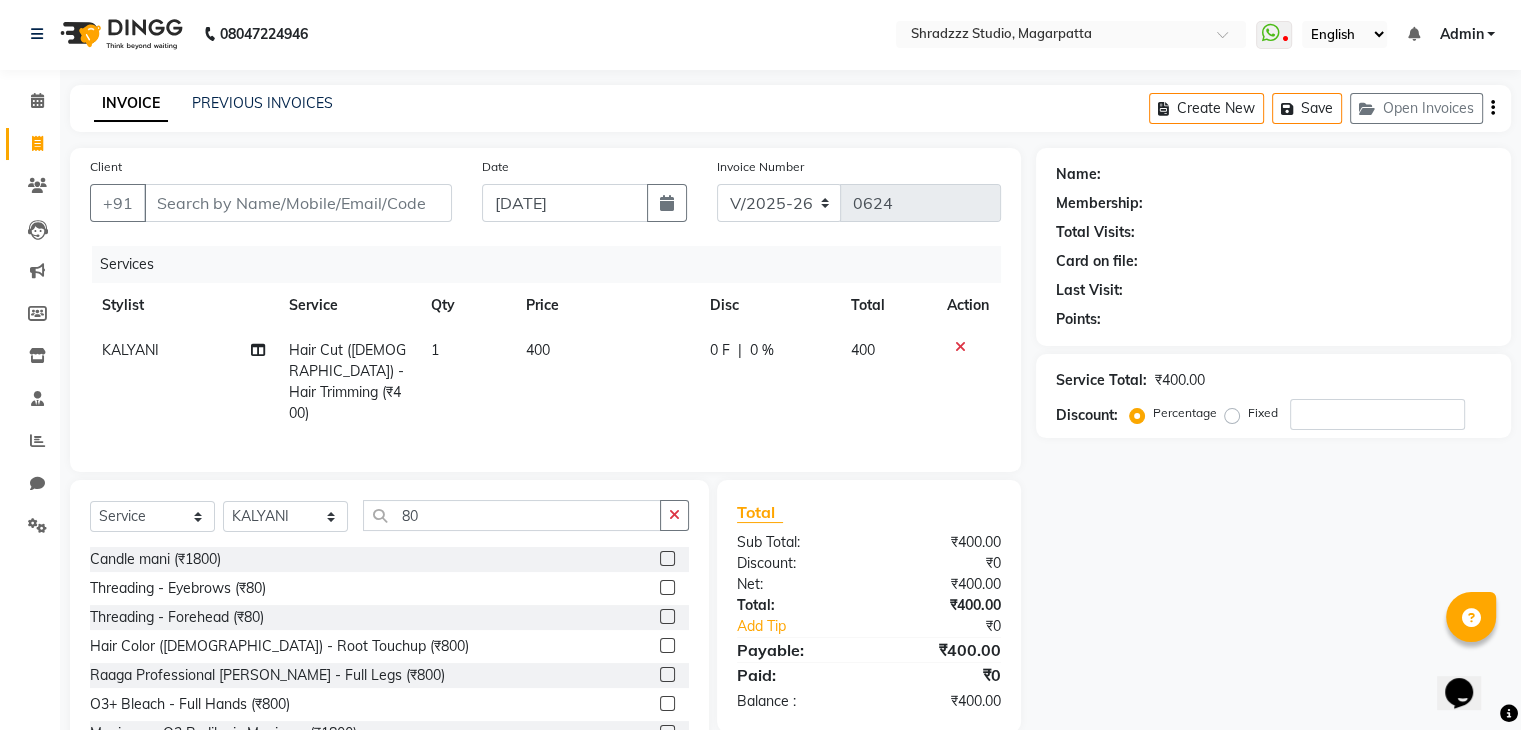 click on "Threading - Eyebrows (₹80)" 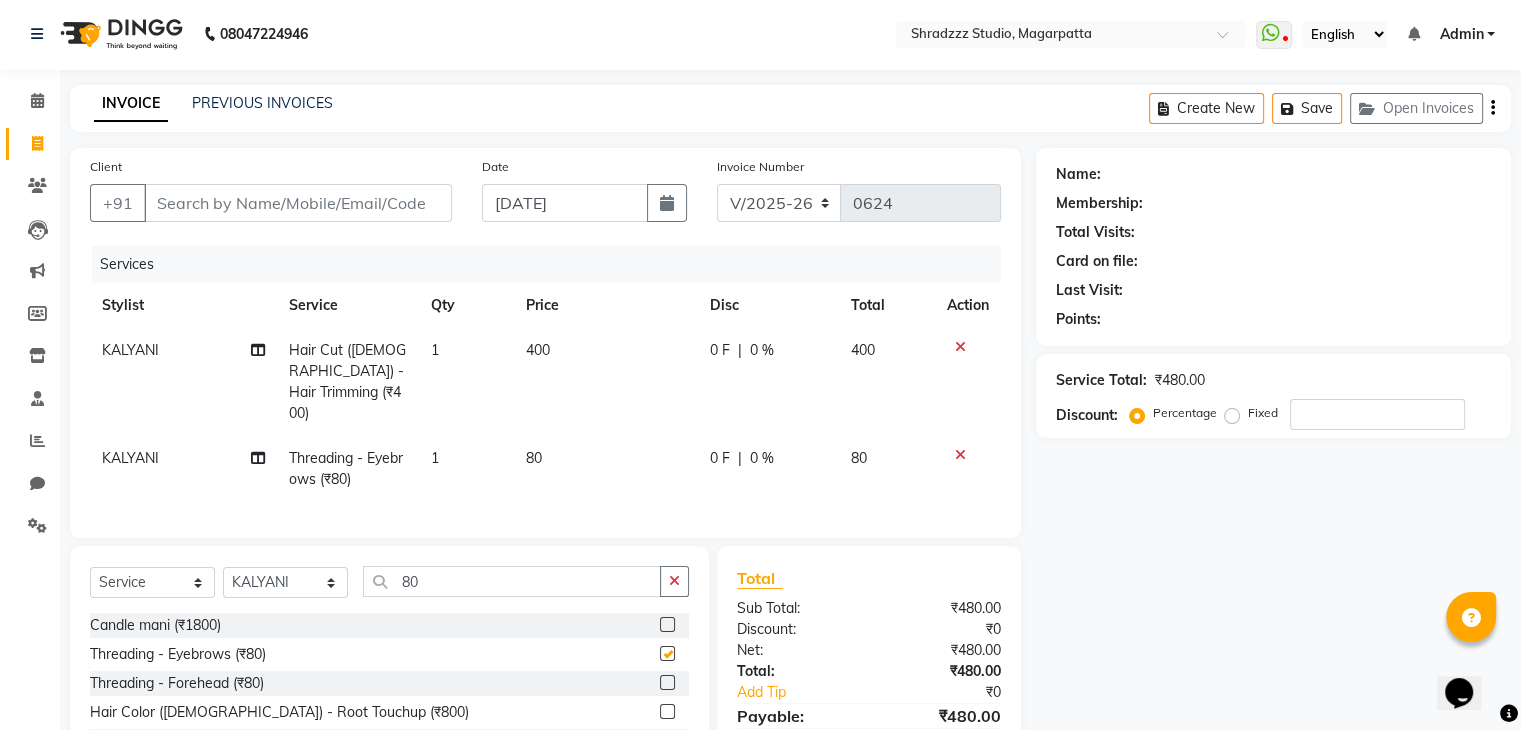 checkbox on "false" 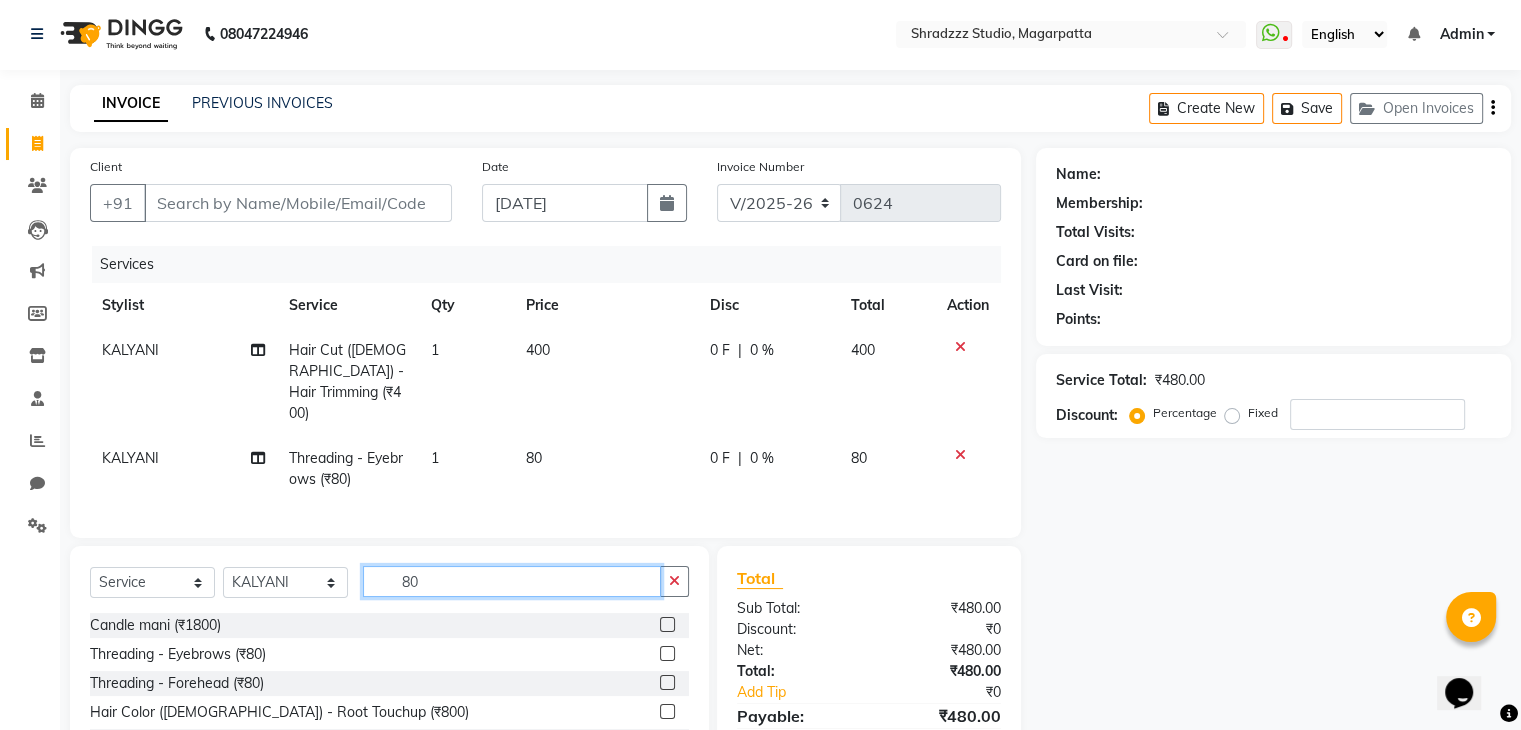 click on "80" 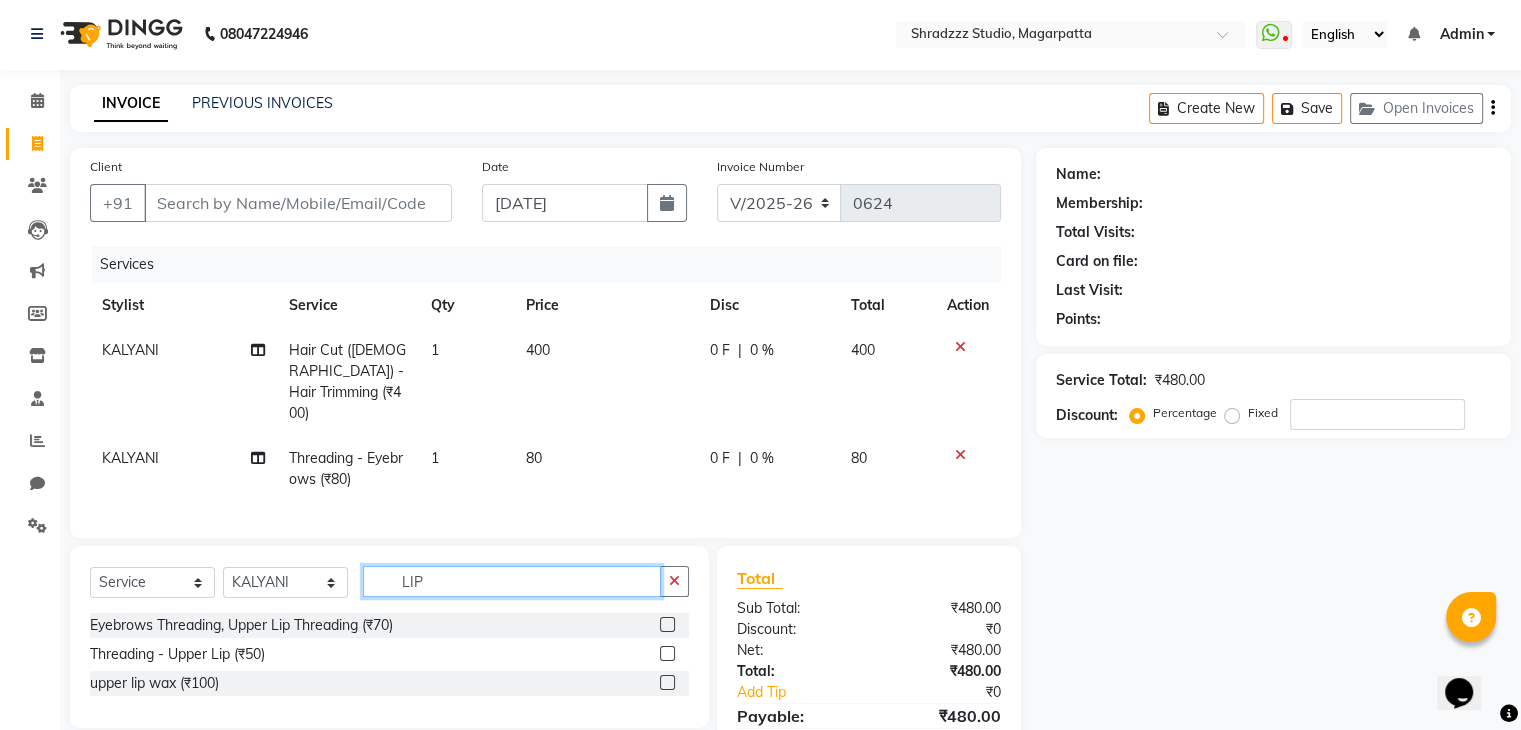 type on "LIP" 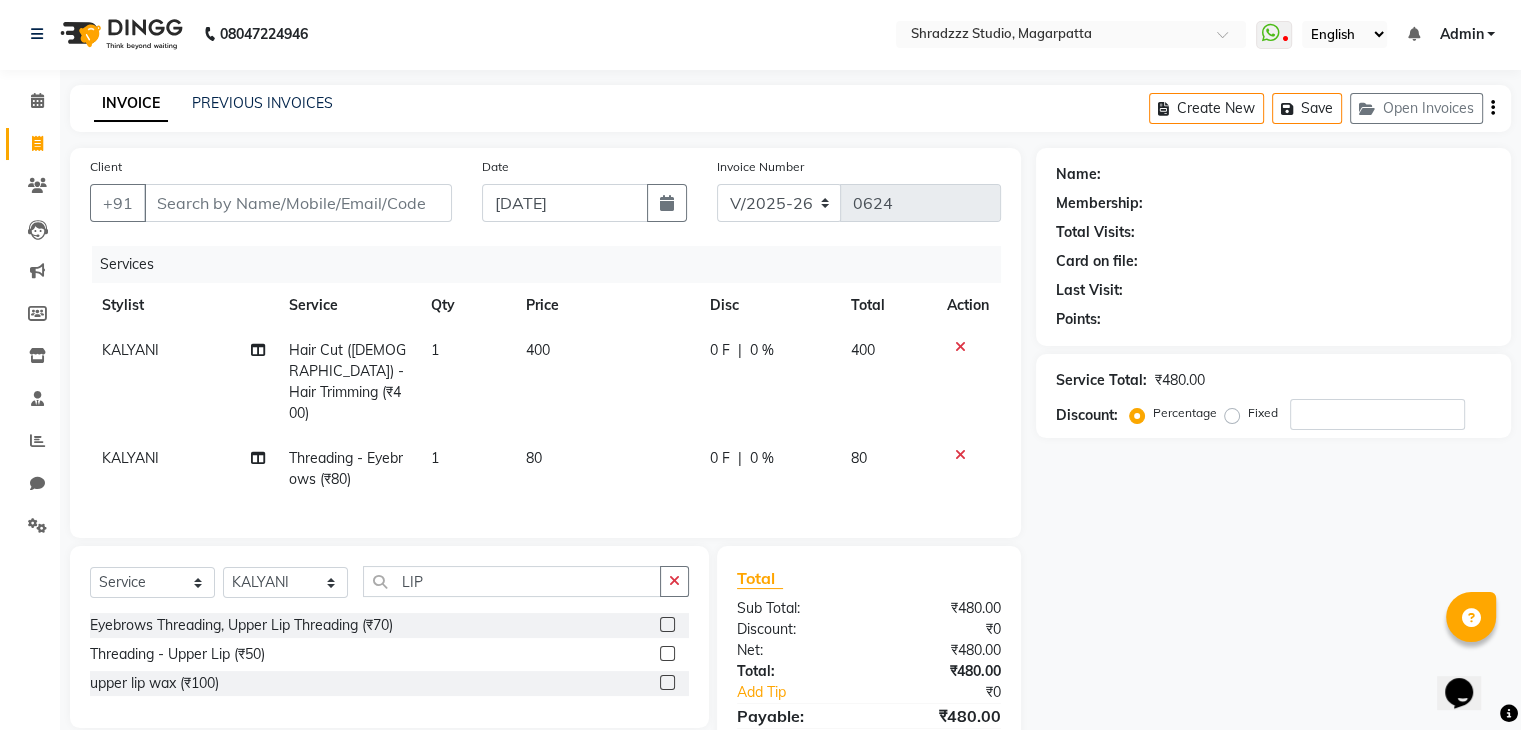 click on "Threading - Upper Lip (₹50)" 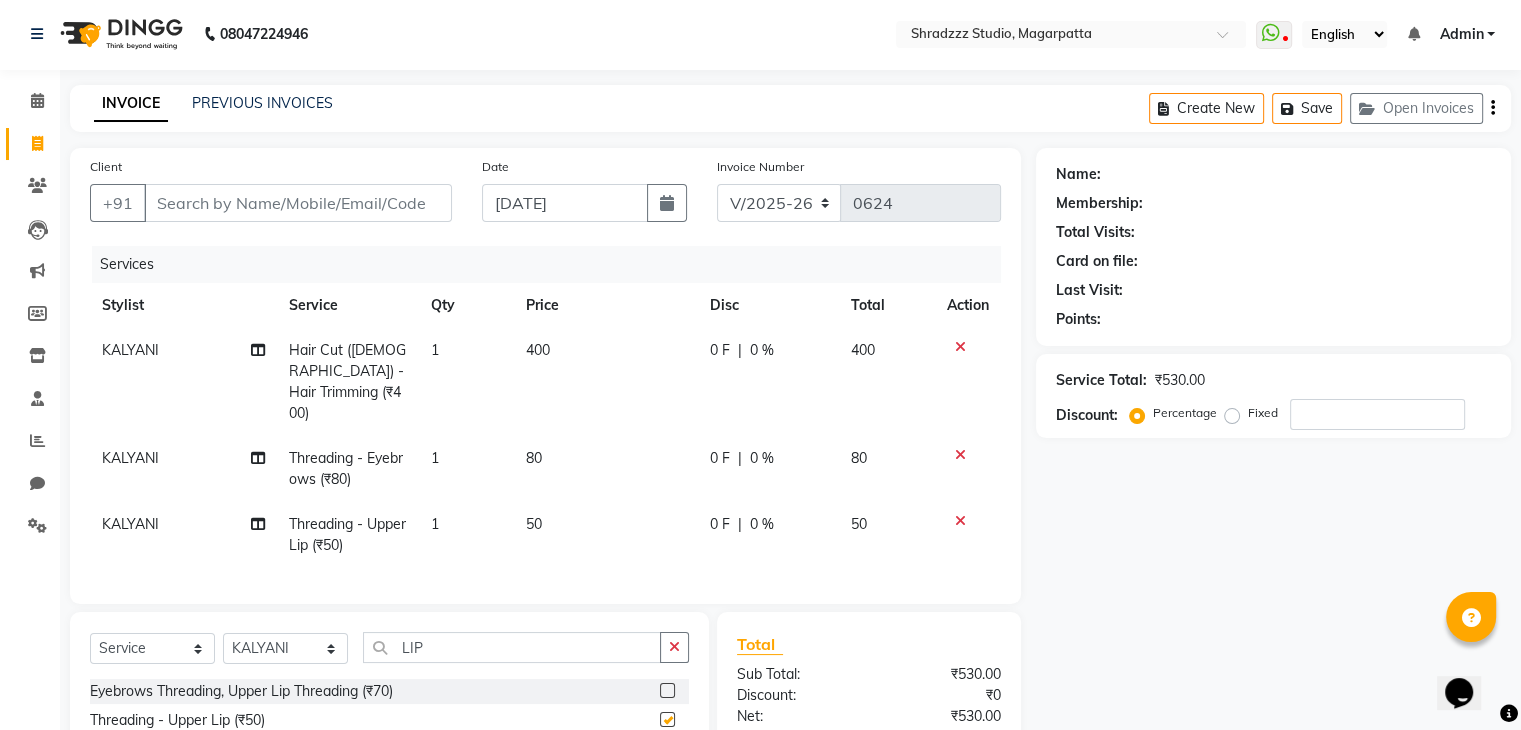 checkbox on "false" 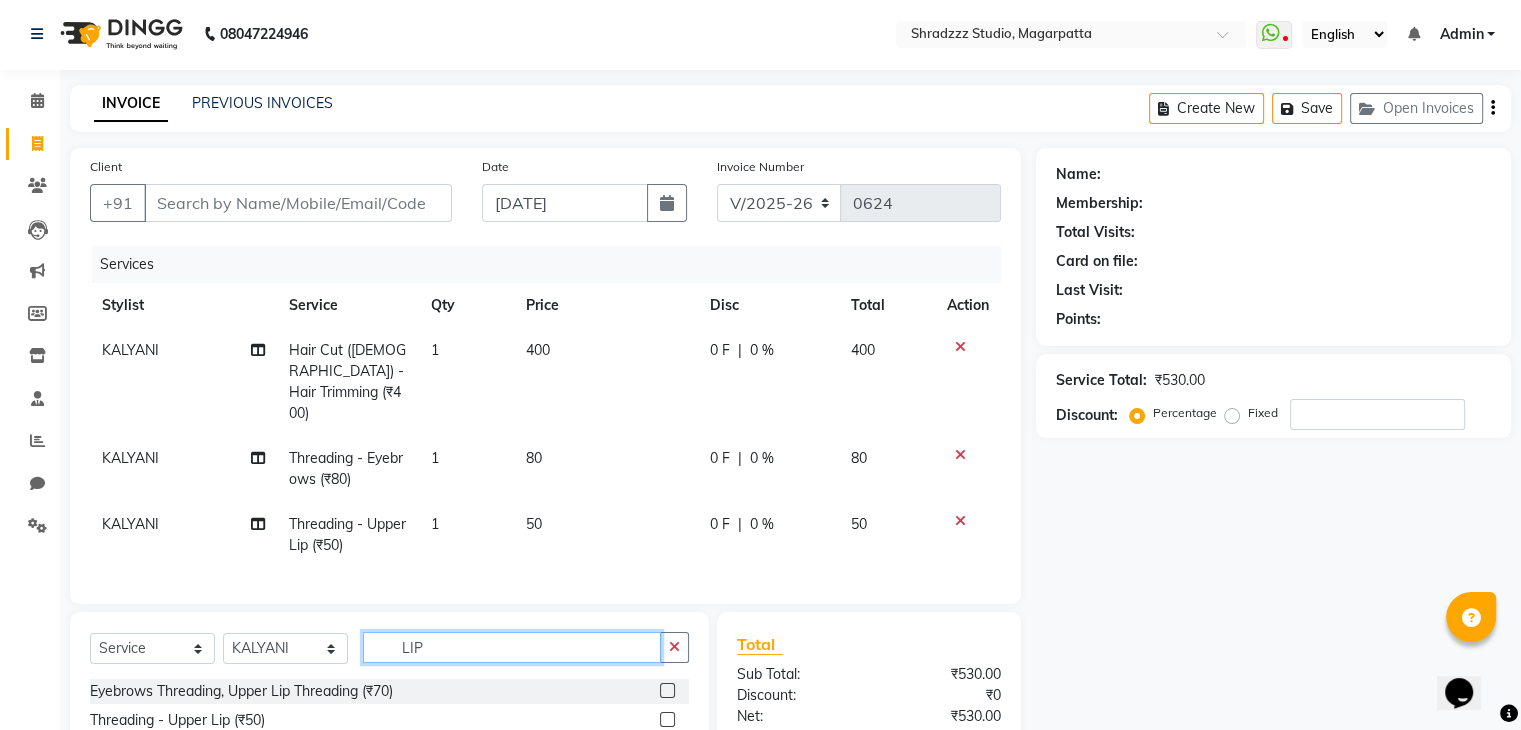 click on "LIP" 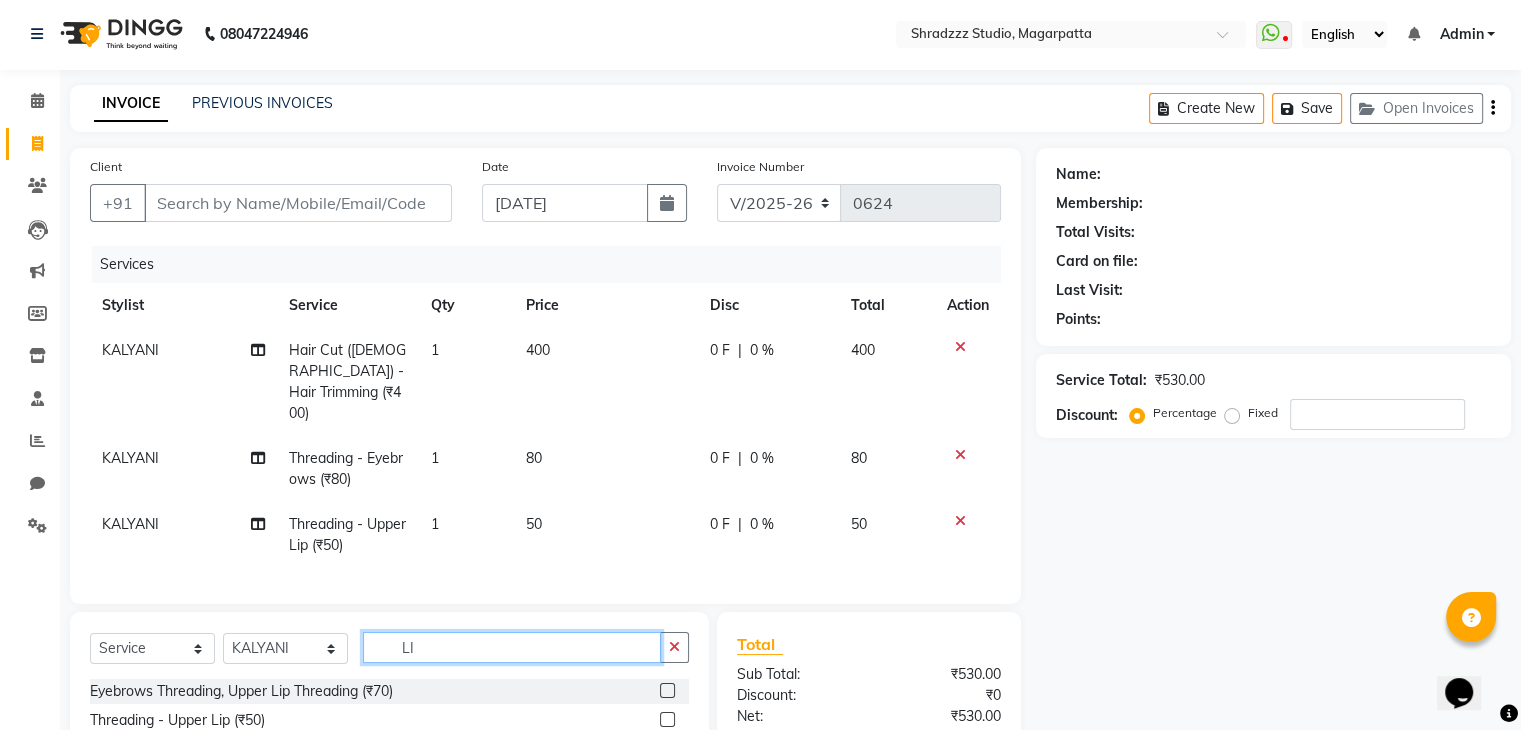 type on "L" 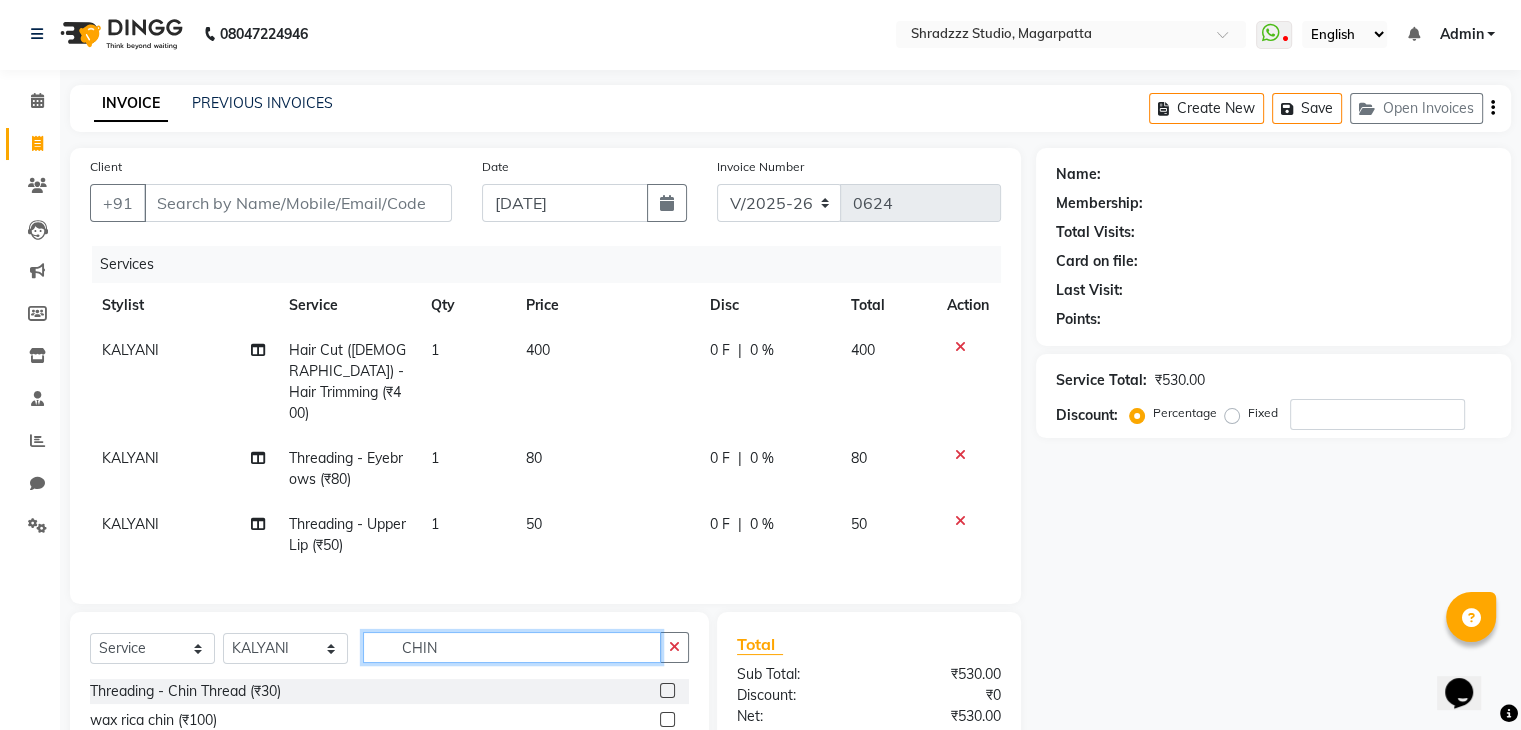 type on "CHIN" 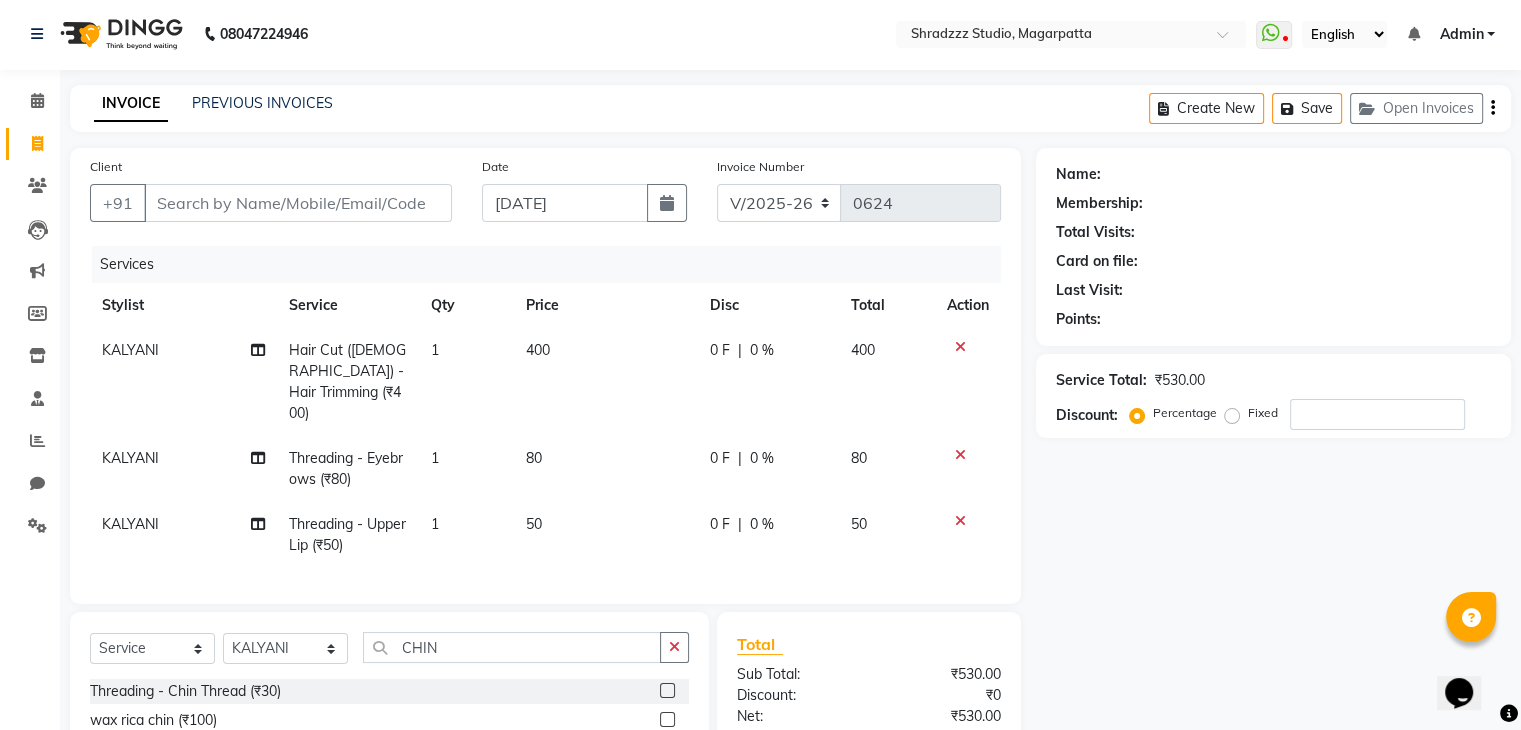 click on "Threading - Chin Thread (₹30)" 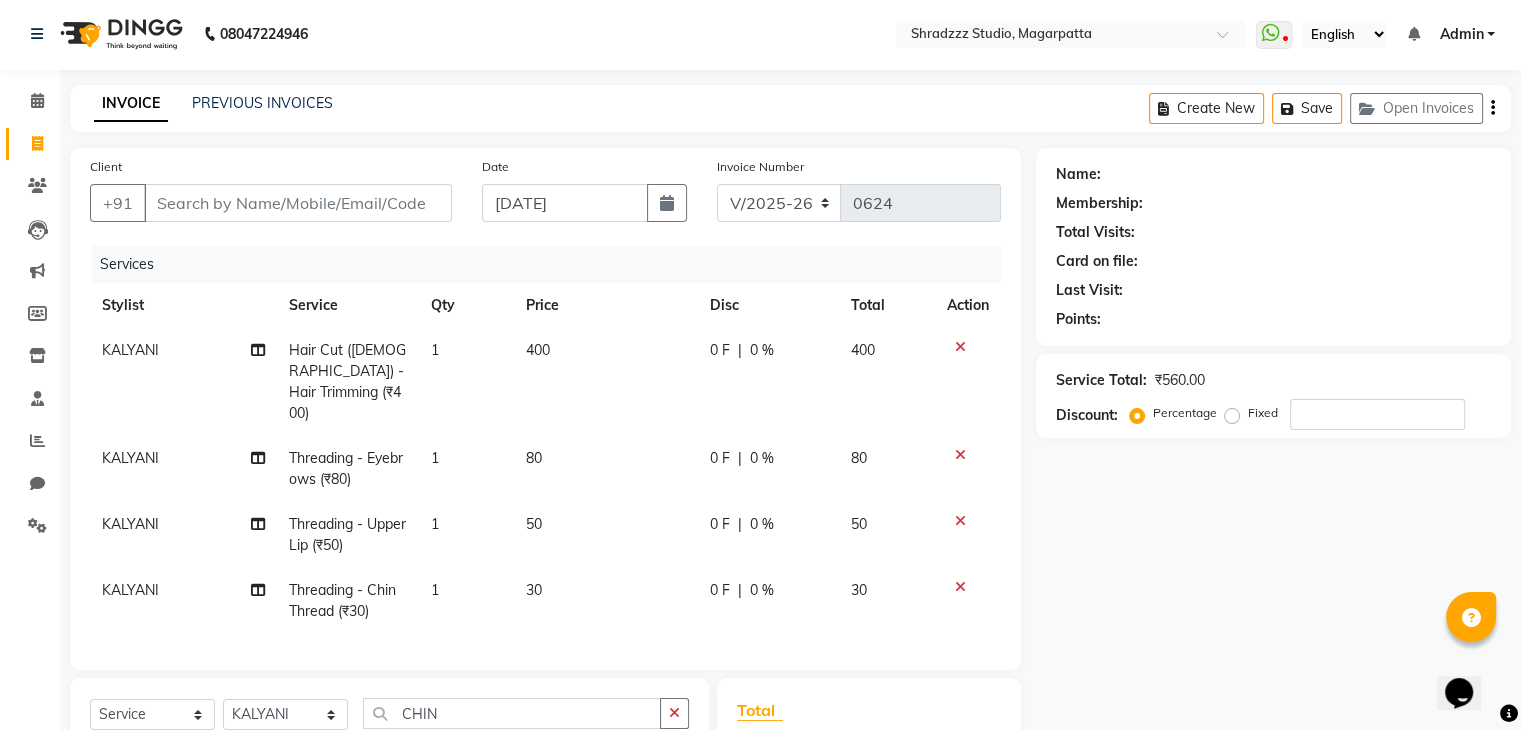 checkbox on "false" 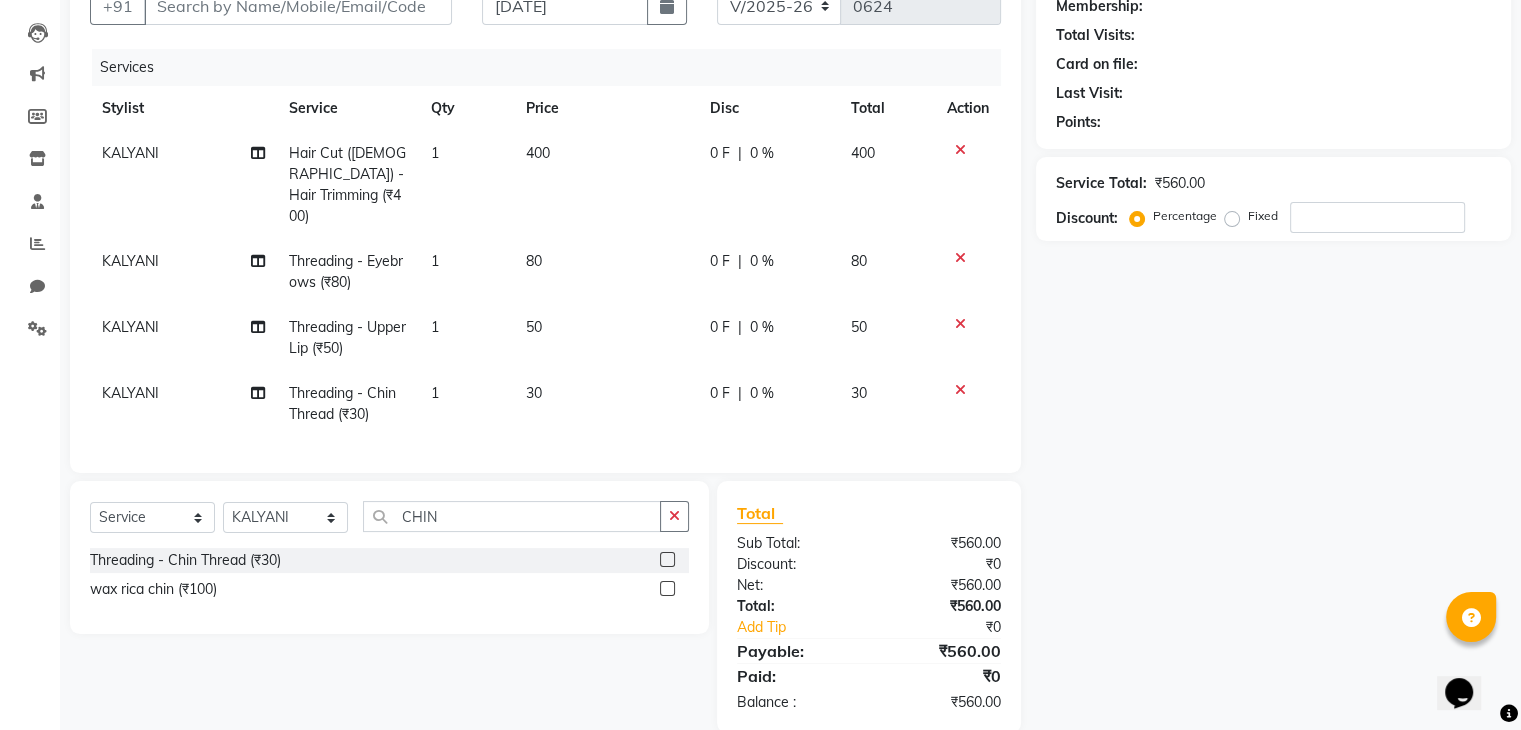 scroll, scrollTop: 200, scrollLeft: 0, axis: vertical 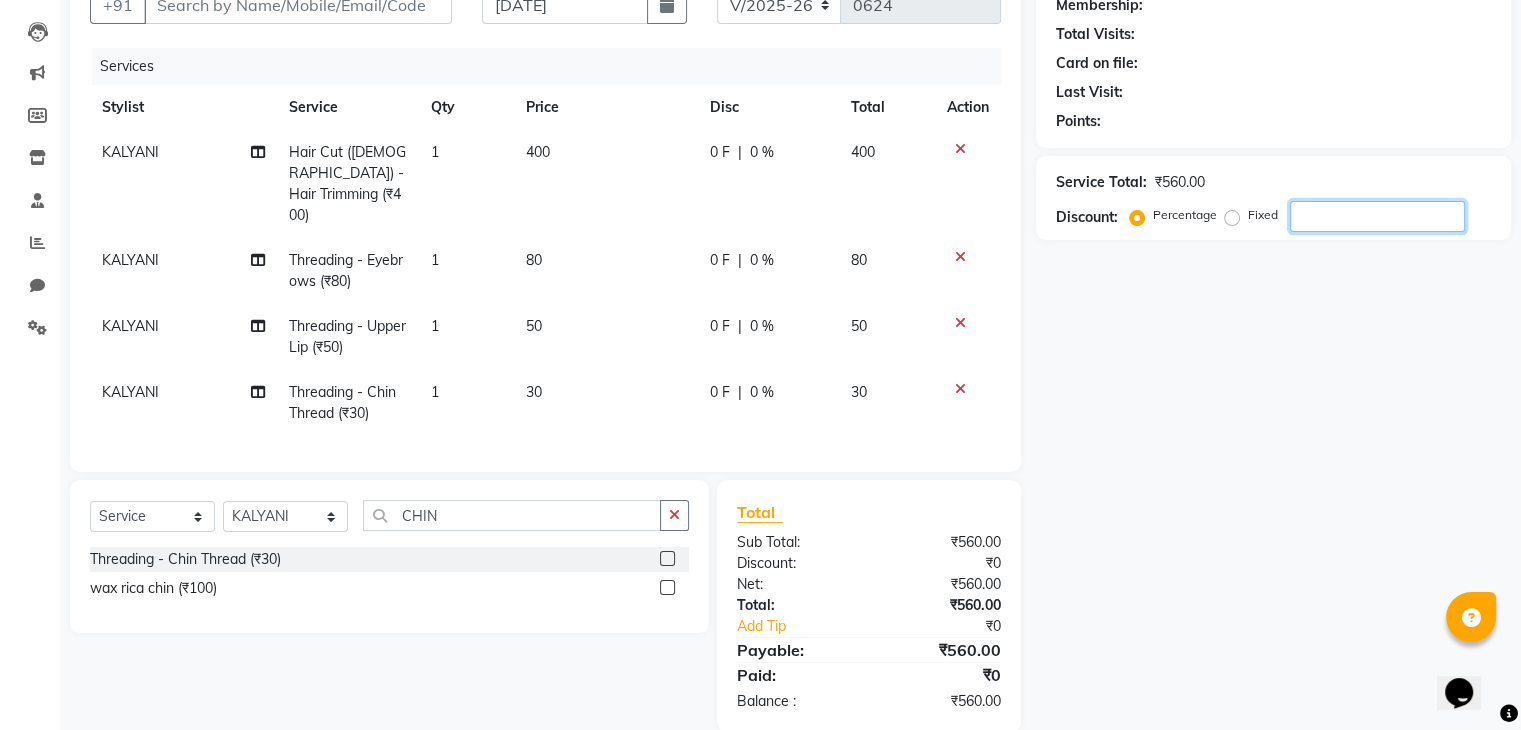 click 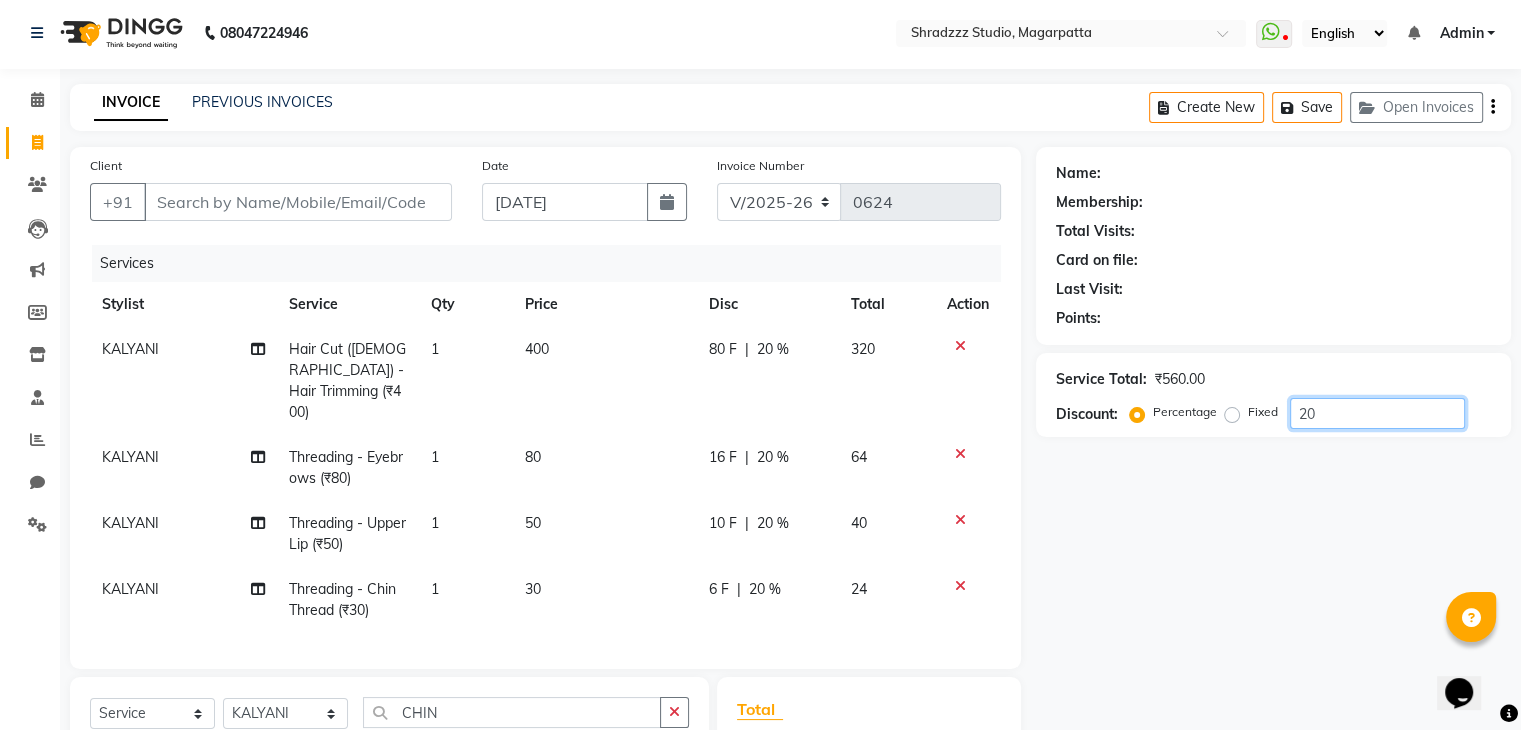 scroll, scrollTop: 4, scrollLeft: 0, axis: vertical 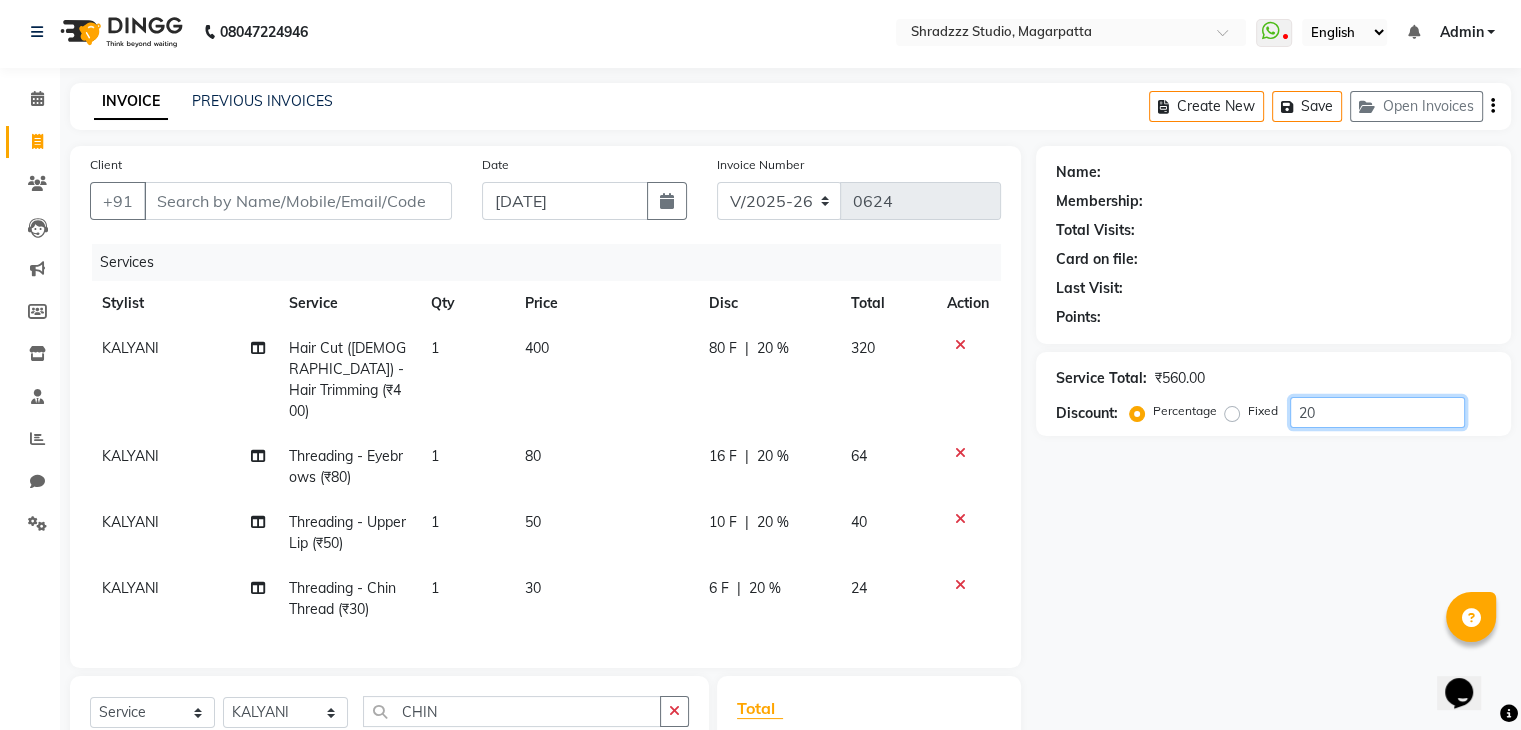type on "20" 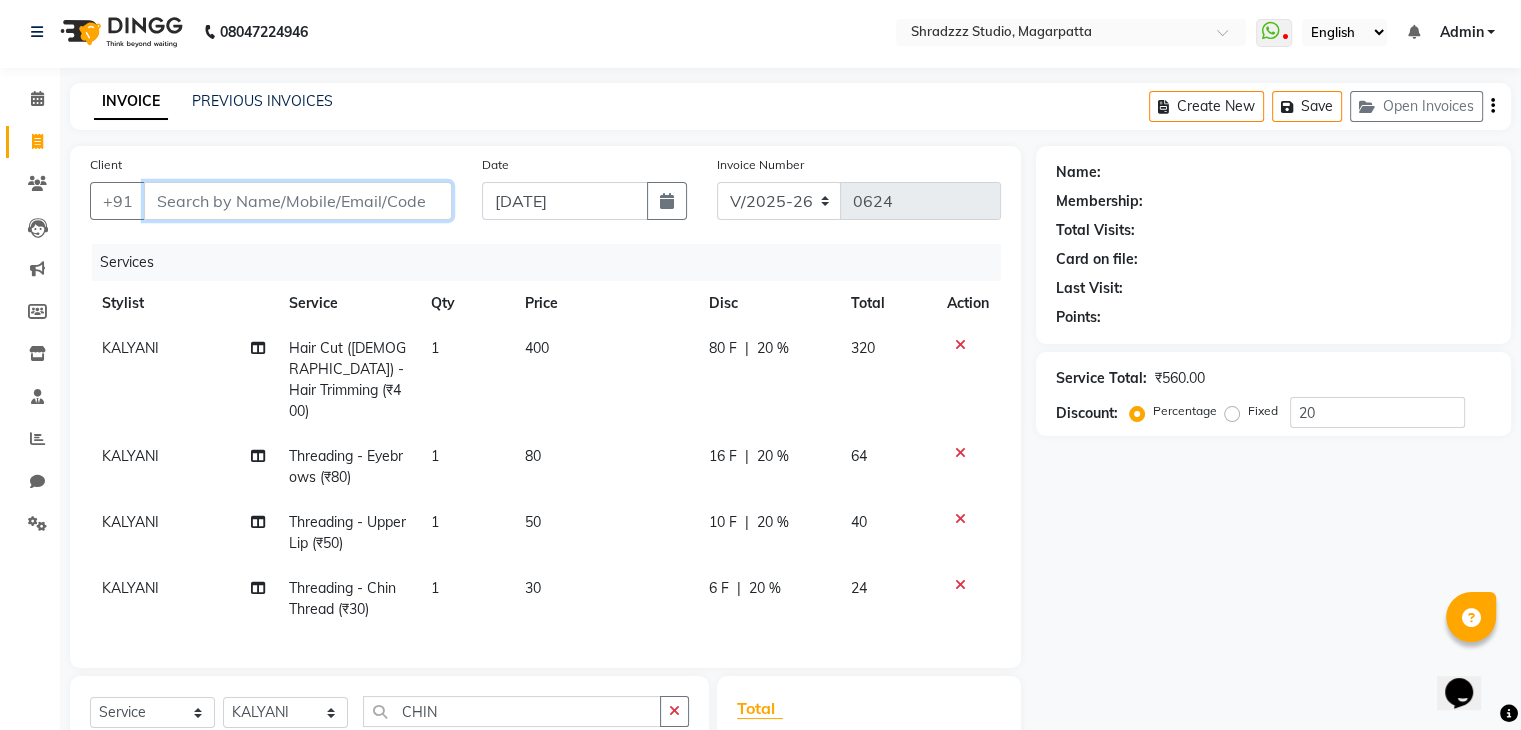 click on "Client" at bounding box center (298, 201) 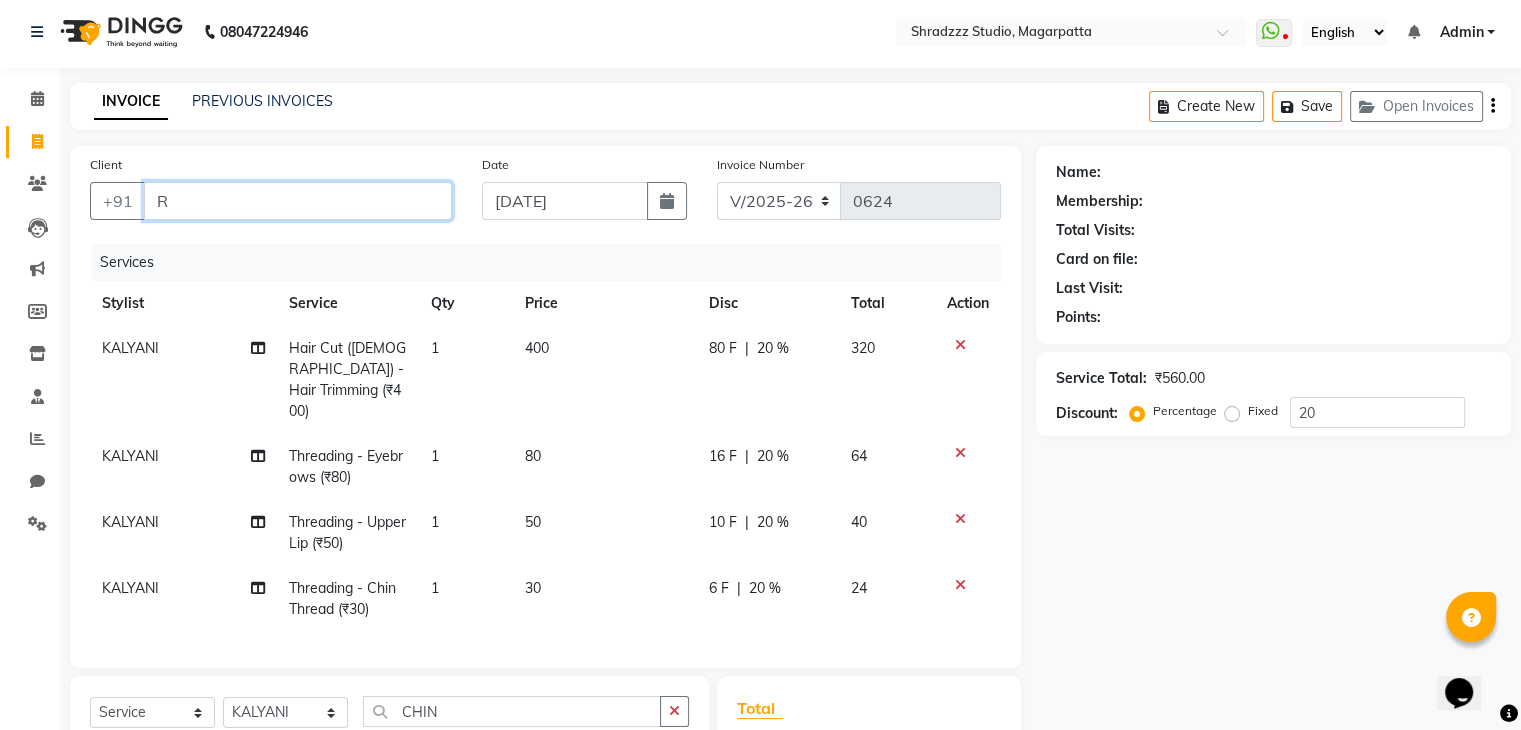 type on "0" 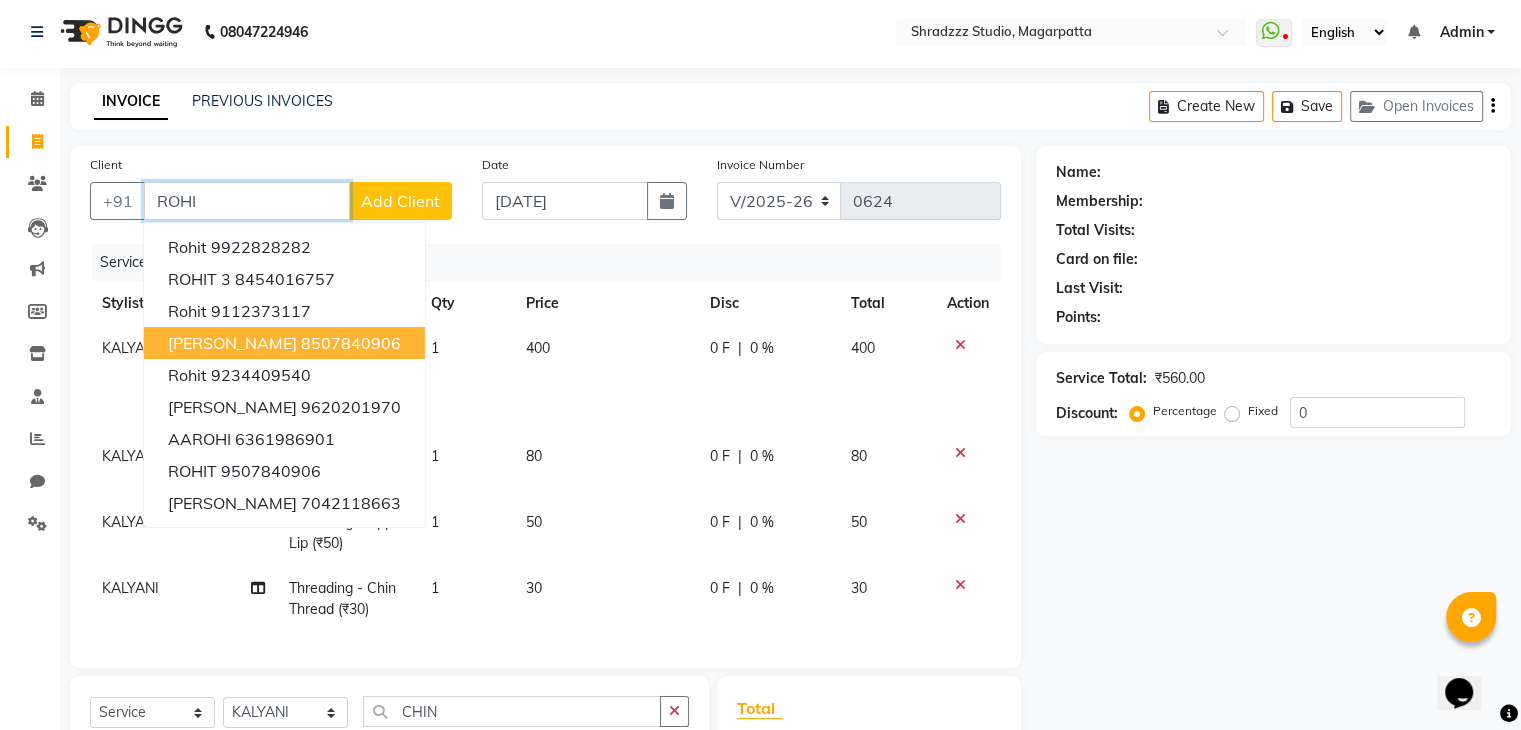 click on "8507840906" at bounding box center [351, 343] 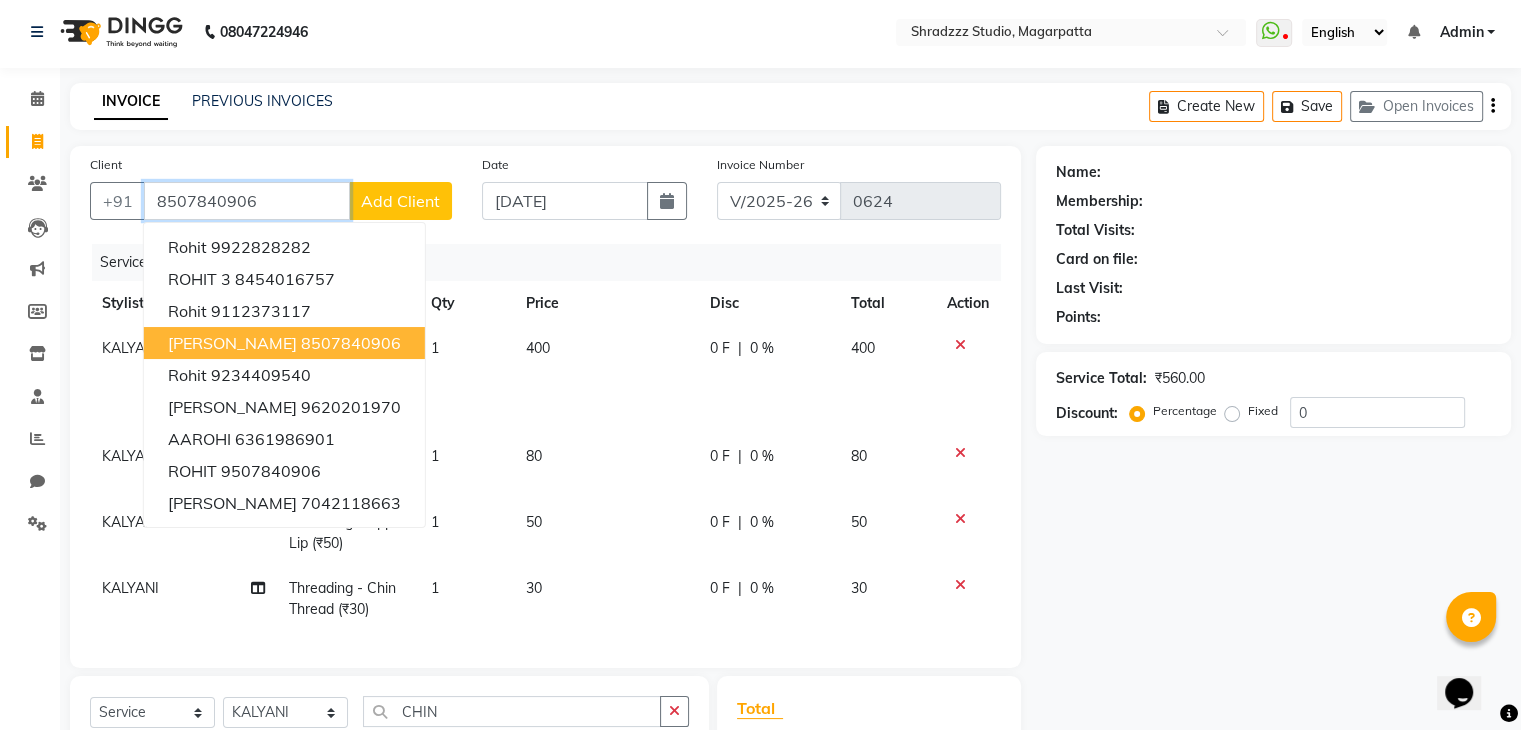 type on "8507840906" 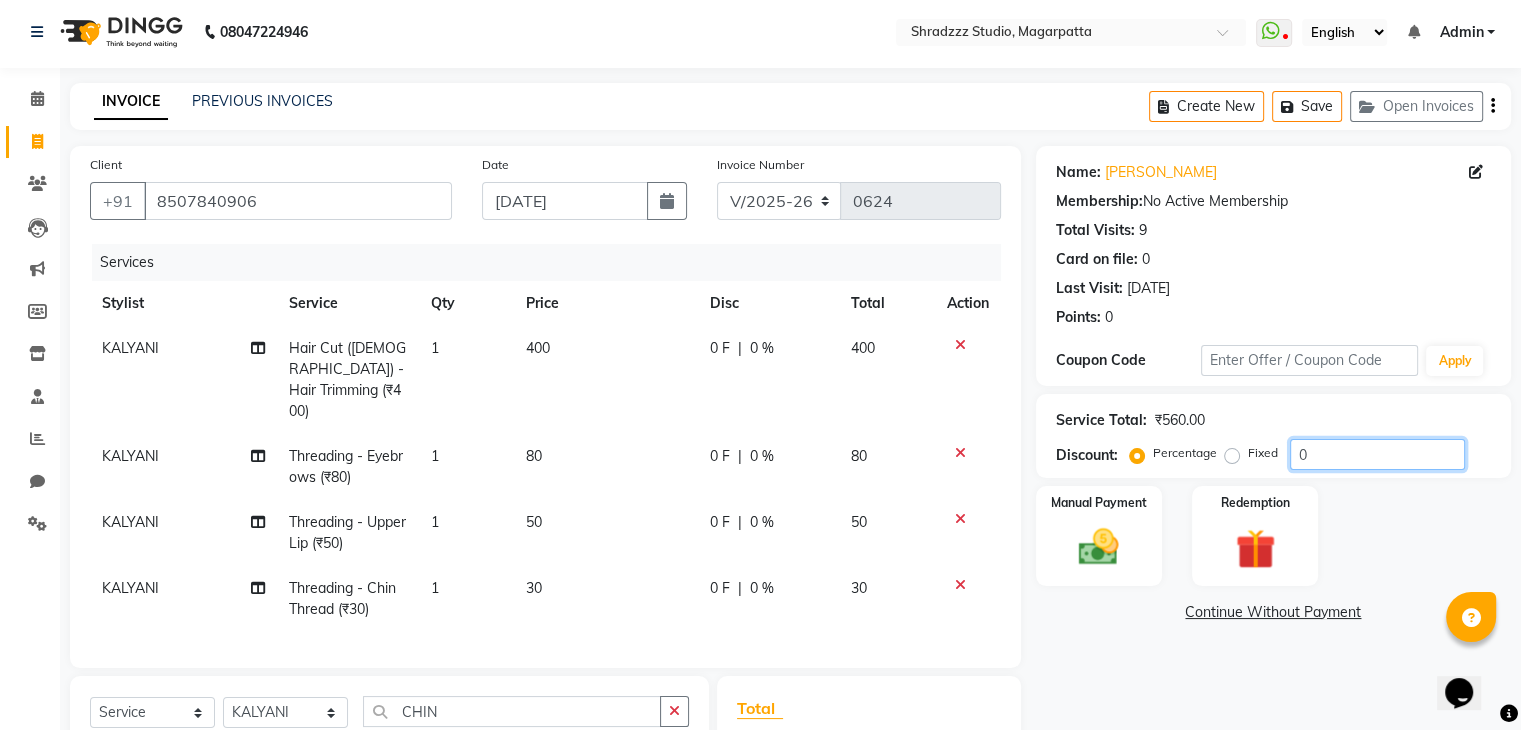 click on "0" 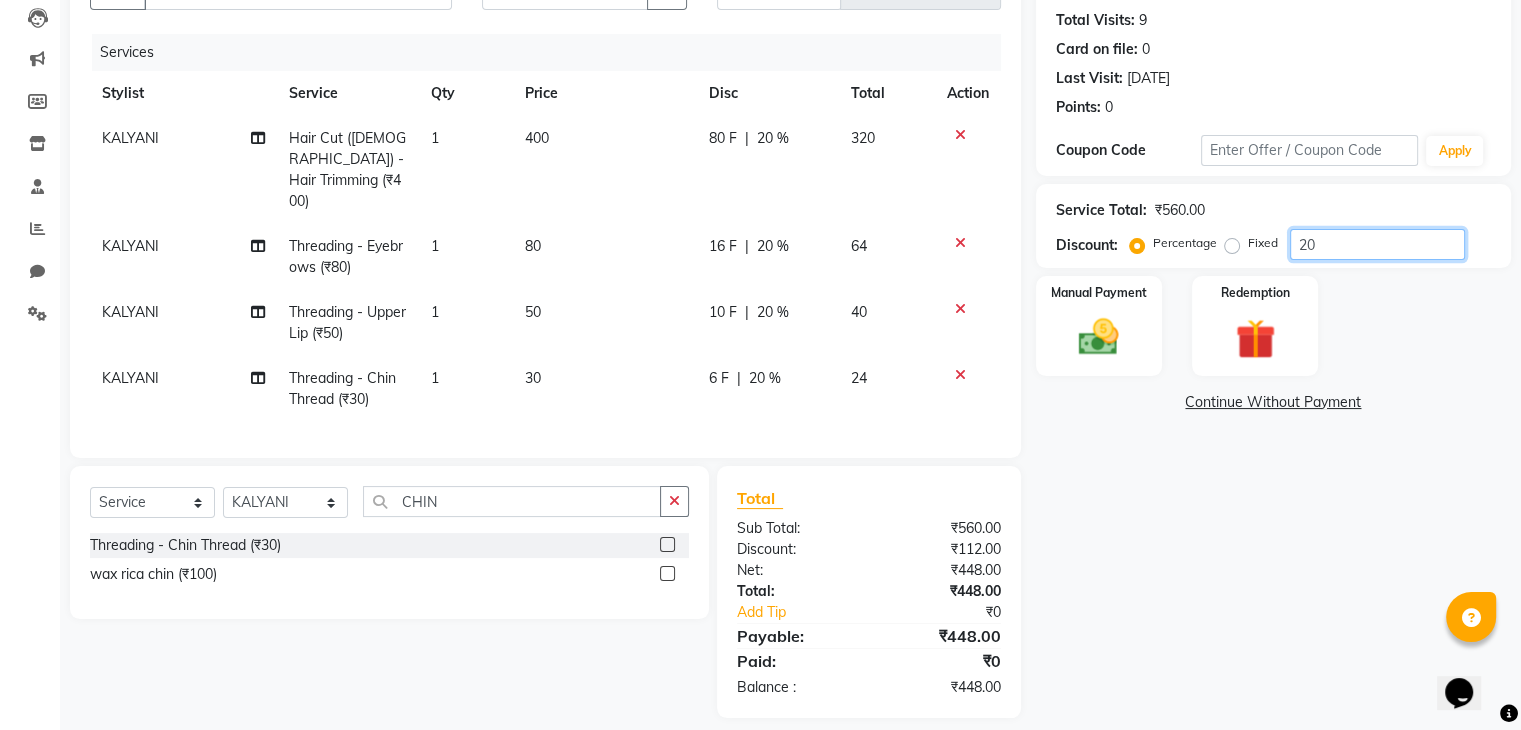 scroll, scrollTop: 216, scrollLeft: 0, axis: vertical 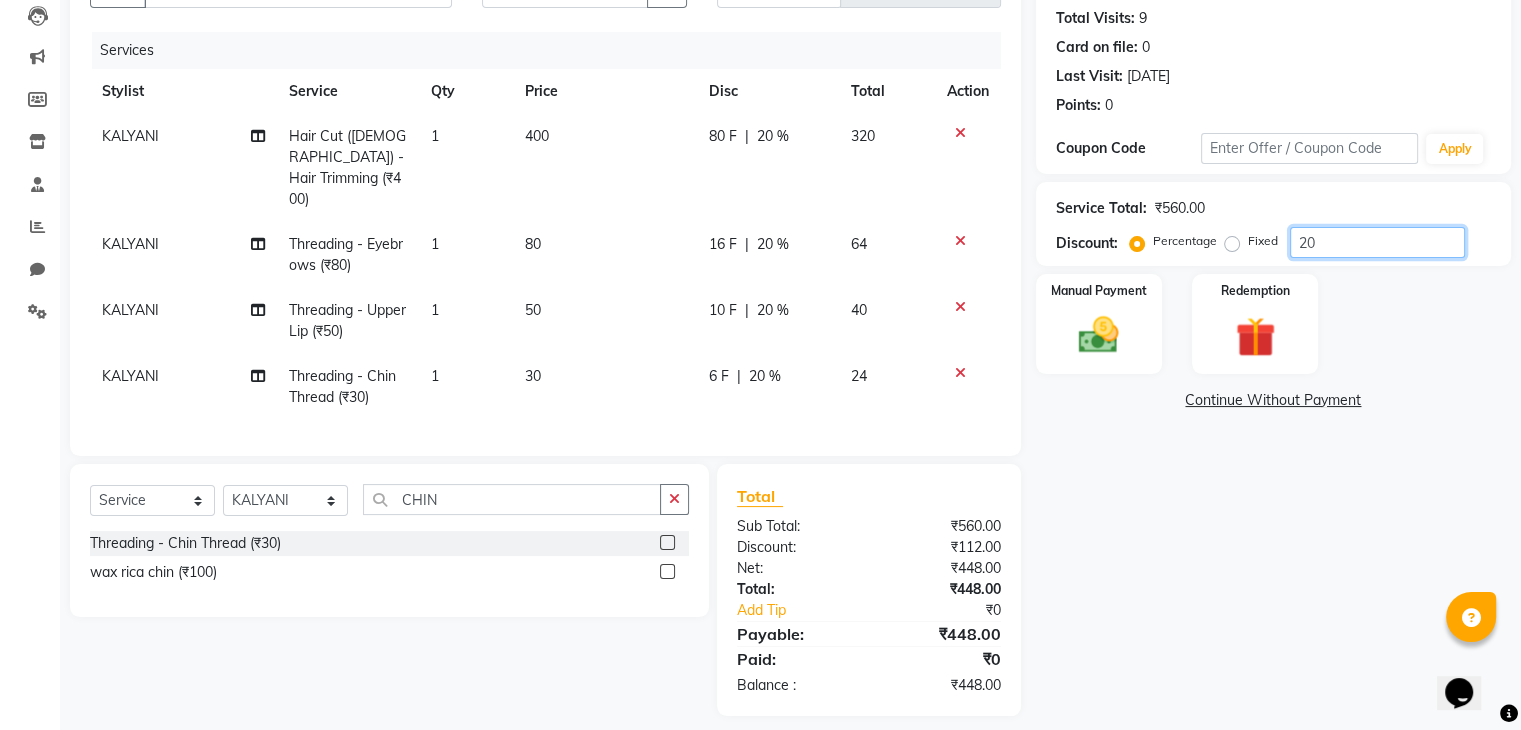 type on "20" 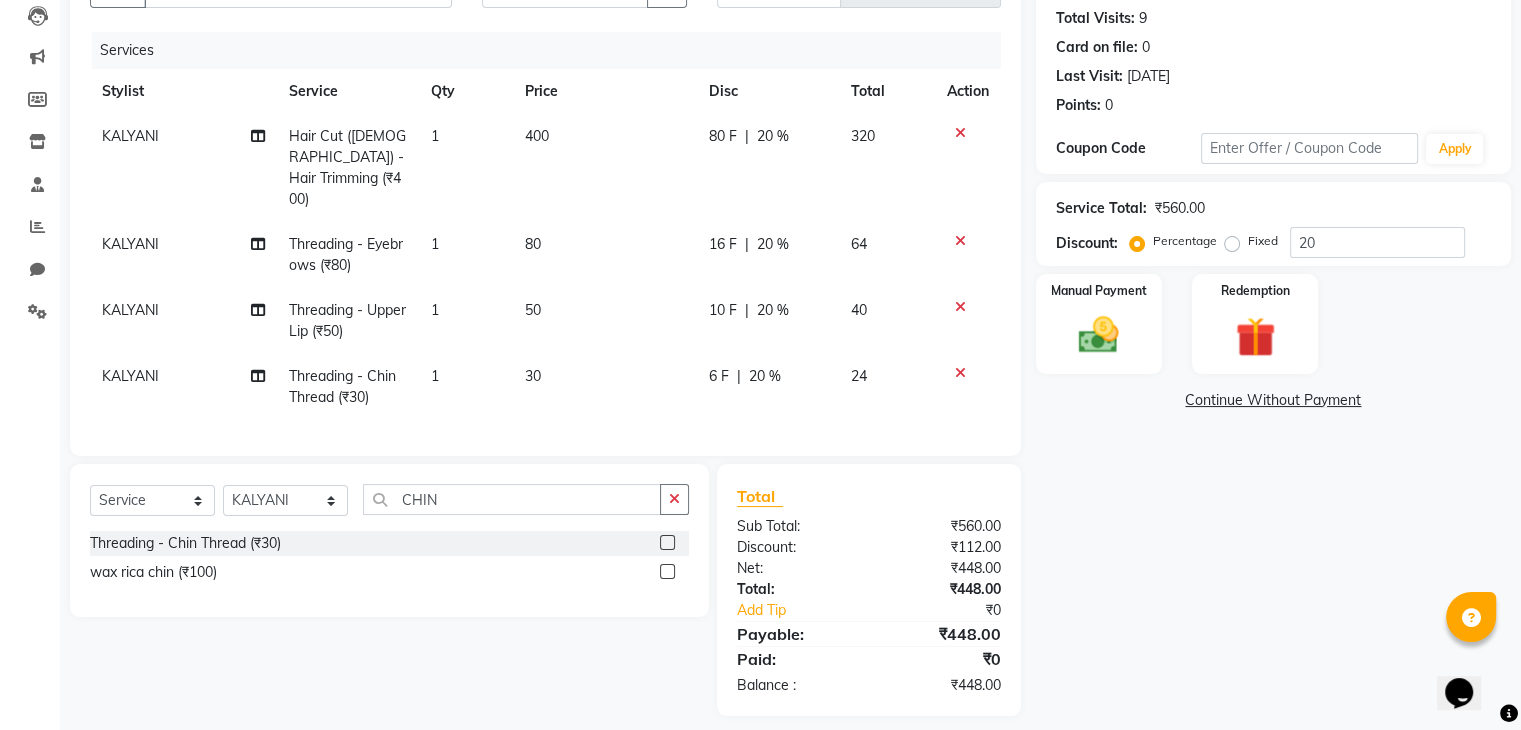 click 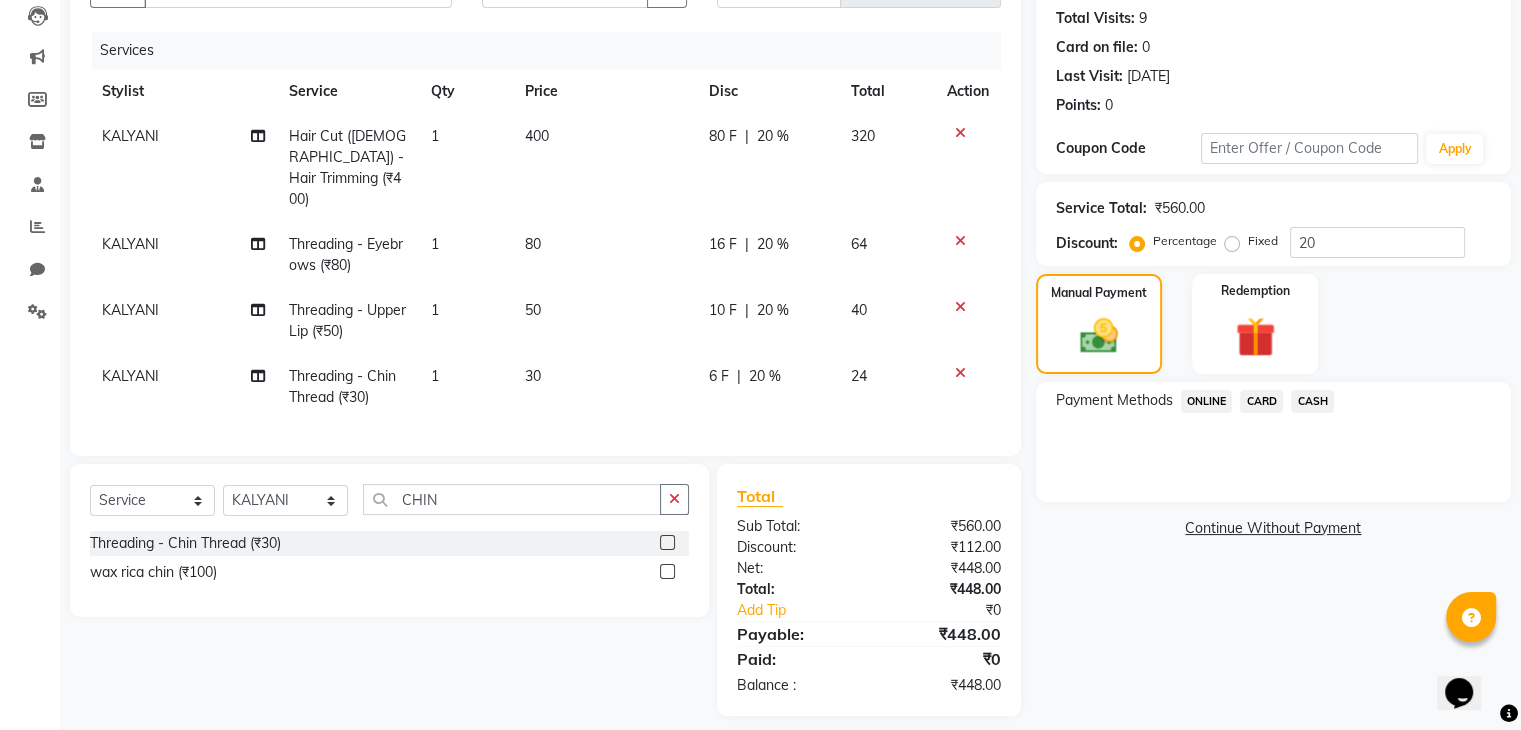 click on "ONLINE" 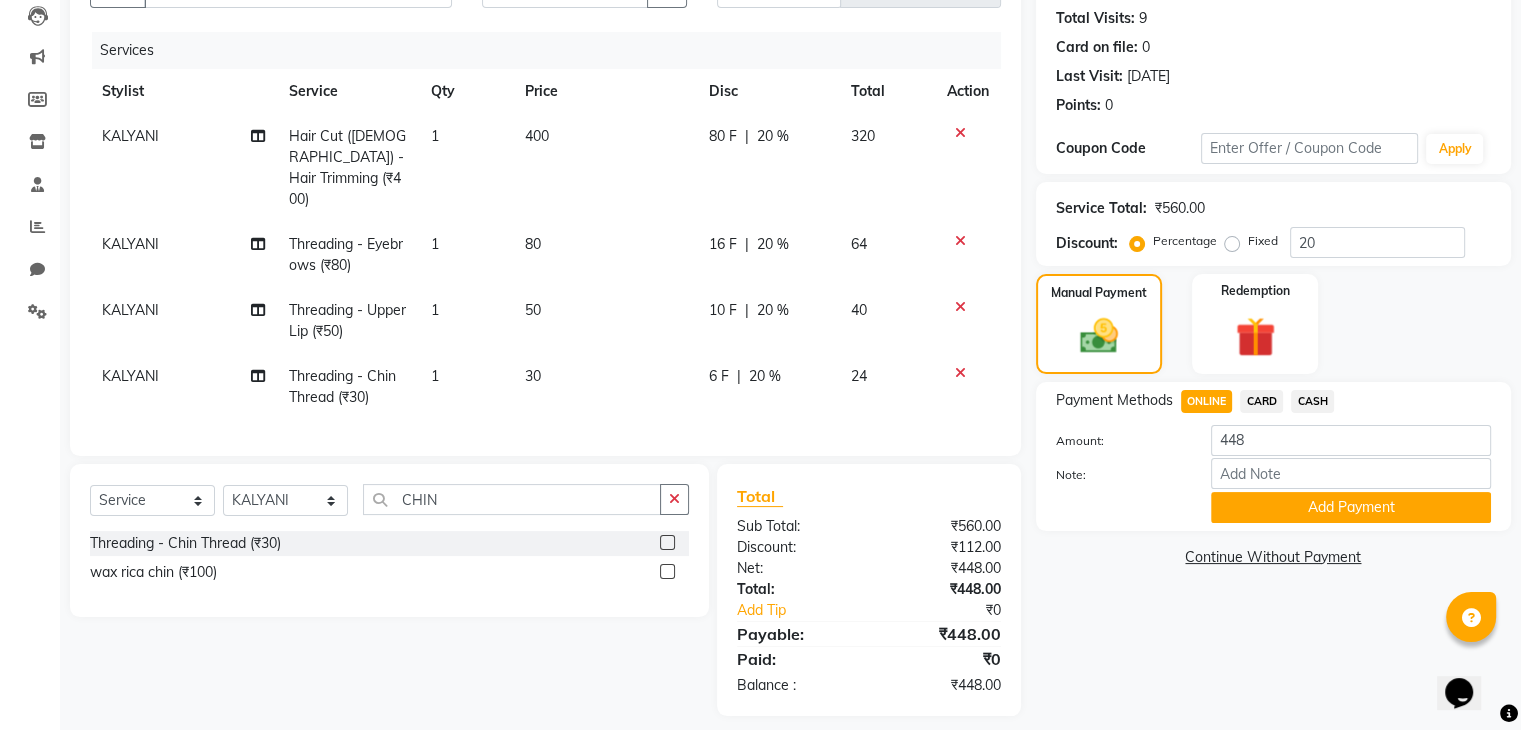 click on "Add Payment" 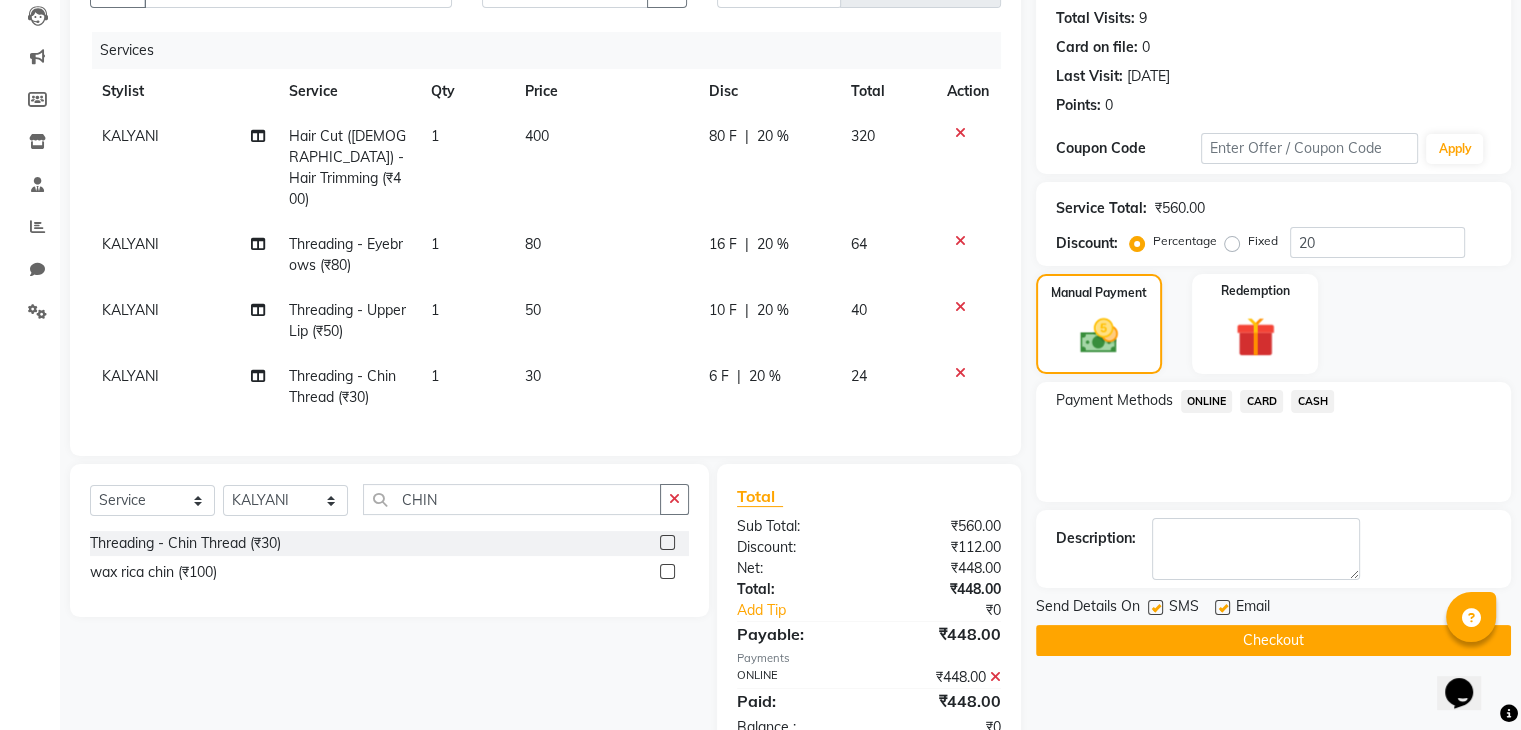 scroll, scrollTop: 268, scrollLeft: 0, axis: vertical 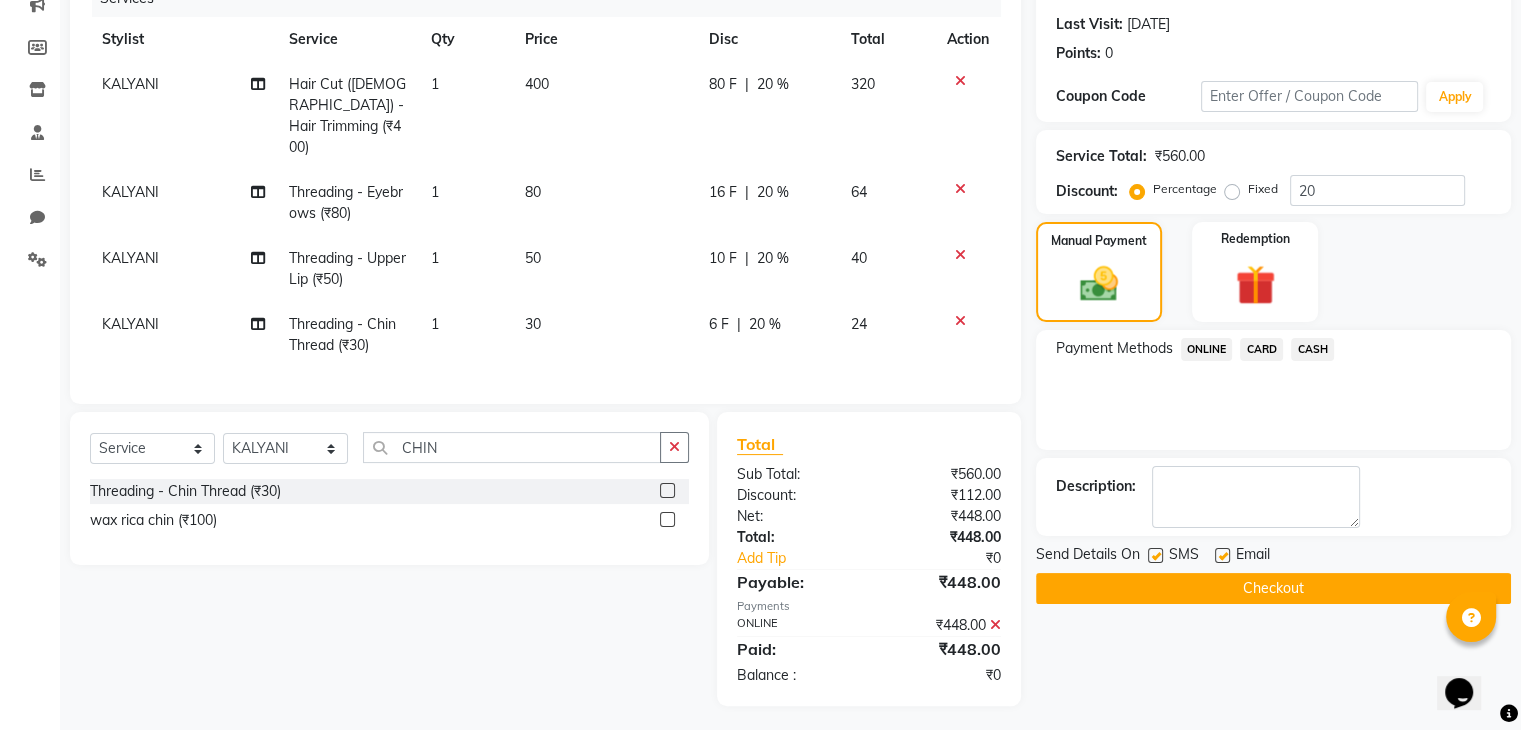 click on "Checkout" 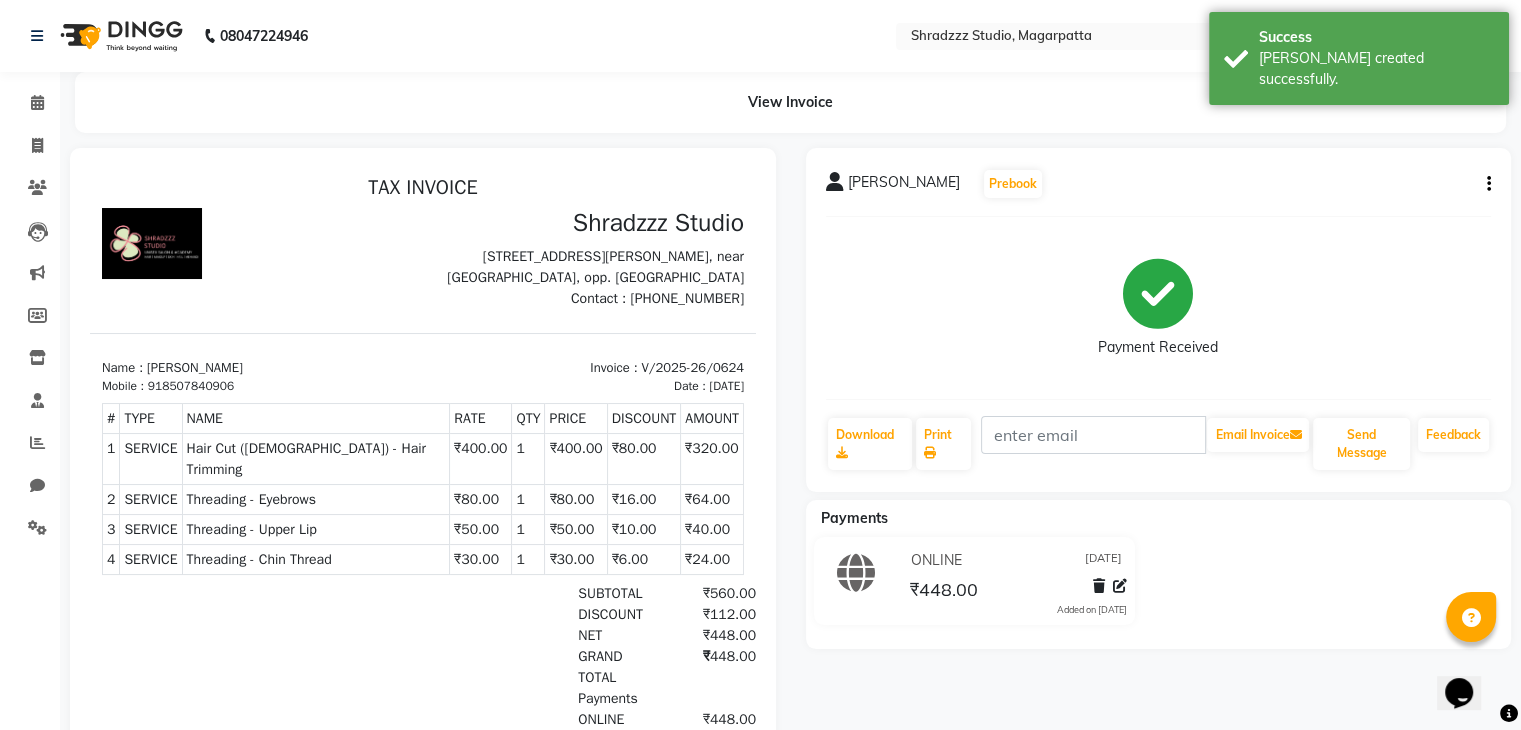 scroll, scrollTop: 0, scrollLeft: 0, axis: both 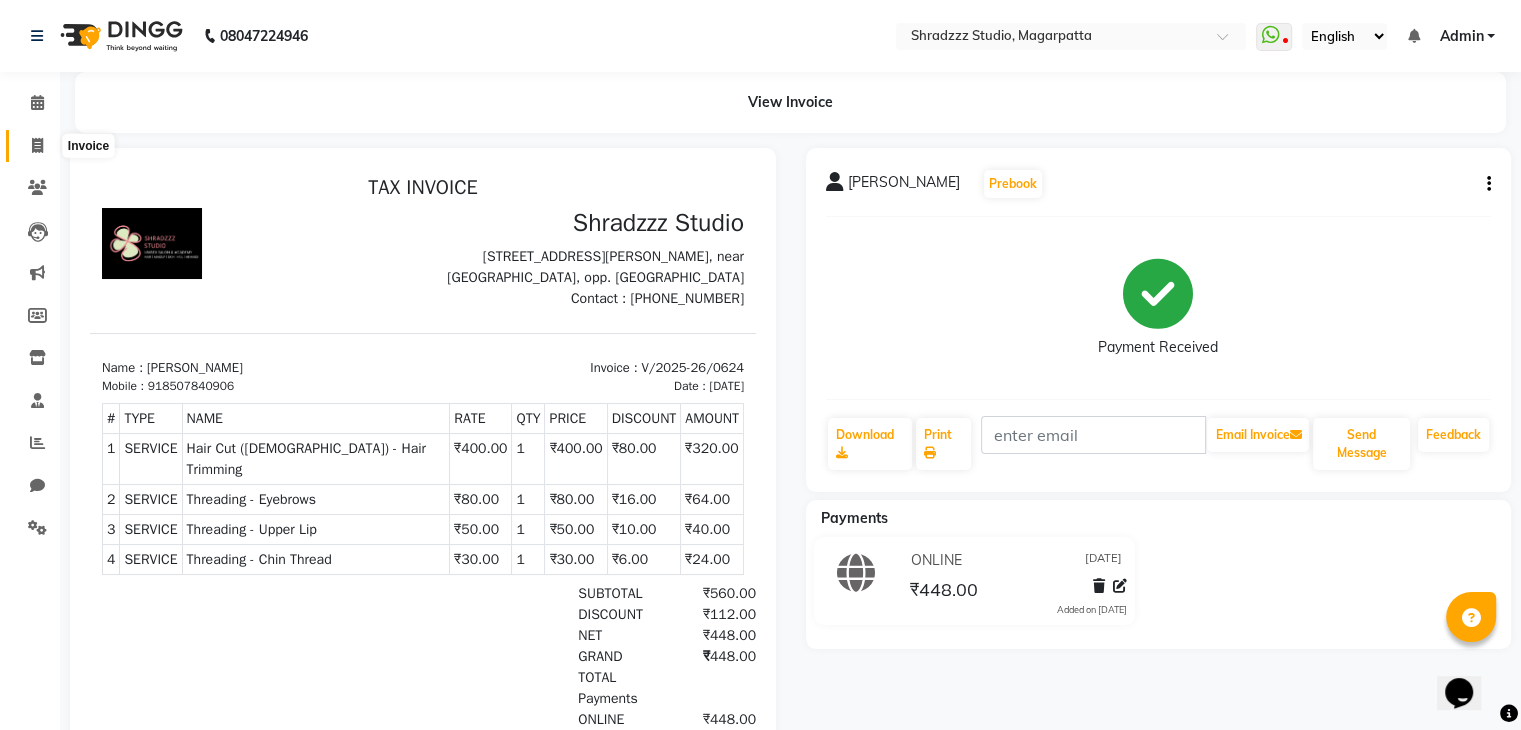click 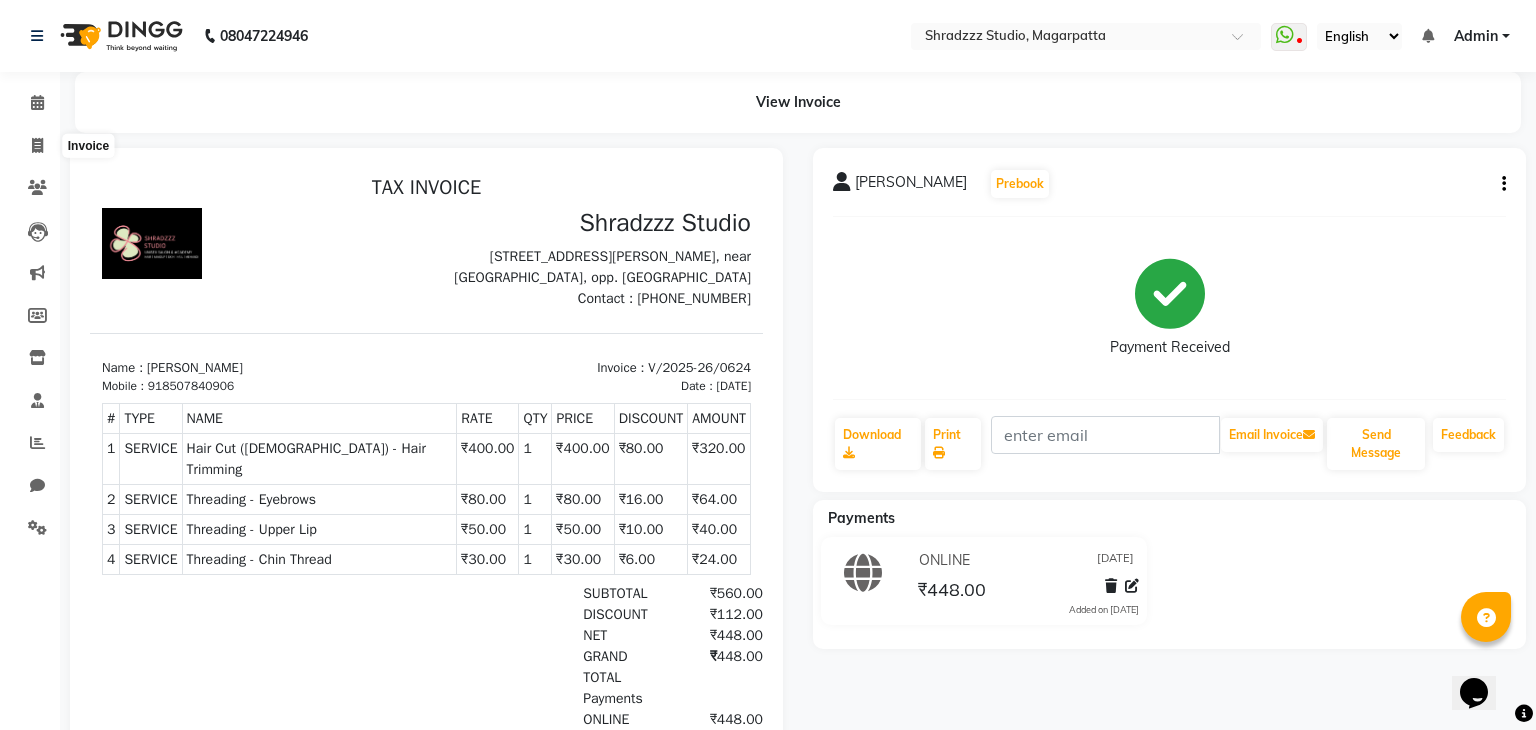 select on "4544" 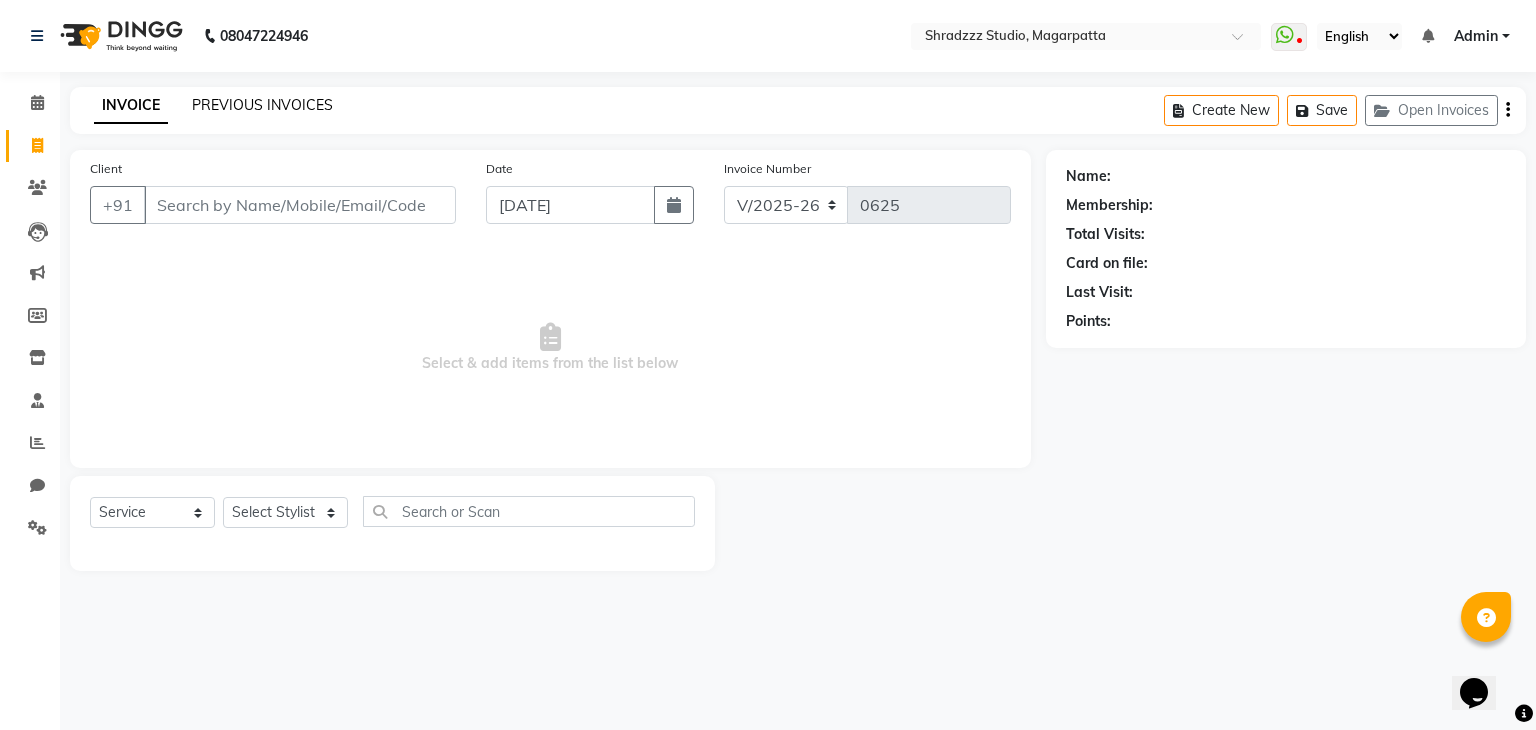 click on "PREVIOUS INVOICES" 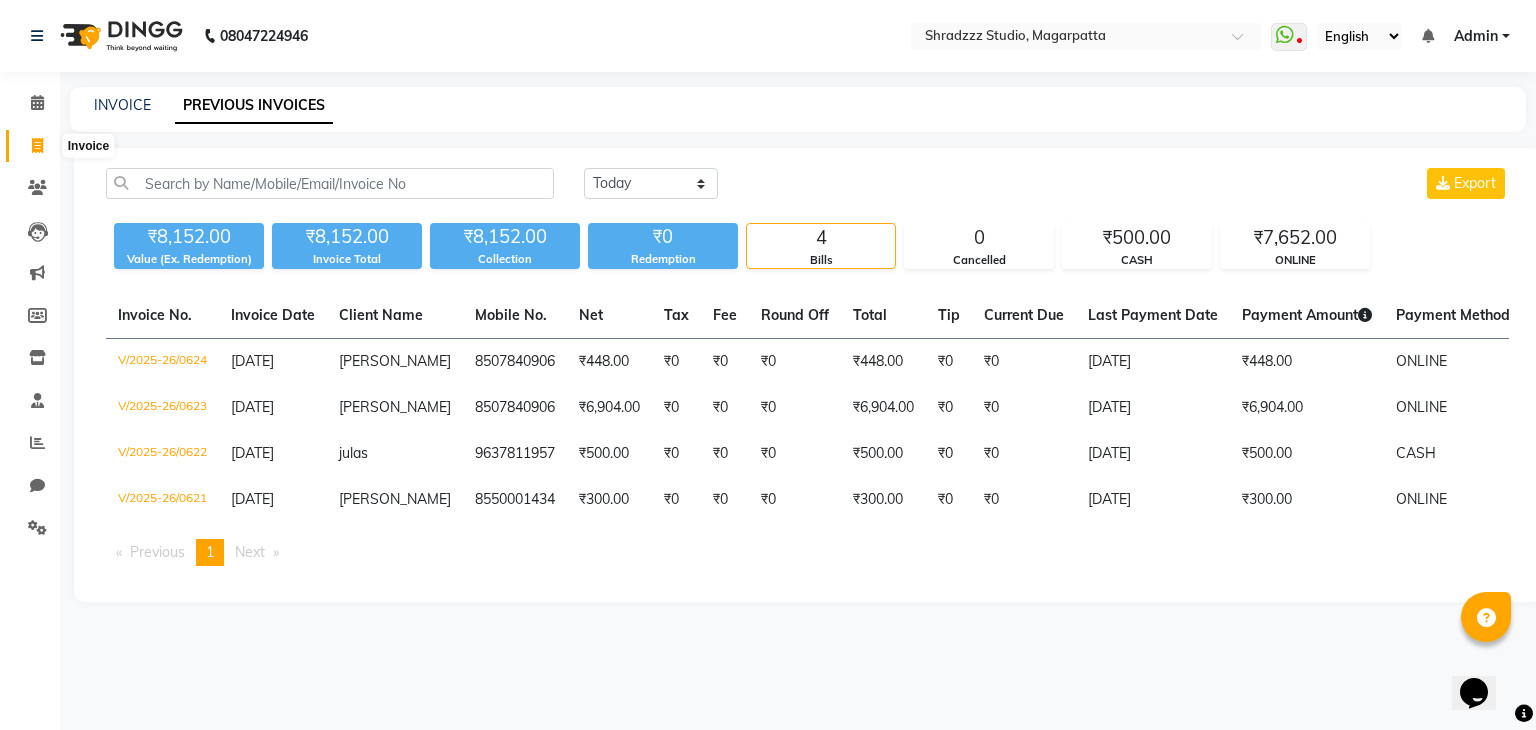 click 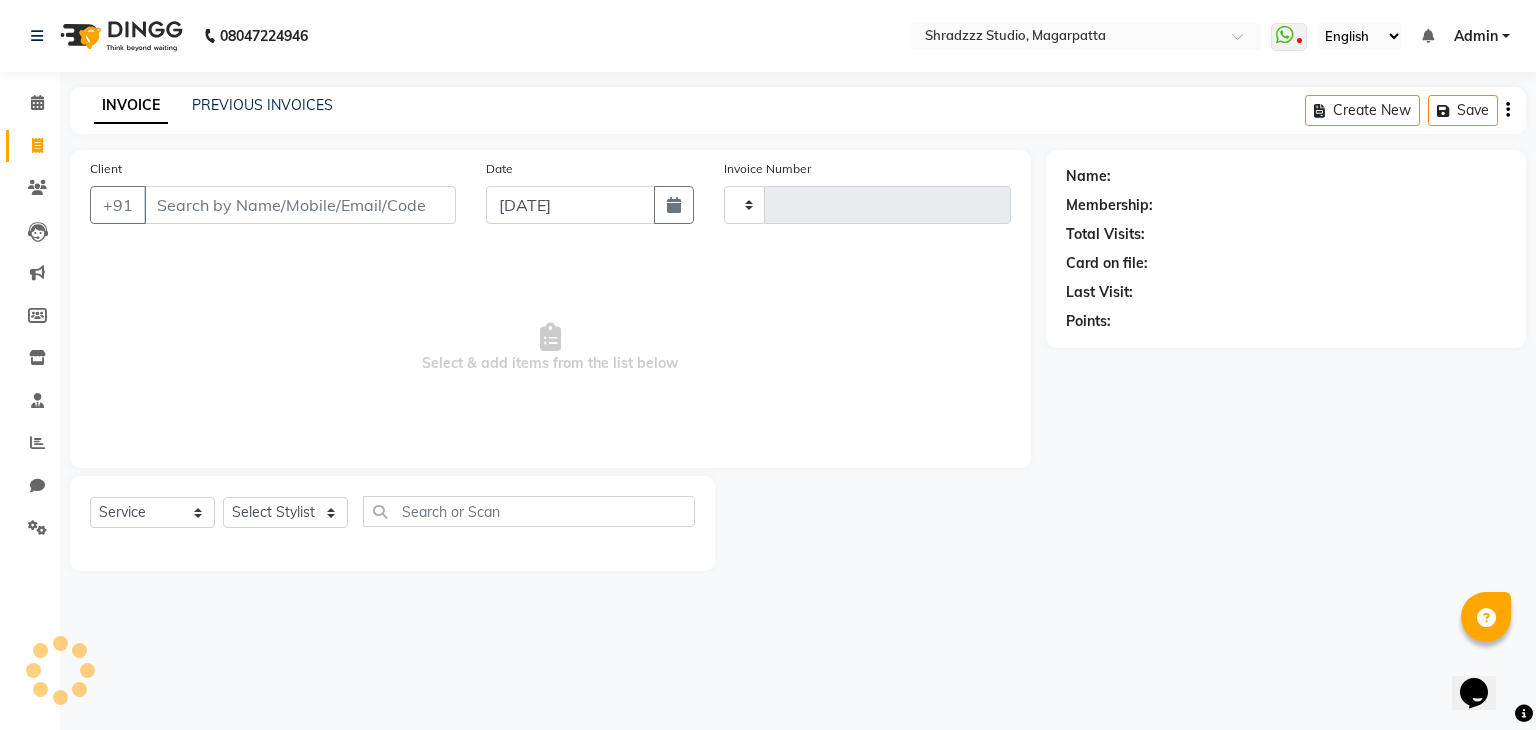 type on "0625" 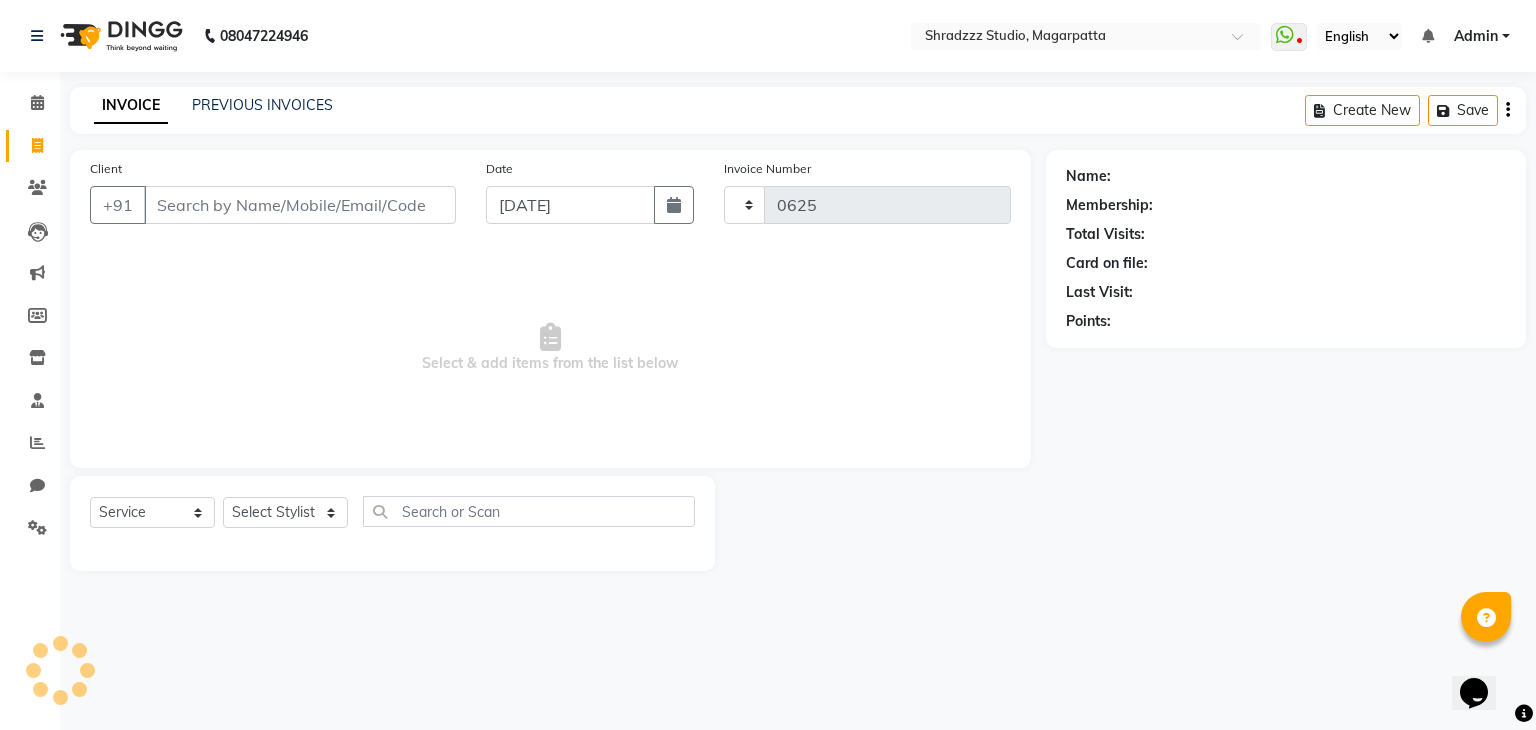 select on "4544" 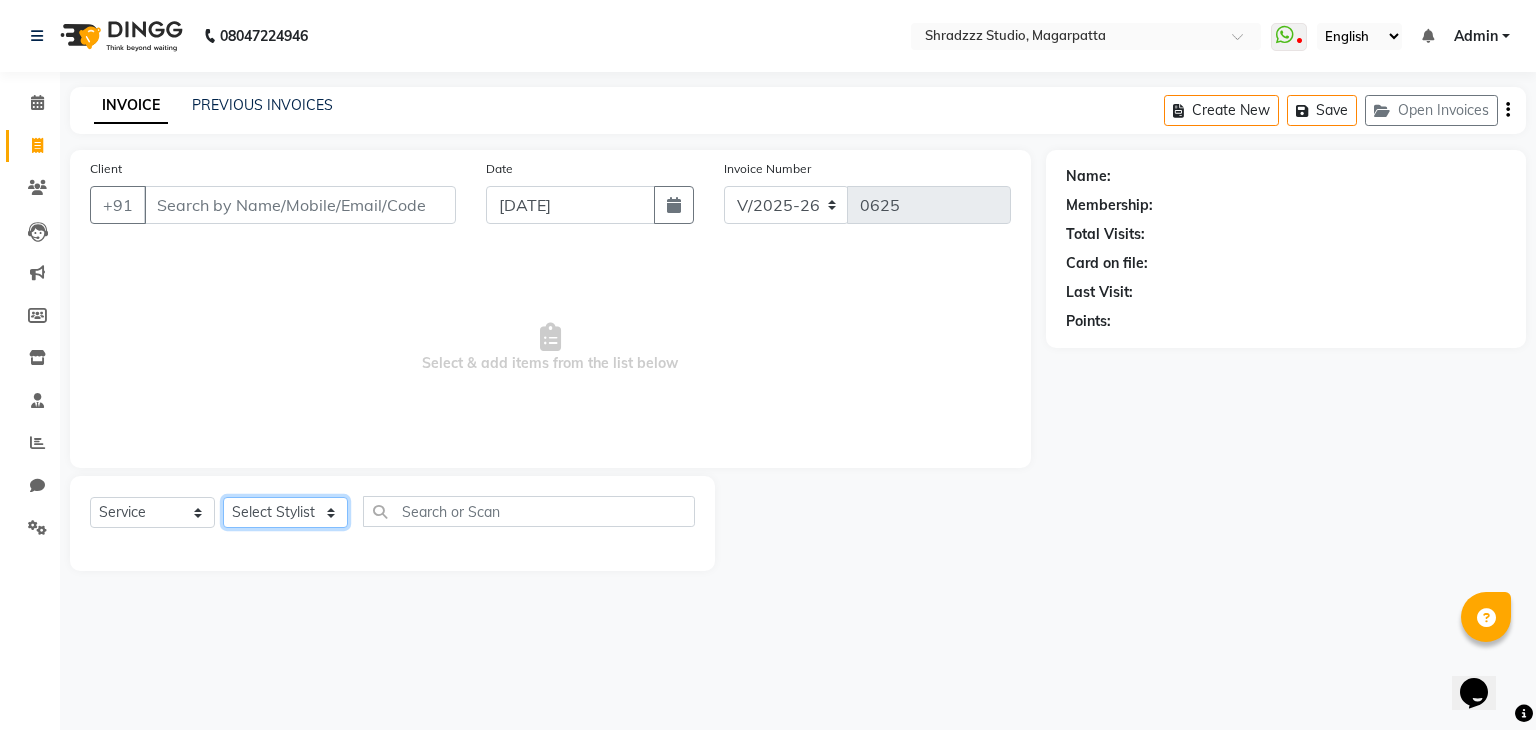 click on "Select Stylist [PERSON_NAME] Aruna   [PERSON_NAME]  krishna Manager [MEDICAL_DATA][PERSON_NAME]   Sameer [PERSON_NAME] swami" 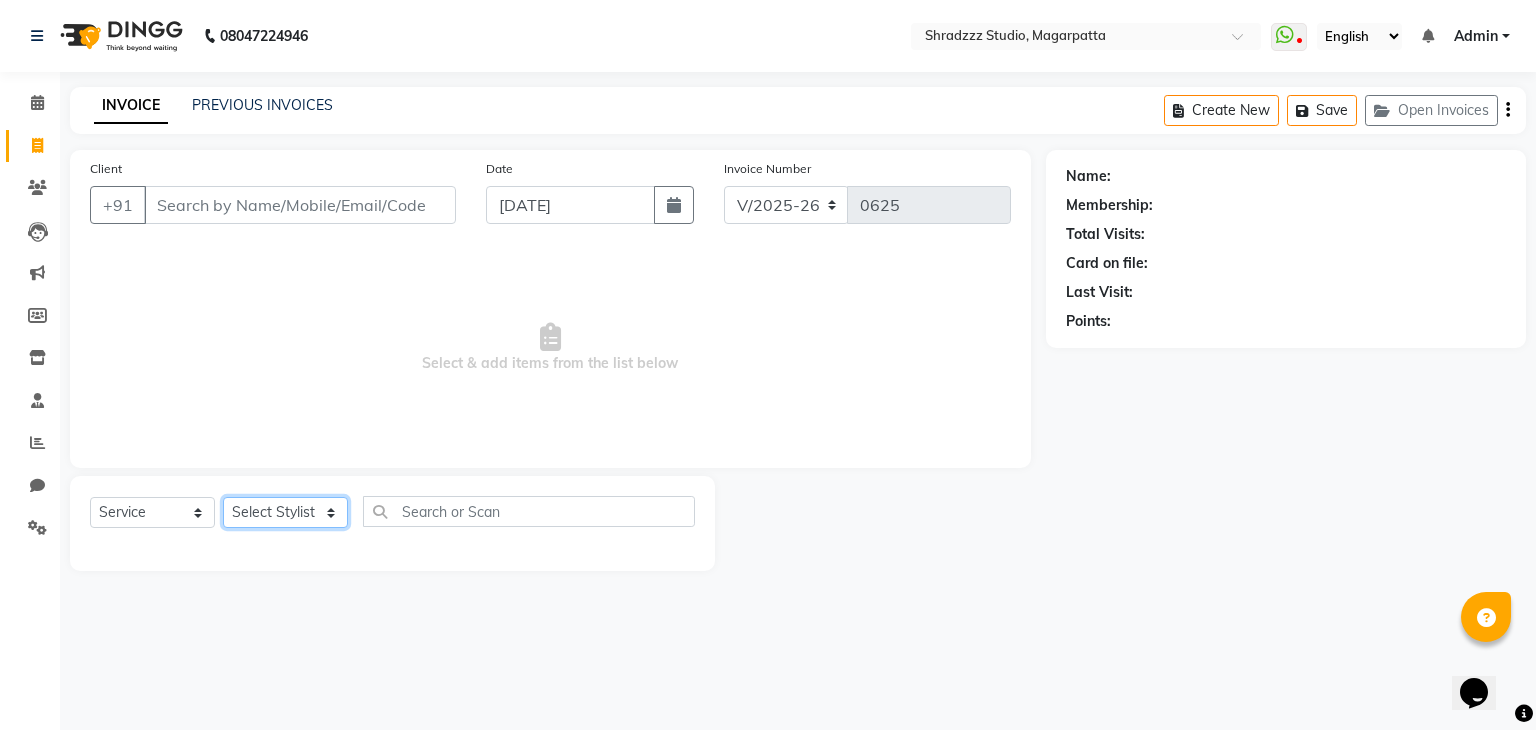 select on "26213" 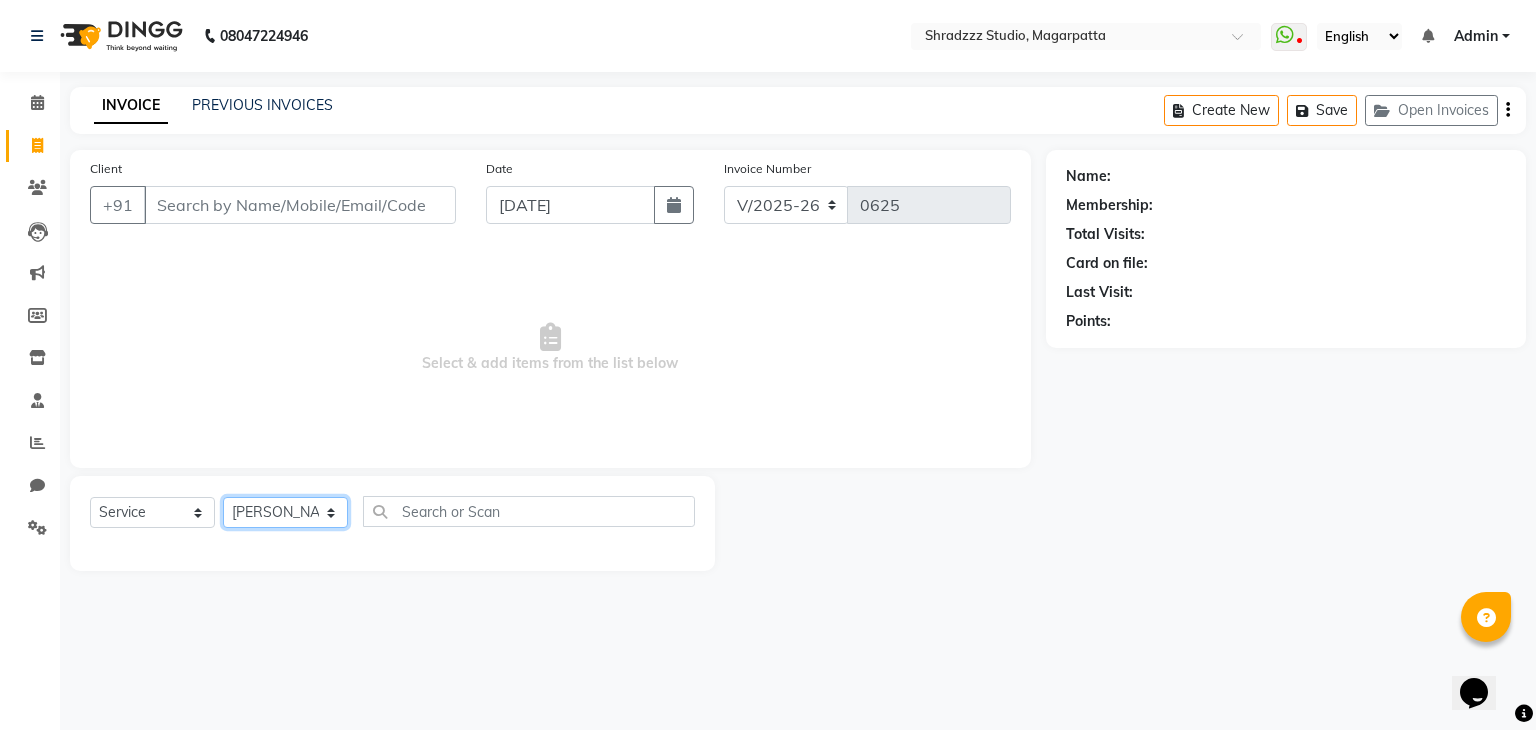 click on "Select Stylist [PERSON_NAME] Aruna   [PERSON_NAME]  krishna Manager [MEDICAL_DATA][PERSON_NAME]   Sameer [PERSON_NAME] swami" 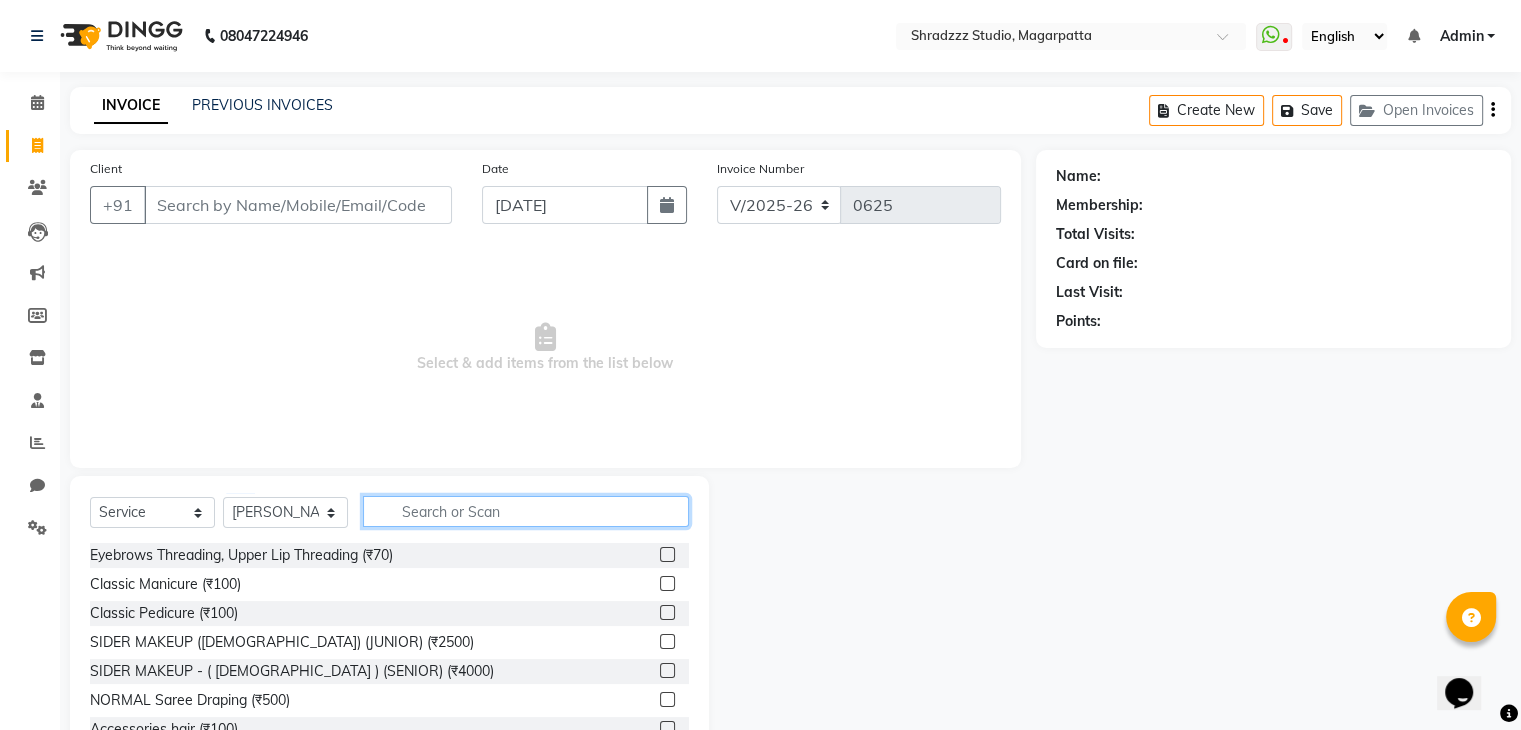 click 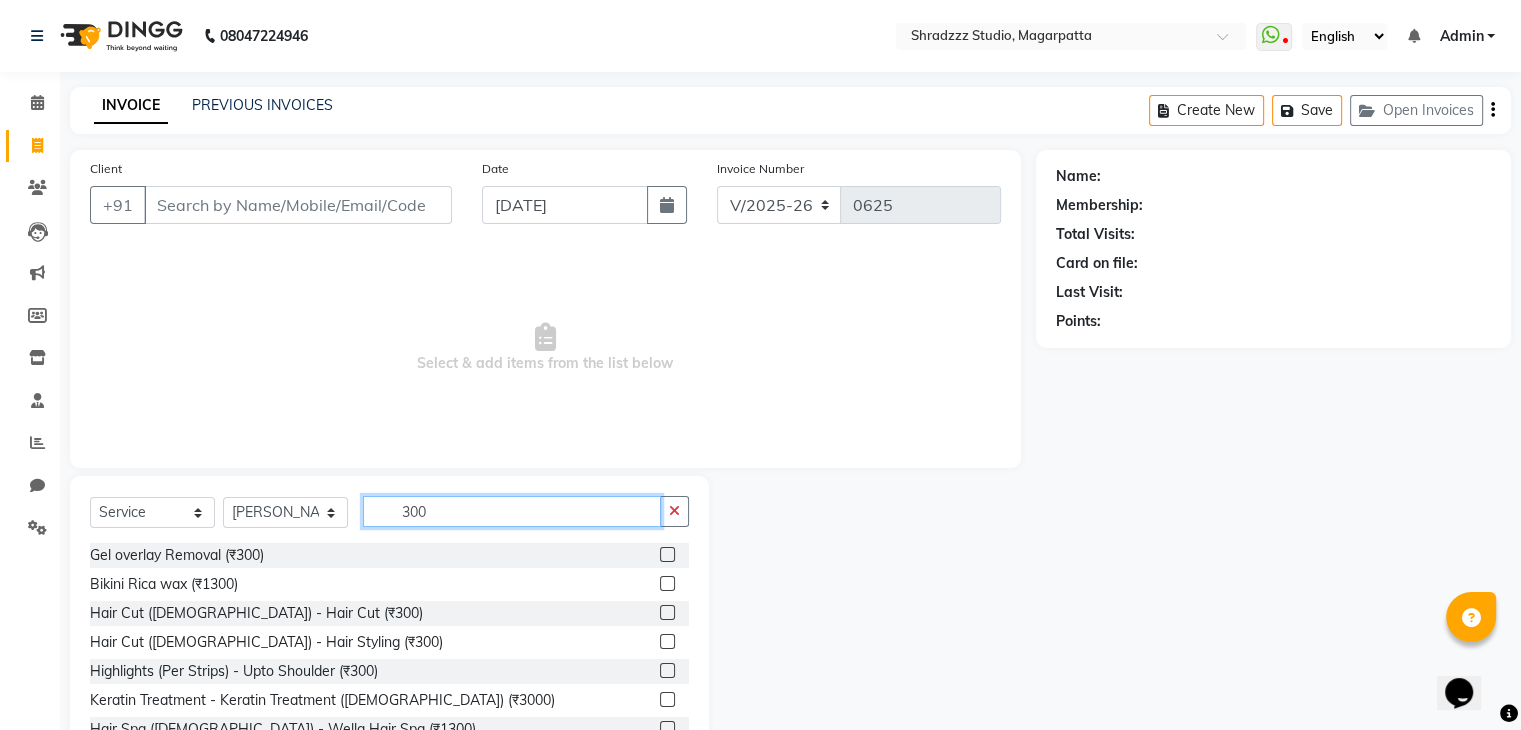 type on "300" 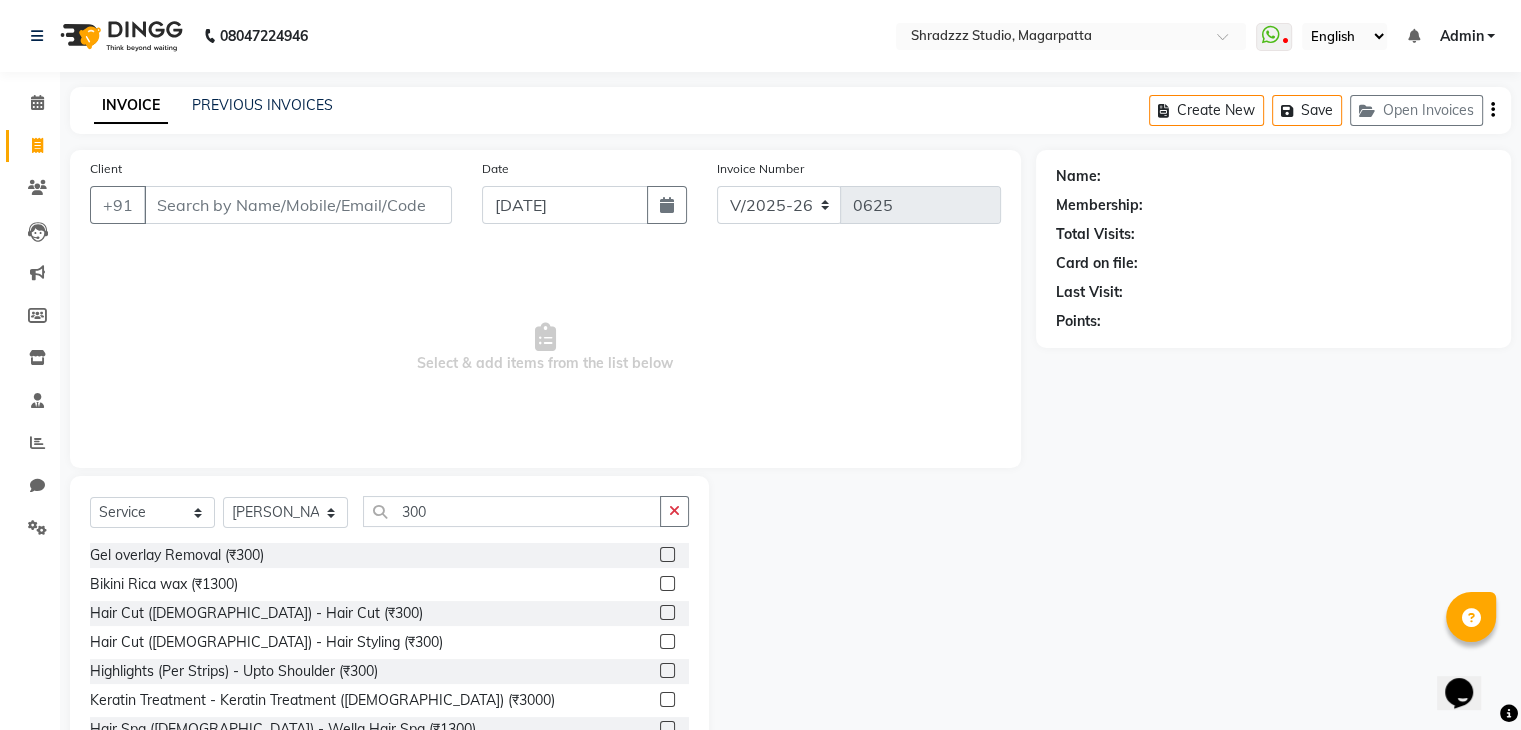 click on "Hair Cut ([DEMOGRAPHIC_DATA]) - Hair Cut (₹300)" 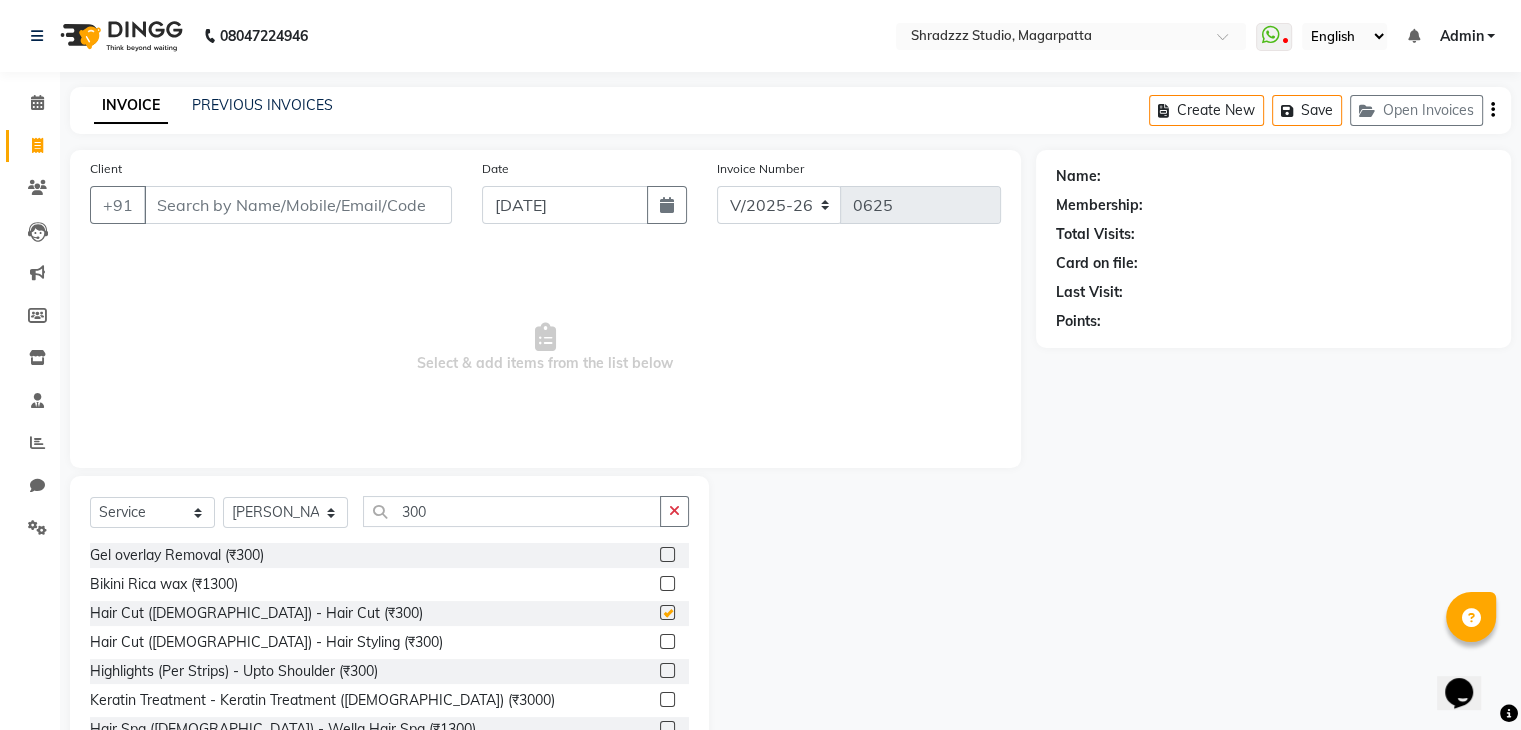 checkbox on "false" 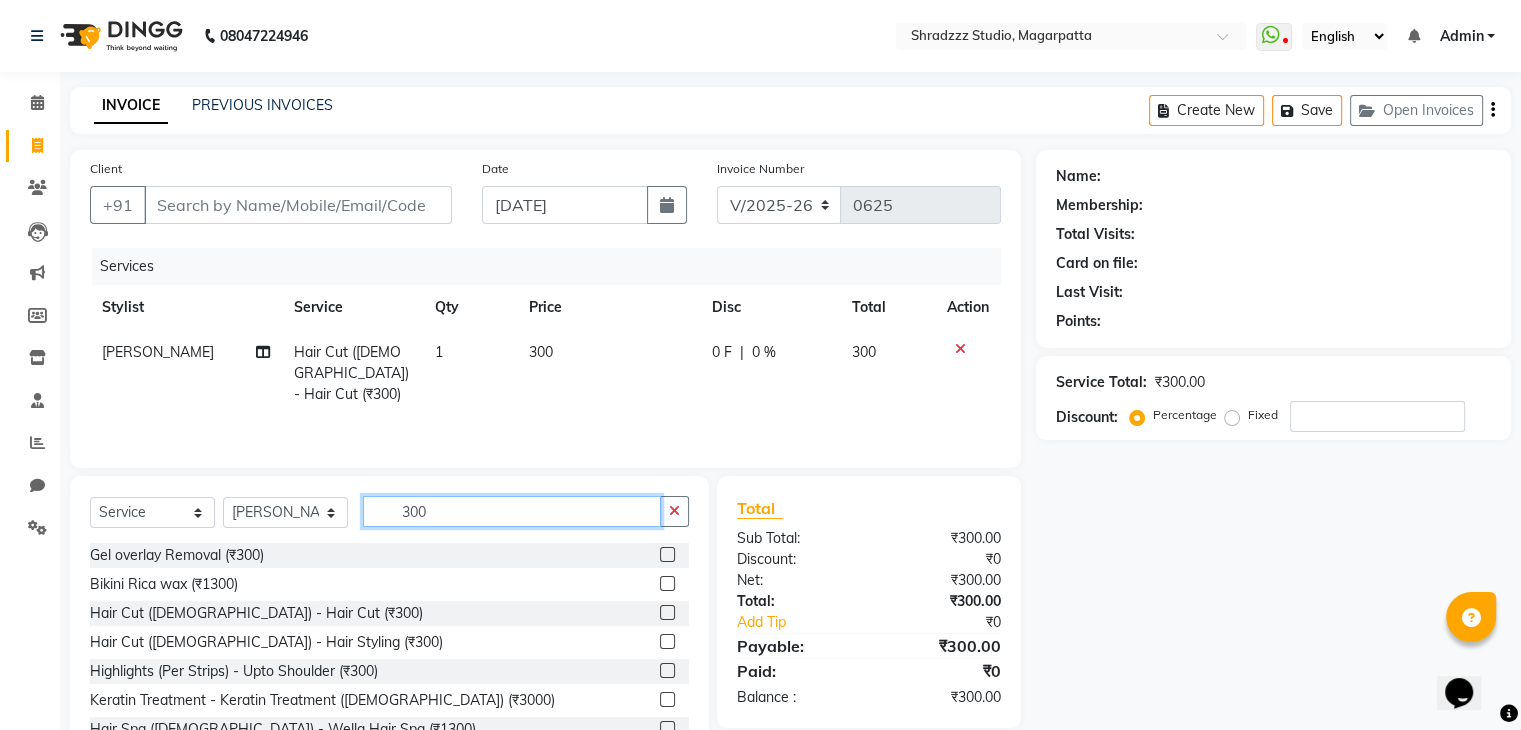 click on "300" 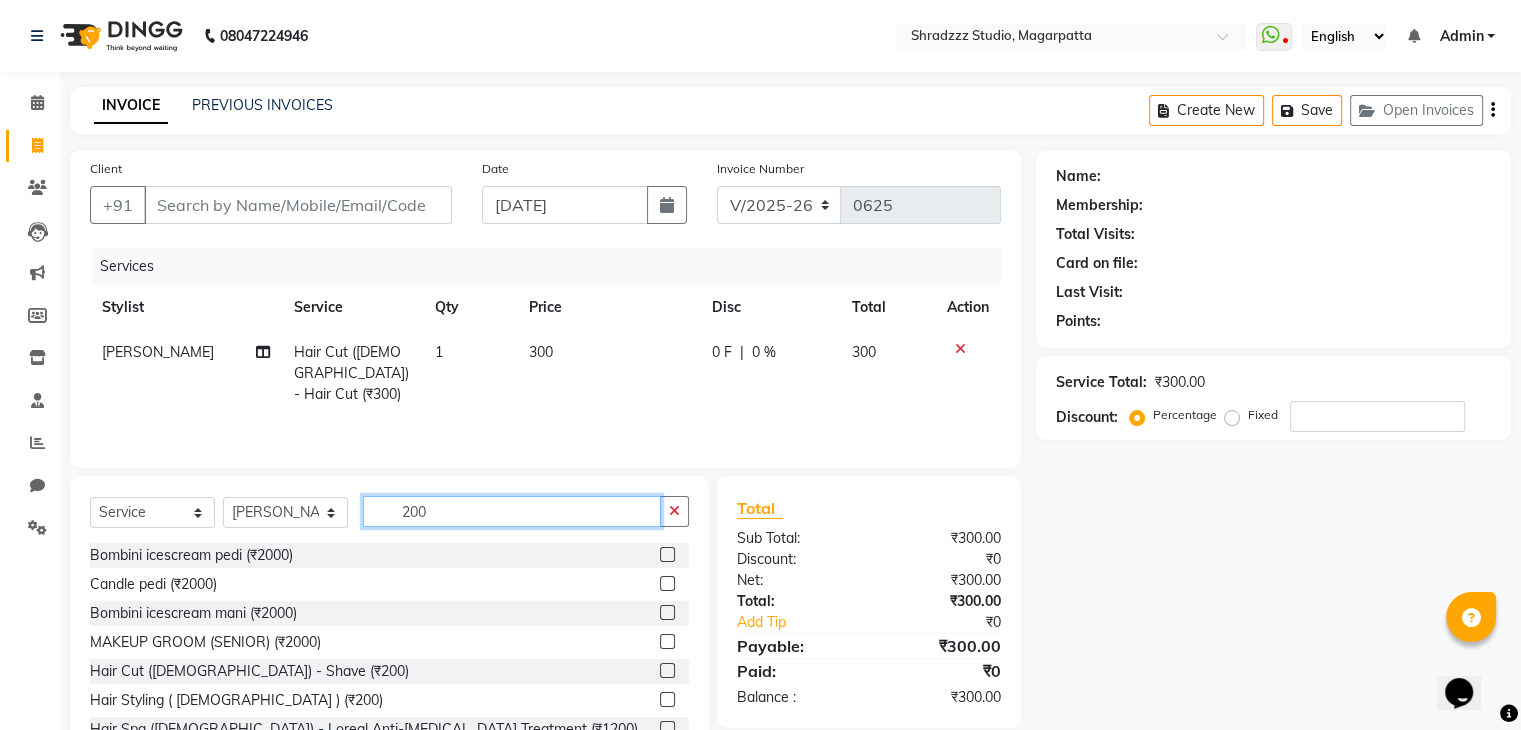 type on "200" 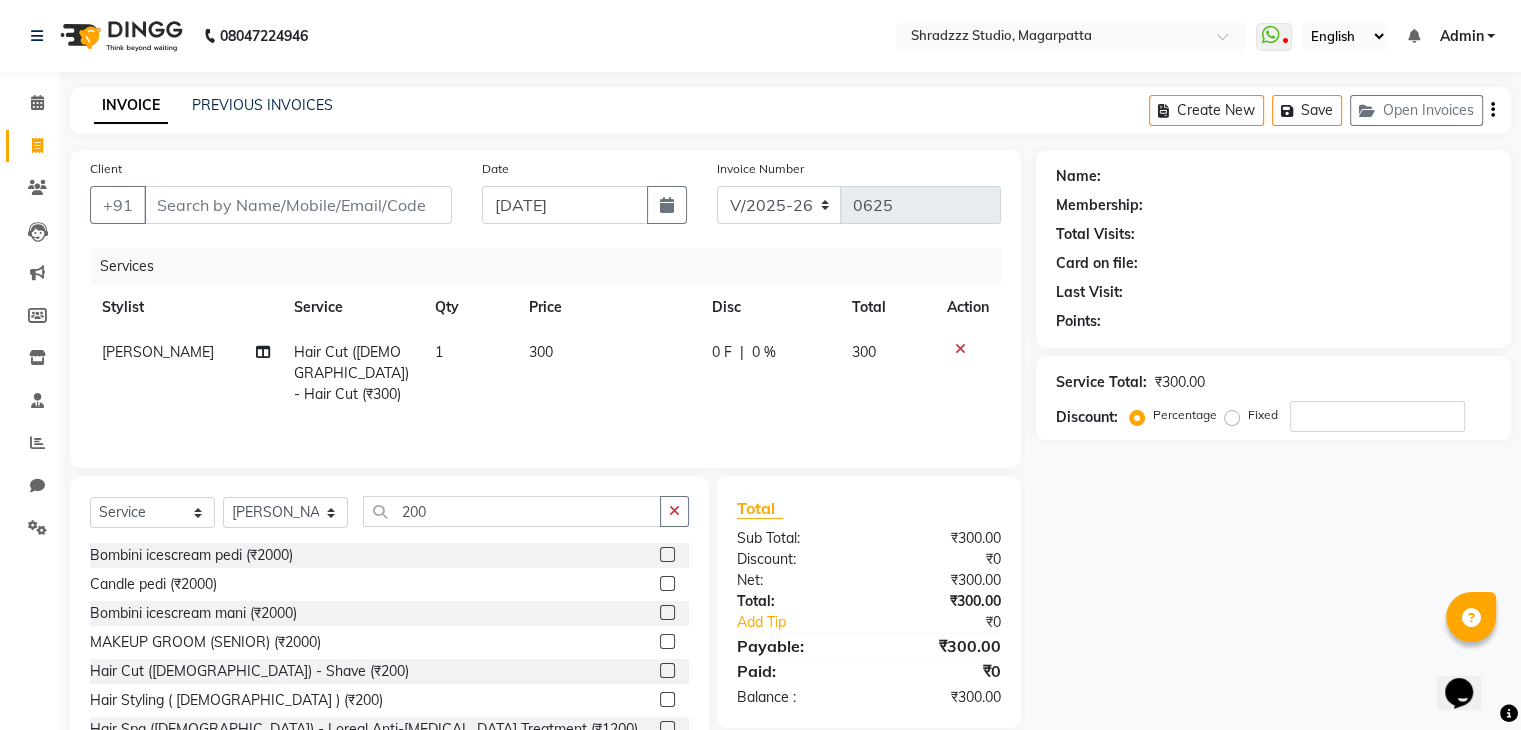 click on "Hair Cut ([DEMOGRAPHIC_DATA]) - Shave (₹200)" 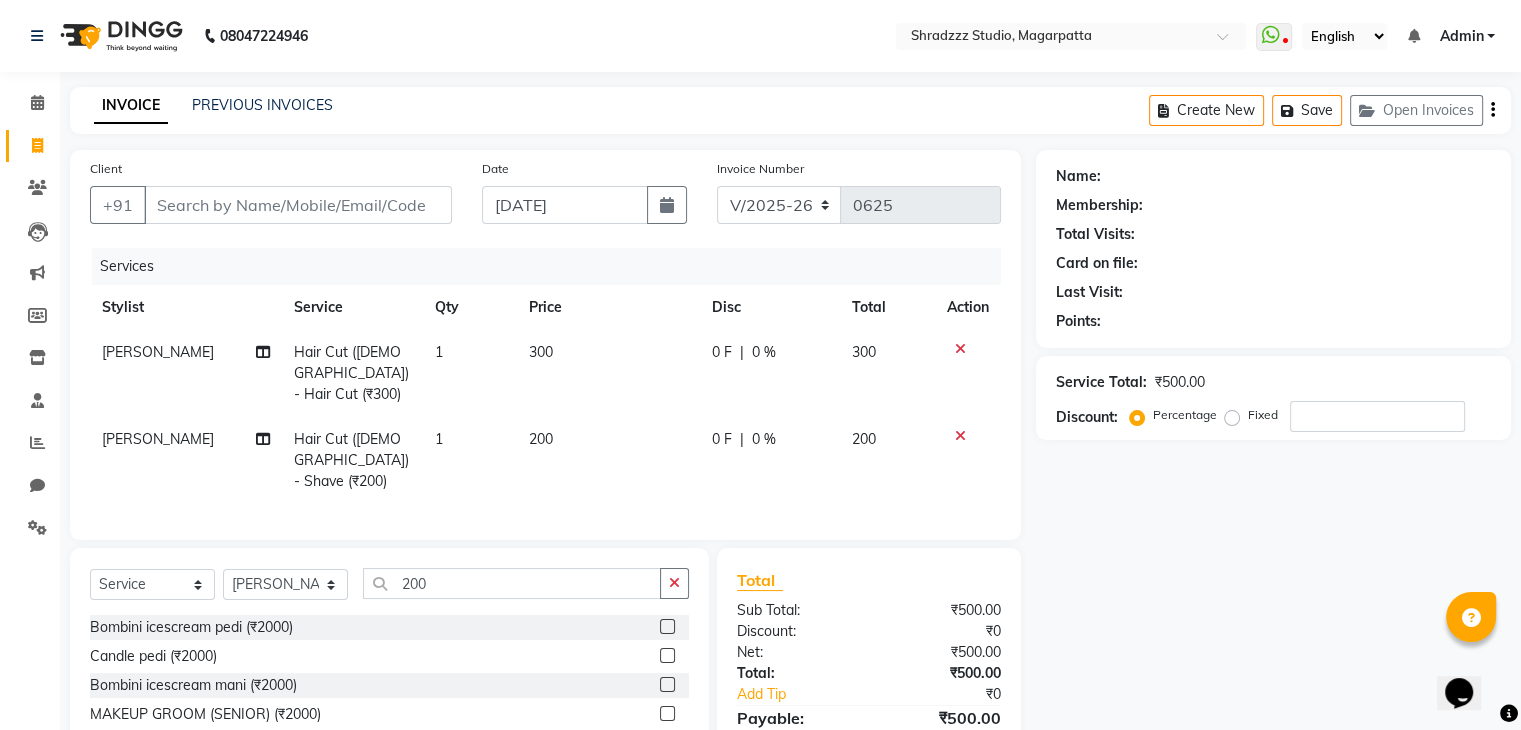 checkbox on "false" 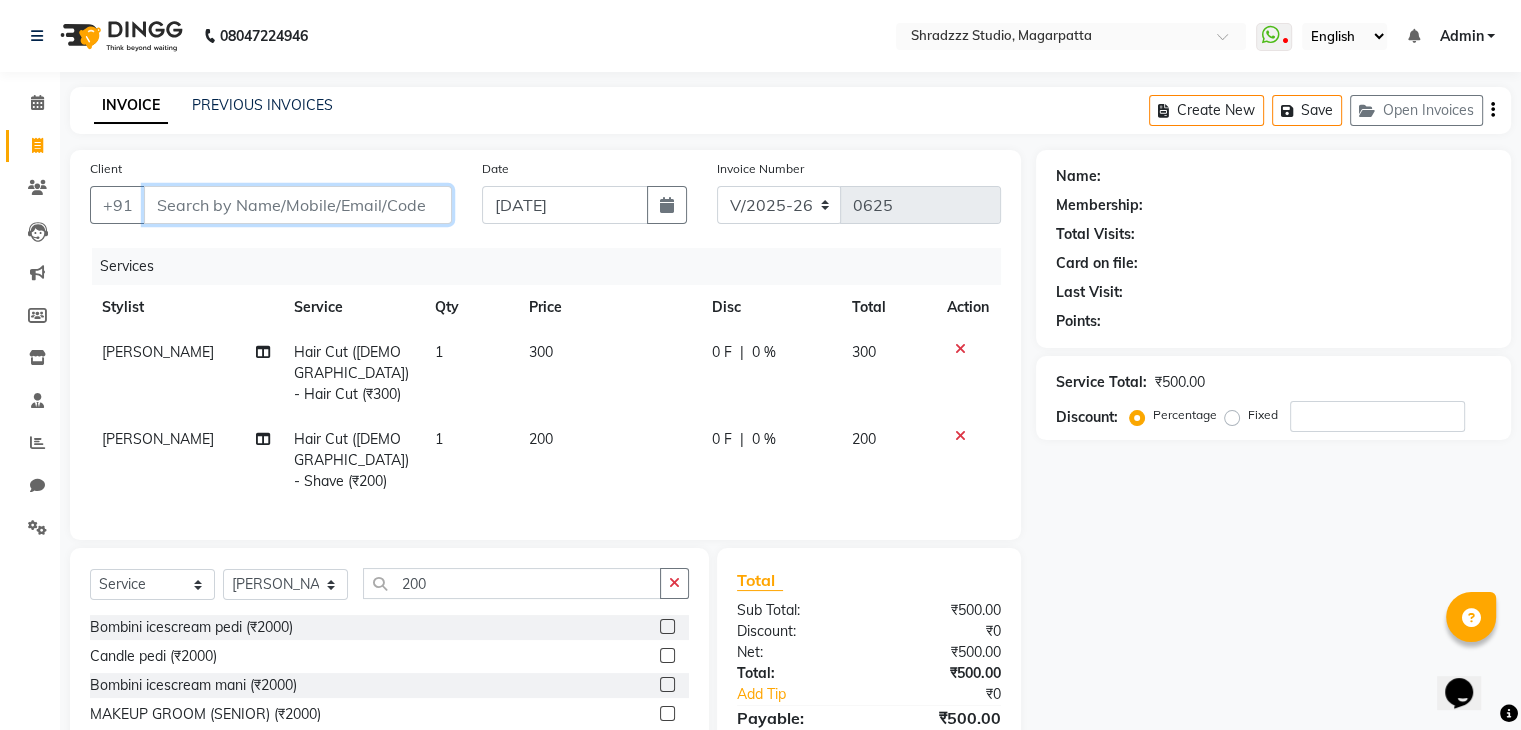 click on "Client" at bounding box center (298, 205) 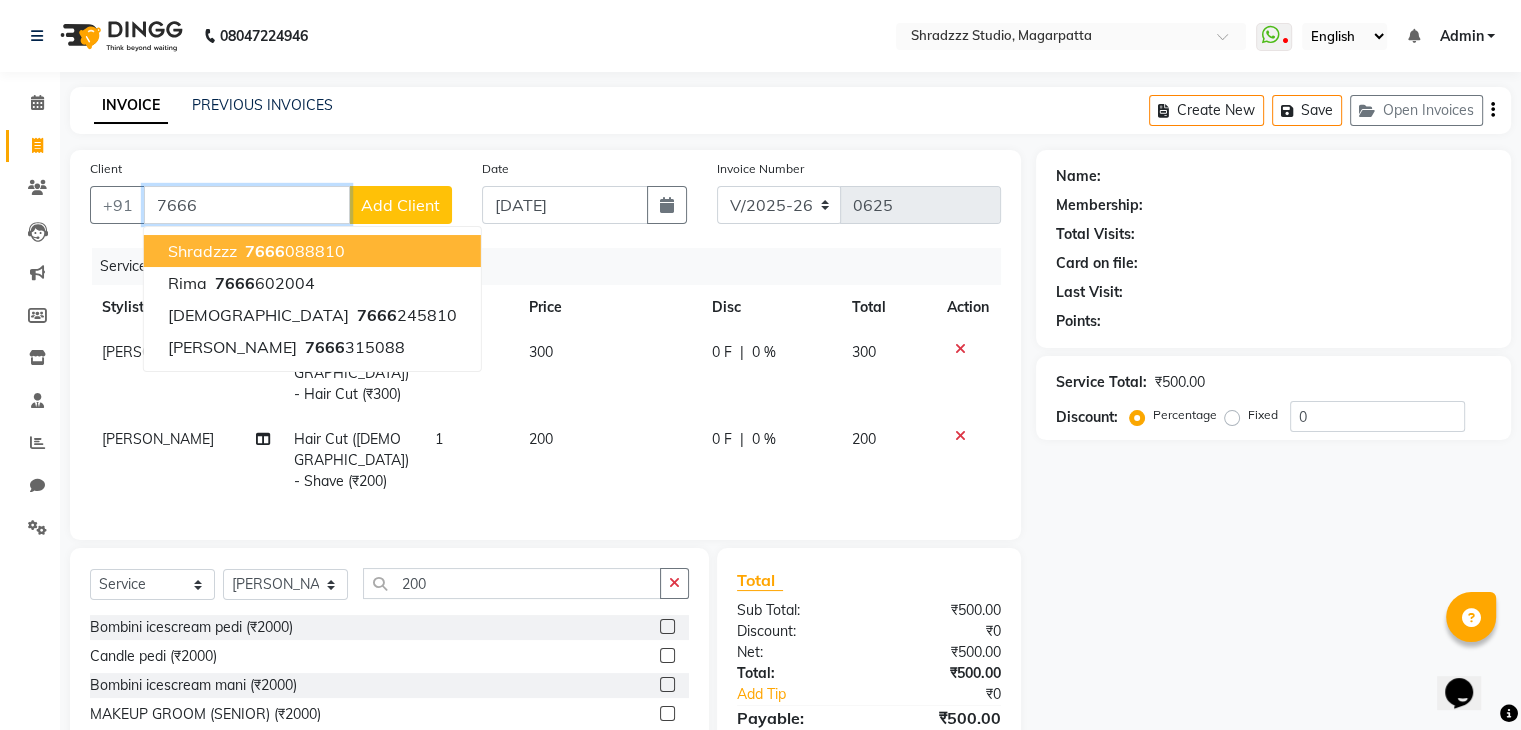 click on "7666 088810" at bounding box center [293, 251] 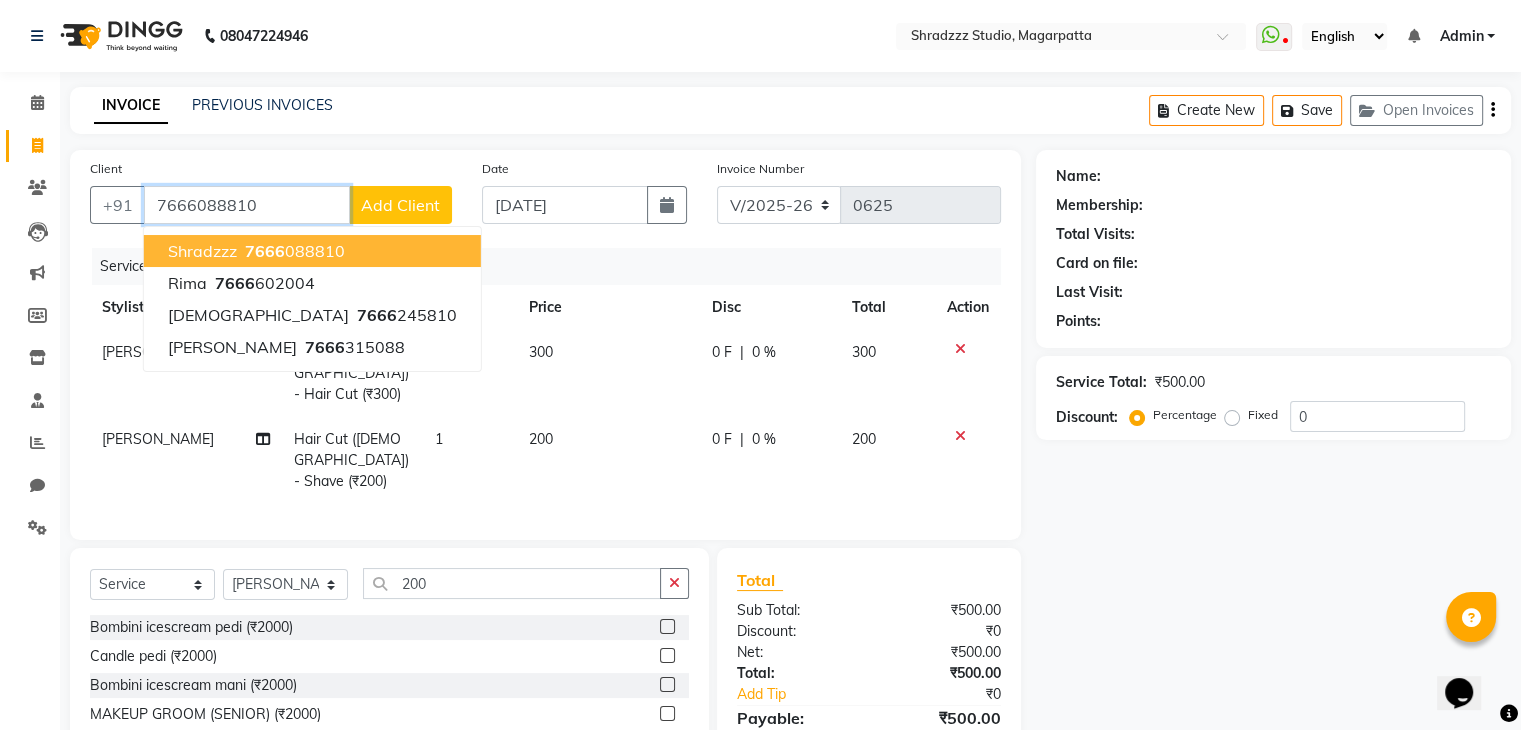 type on "7666088810" 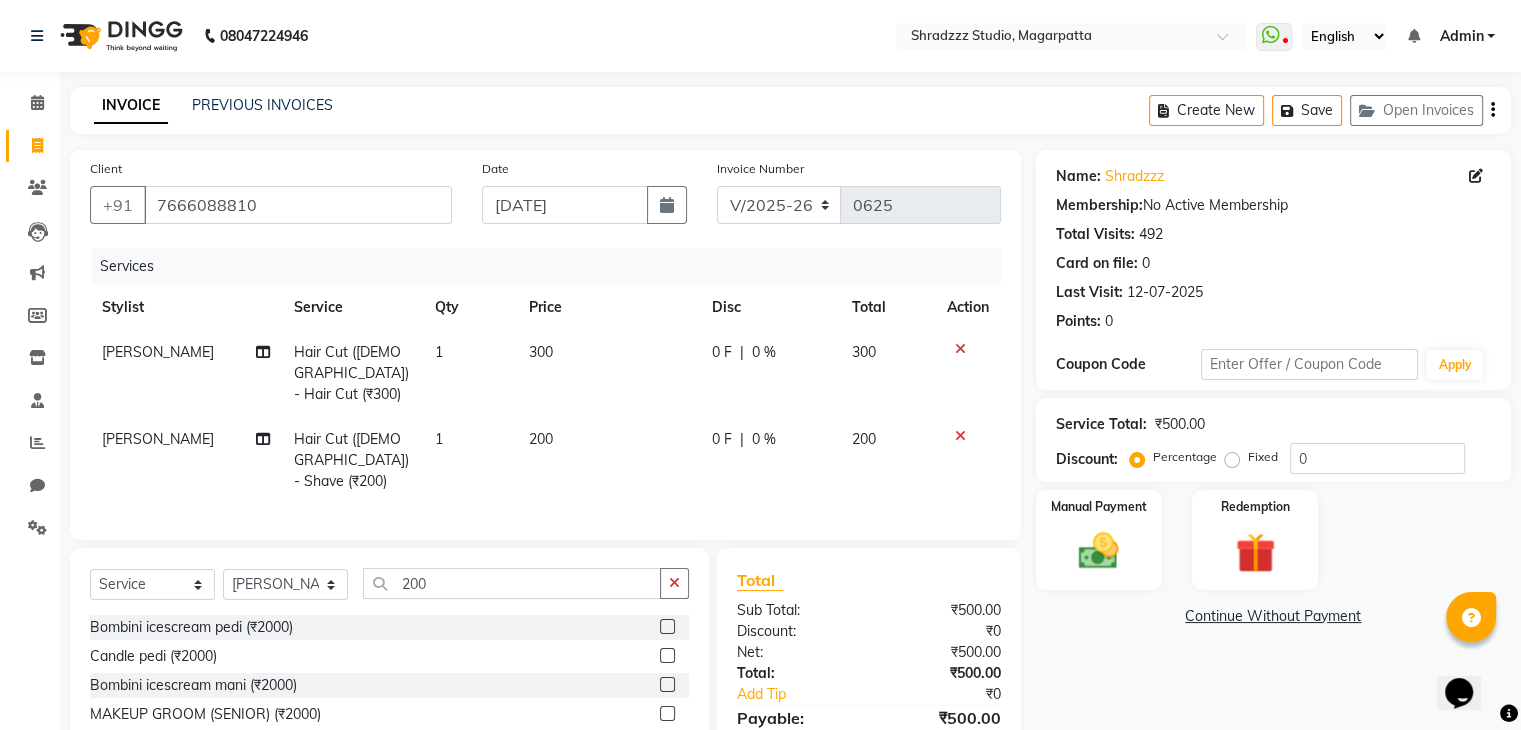 click 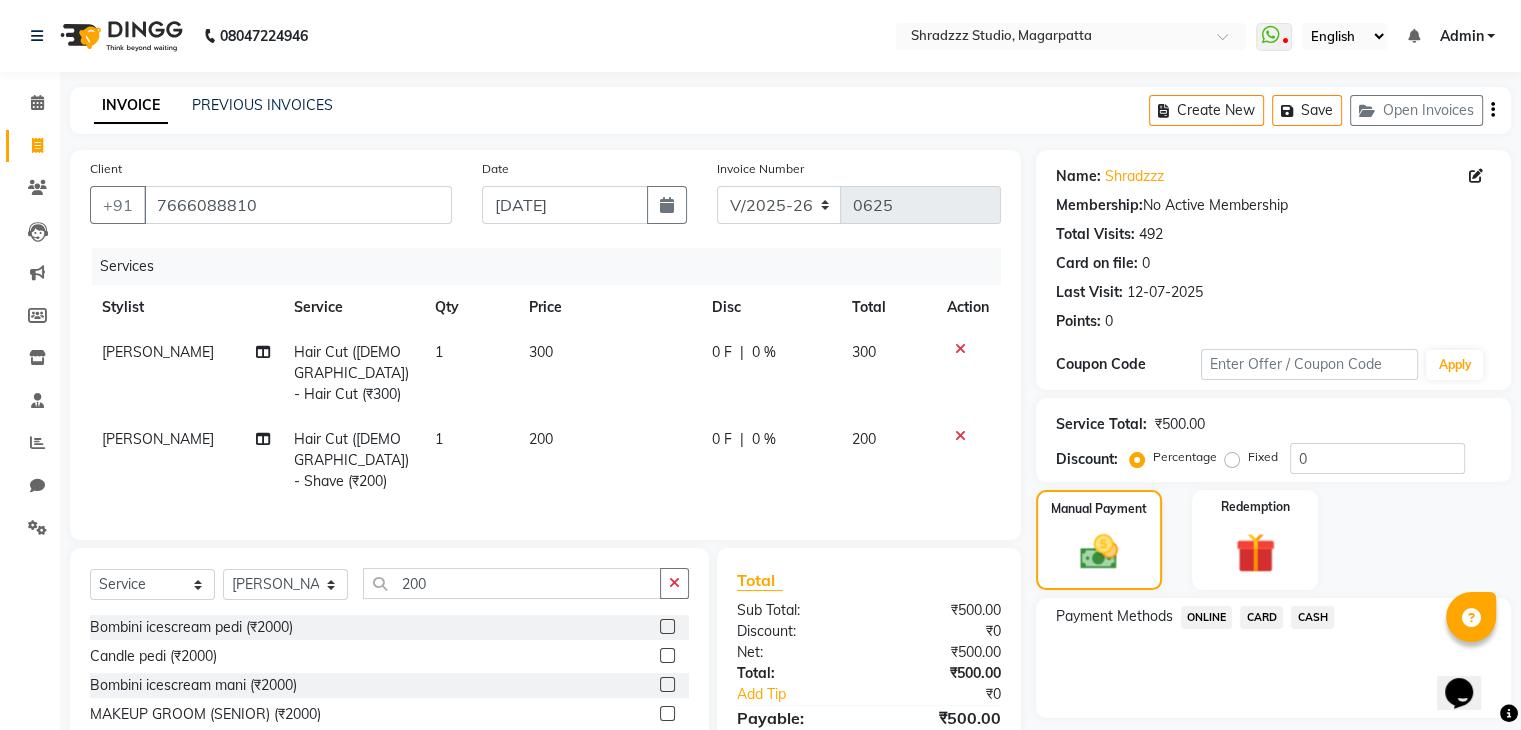click on "ONLINE" 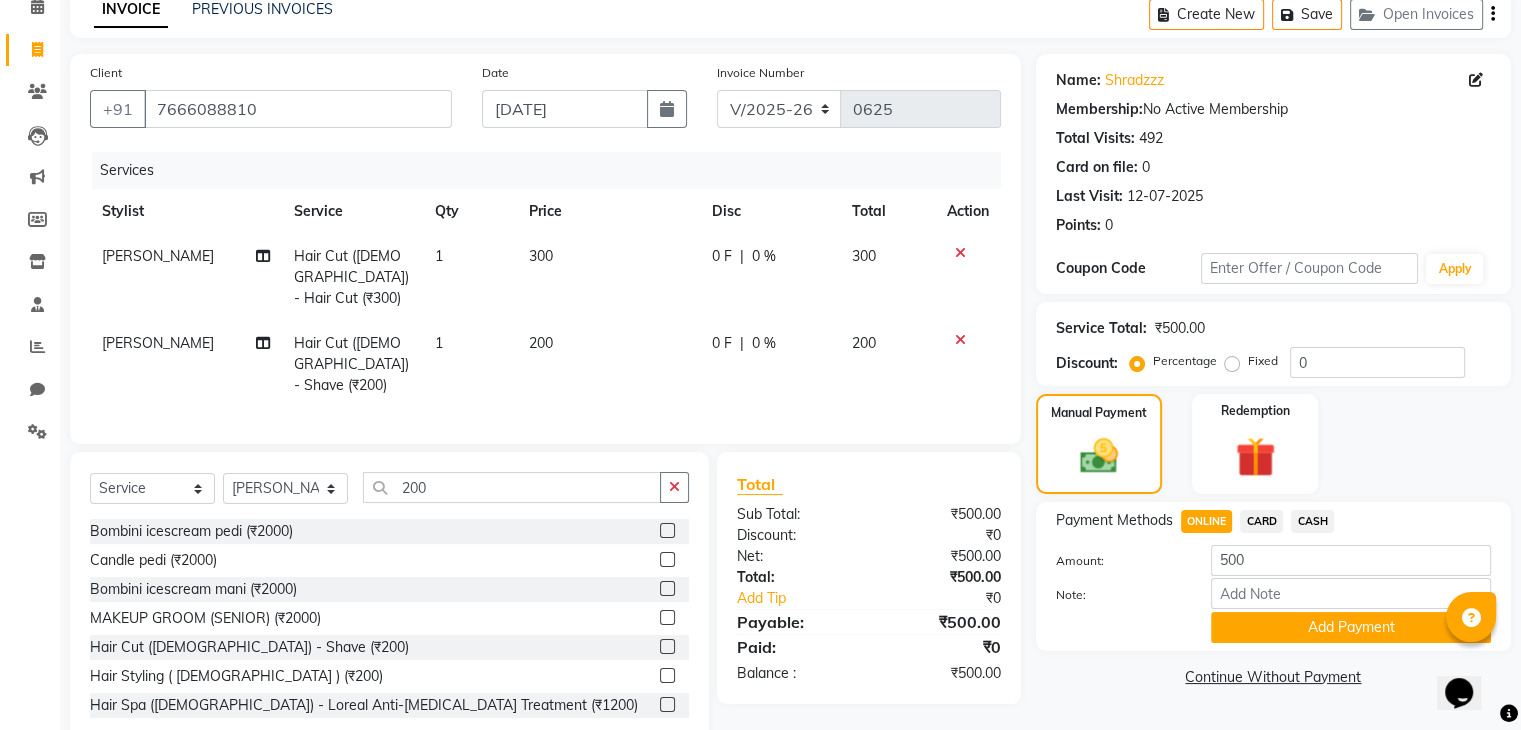 scroll, scrollTop: 104, scrollLeft: 0, axis: vertical 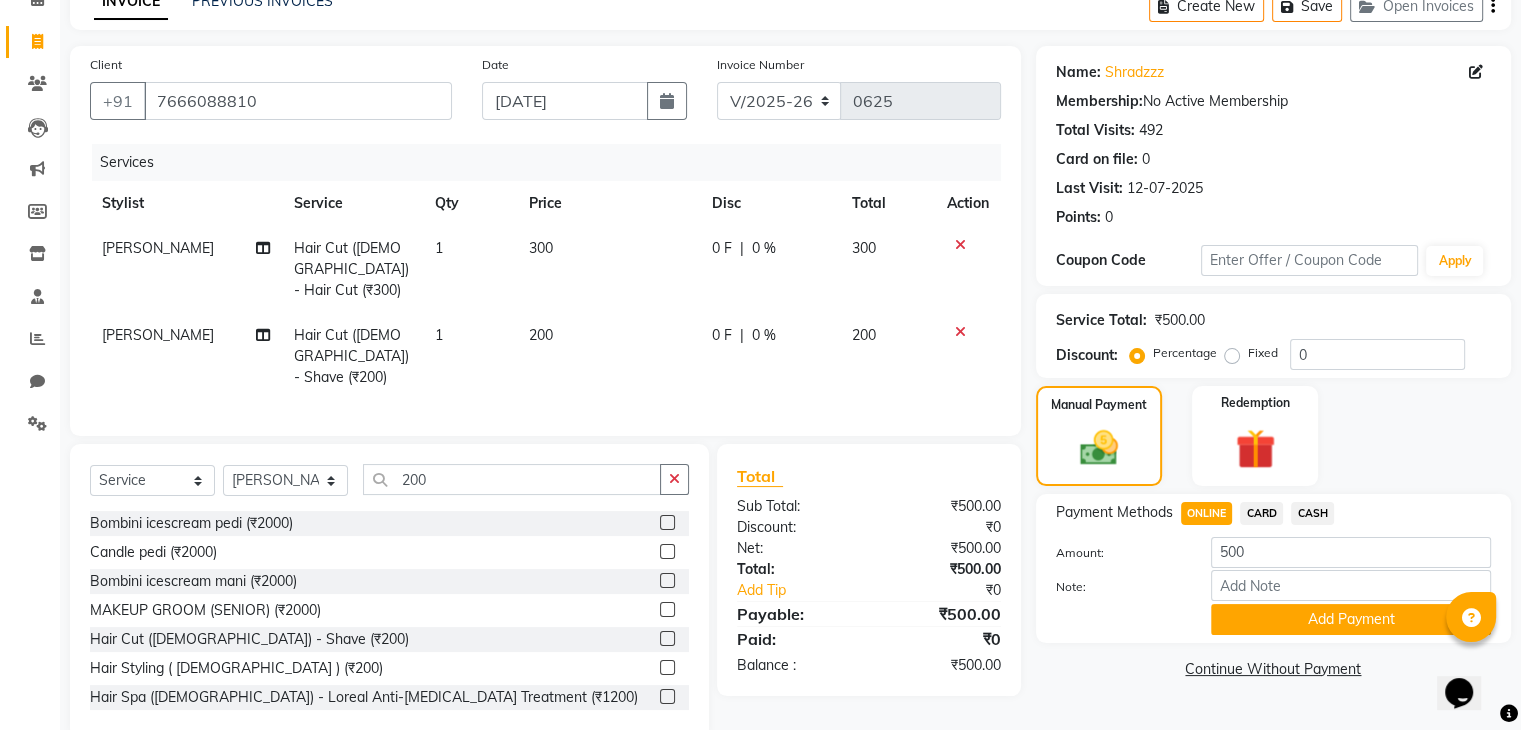 click on "Add Payment" 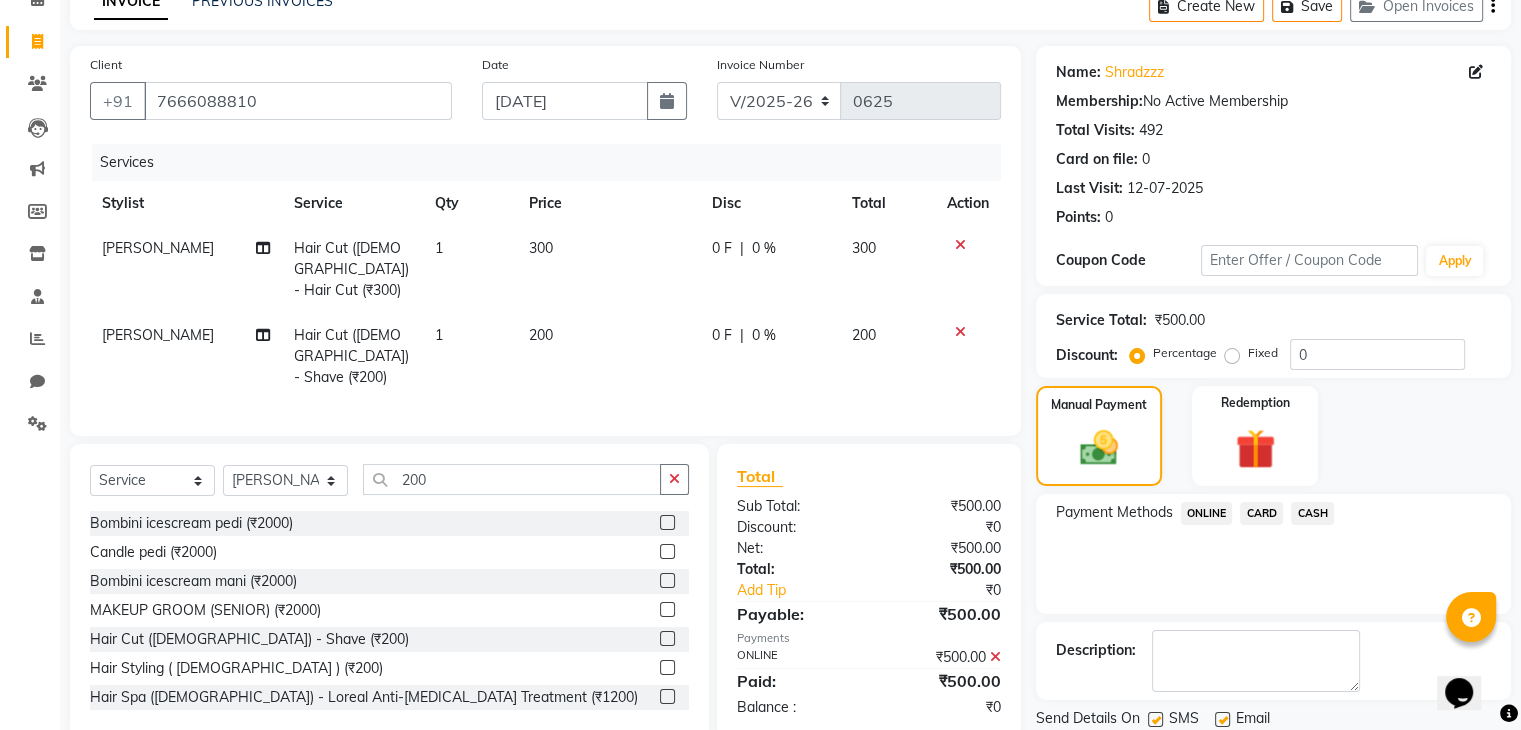 scroll, scrollTop: 171, scrollLeft: 0, axis: vertical 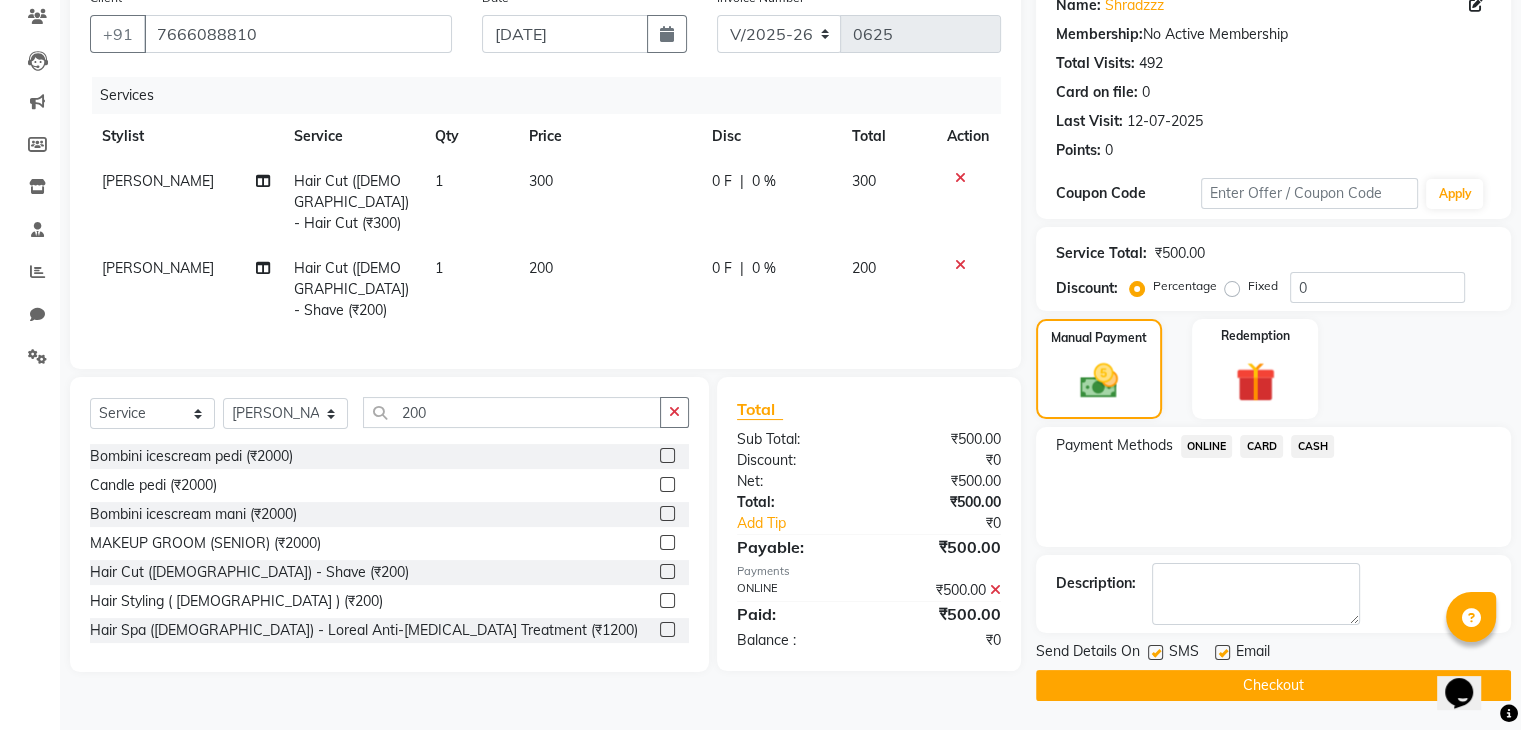 click on "Checkout" 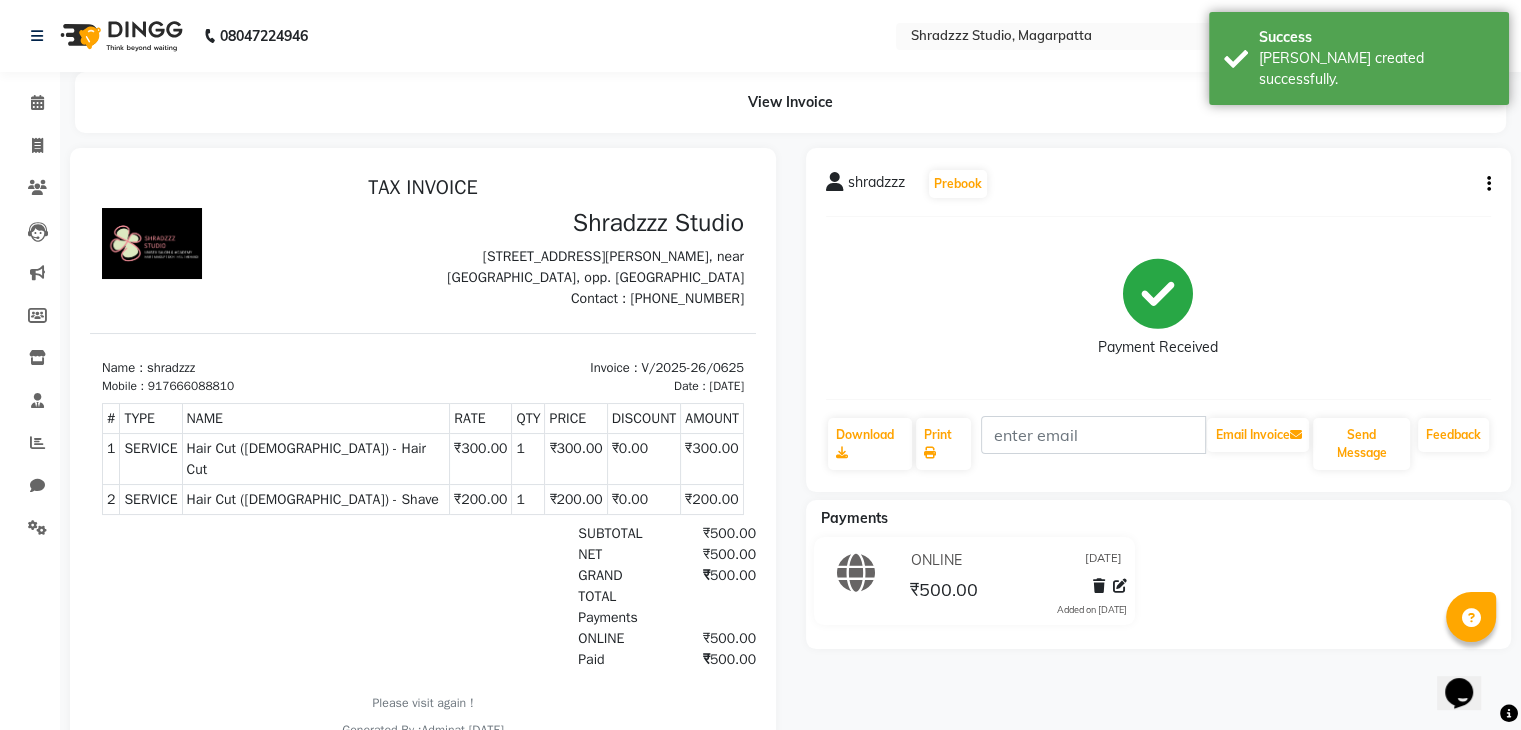 scroll, scrollTop: 0, scrollLeft: 0, axis: both 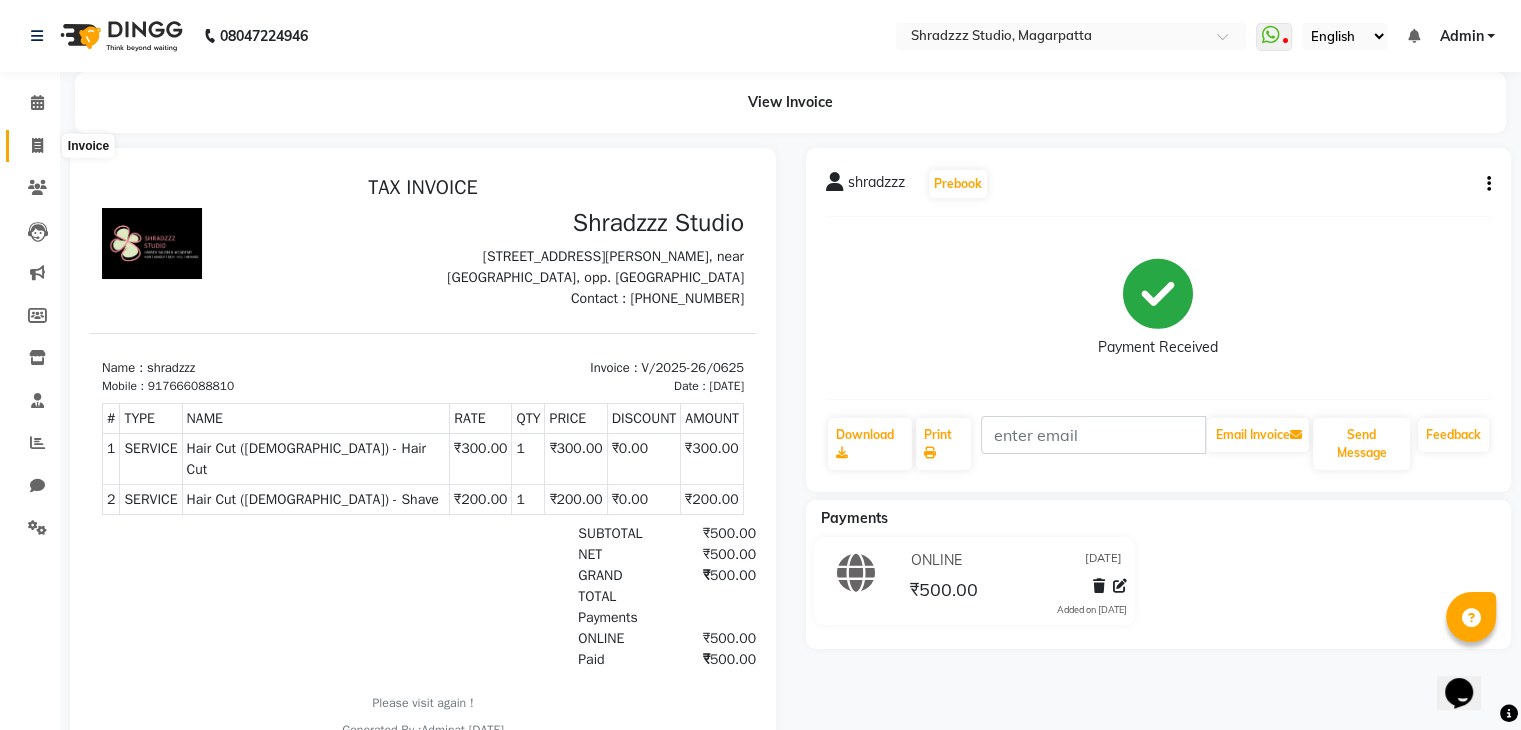 click 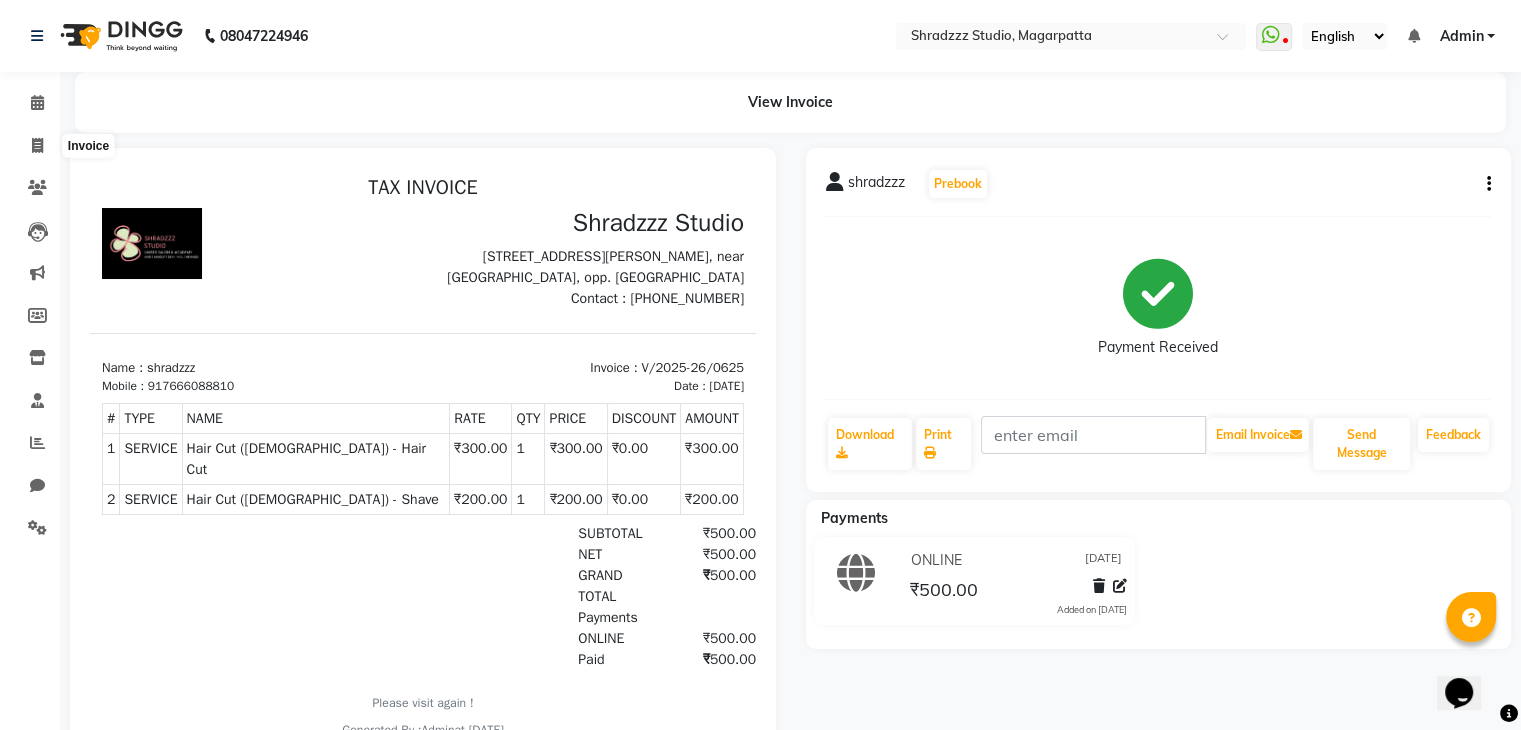 select on "service" 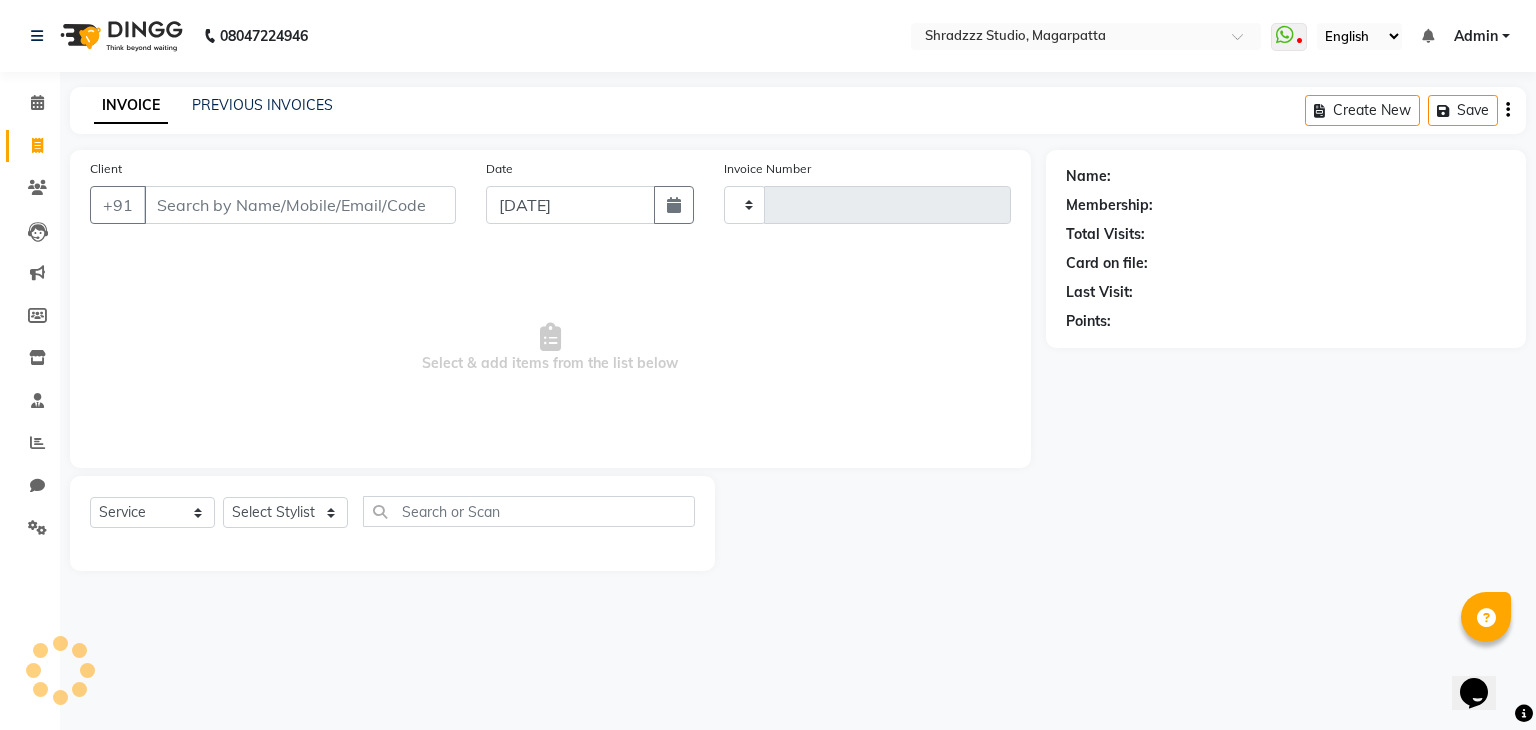 type on "0626" 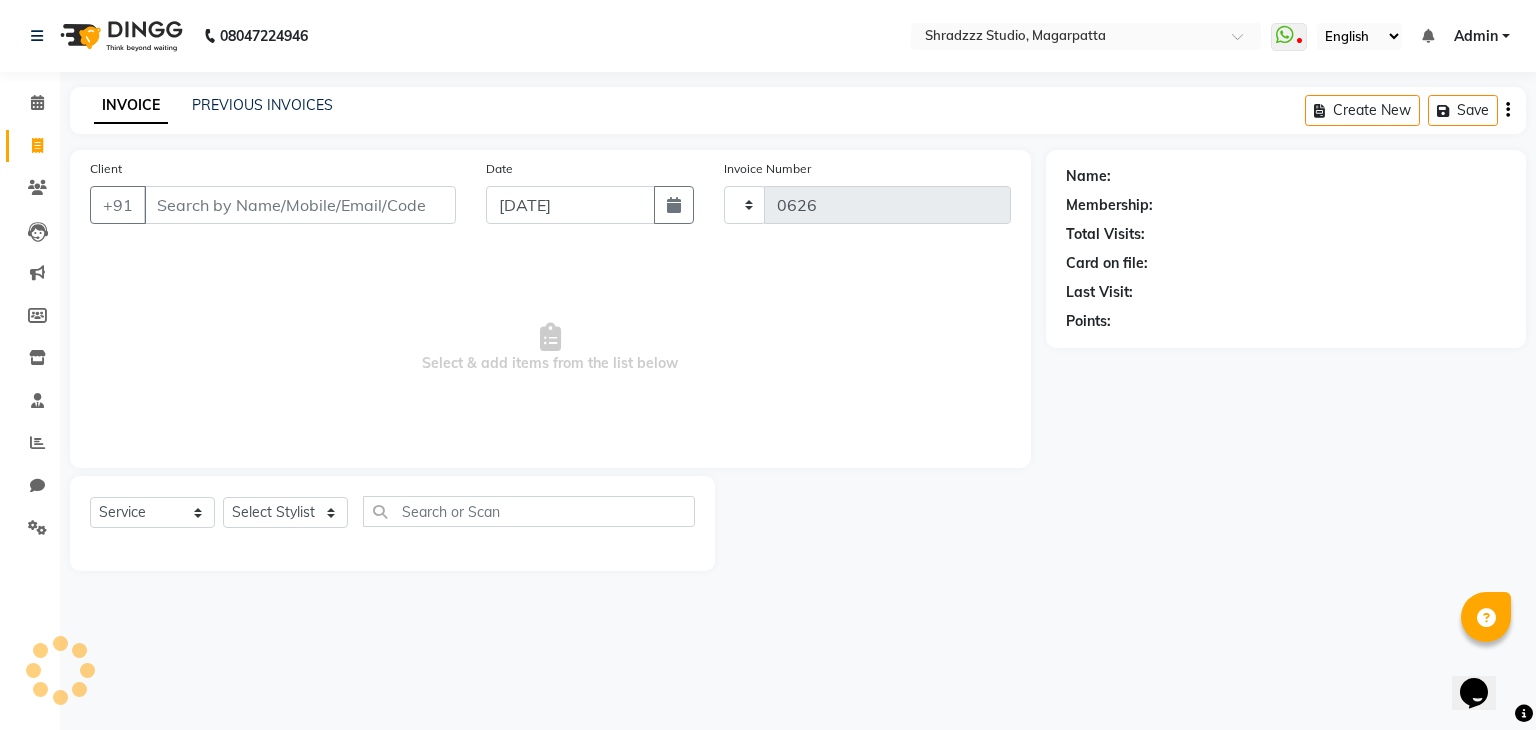 select on "4544" 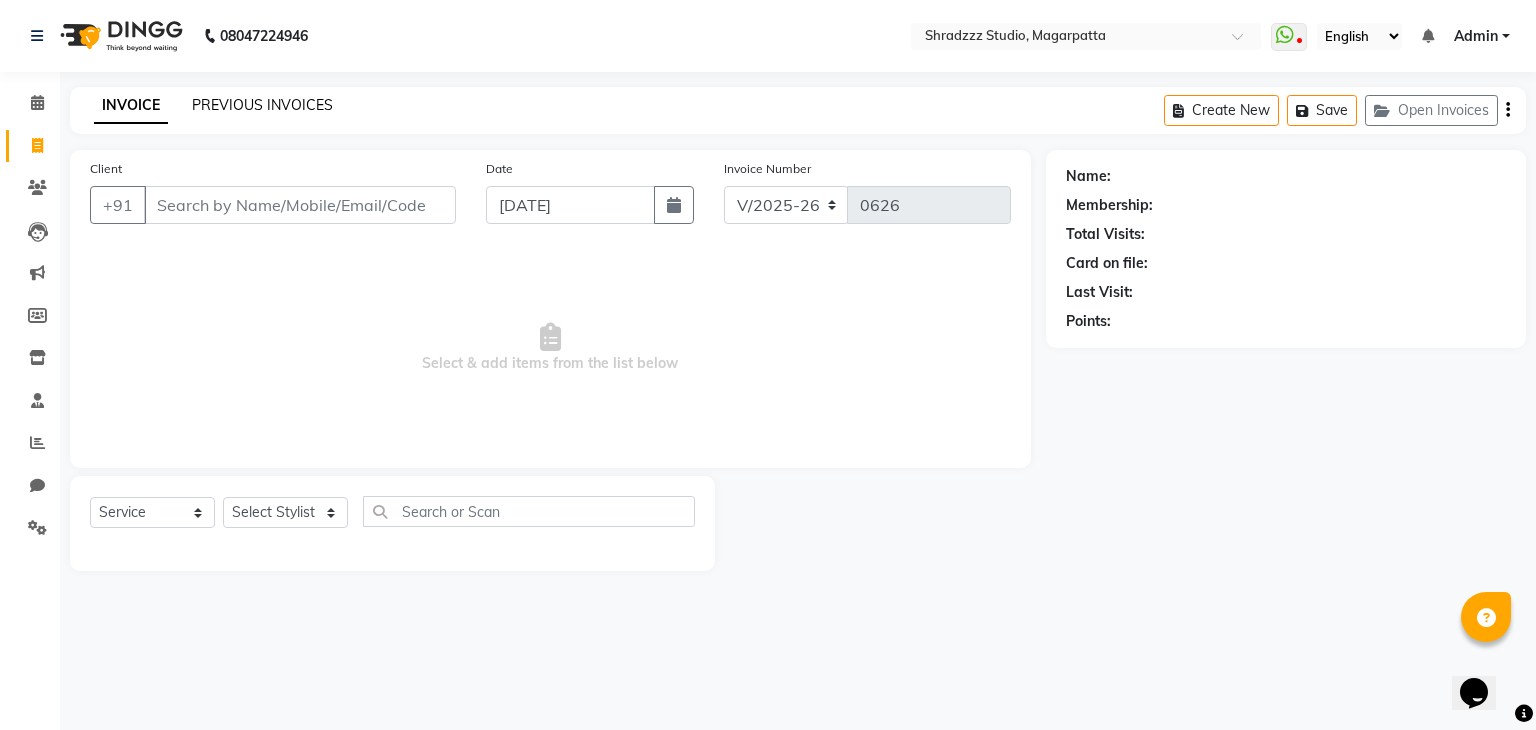 click on "PREVIOUS INVOICES" 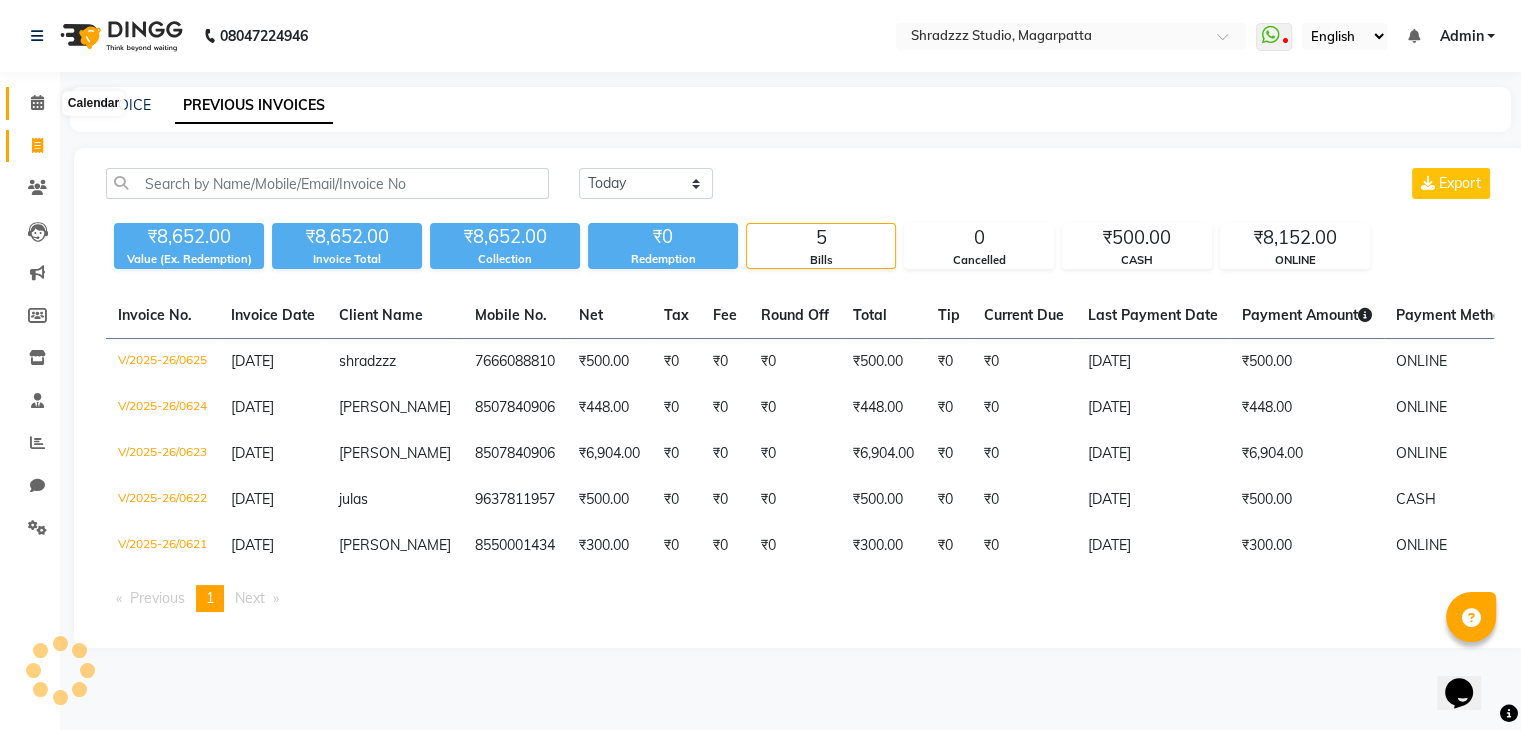 click 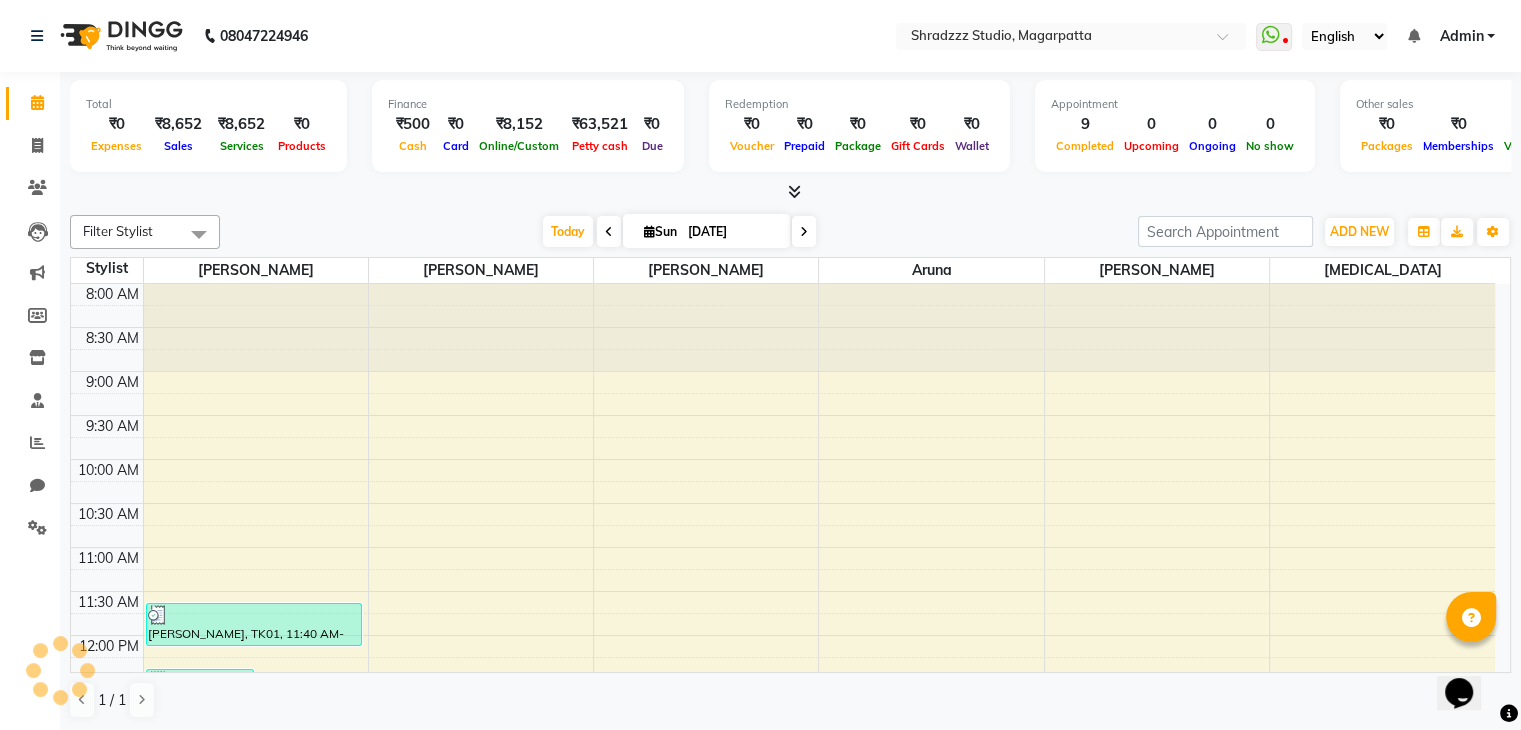 scroll, scrollTop: 0, scrollLeft: 0, axis: both 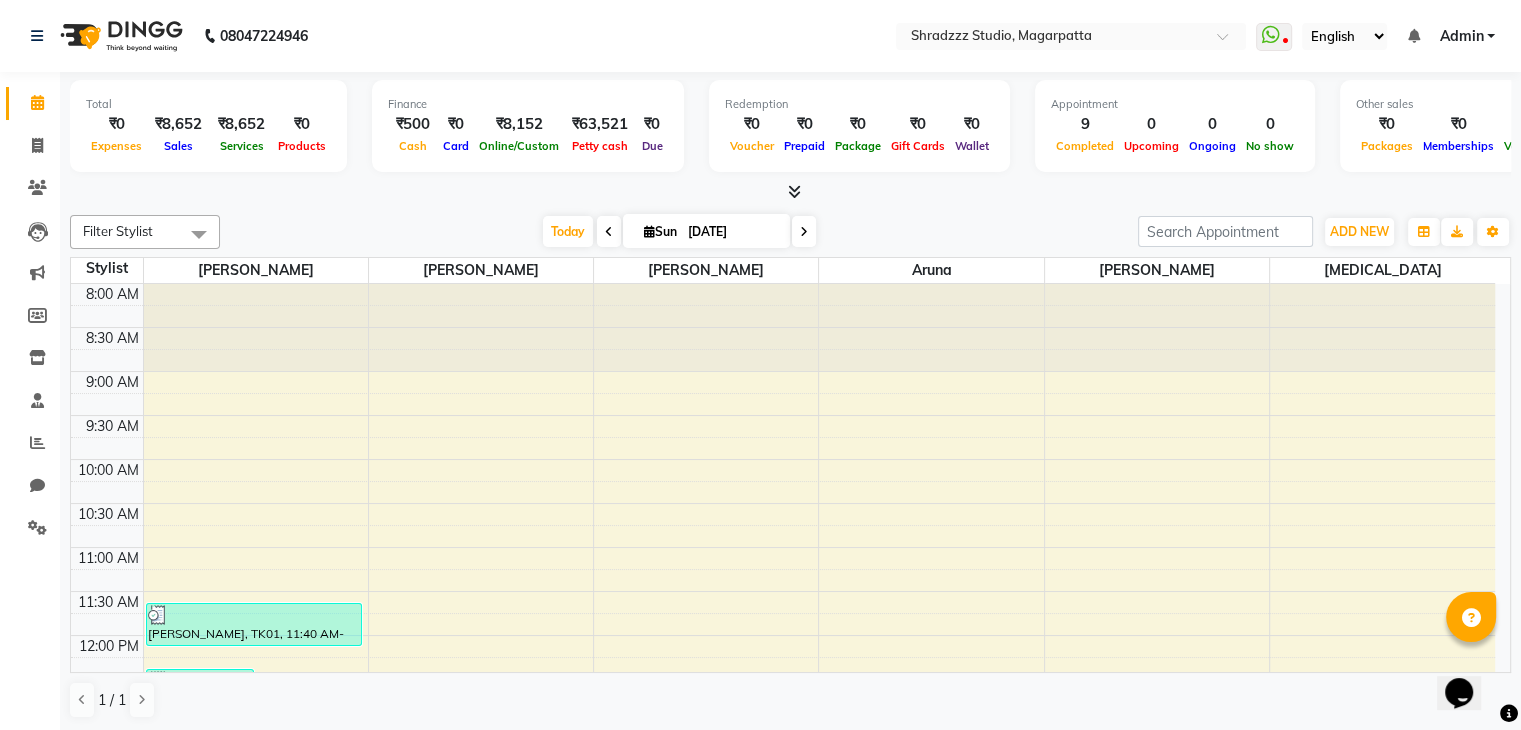 click 